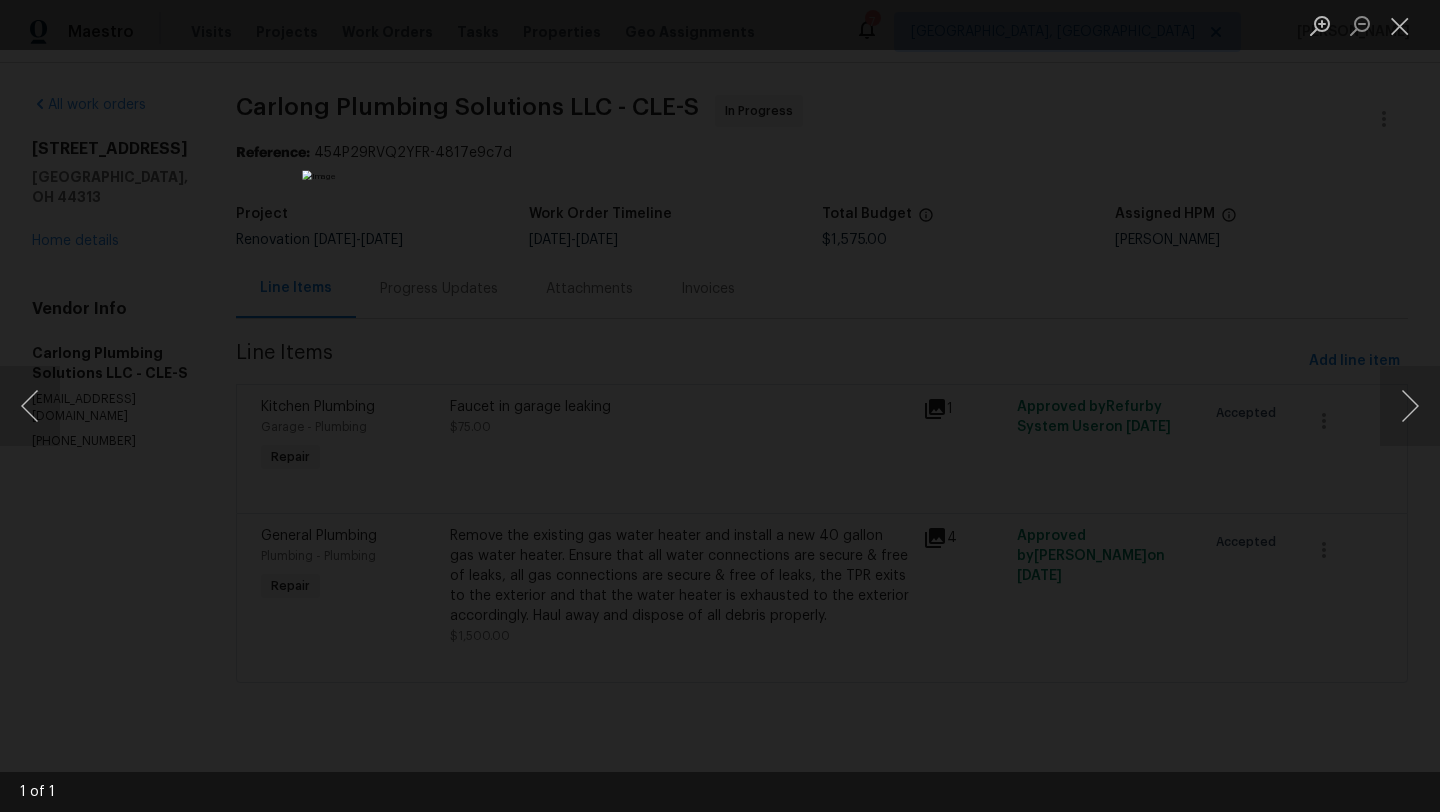 scroll, scrollTop: 0, scrollLeft: 0, axis: both 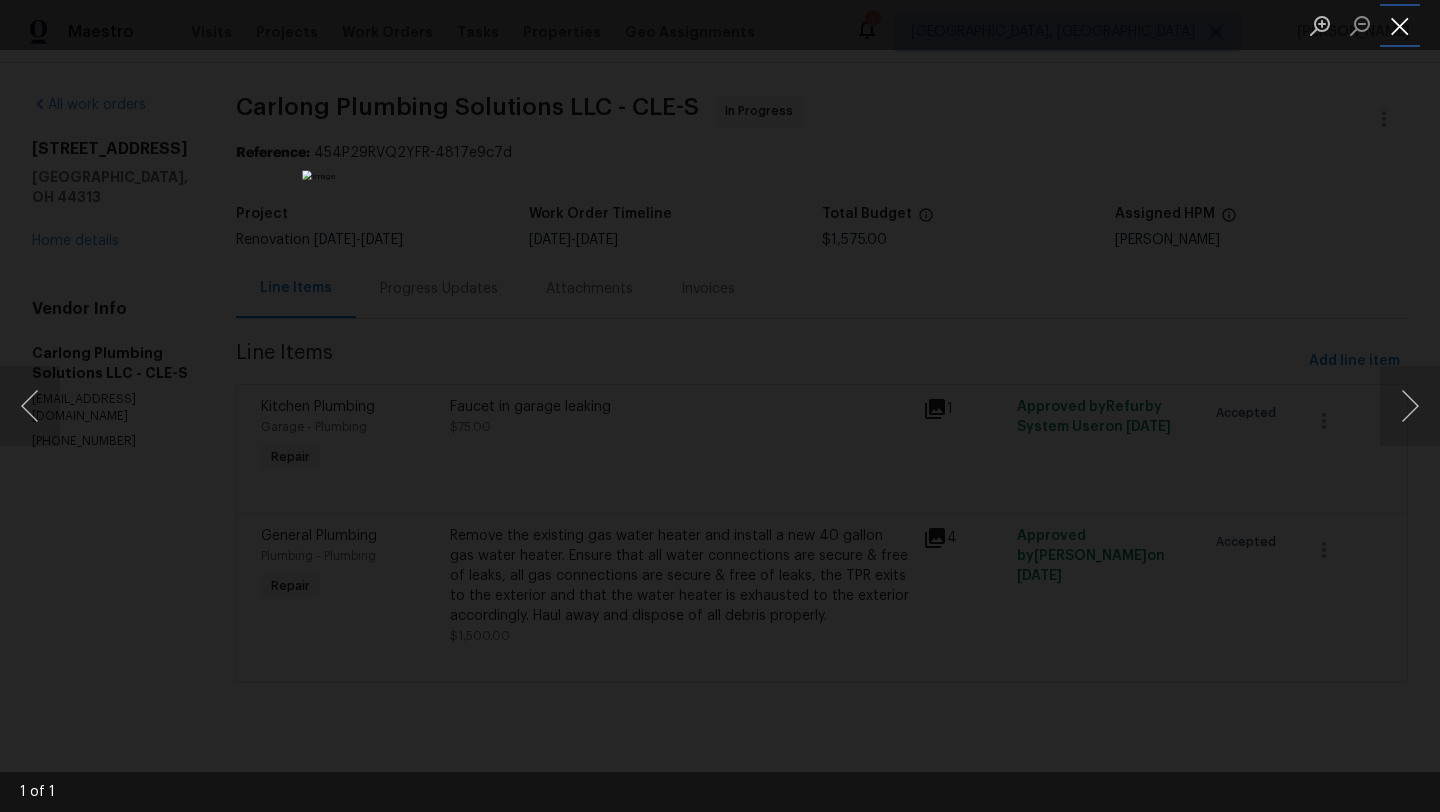 click at bounding box center [1400, 25] 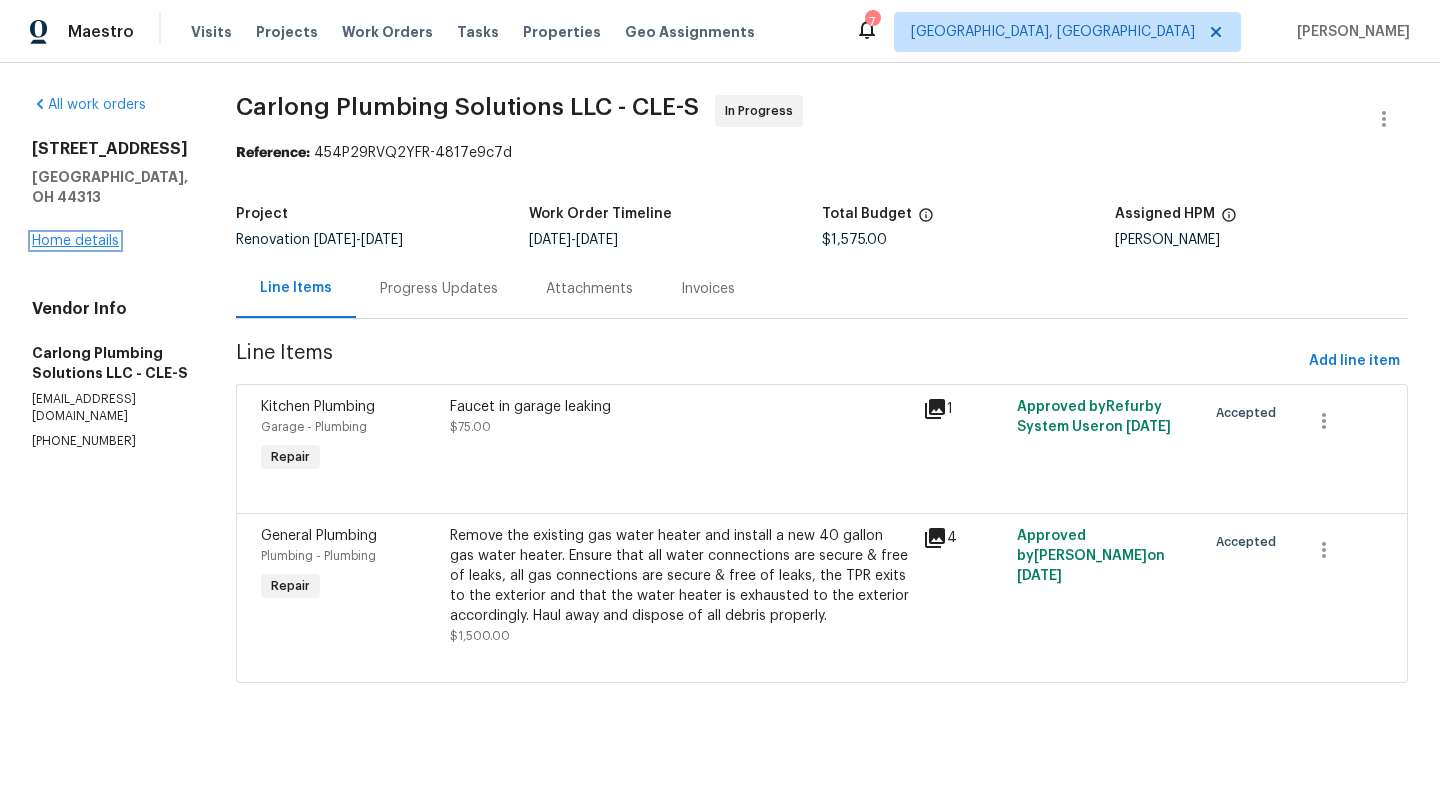 click on "Home details" at bounding box center [75, 241] 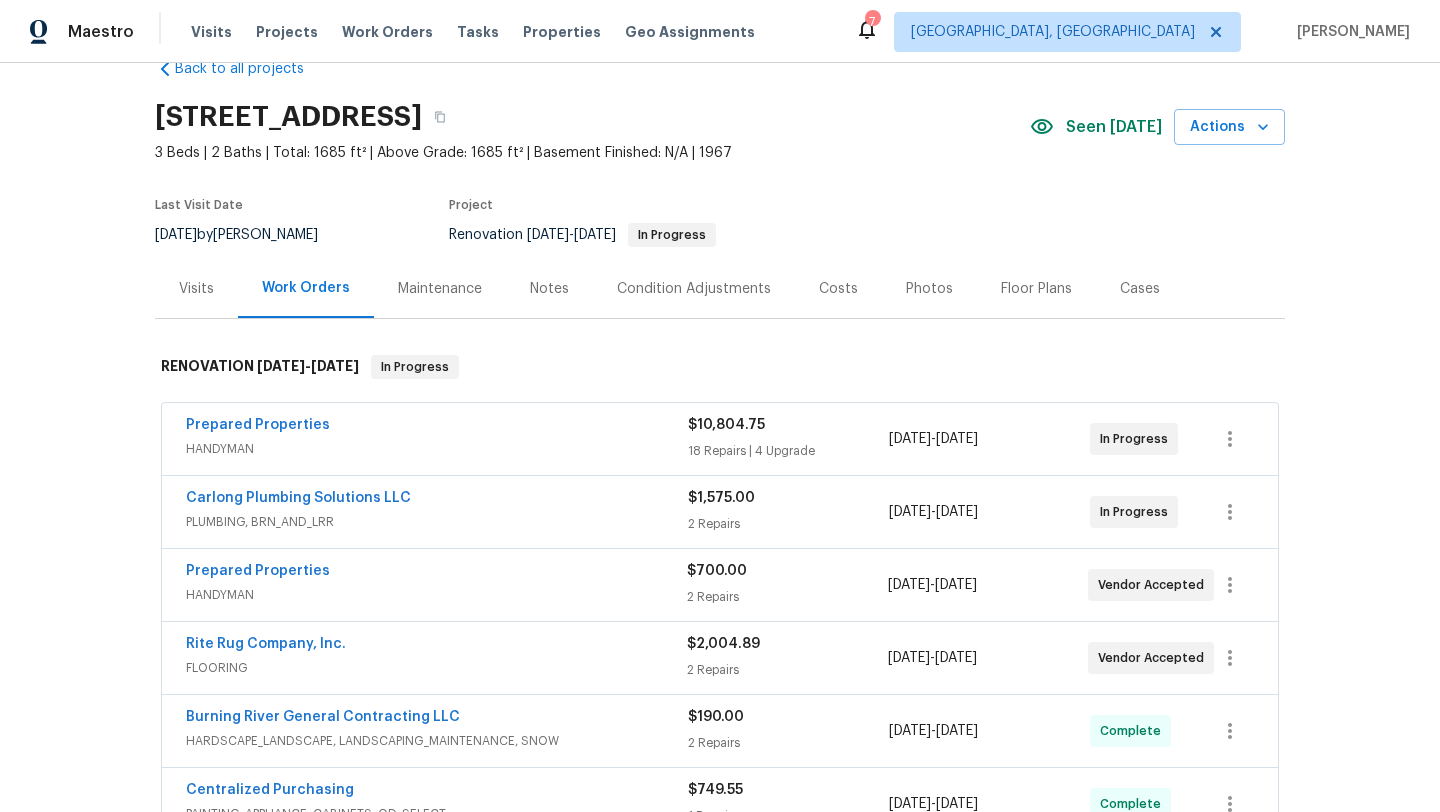 scroll, scrollTop: 55, scrollLeft: 0, axis: vertical 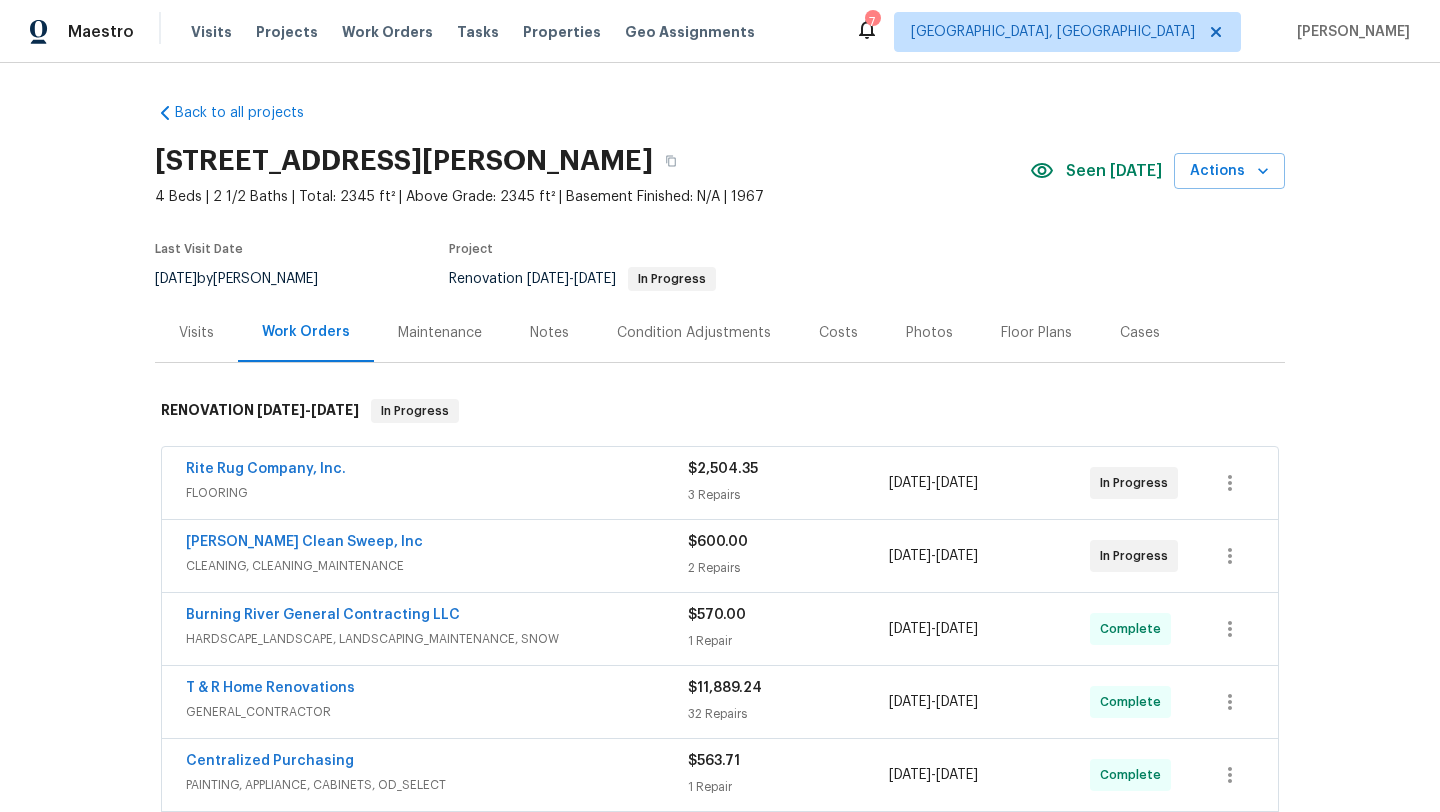 click on "Visits" at bounding box center [196, 333] 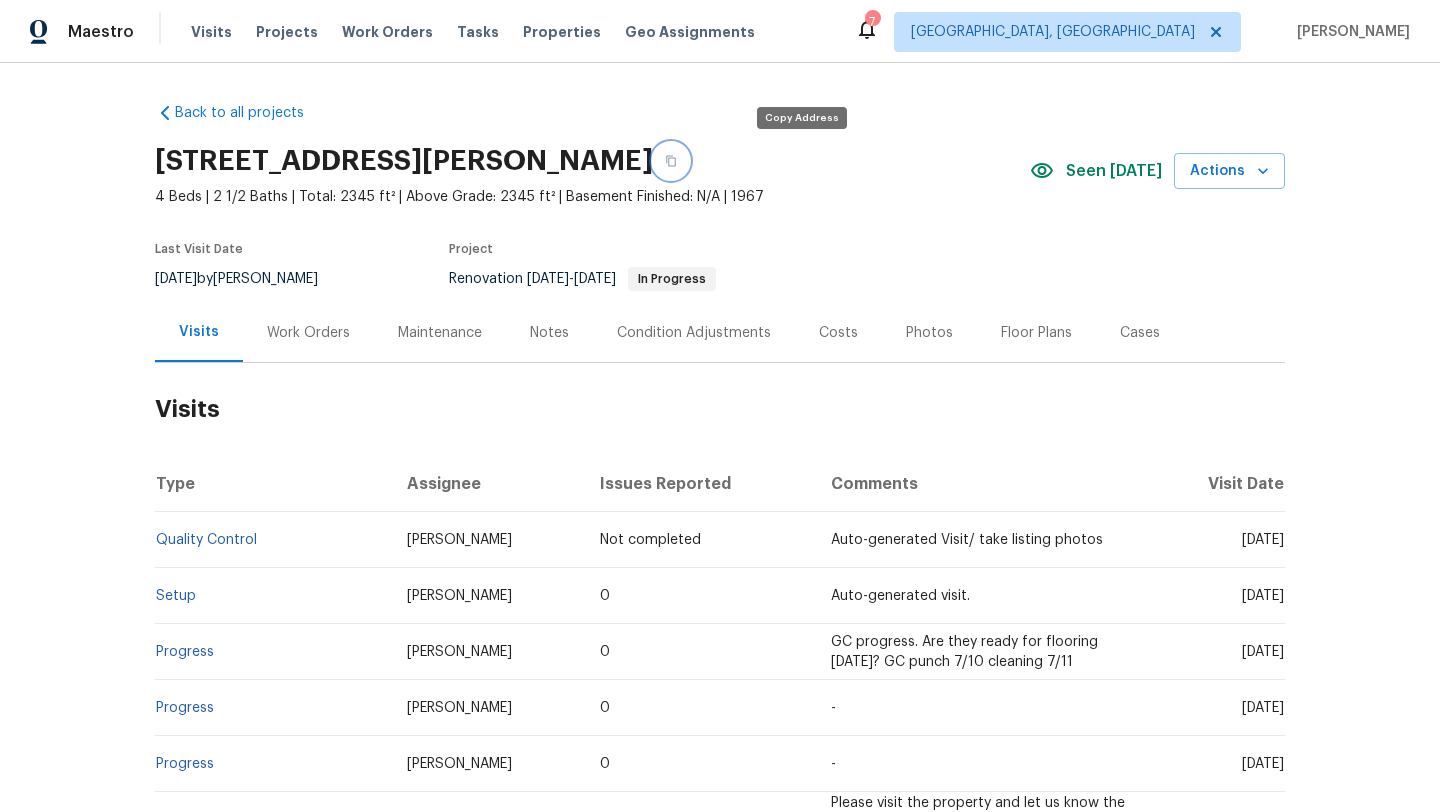 click 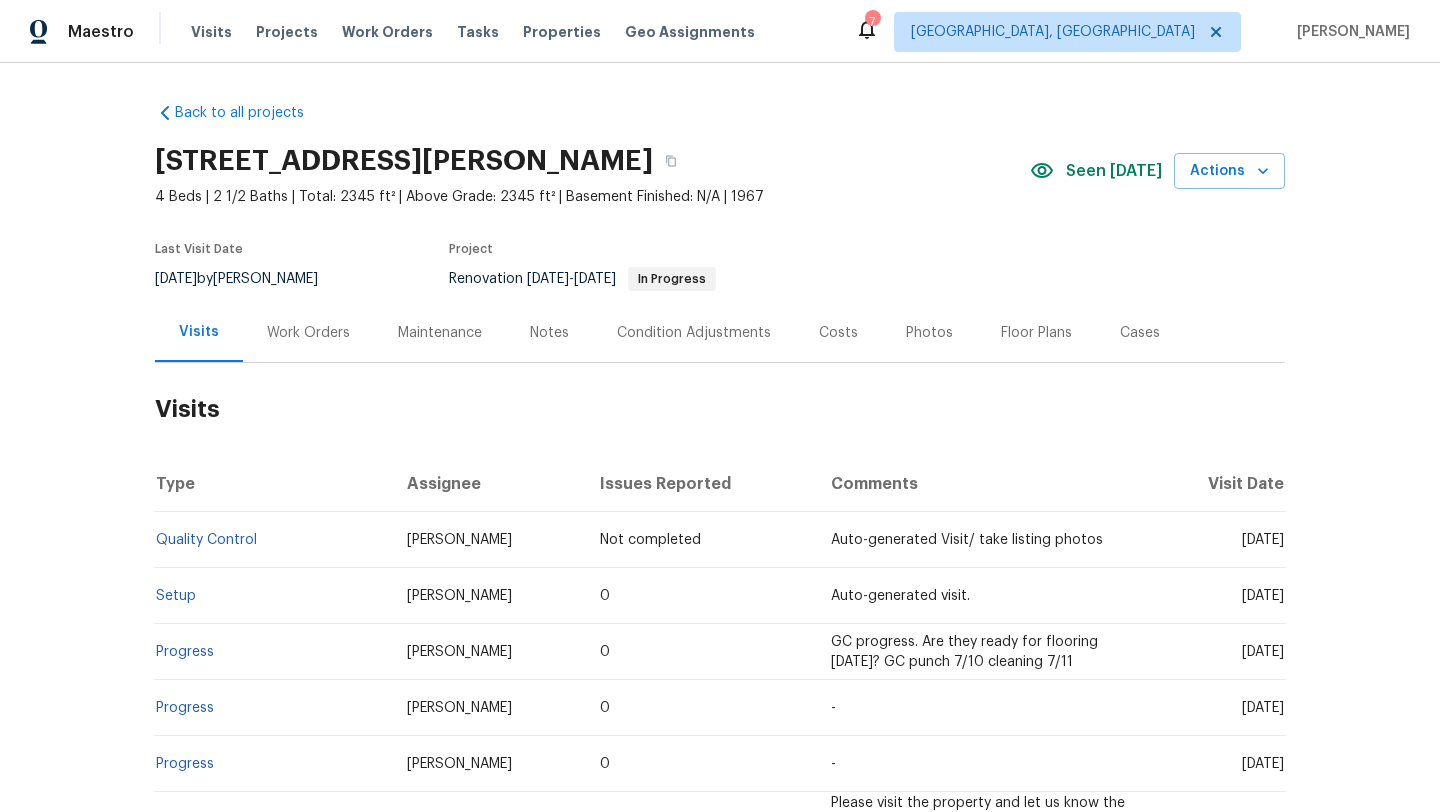 click on "Work Orders" at bounding box center (308, 333) 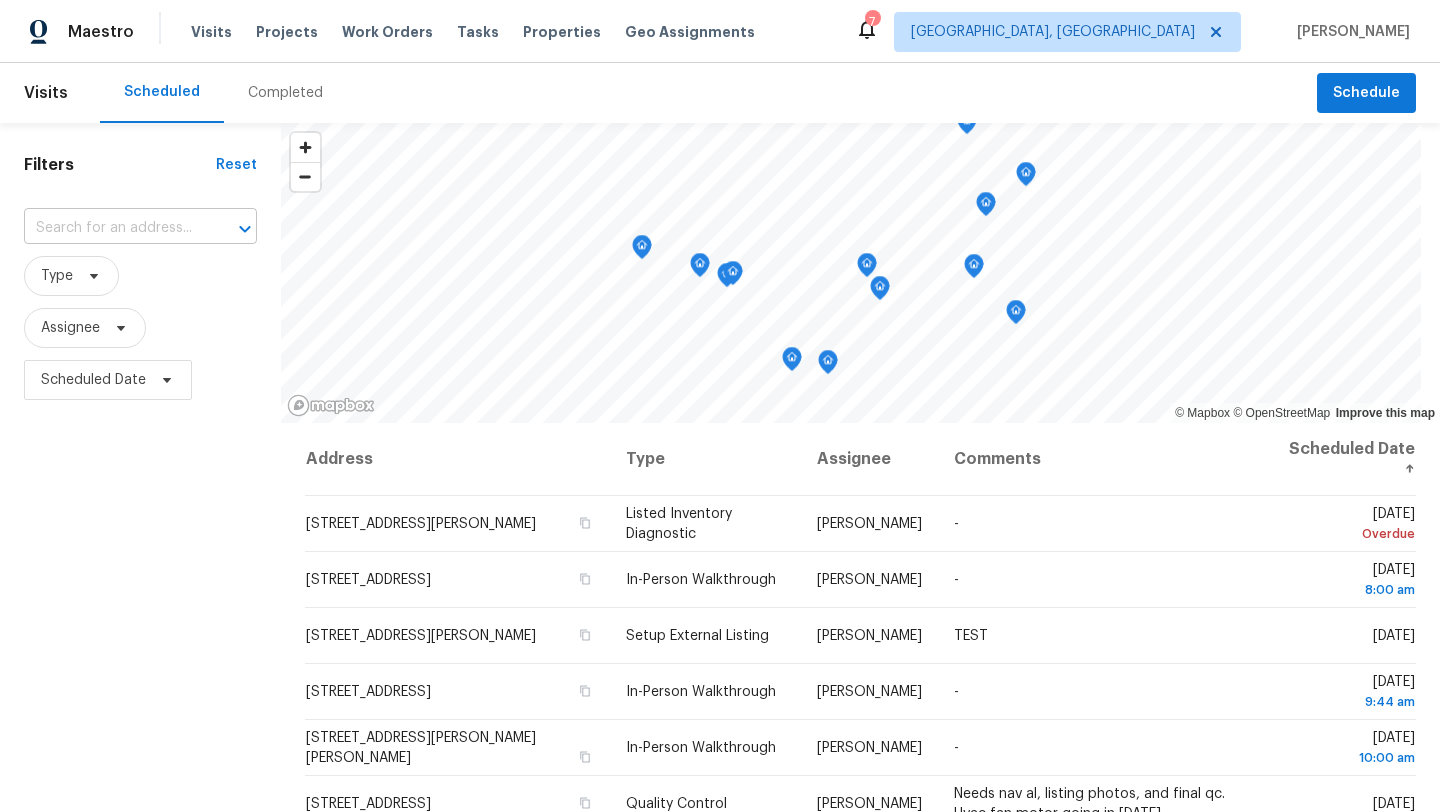 scroll, scrollTop: 0, scrollLeft: 0, axis: both 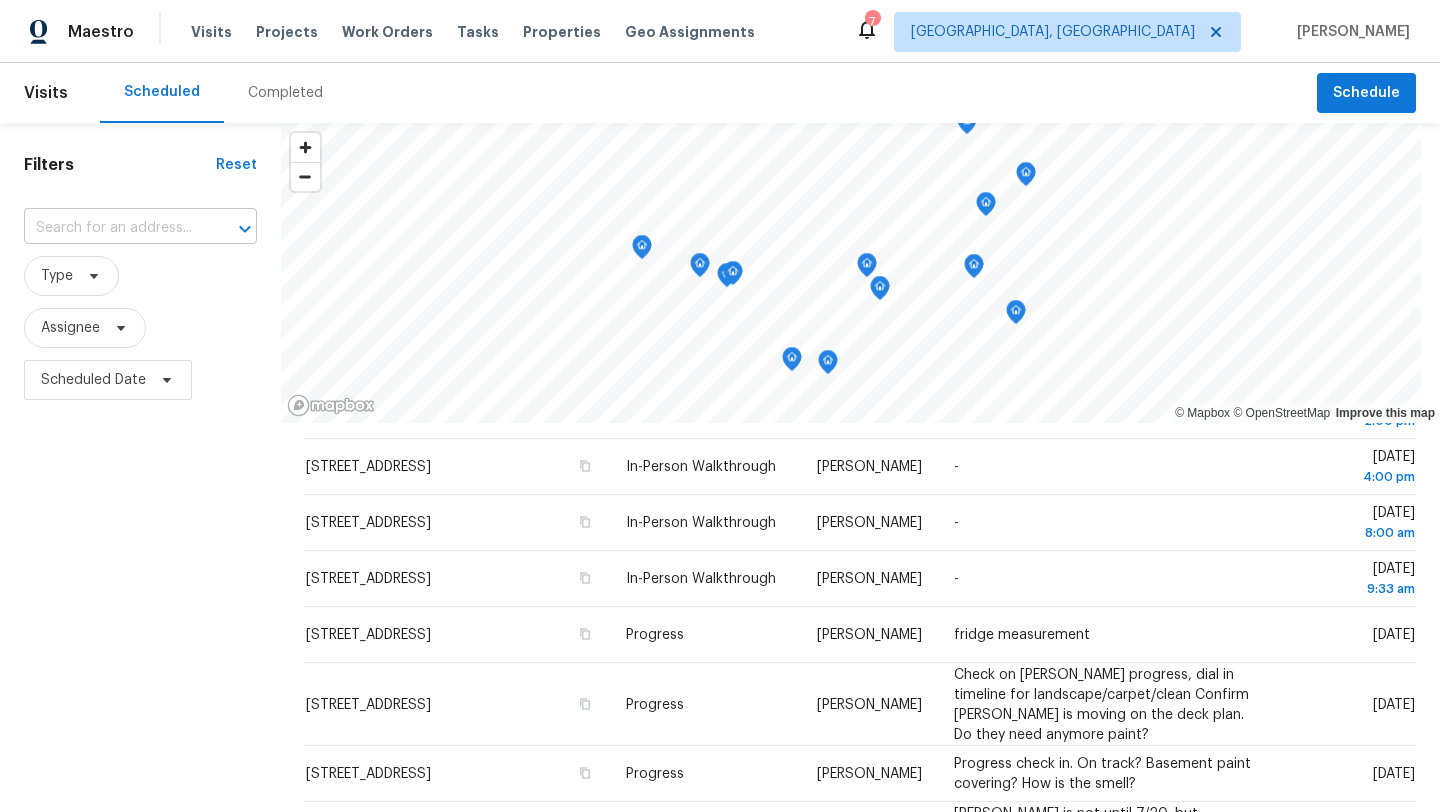 click at bounding box center (112, 228) 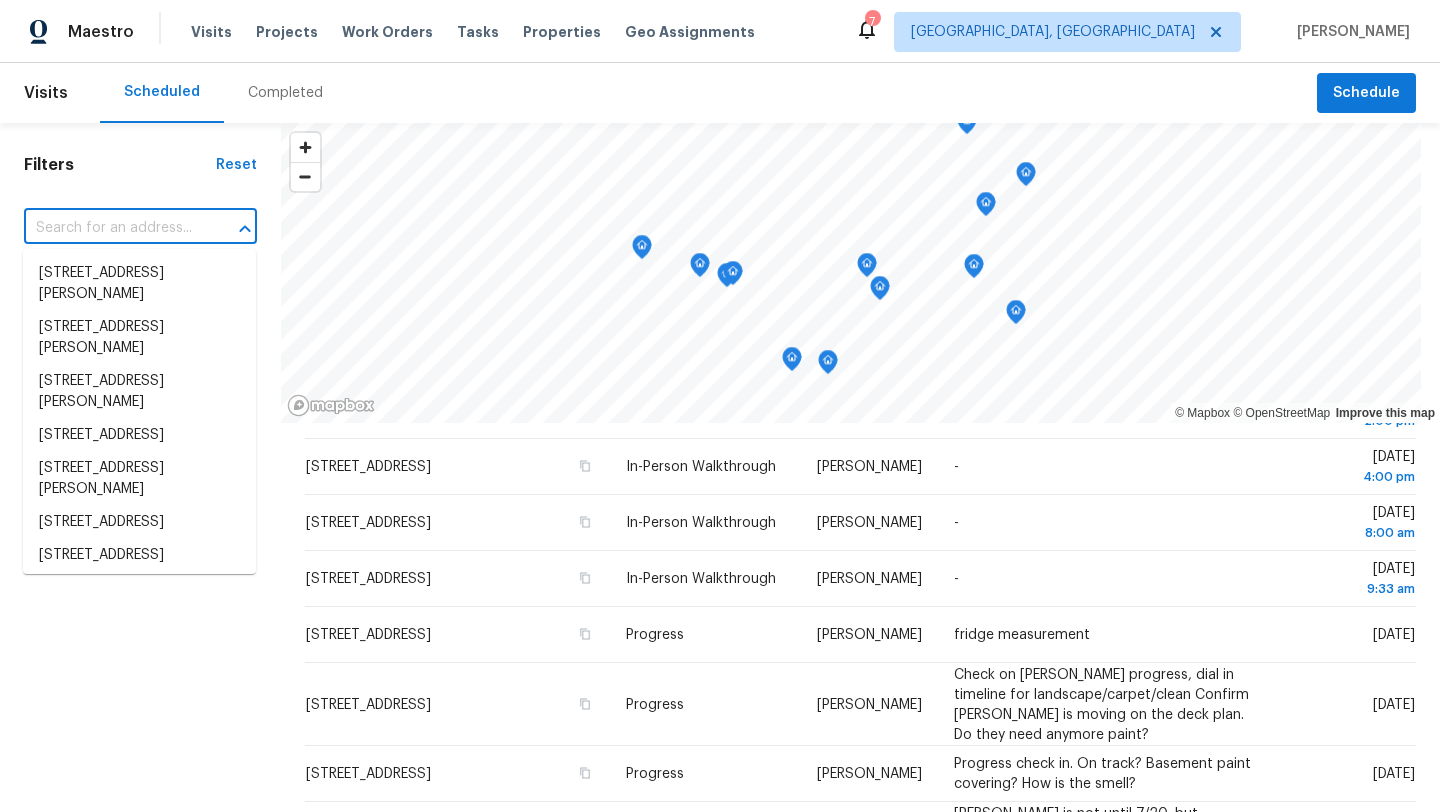 paste on "6305 Christman Dr, North Olmsted, OH 44070" 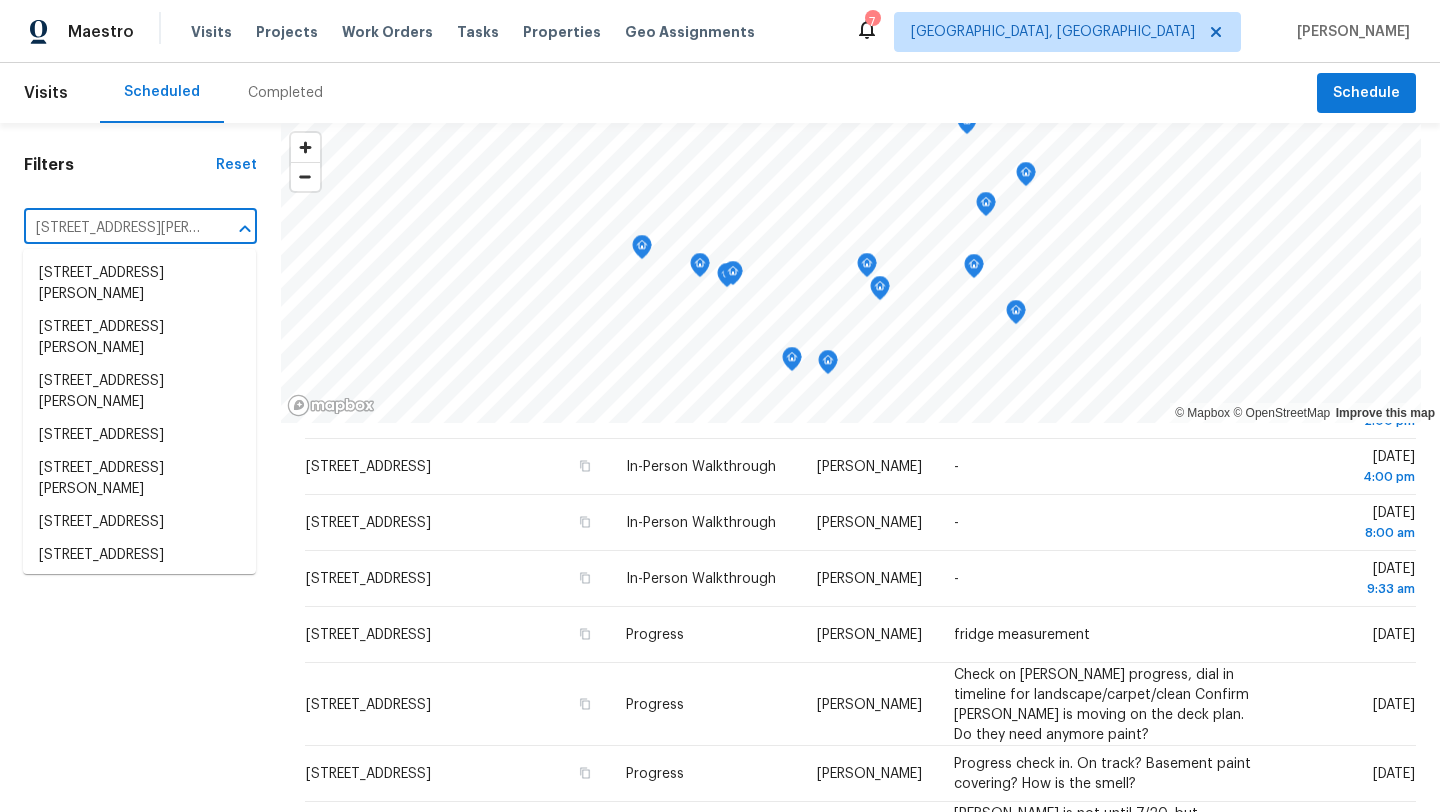 scroll, scrollTop: 0, scrollLeft: 139, axis: horizontal 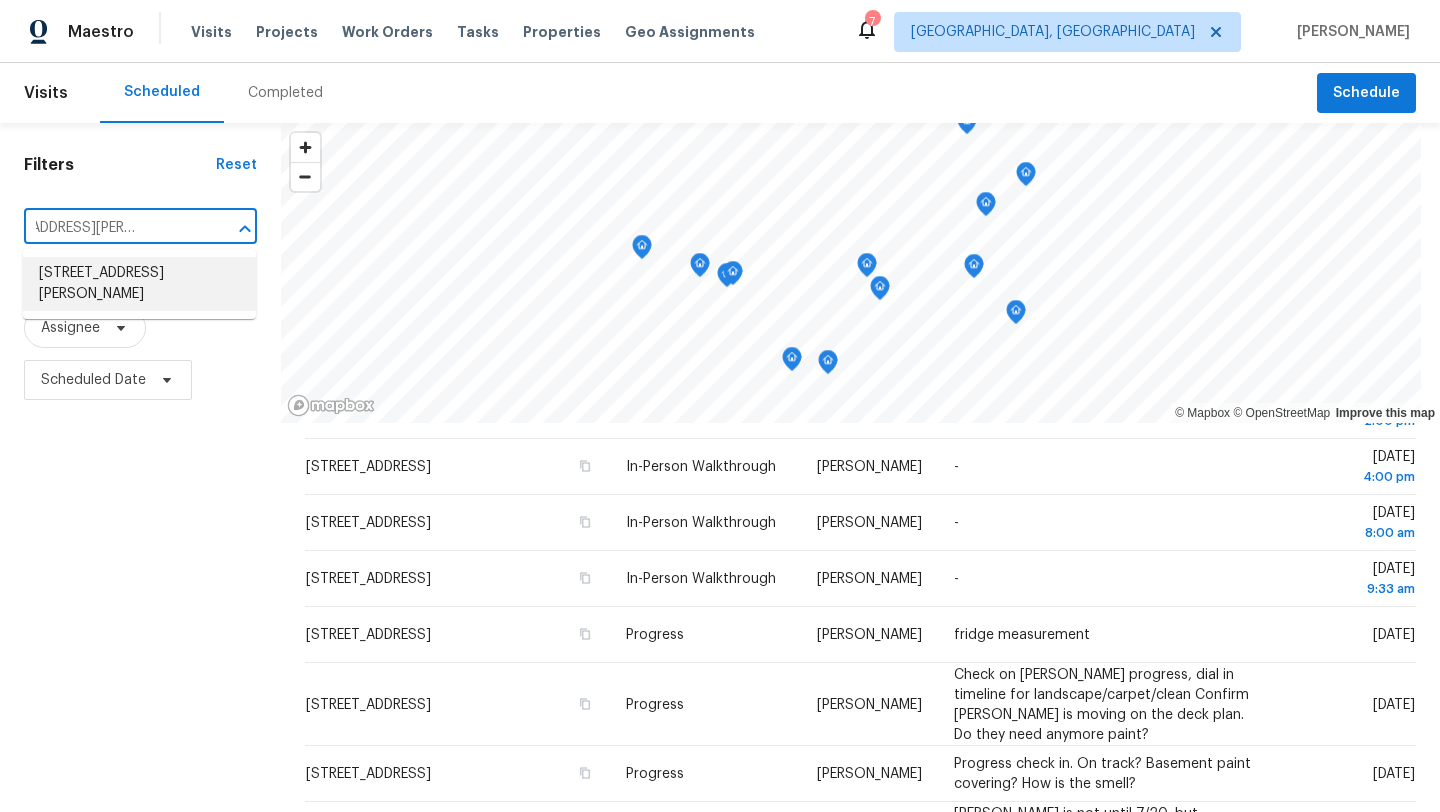 click on "6305 Christman Dr, North Olmsted, OH 44070" at bounding box center (139, 284) 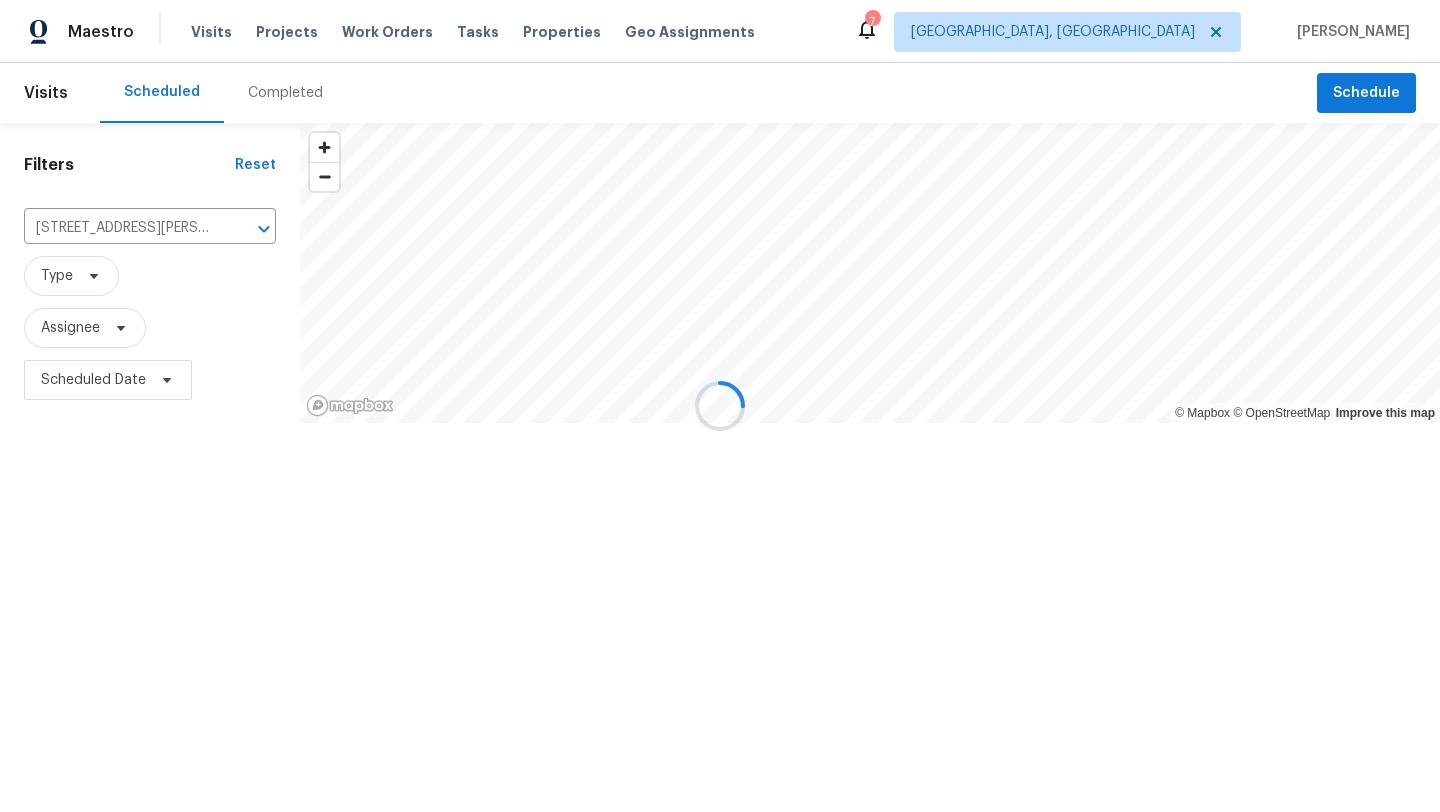 scroll, scrollTop: 0, scrollLeft: 0, axis: both 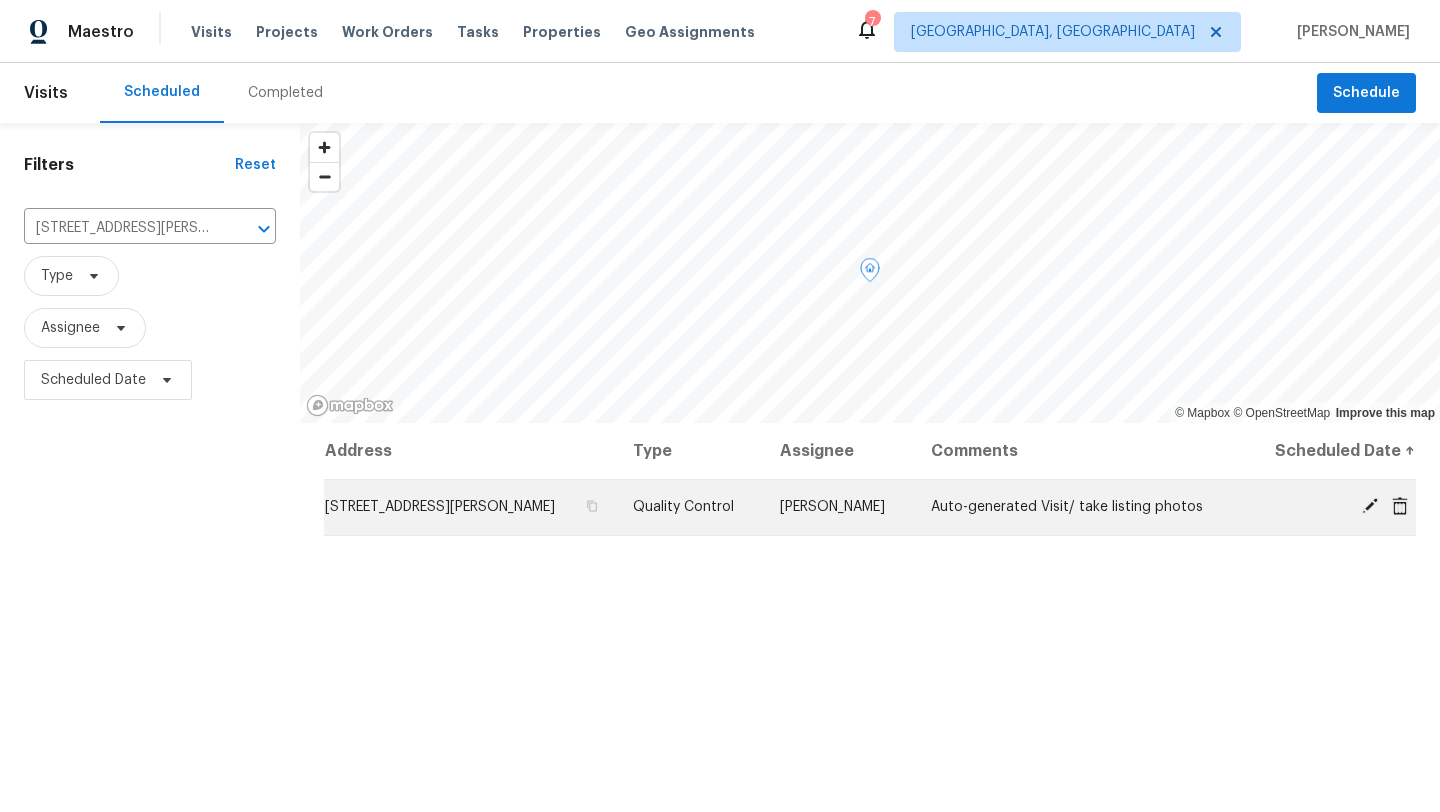 click 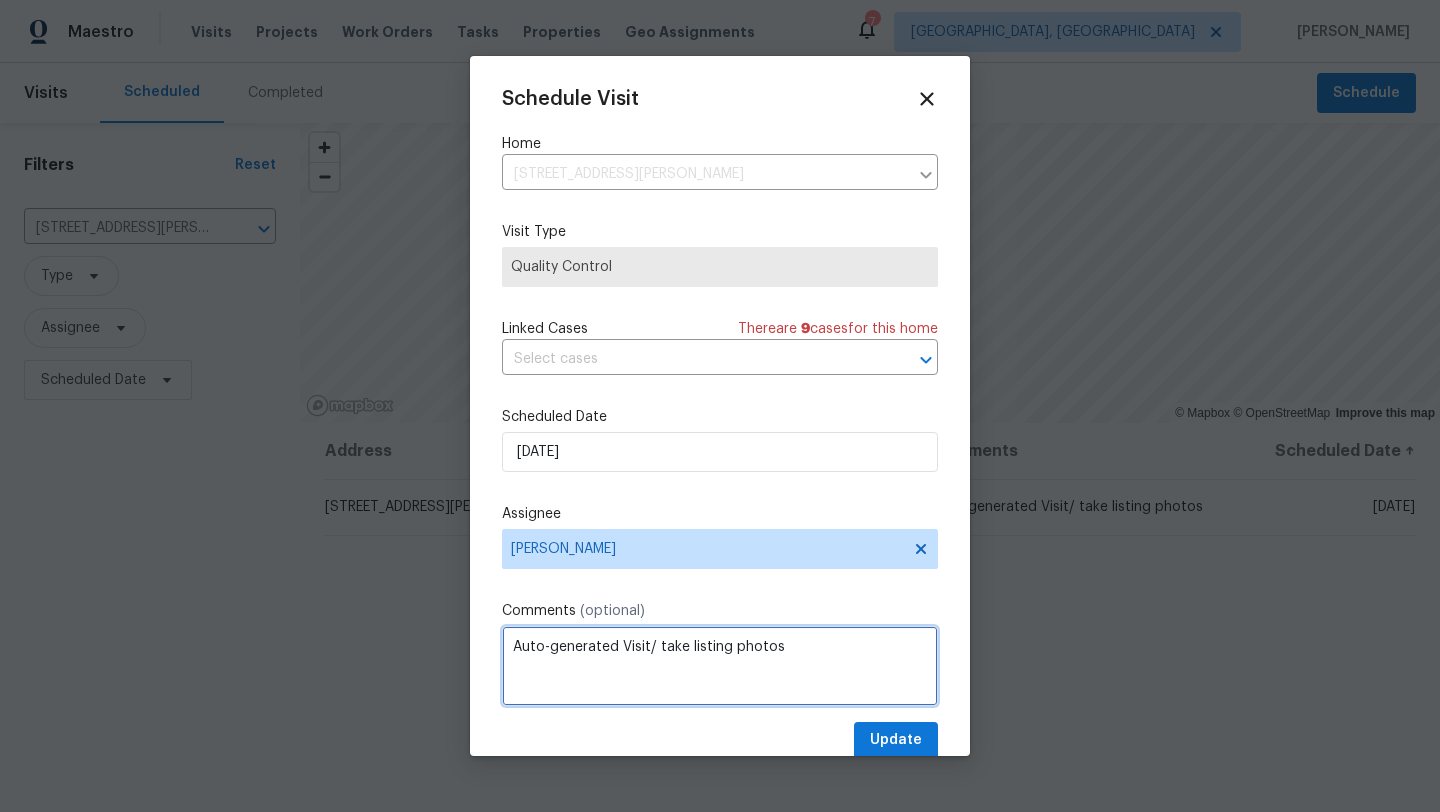 click on "Auto-generated Visit/ take listing photos" at bounding box center [720, 666] 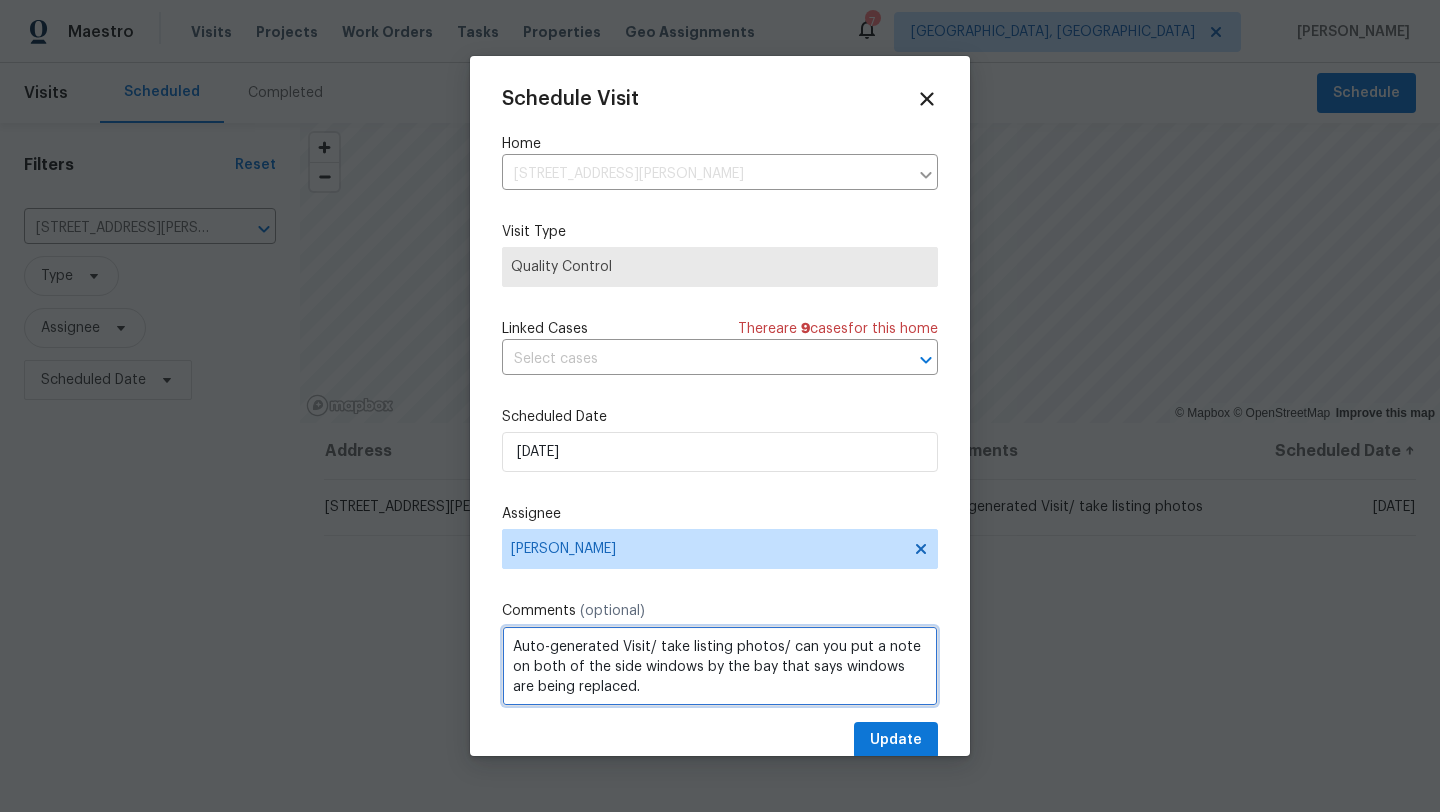 type on "Auto-generated Visit/ take listing photos/ can you put a note on both of the side windows by the bay that says windows are being replaced." 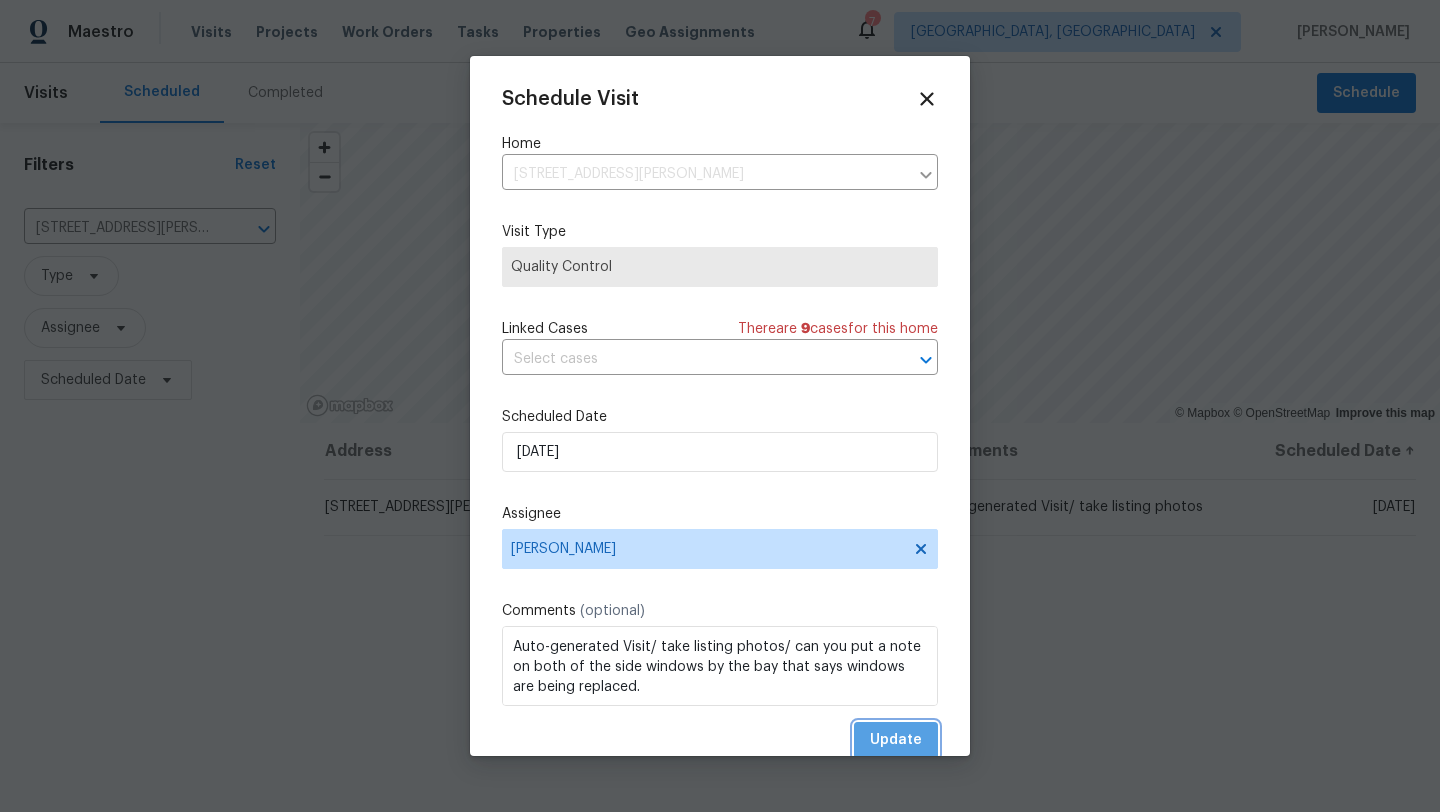 click on "Update" at bounding box center [896, 740] 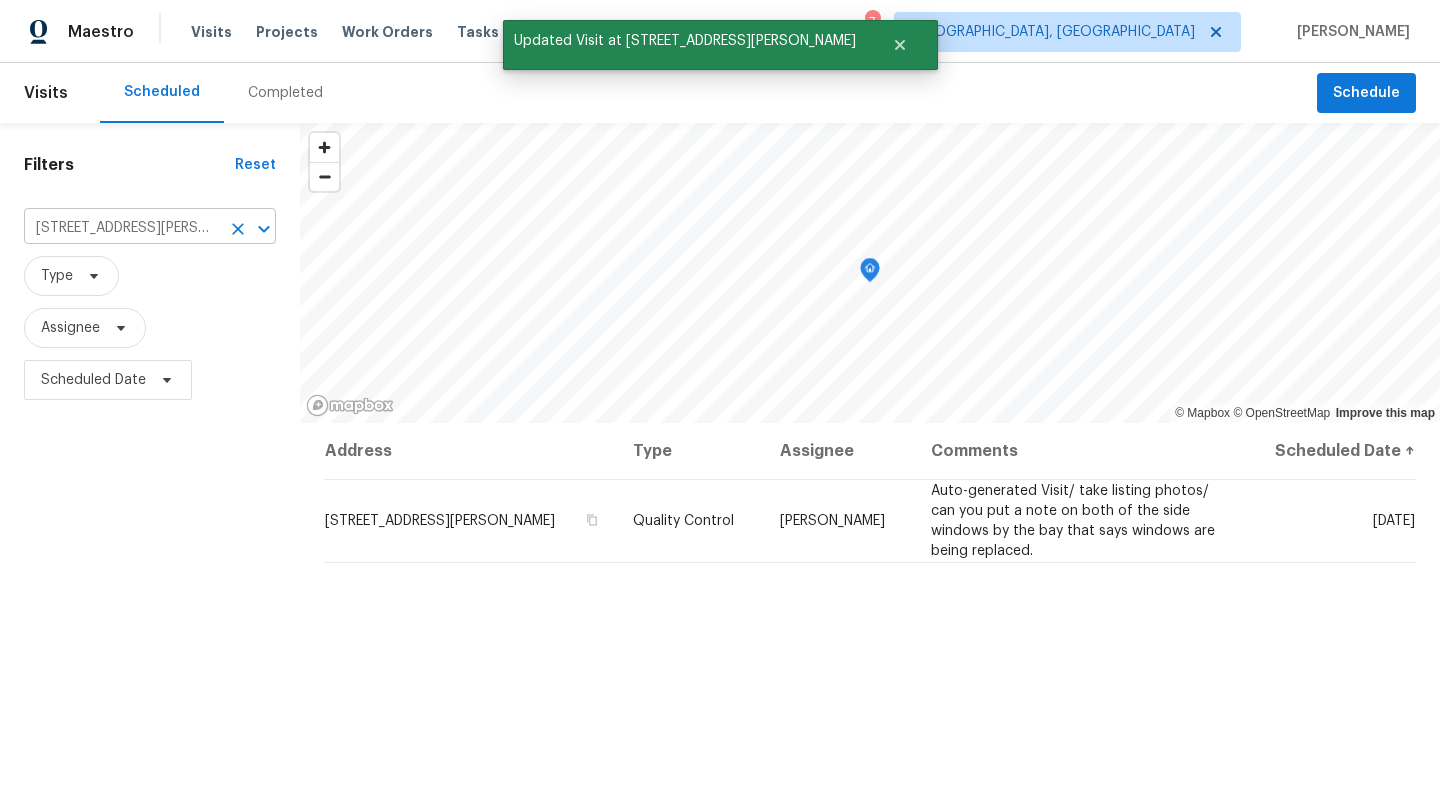 click 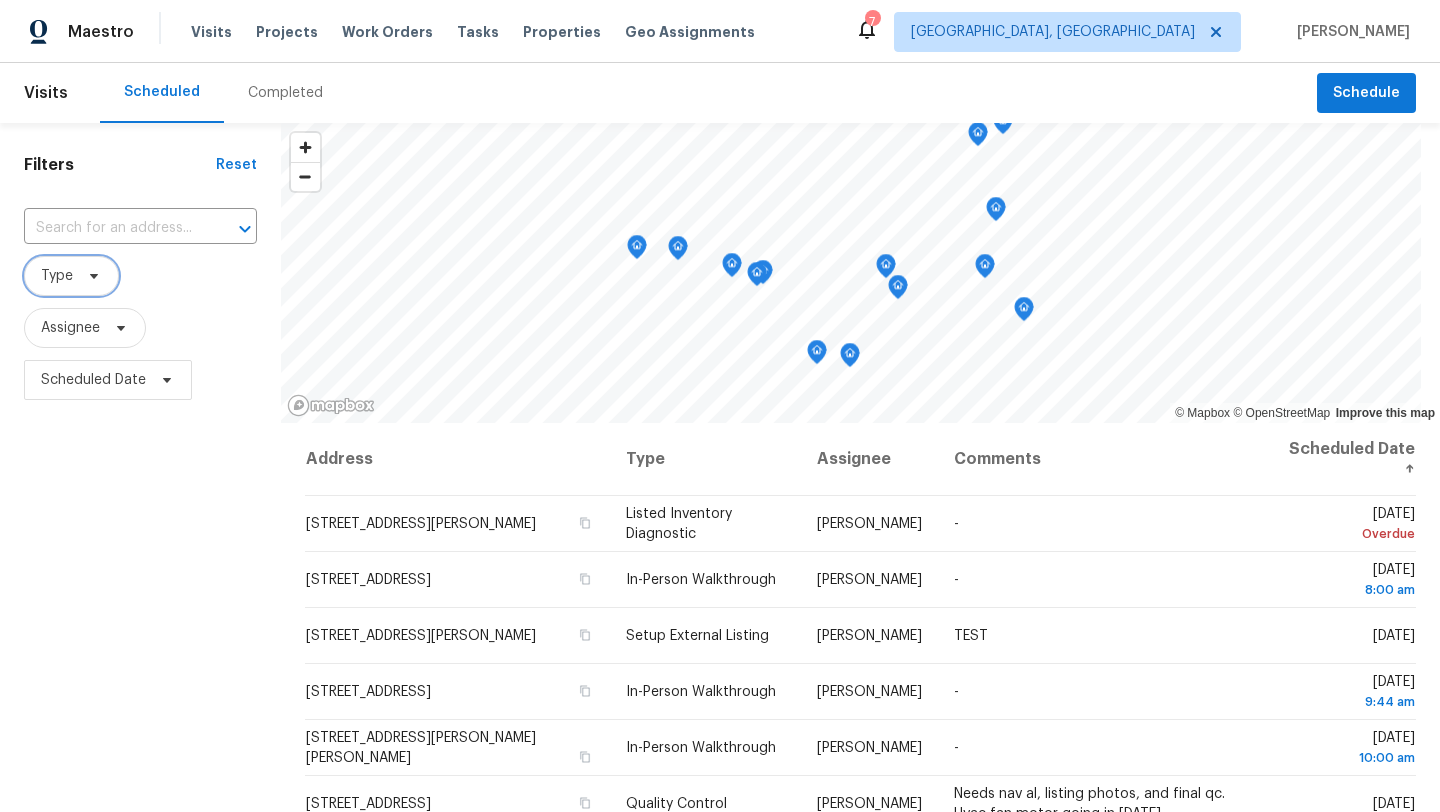 click on "Type" at bounding box center [71, 276] 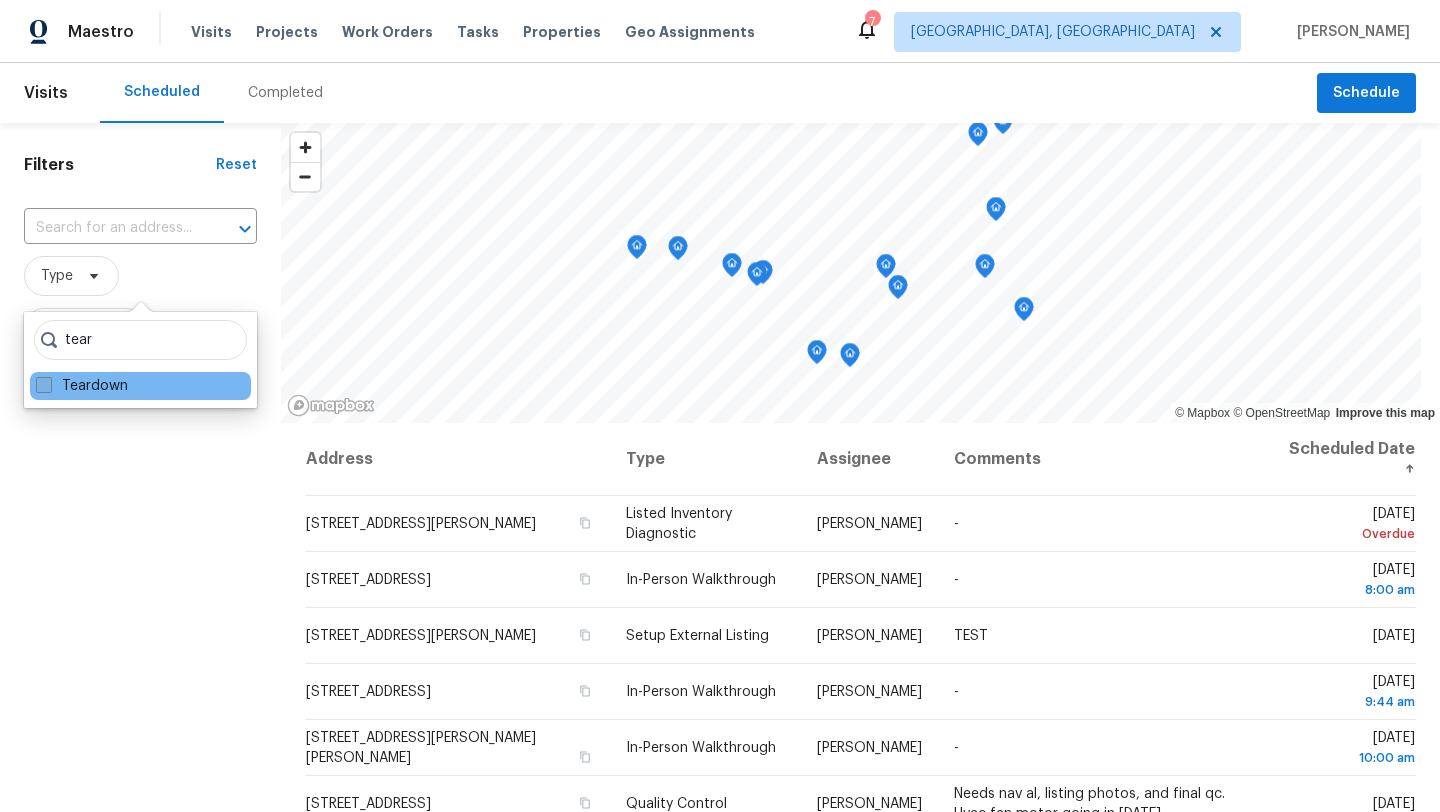 type on "tear" 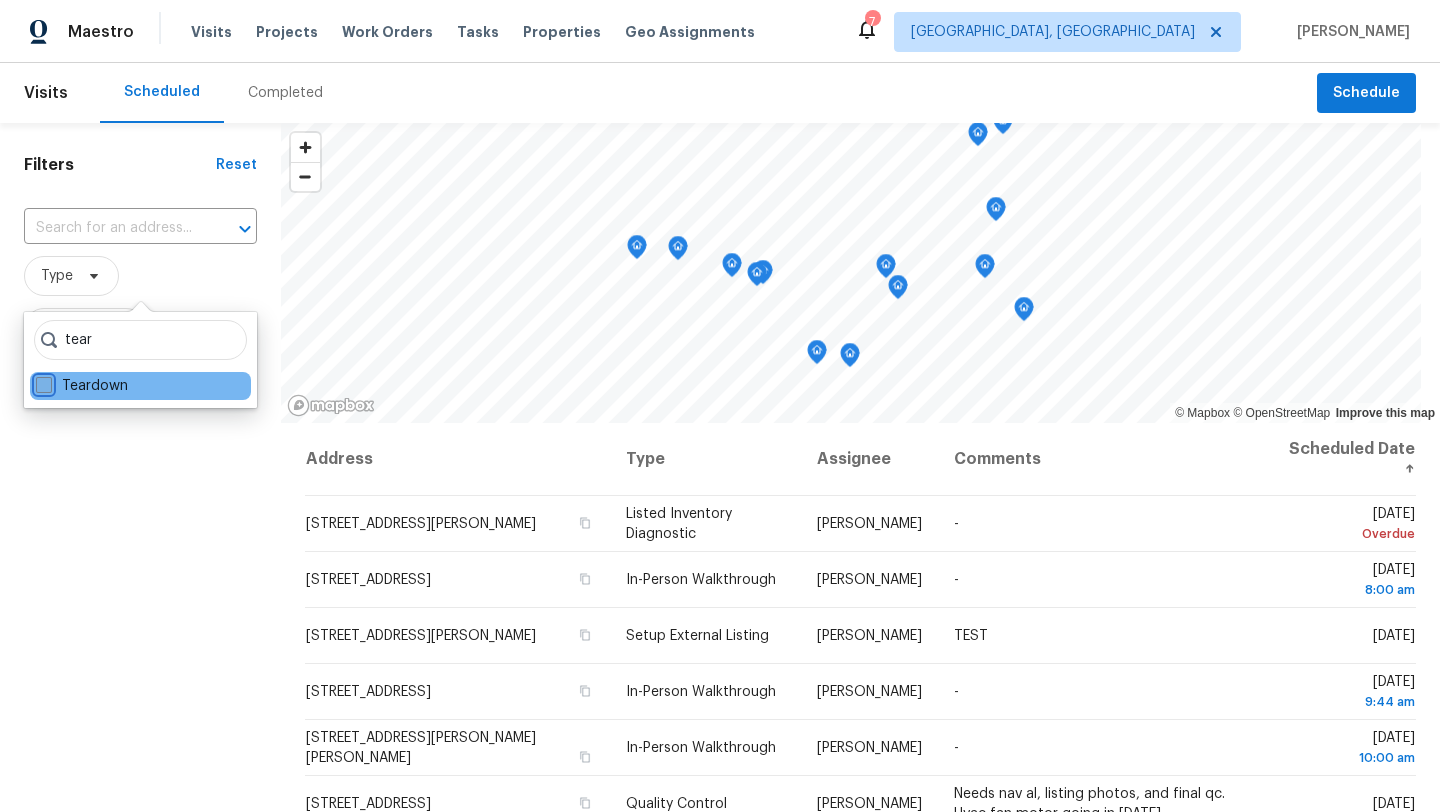 click on "Teardown" at bounding box center (42, 382) 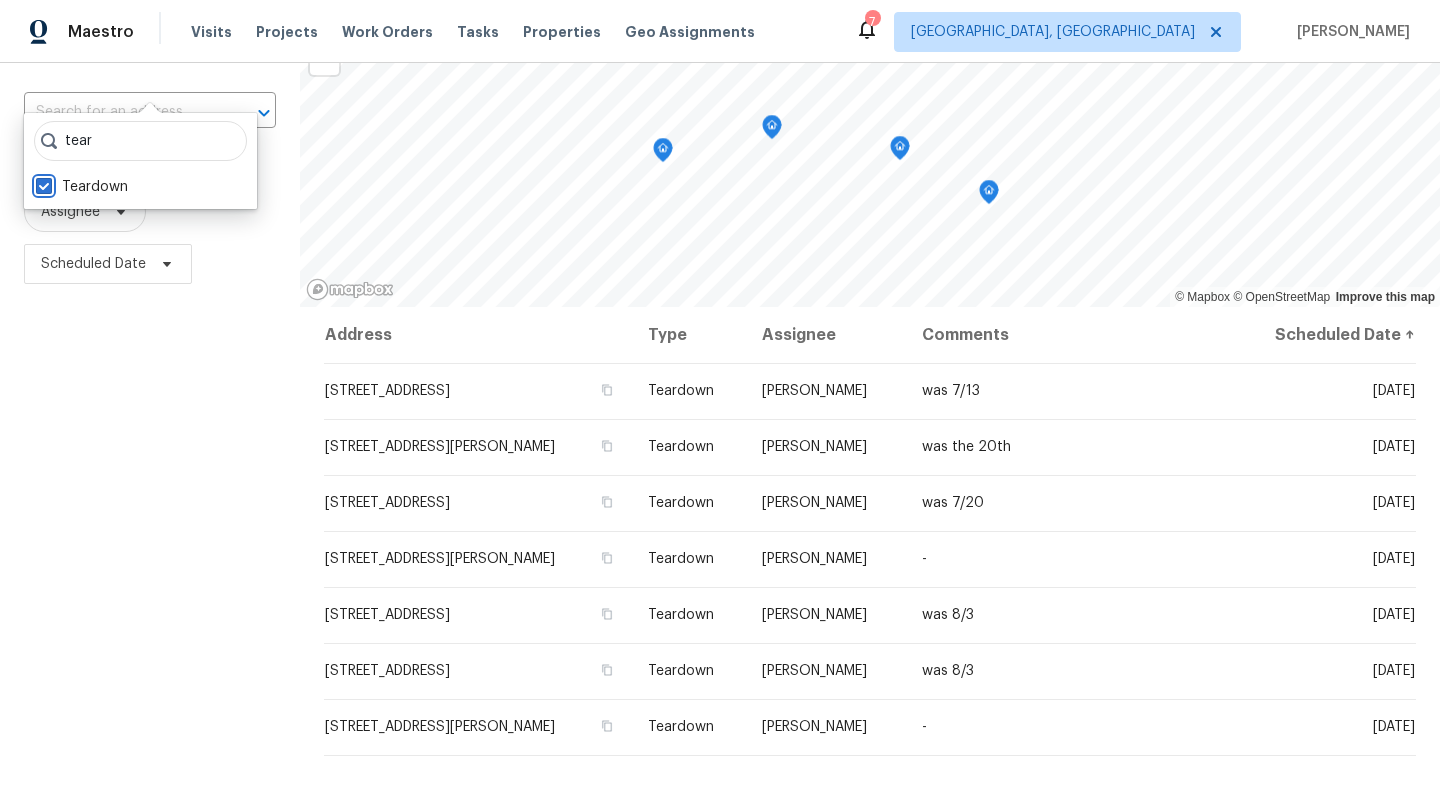 scroll, scrollTop: 260, scrollLeft: 0, axis: vertical 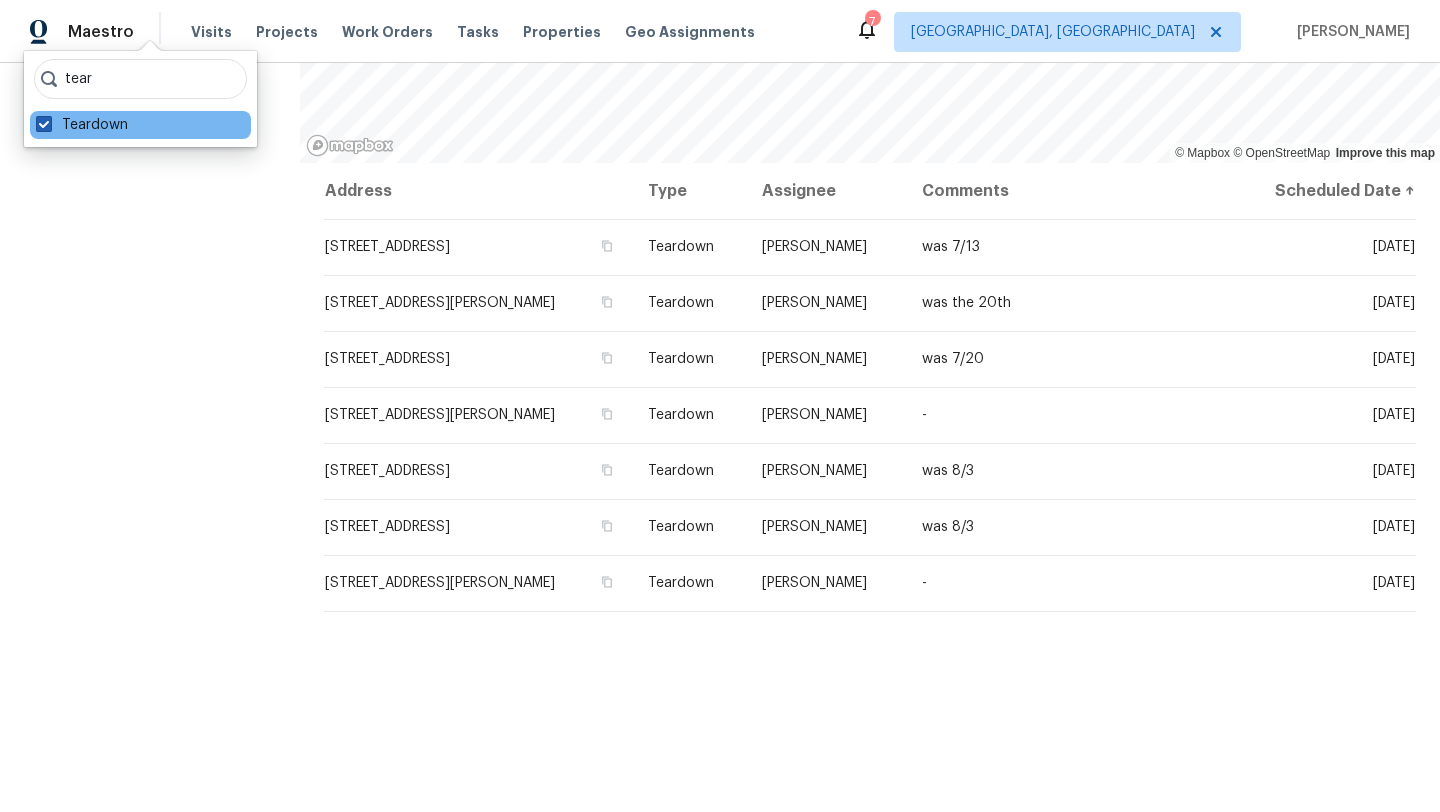 click at bounding box center [44, 124] 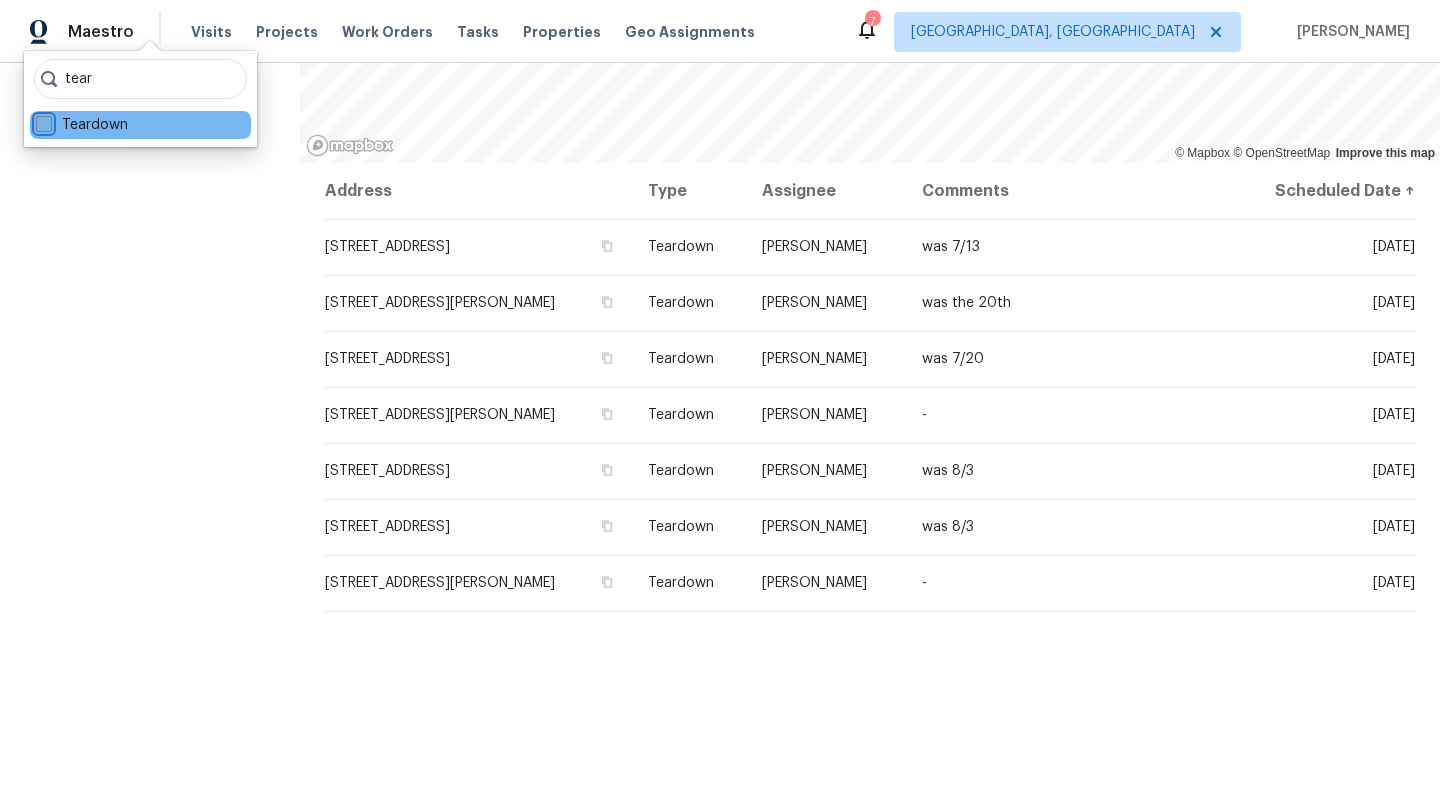 checkbox on "false" 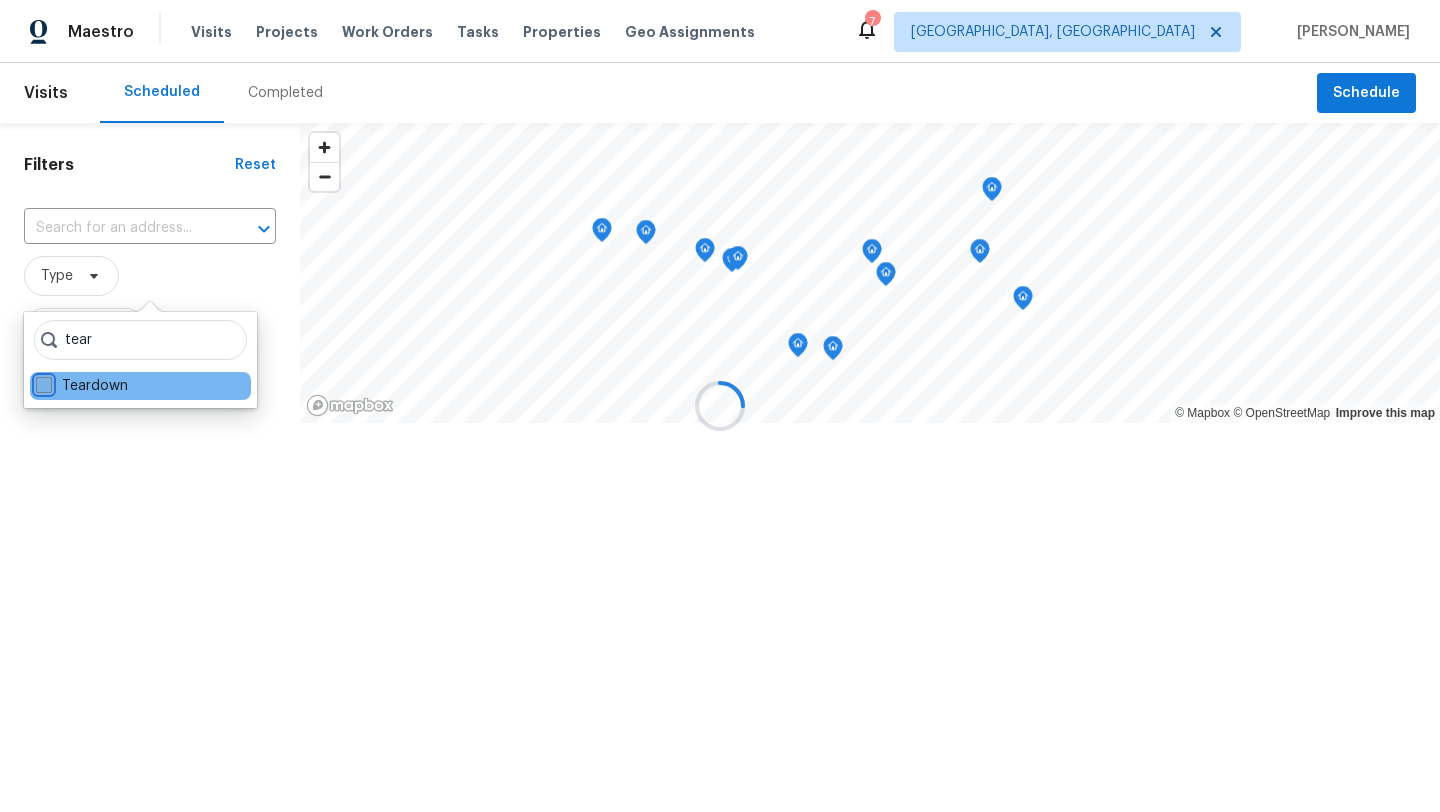 scroll, scrollTop: 0, scrollLeft: 0, axis: both 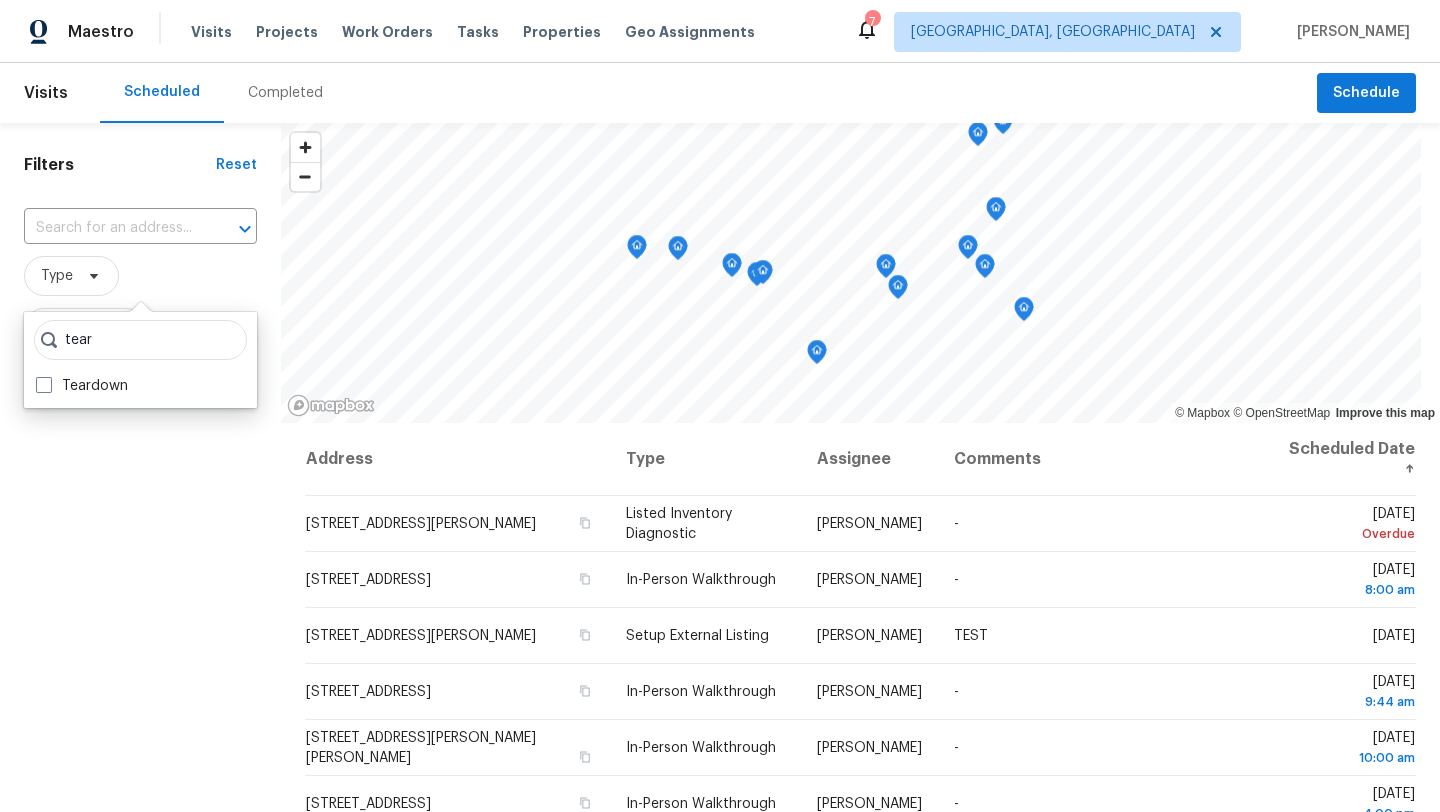 click on "Type" at bounding box center [140, 276] 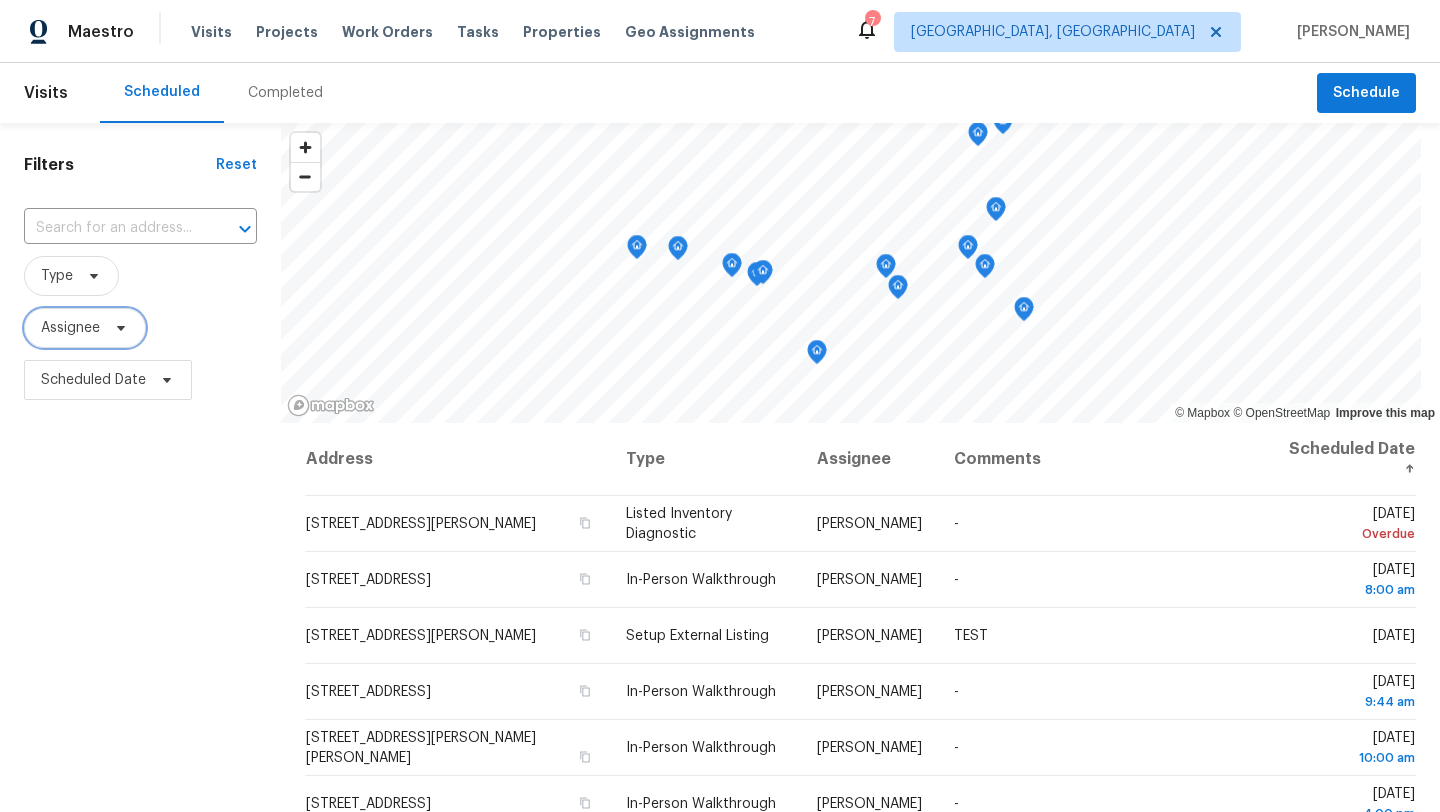 click at bounding box center (118, 328) 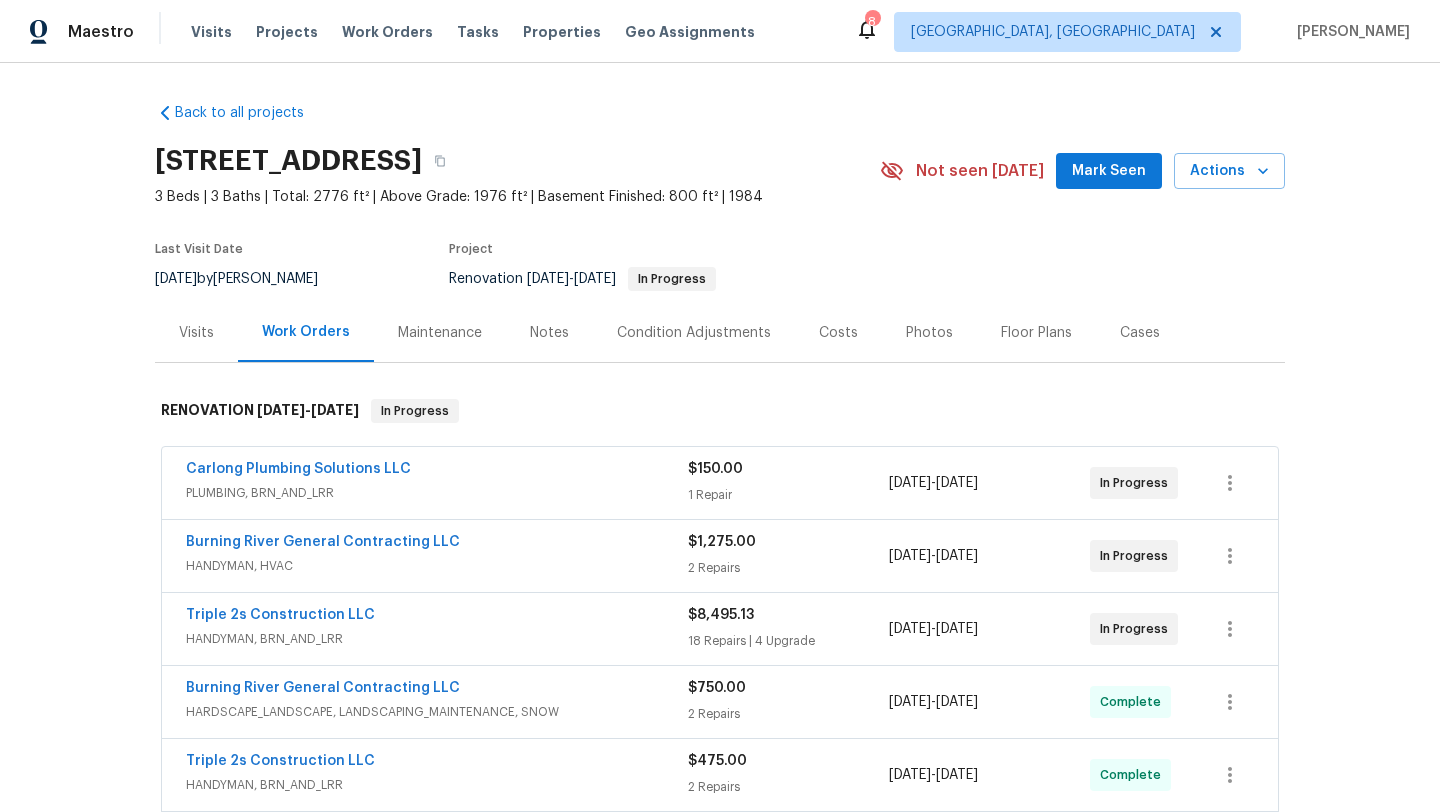 scroll, scrollTop: 0, scrollLeft: 0, axis: both 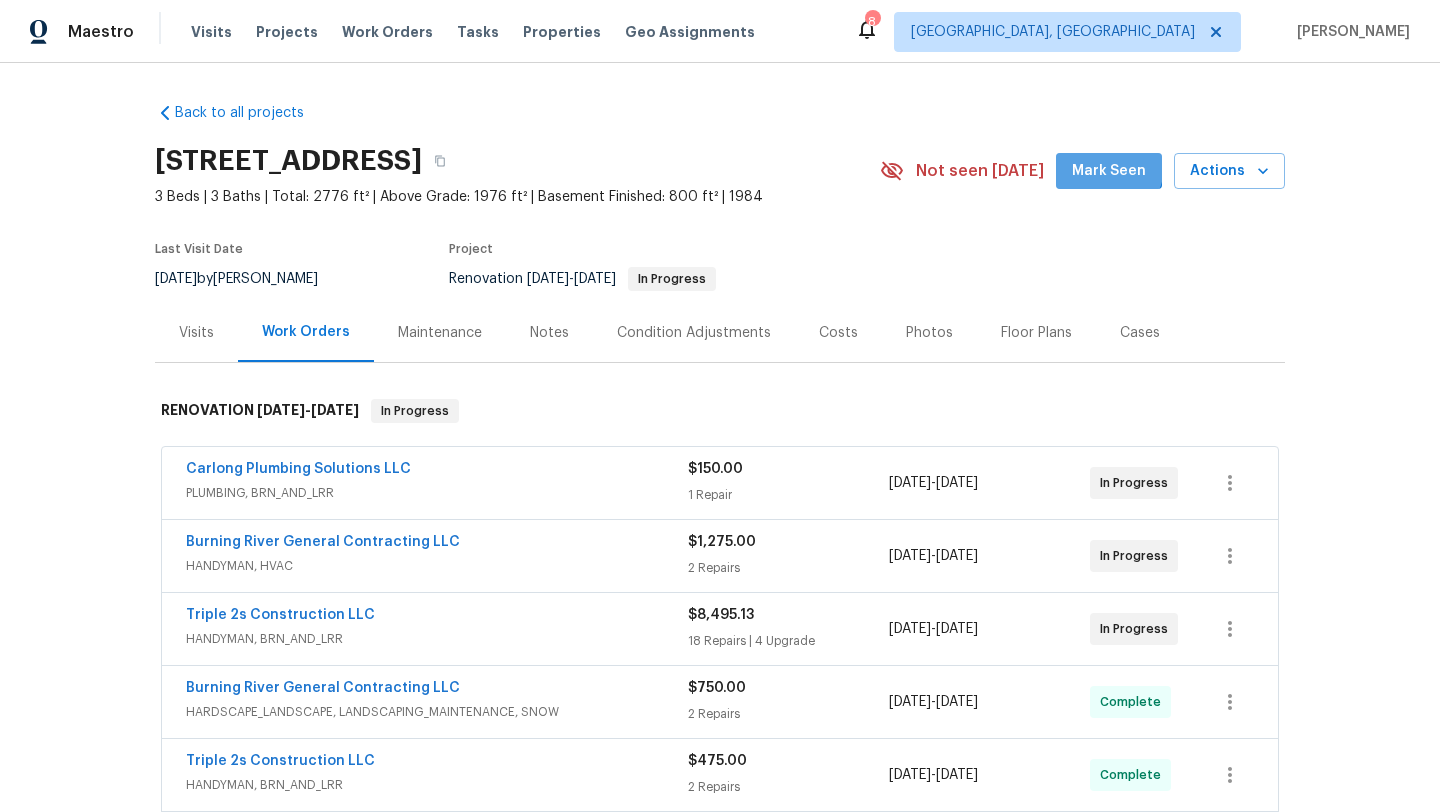 click on "Mark Seen" at bounding box center [1109, 171] 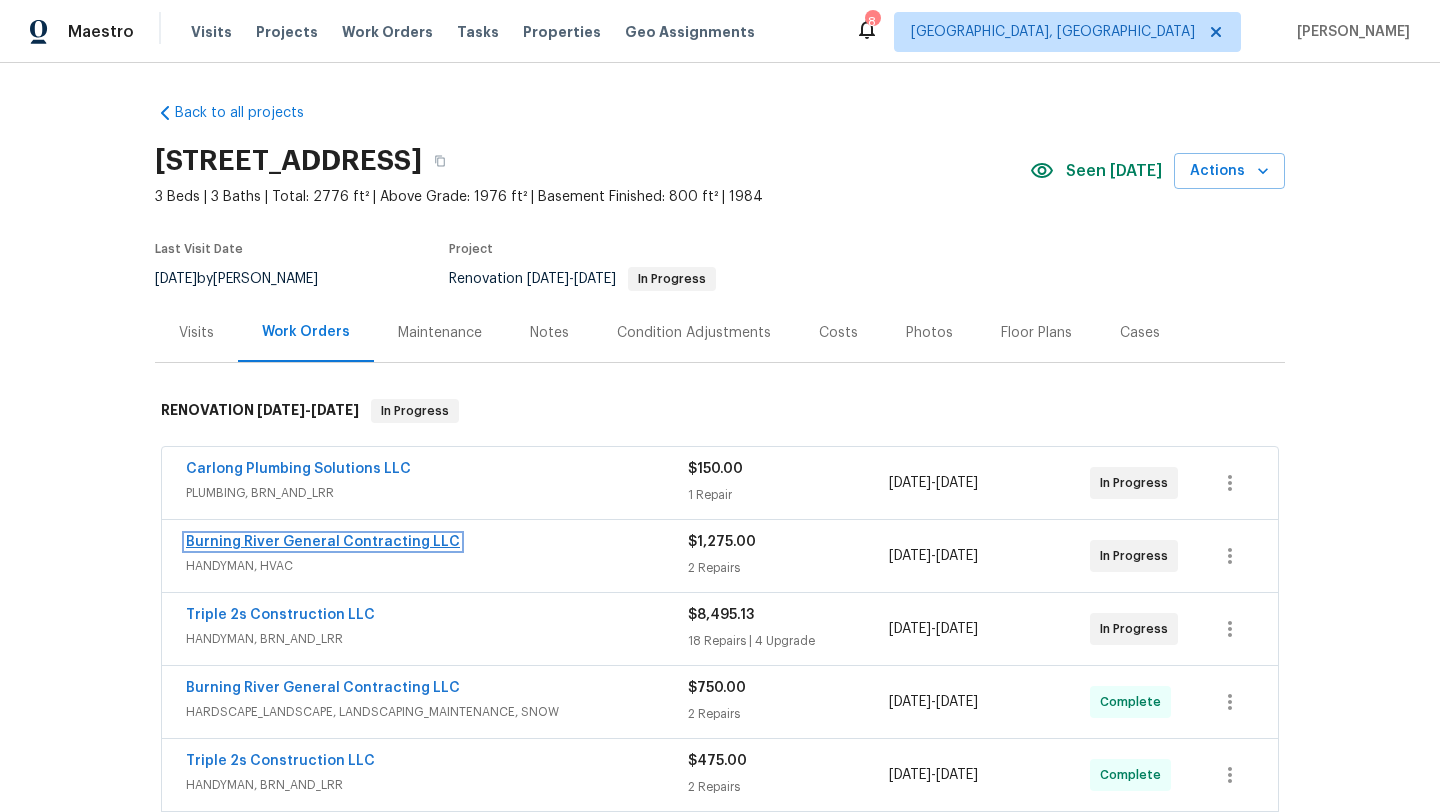 click on "Burning River General Contracting LLC" at bounding box center (323, 542) 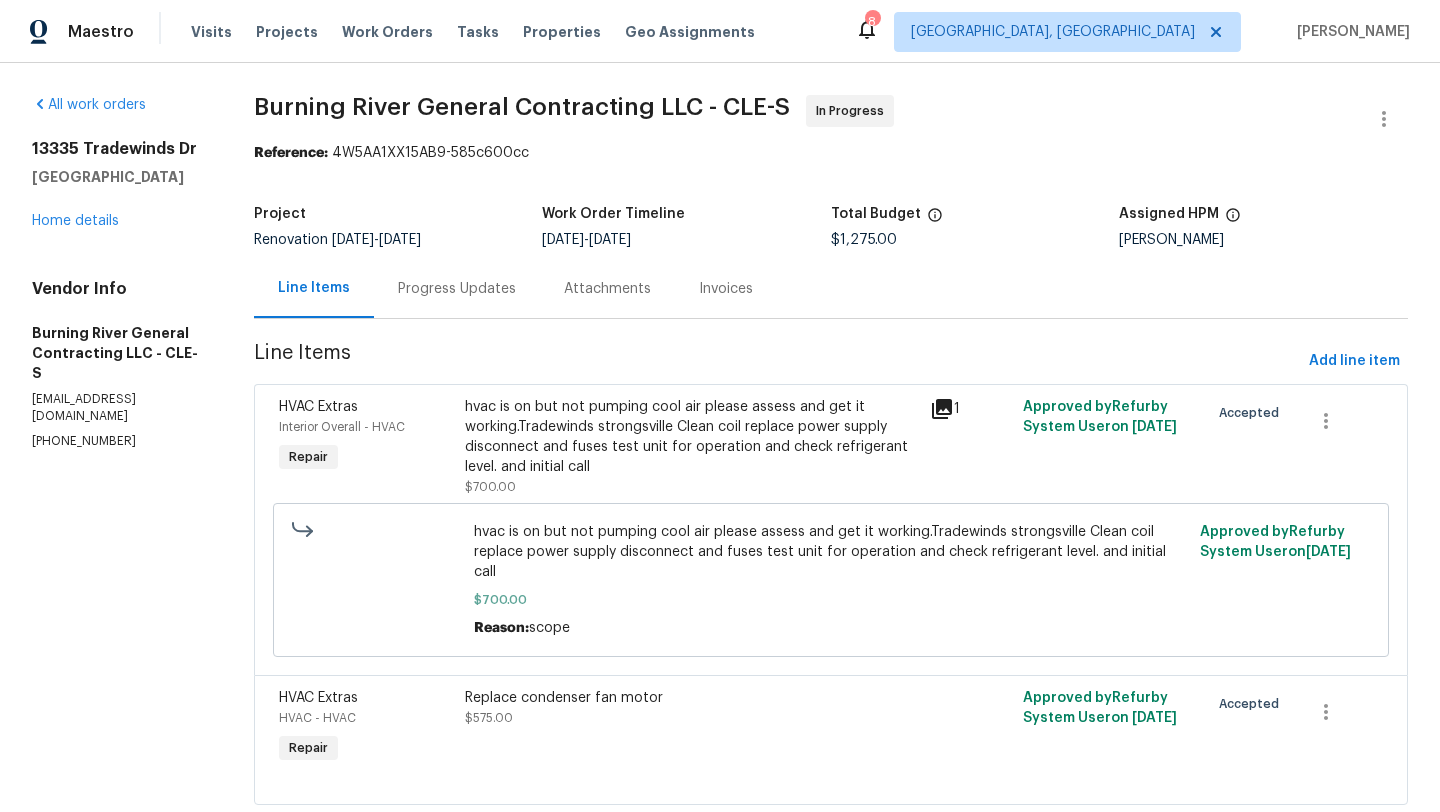 scroll, scrollTop: 30, scrollLeft: 0, axis: vertical 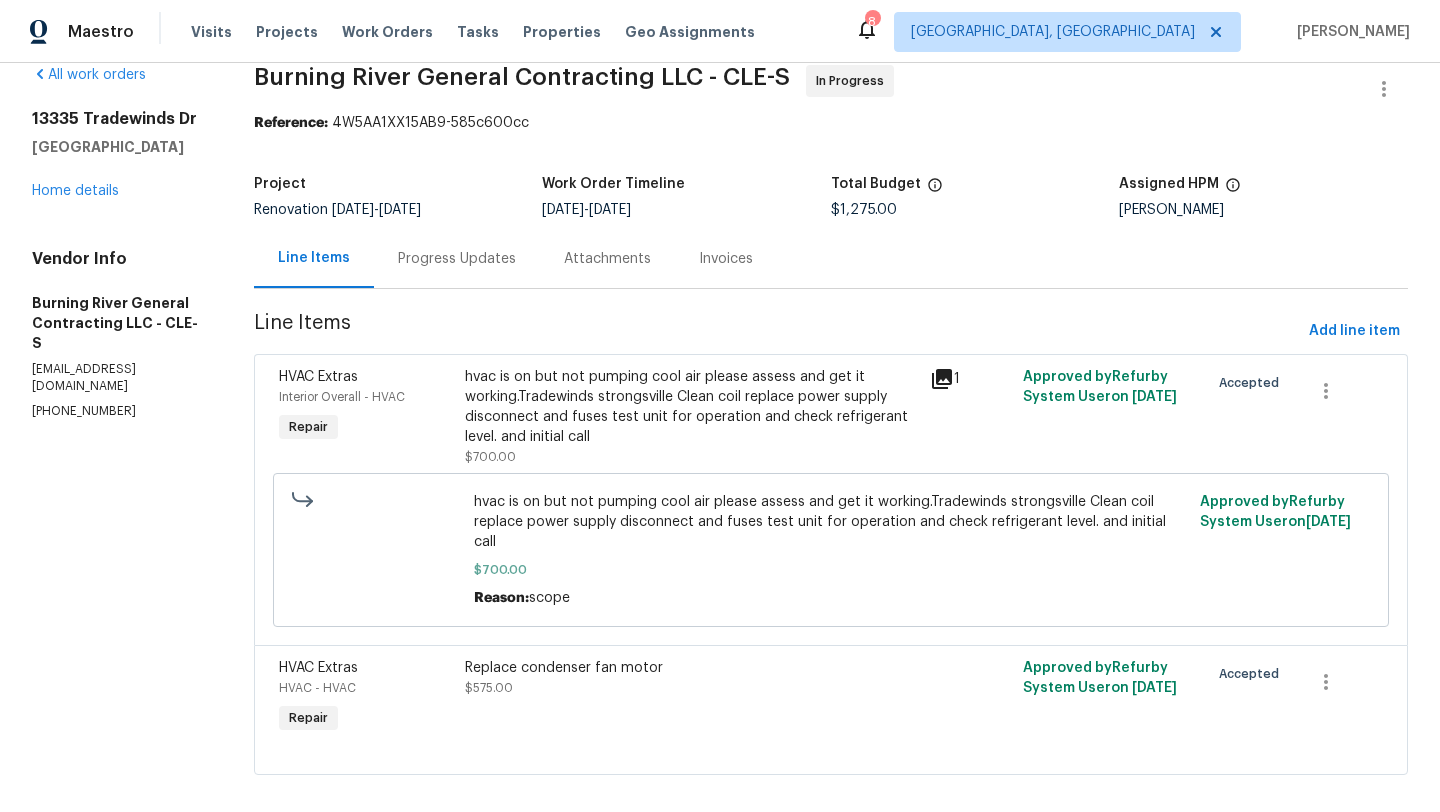 click on "Progress Updates" at bounding box center [457, 259] 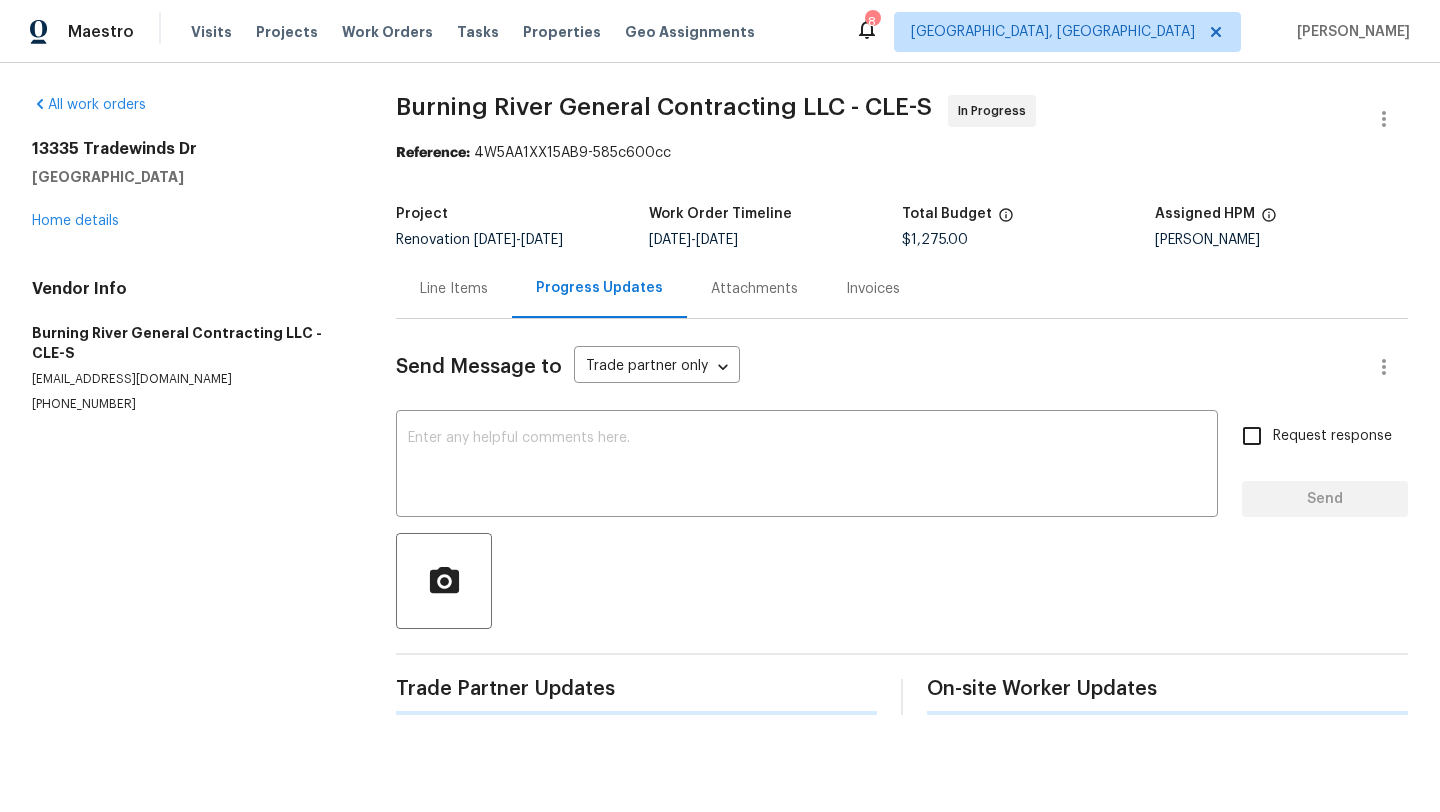 scroll, scrollTop: 0, scrollLeft: 0, axis: both 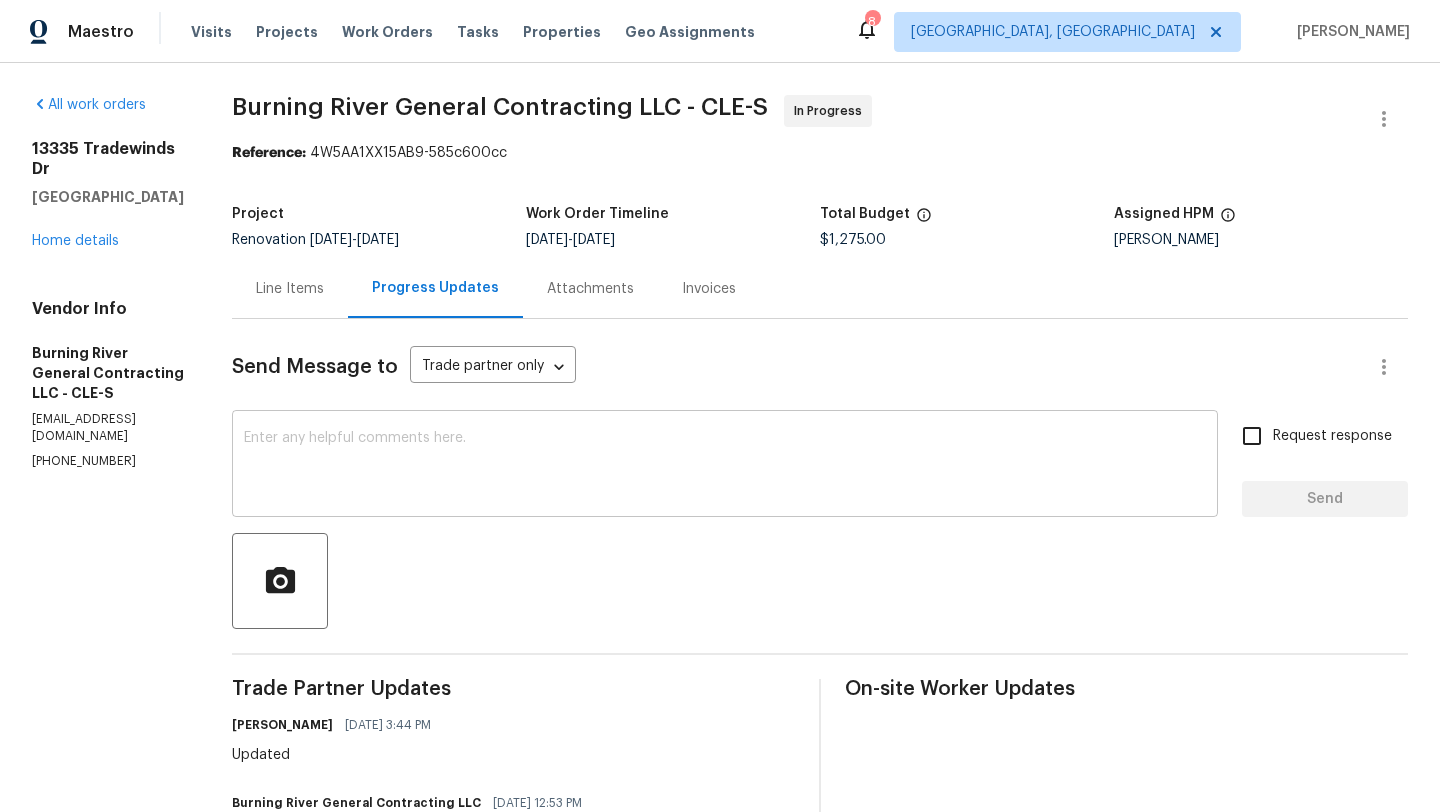 click at bounding box center [725, 466] 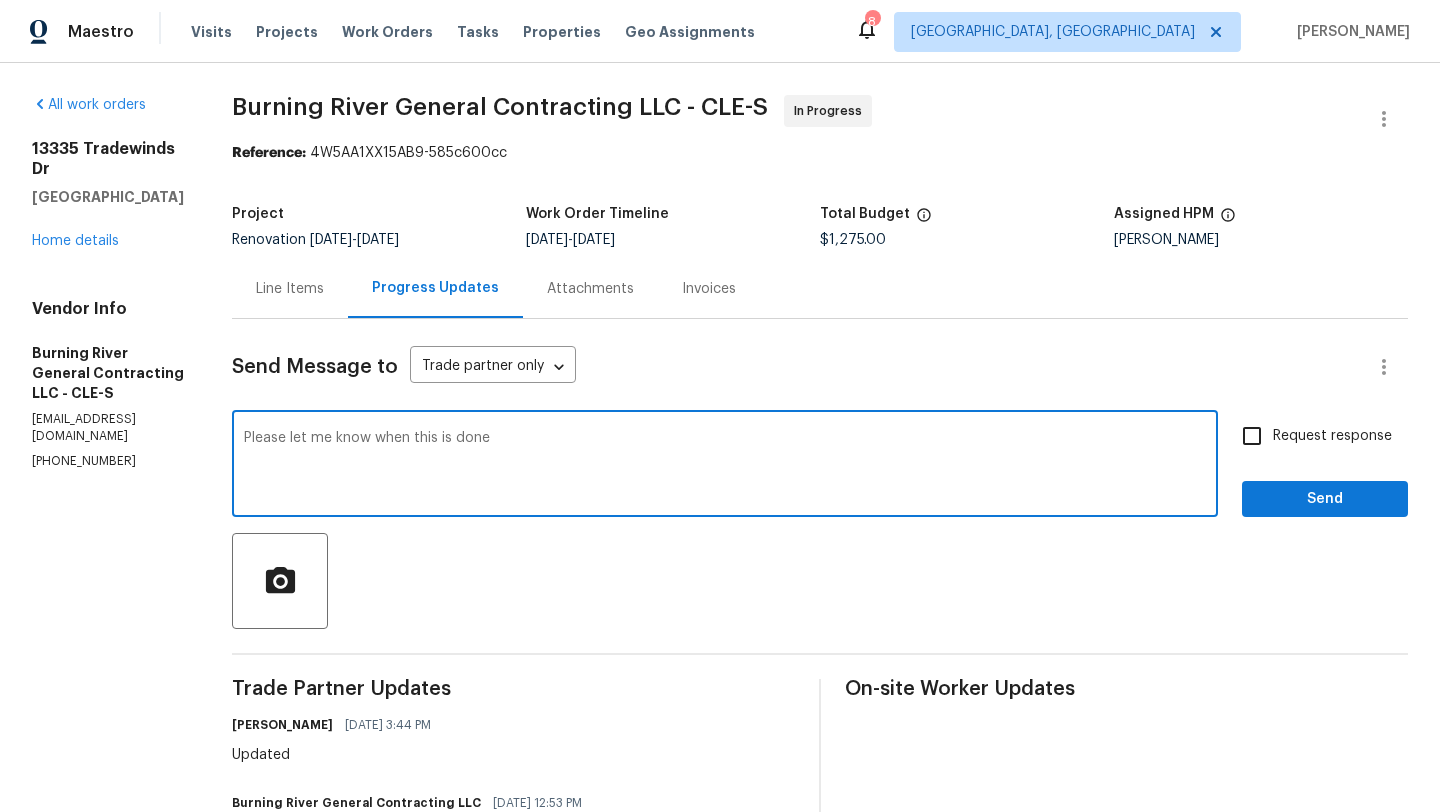 type on "Please let me know when this is done" 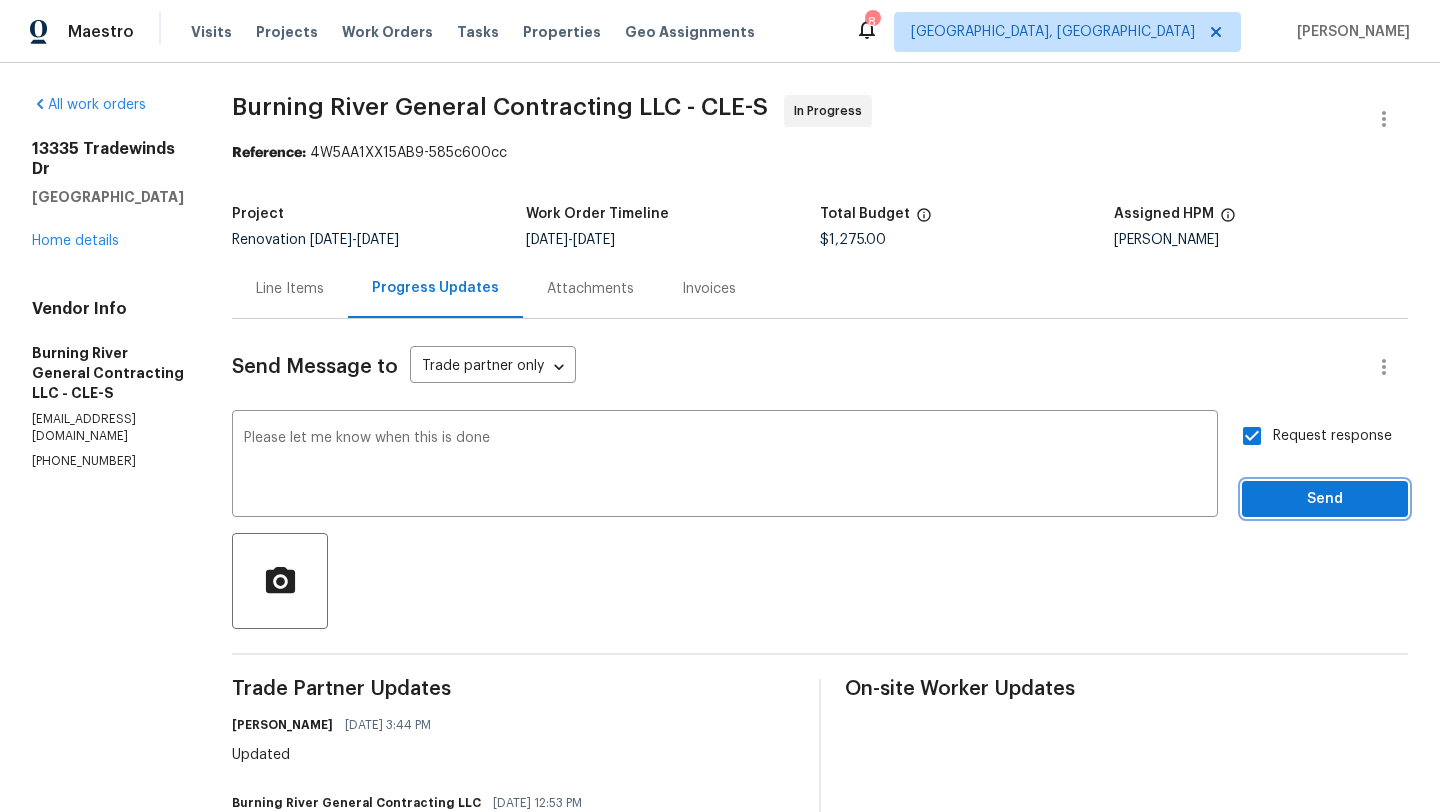 click on "Send" at bounding box center [1325, 499] 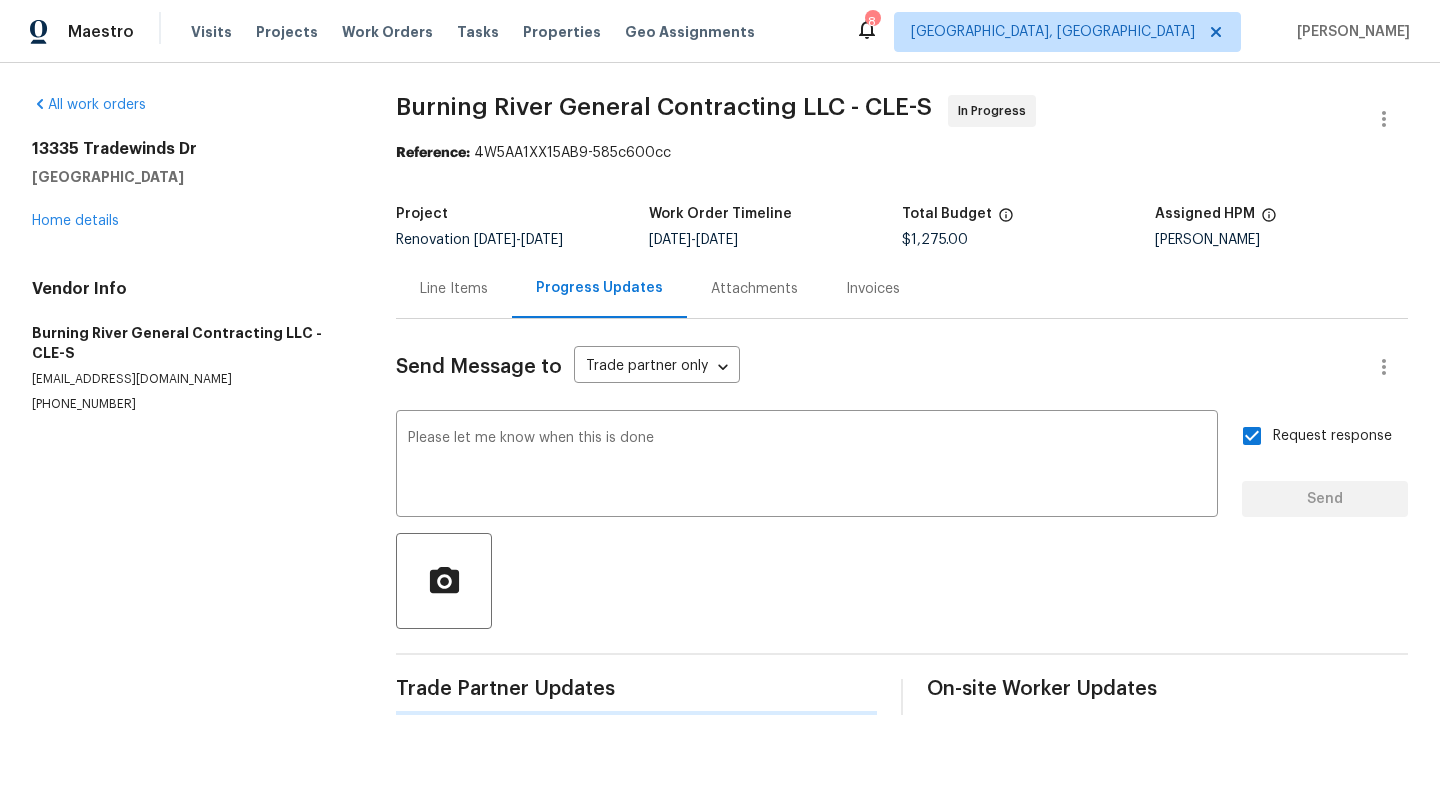 type 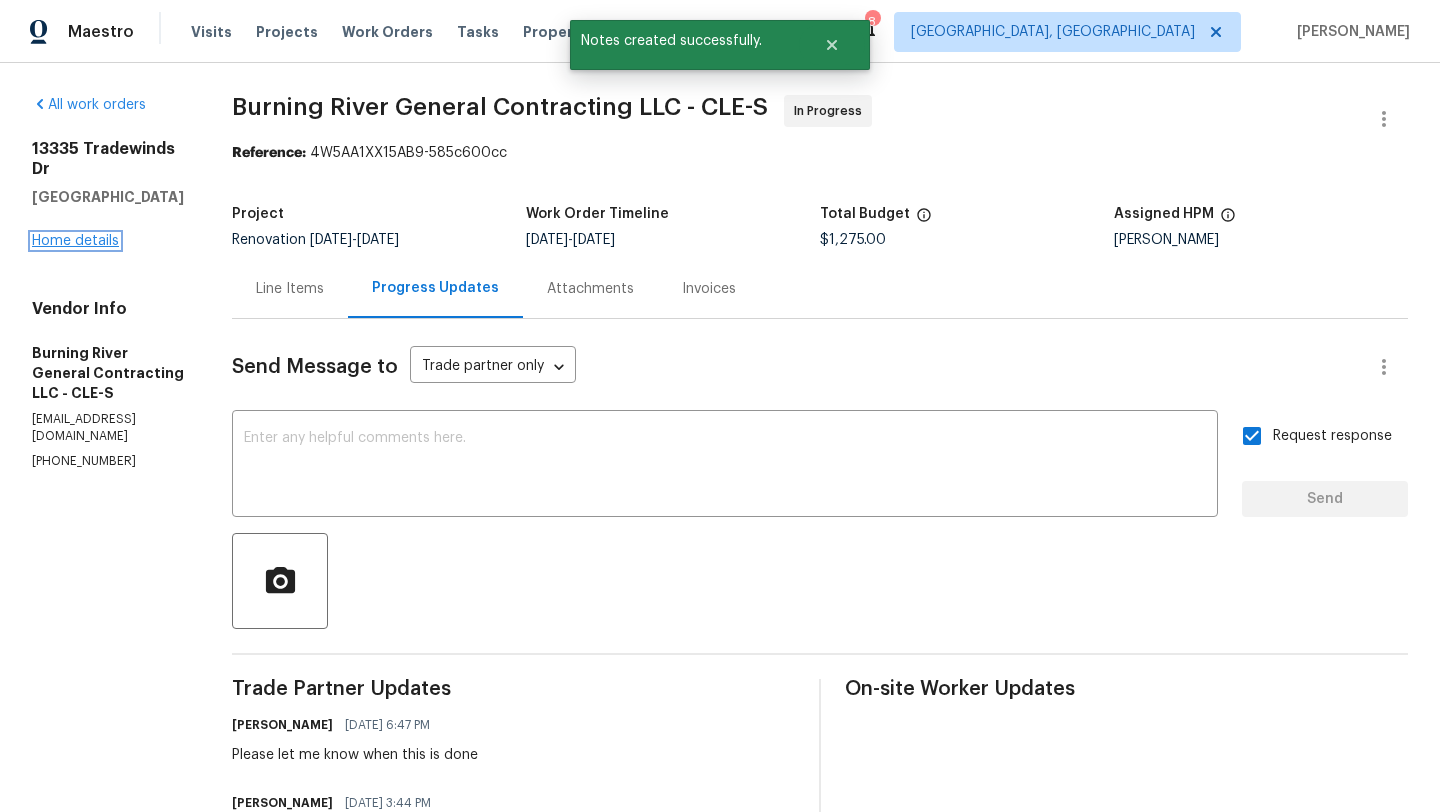 click on "Home details" at bounding box center [75, 241] 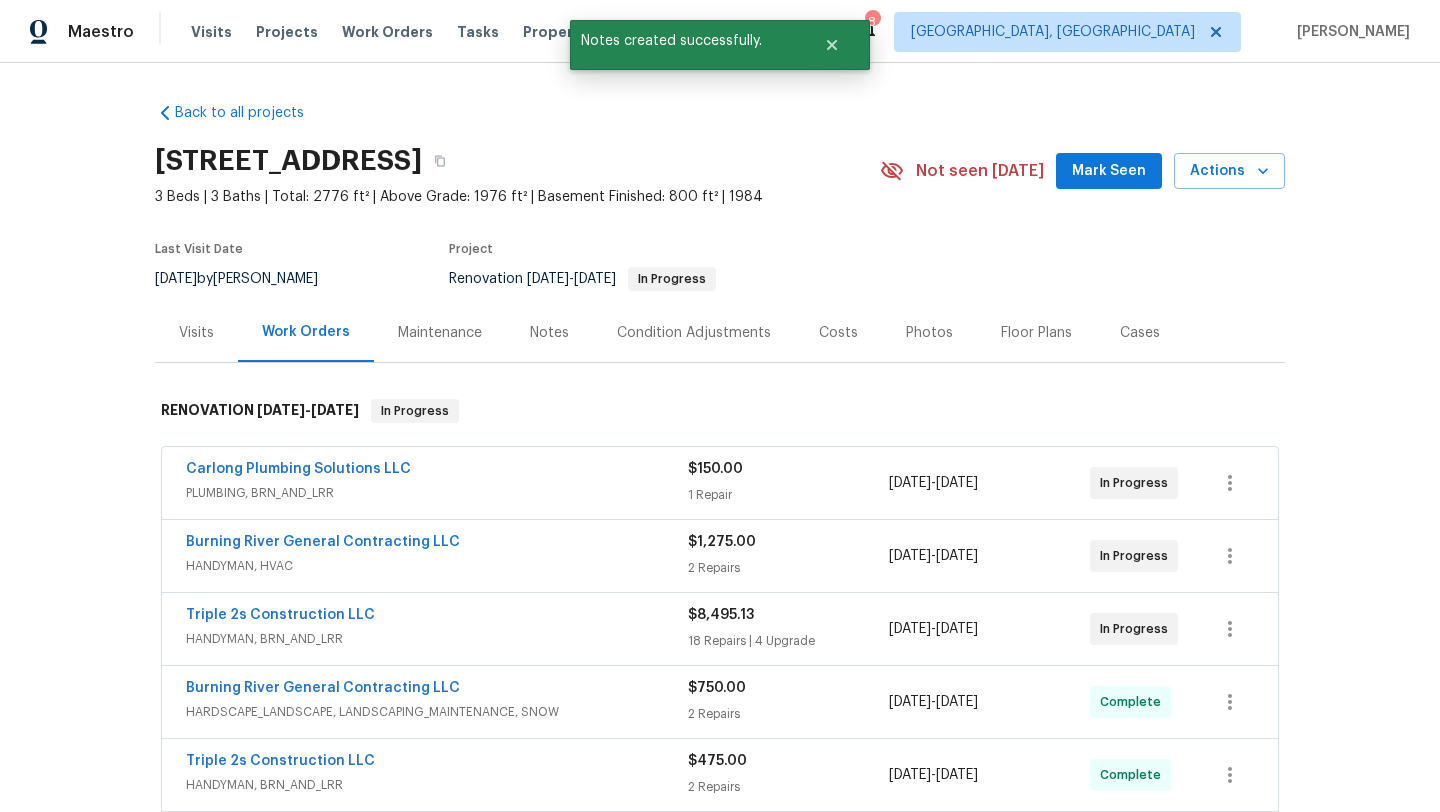 click on "Notes" at bounding box center (549, 333) 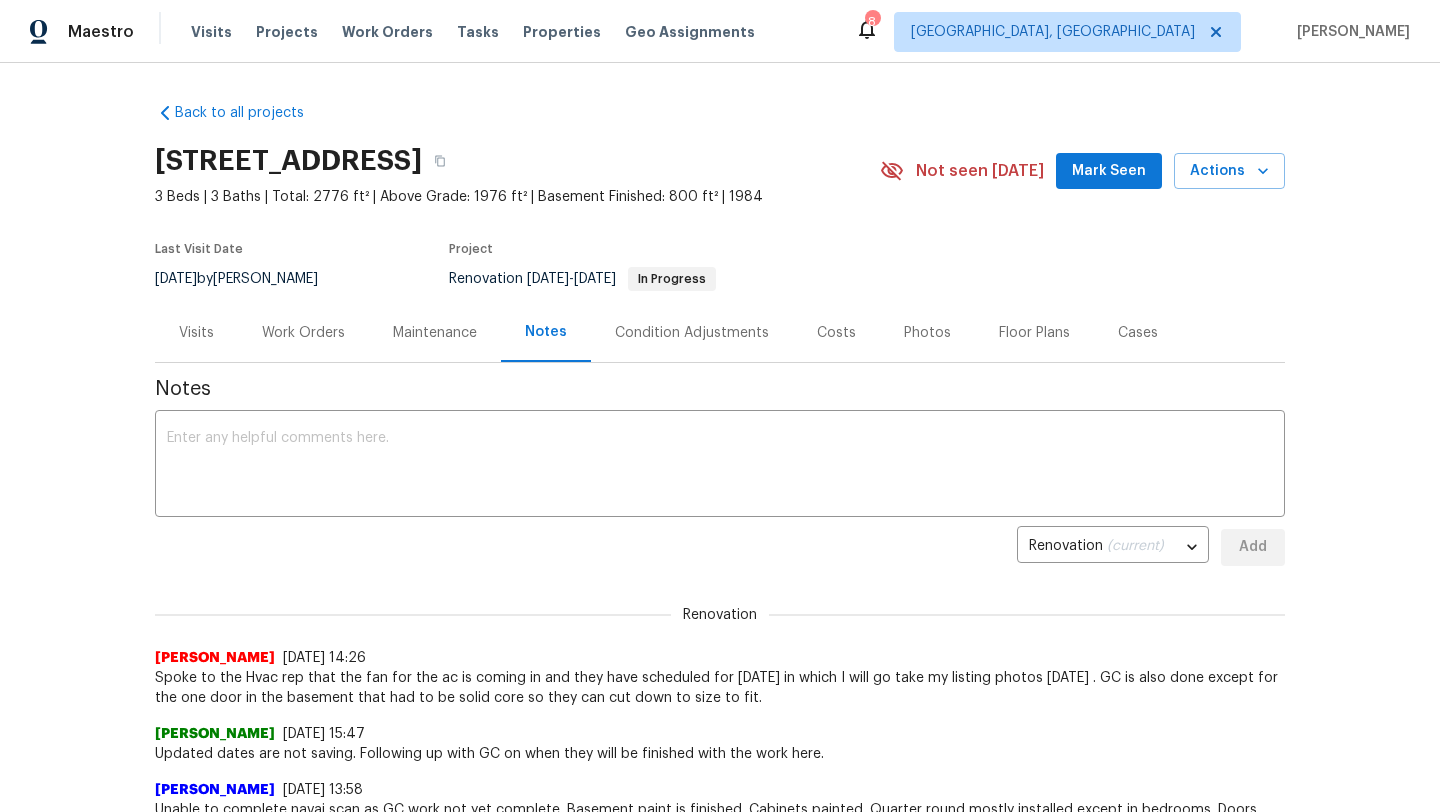 click on "Work Orders" at bounding box center (303, 332) 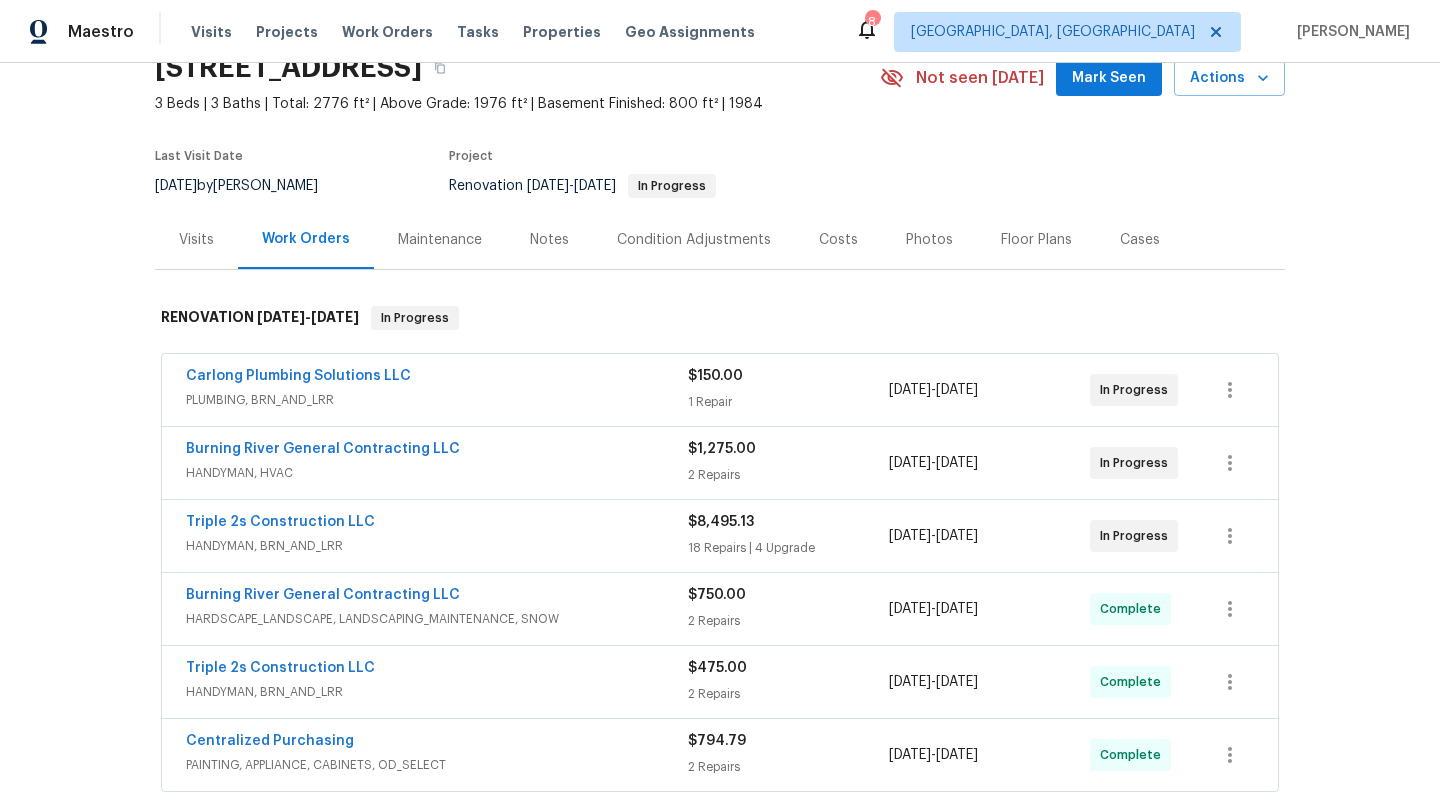 scroll, scrollTop: 95, scrollLeft: 0, axis: vertical 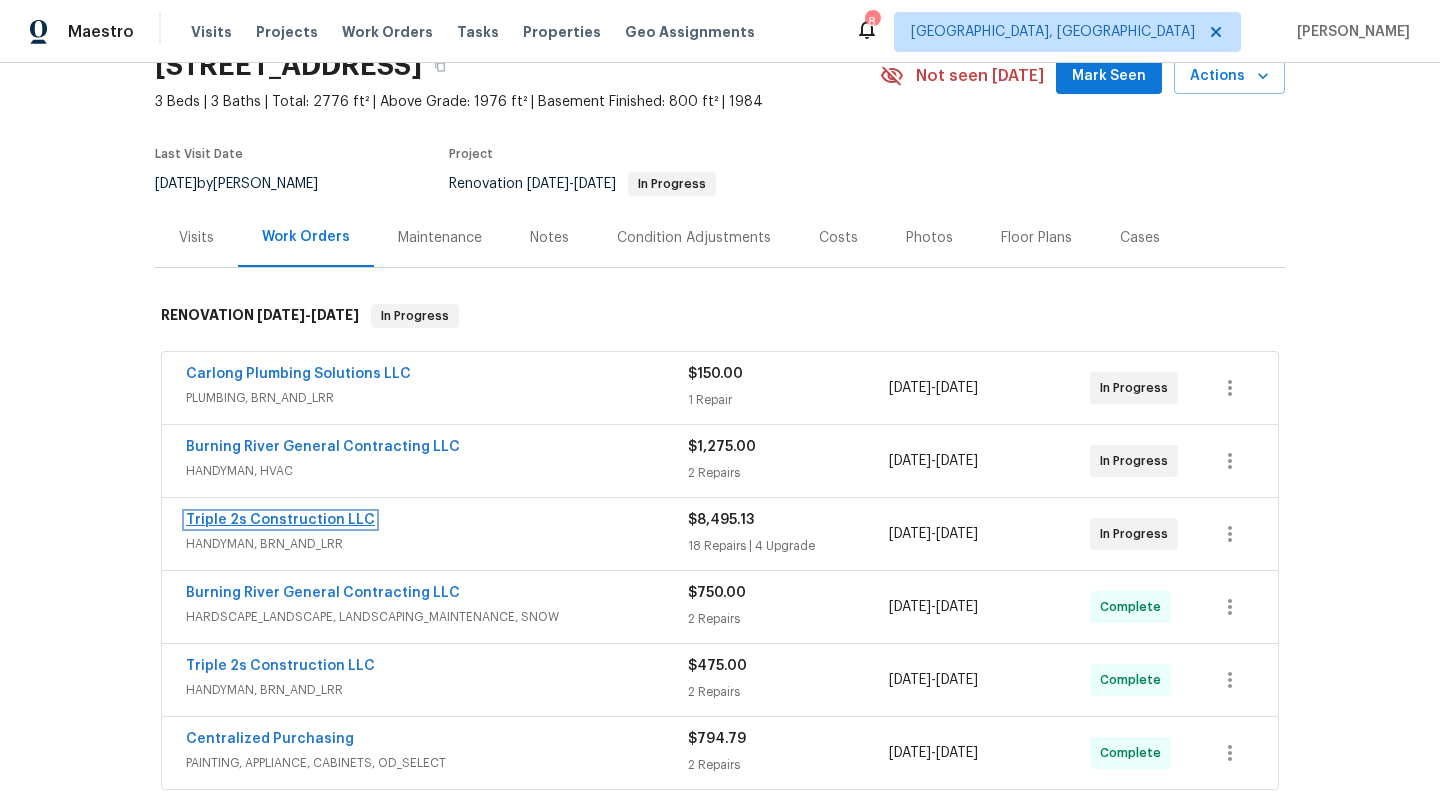 click on "Triple 2s Construction LLC" at bounding box center [280, 520] 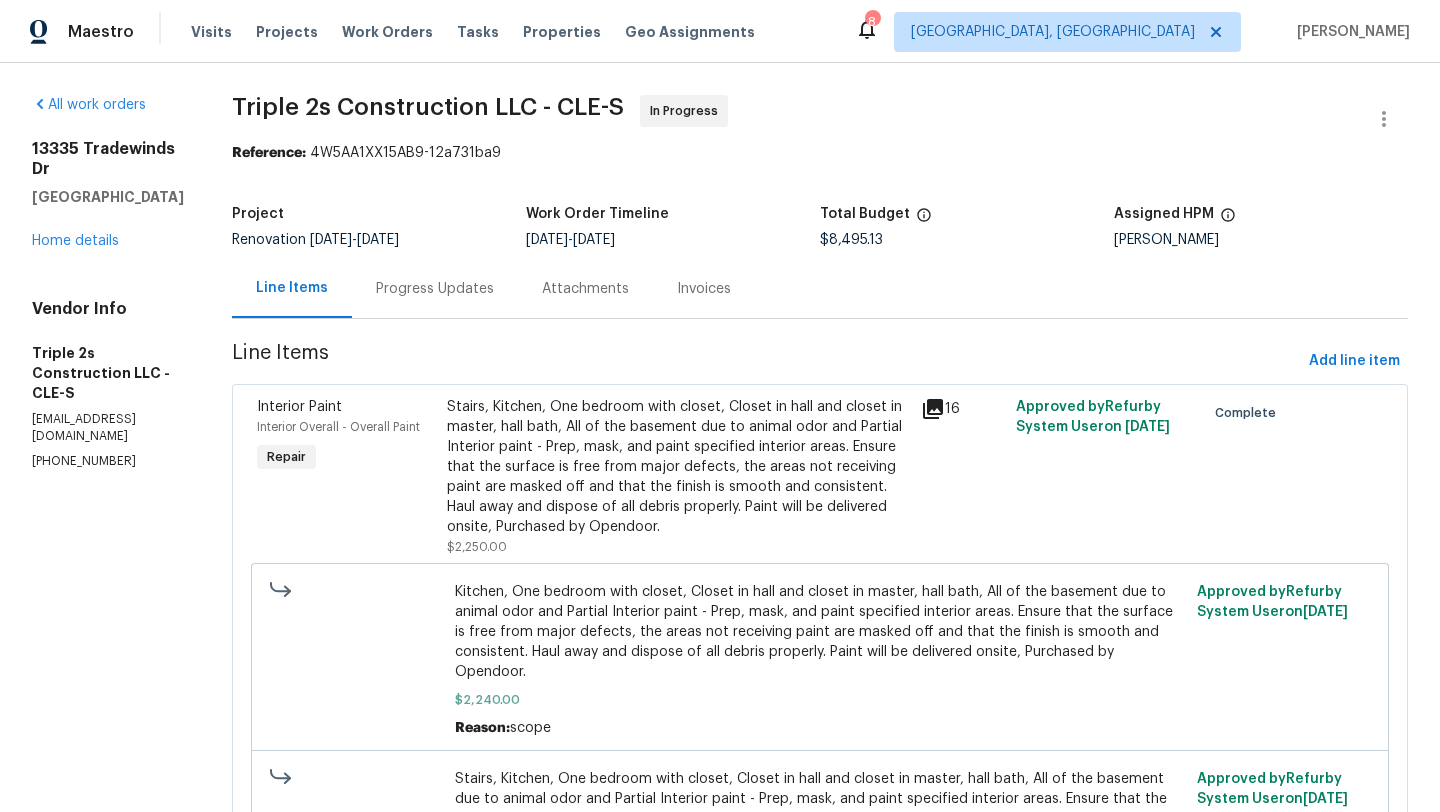 click on "Progress Updates" at bounding box center (435, 289) 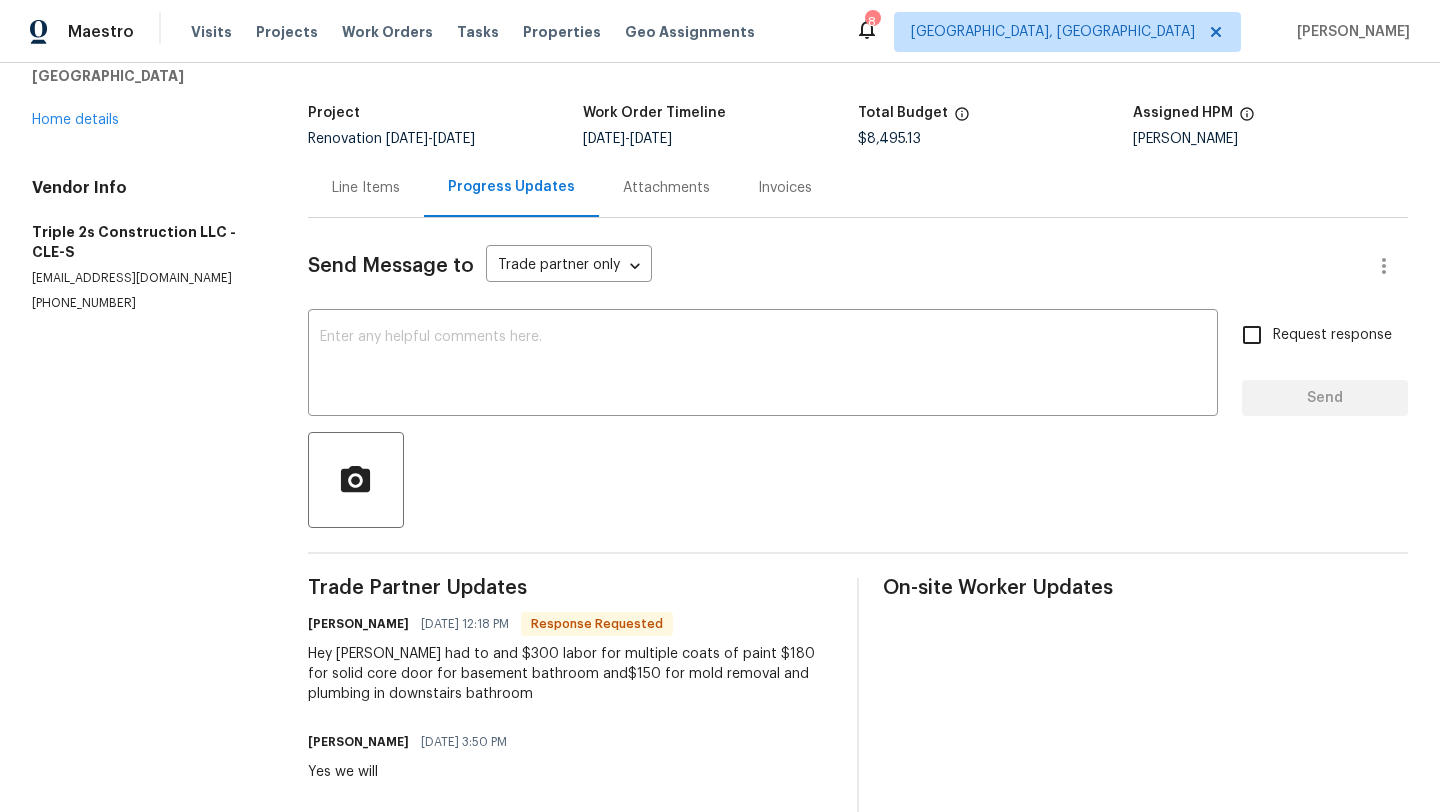 scroll, scrollTop: 109, scrollLeft: 0, axis: vertical 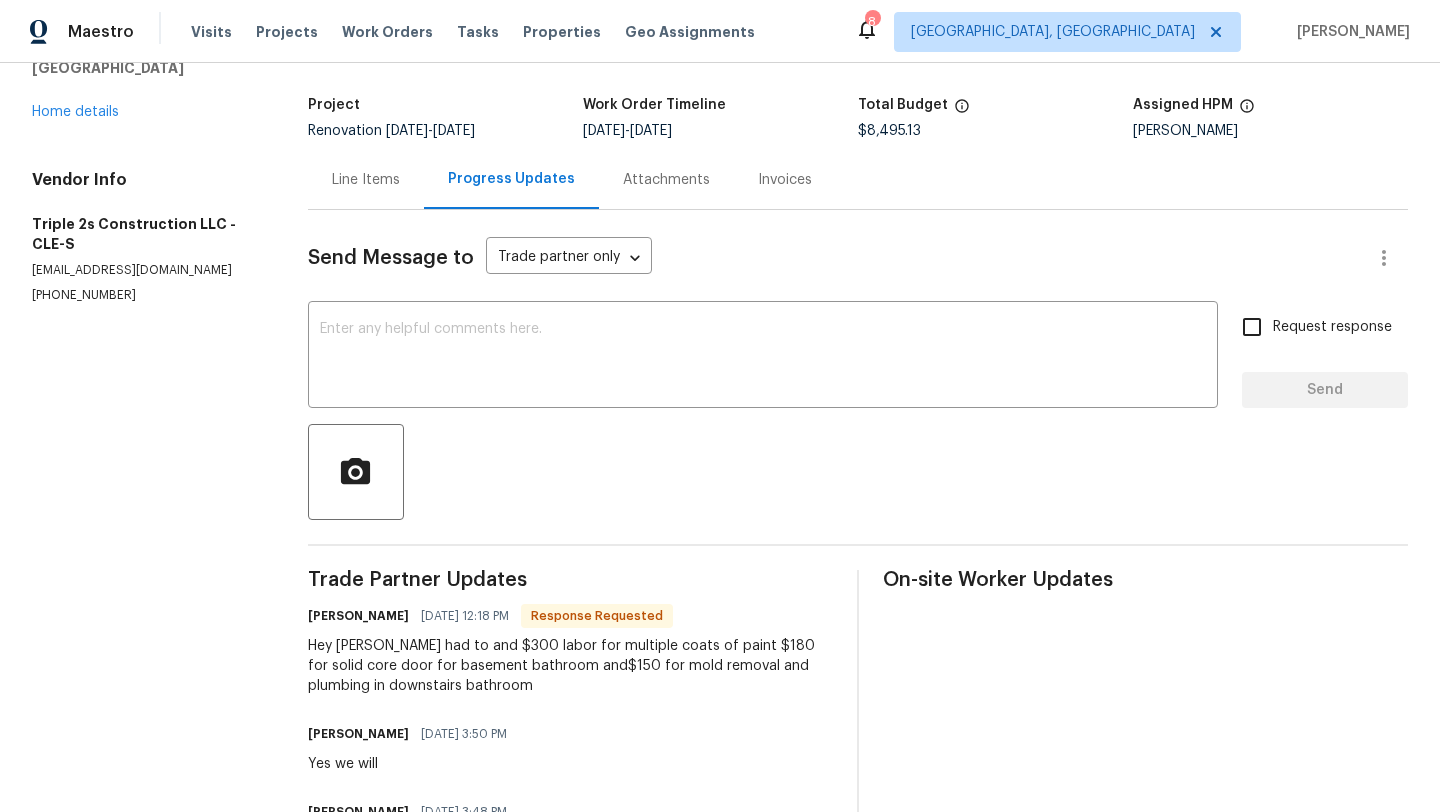 click on "Hey Beck had to and $300 labor for multiple coats of paint $180 for solid core door for basement bathroom and$150 for mold removal and plumbing in downstairs bathroom" at bounding box center [570, 666] 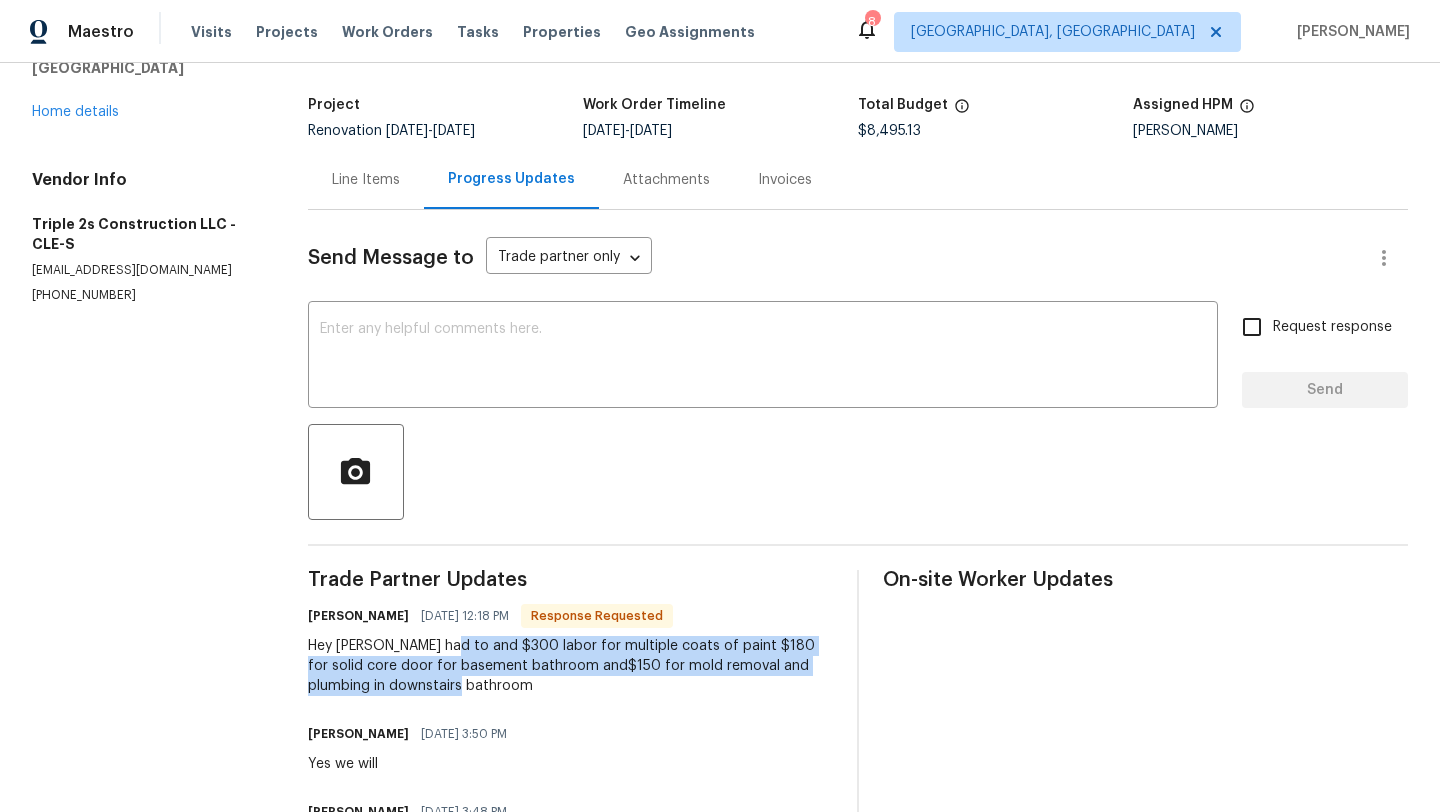 drag, startPoint x: 456, startPoint y: 691, endPoint x: 454, endPoint y: 645, distance: 46.043457 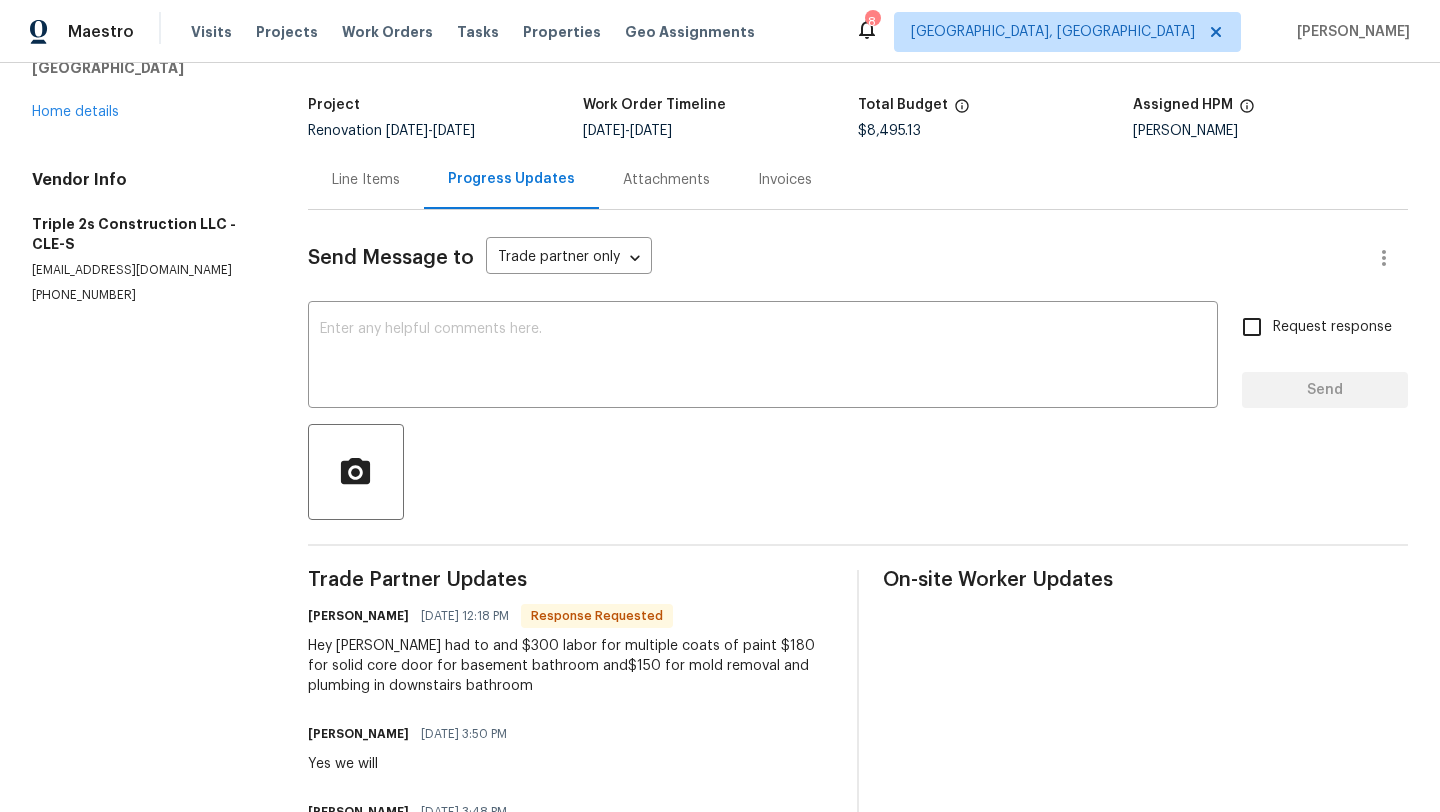 click on "Line Items" at bounding box center (366, 180) 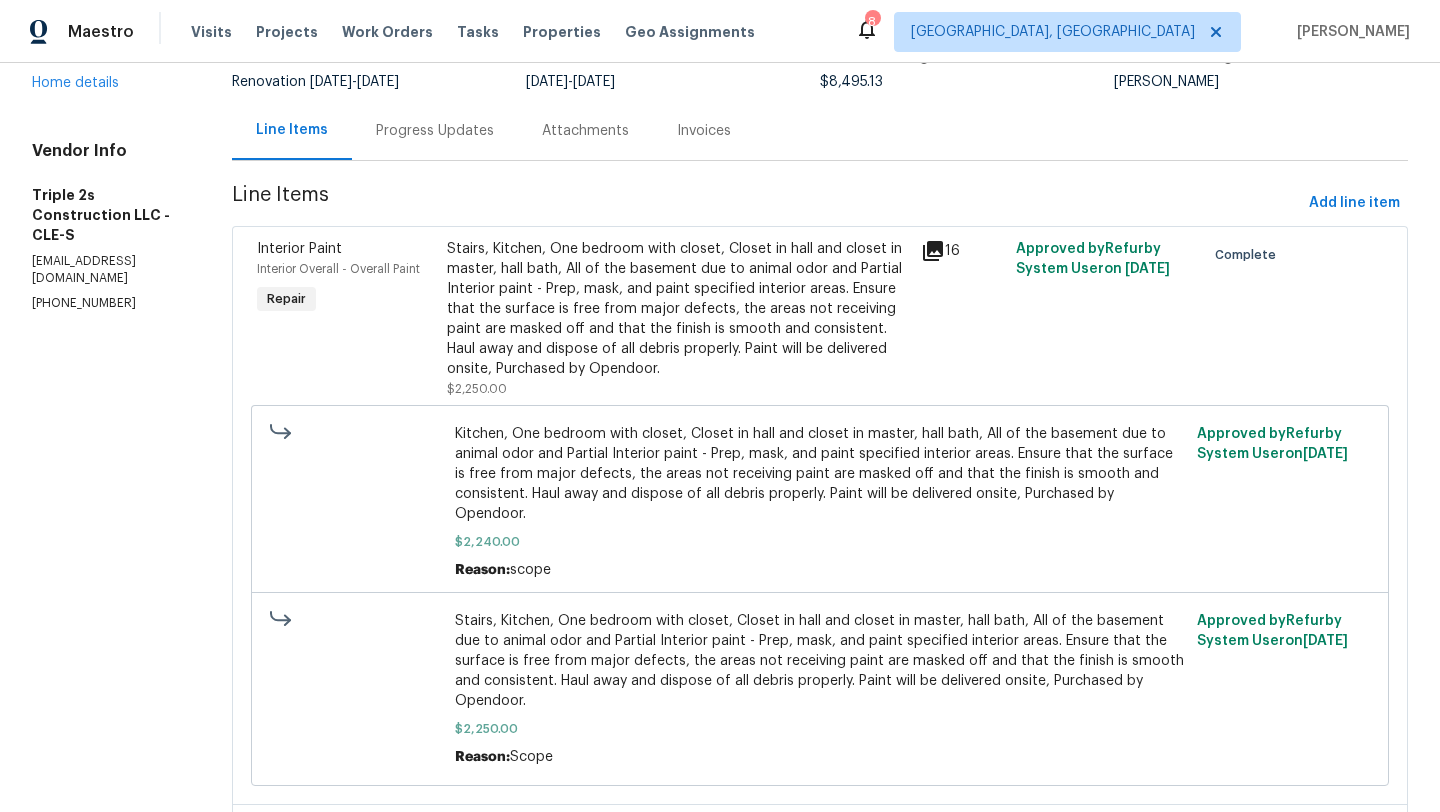 scroll, scrollTop: 0, scrollLeft: 0, axis: both 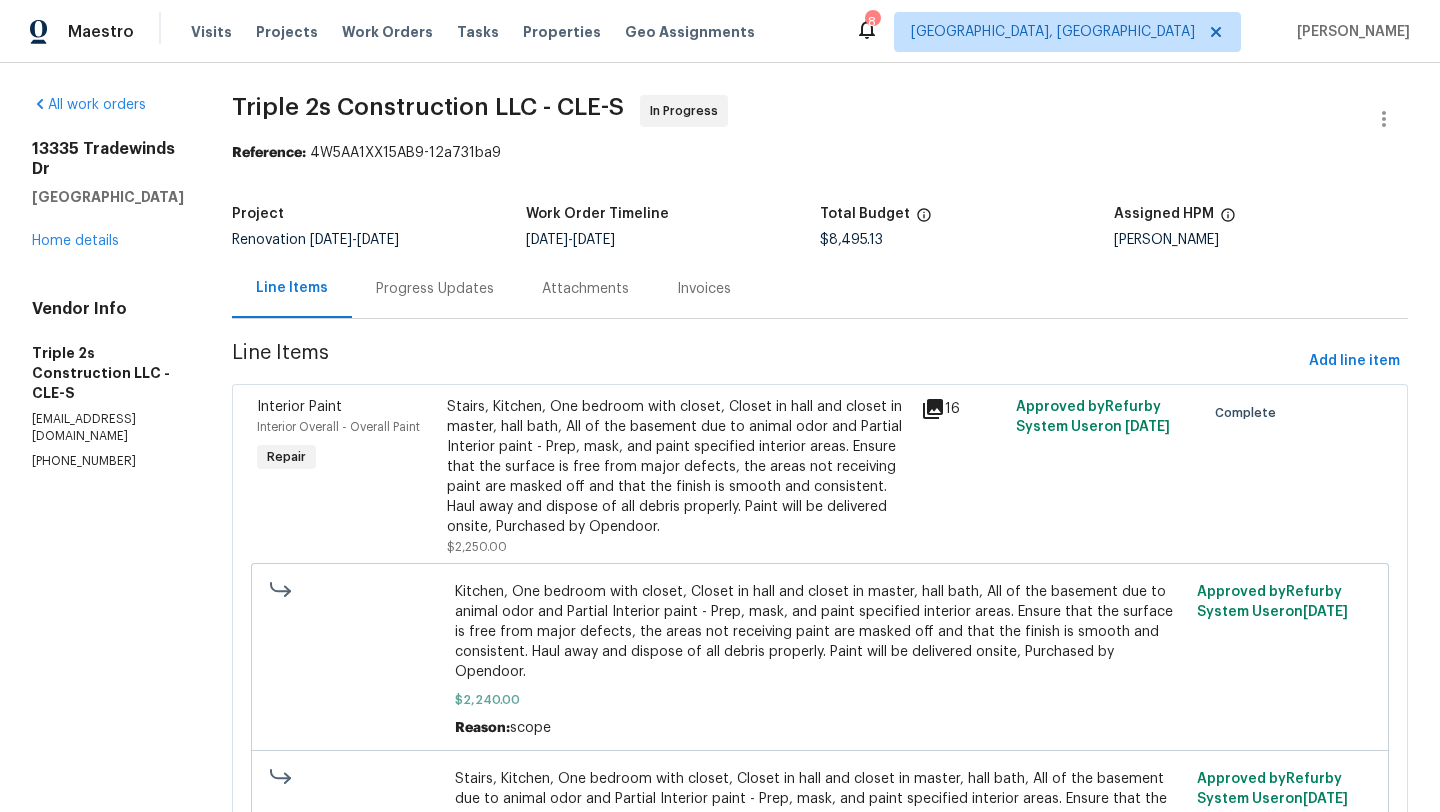 click on "Stairs, Kitchen, One bedroom with closet, Closet in hall and closet in master, hall bath, All of the basement due to animal odor and Partial Interior paint - Prep, mask, and paint specified interior areas. Ensure that the surface is free from major defects, the areas not receiving paint are masked off and that the finish is smooth and consistent. Haul away and dispose of all debris properly. Paint will be delivered onsite, Purchased by Opendoor." at bounding box center (678, 467) 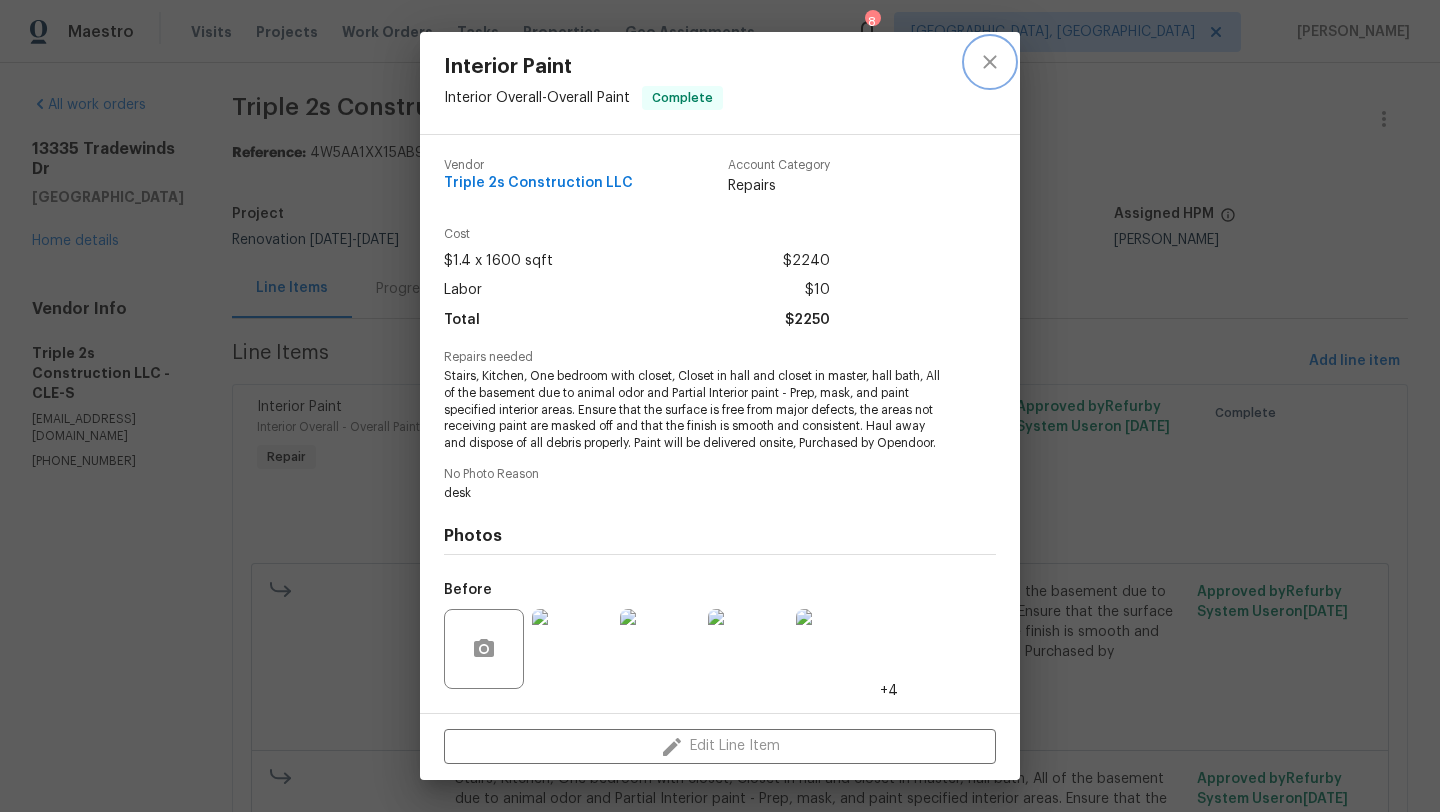 click 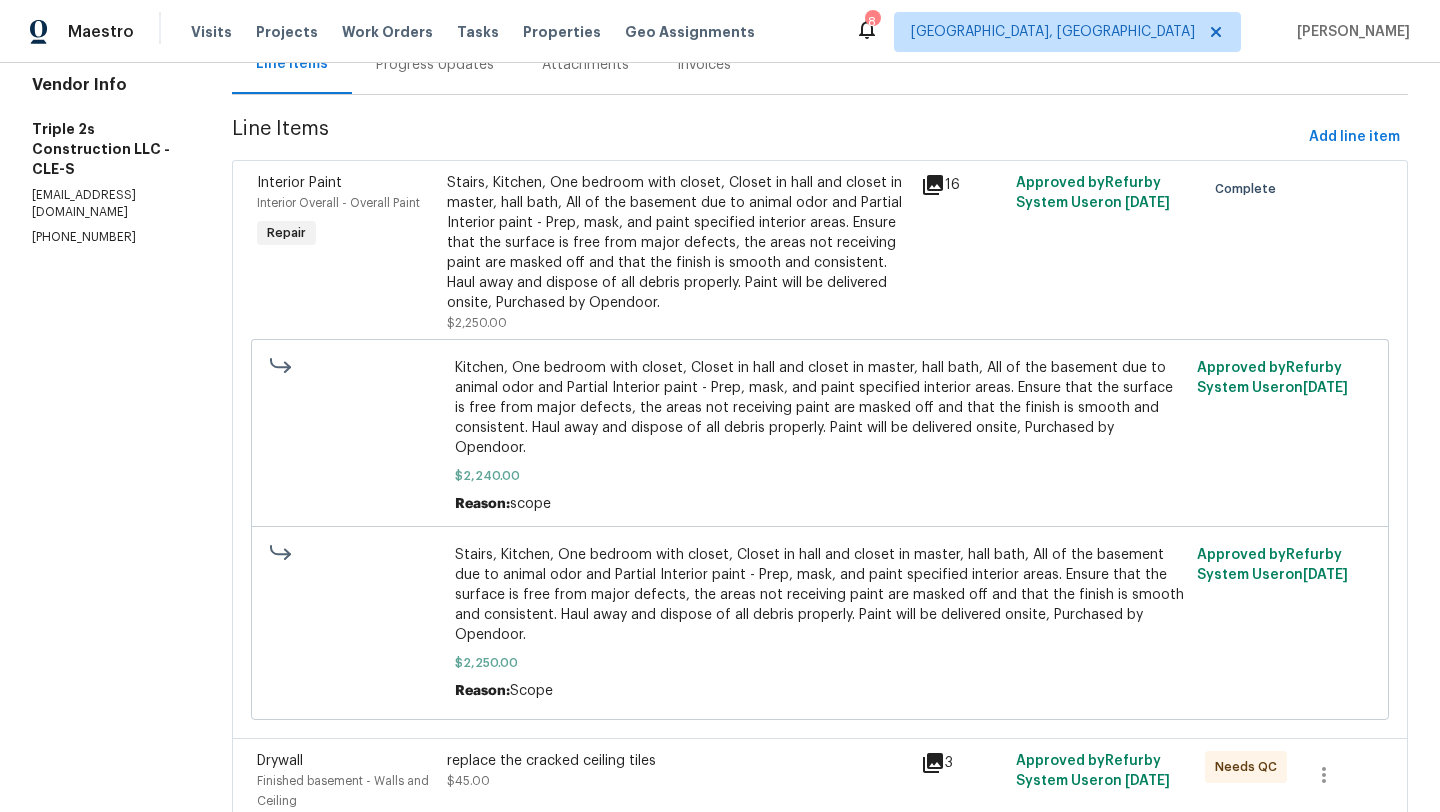 scroll, scrollTop: 164, scrollLeft: 0, axis: vertical 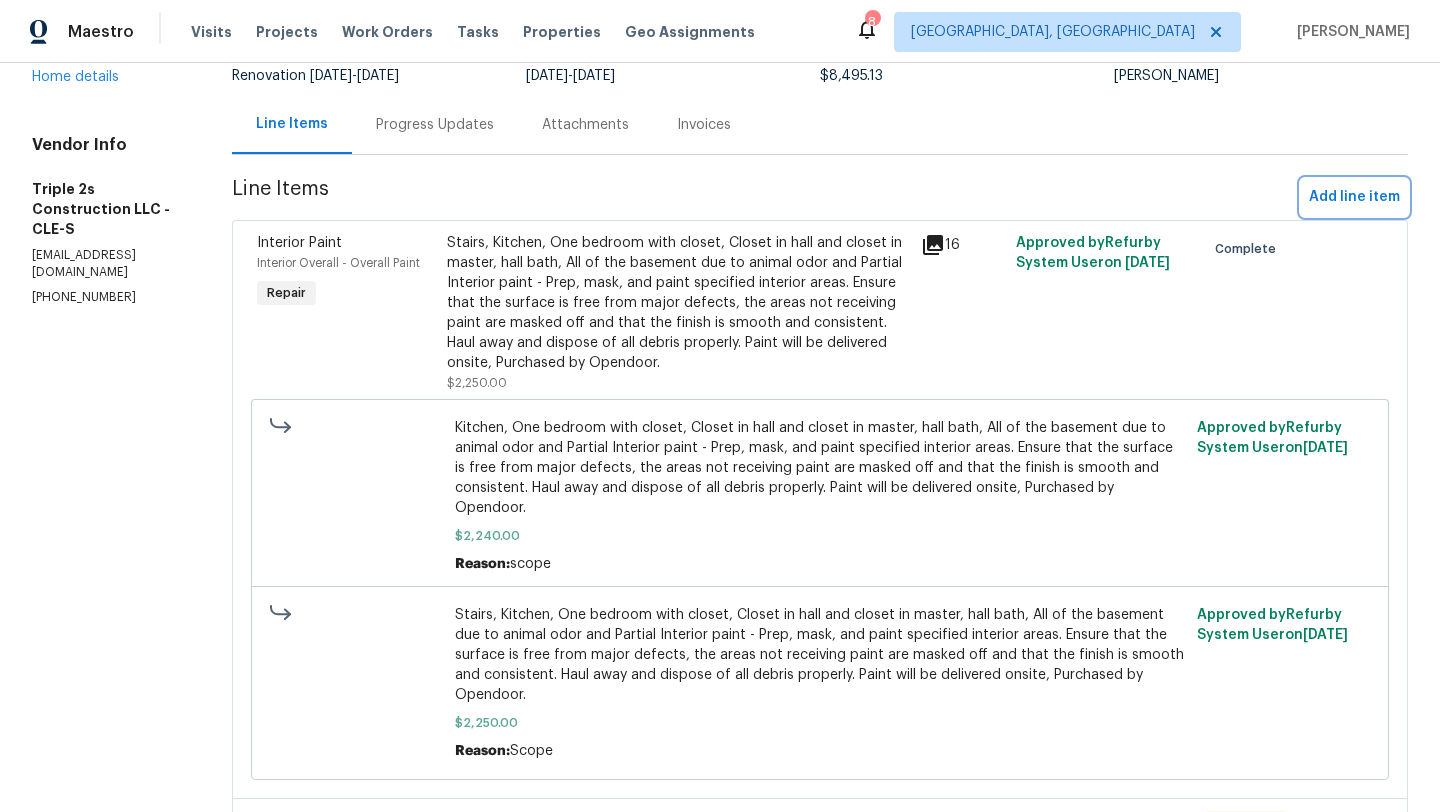 click on "Add line item" at bounding box center (1354, 197) 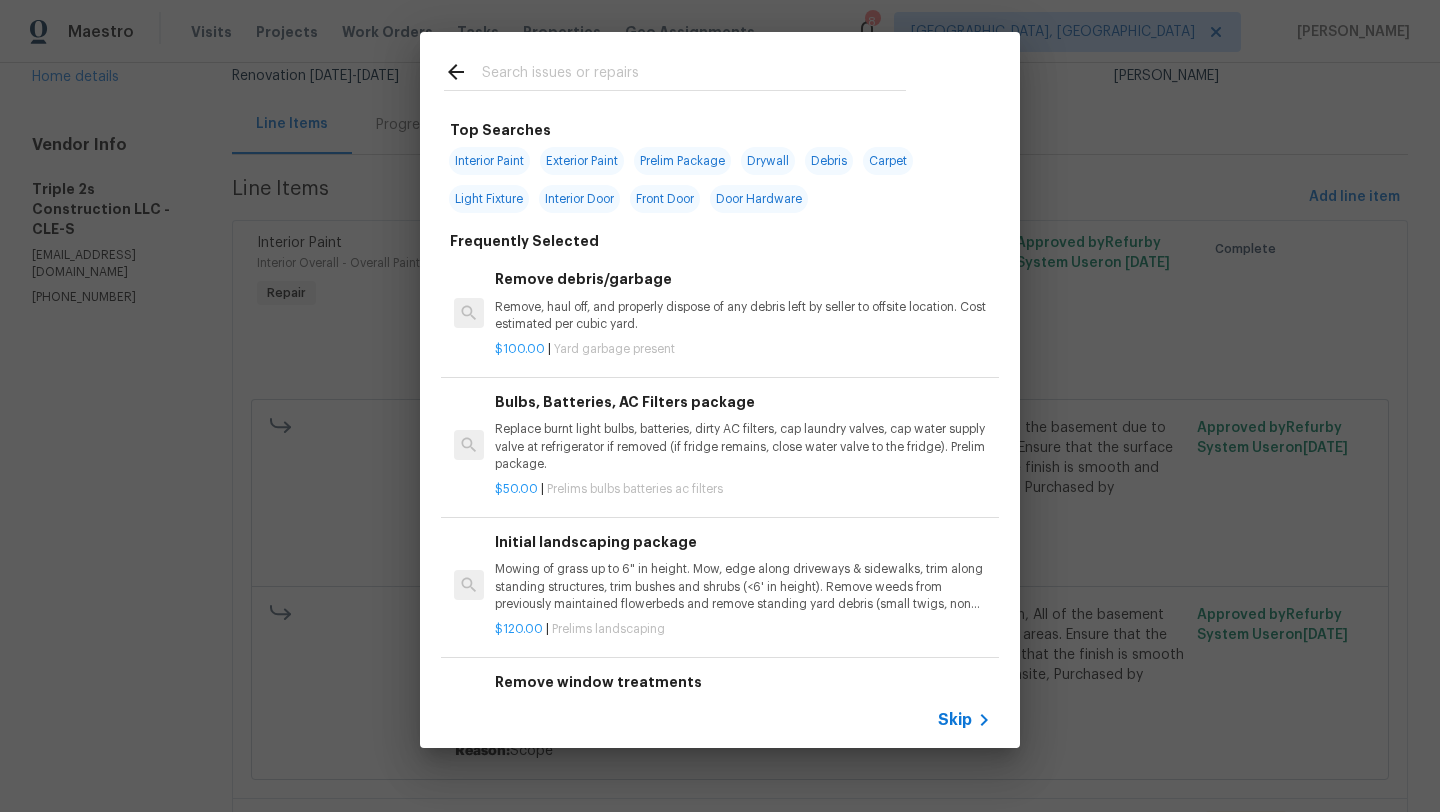 click at bounding box center [694, 75] 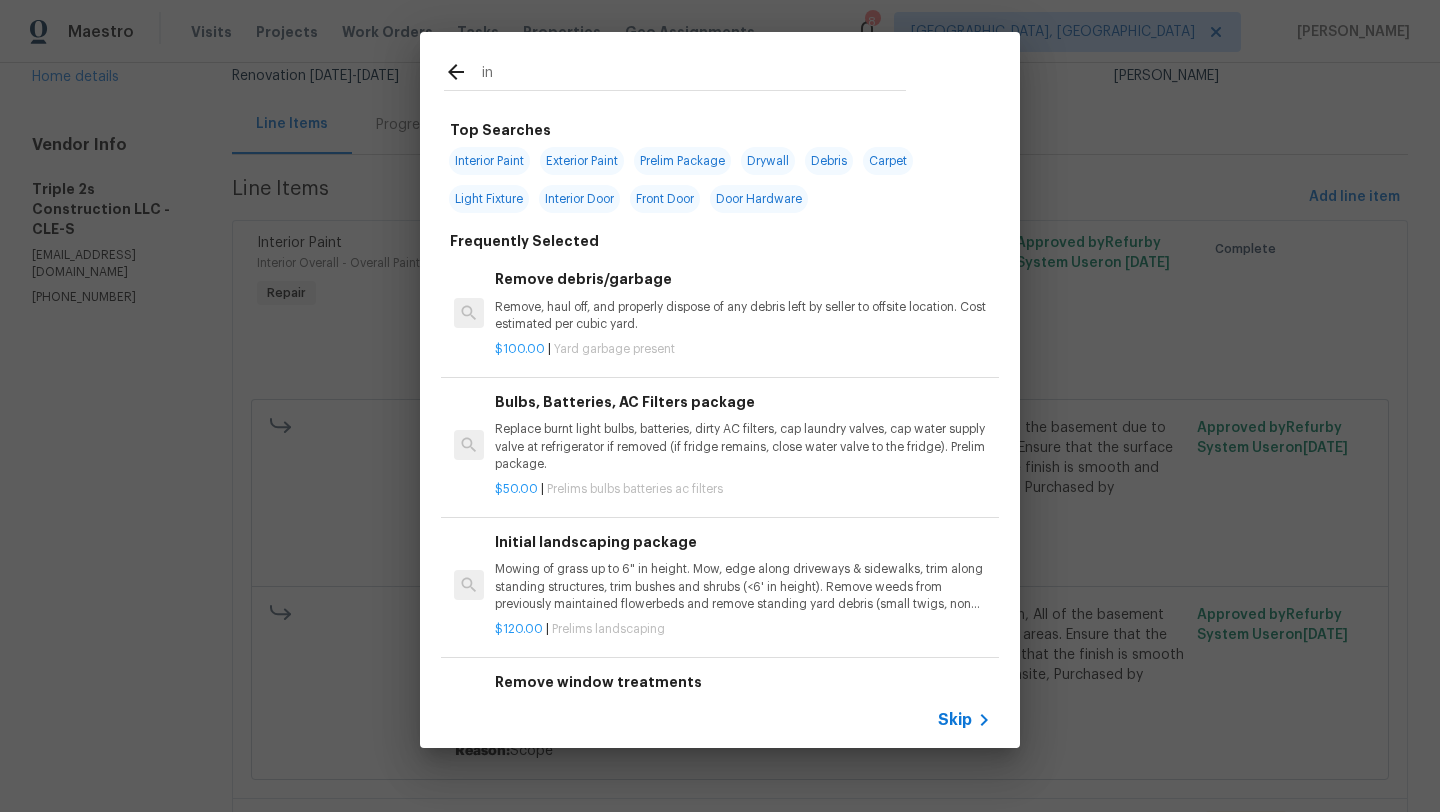 type on "i" 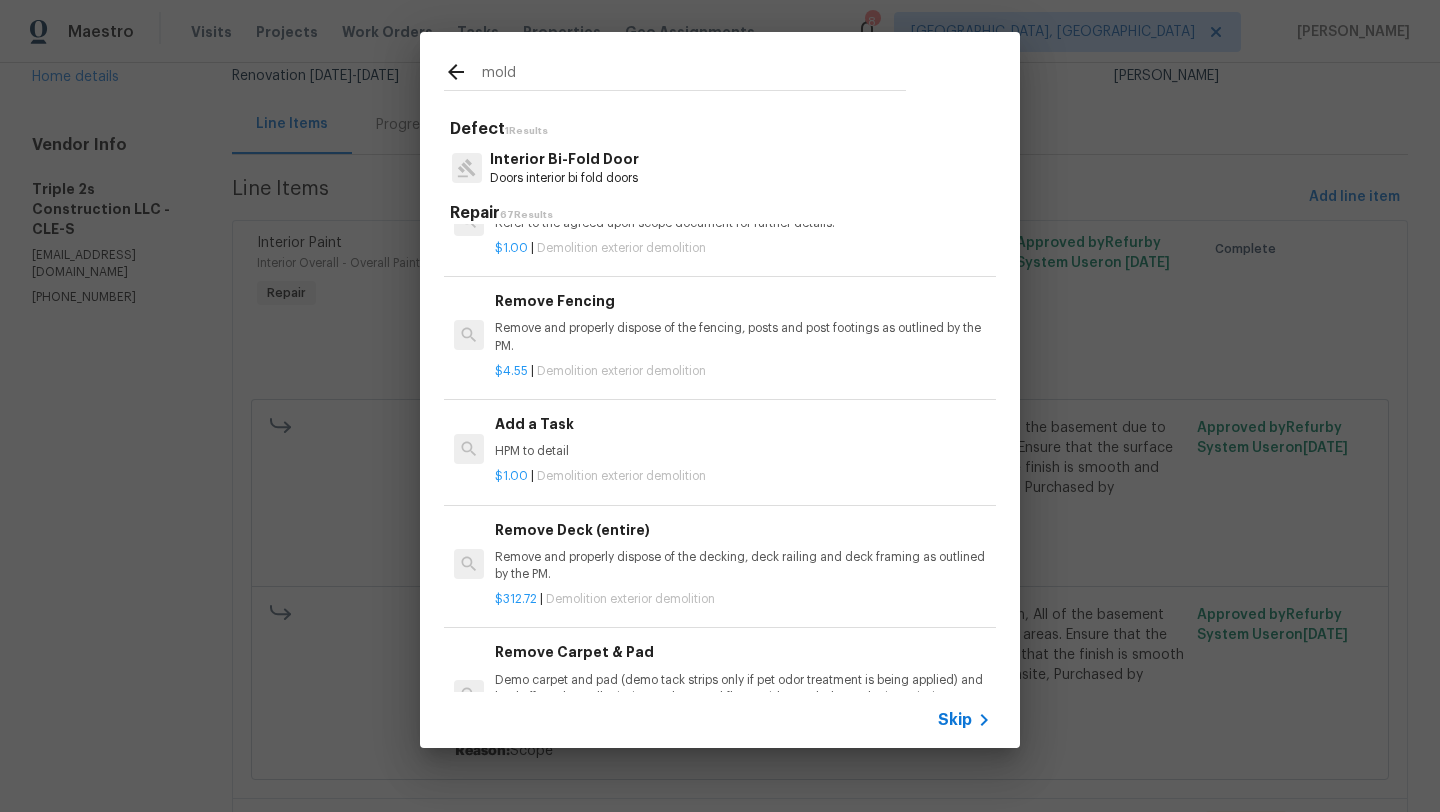 scroll, scrollTop: 2045, scrollLeft: 0, axis: vertical 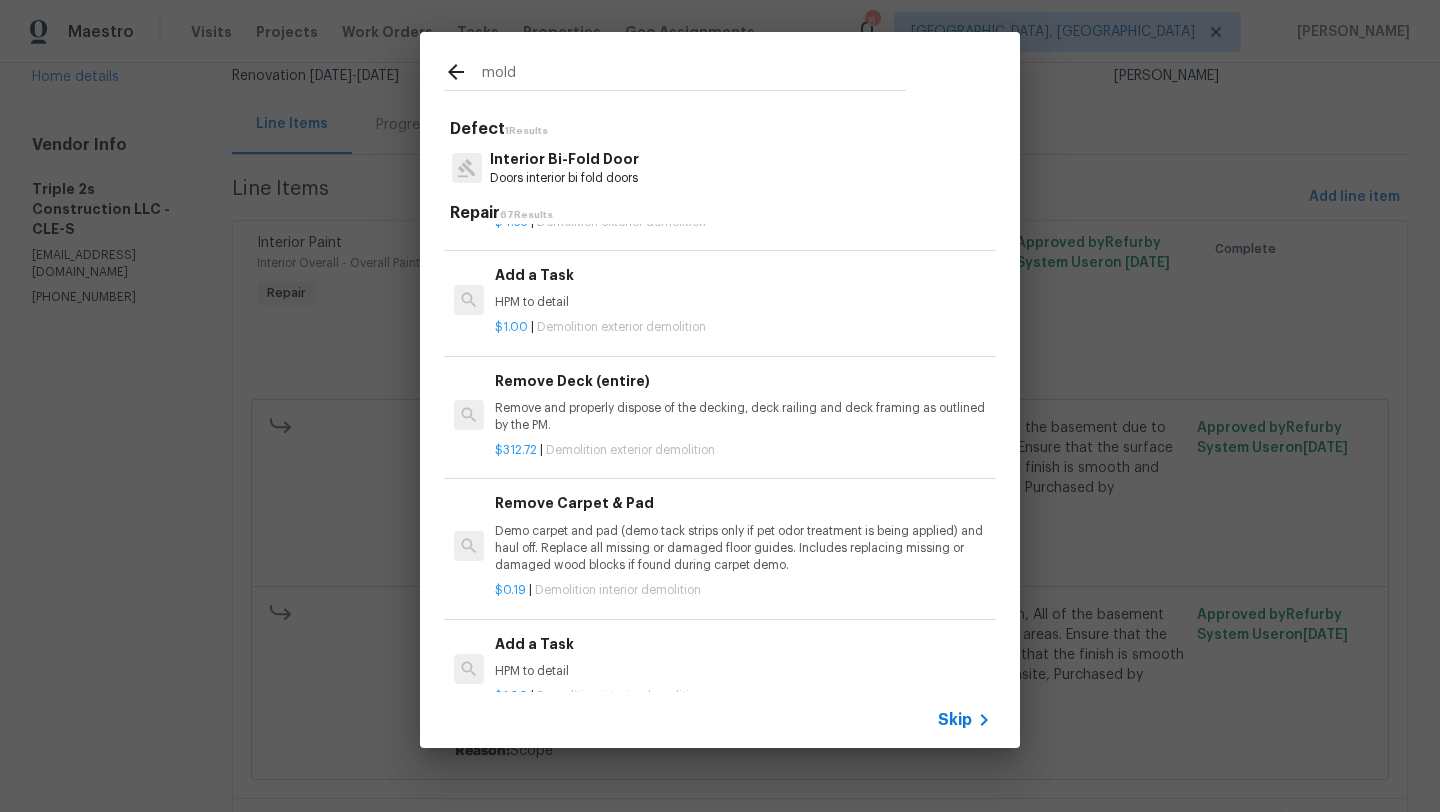 type on "mold" 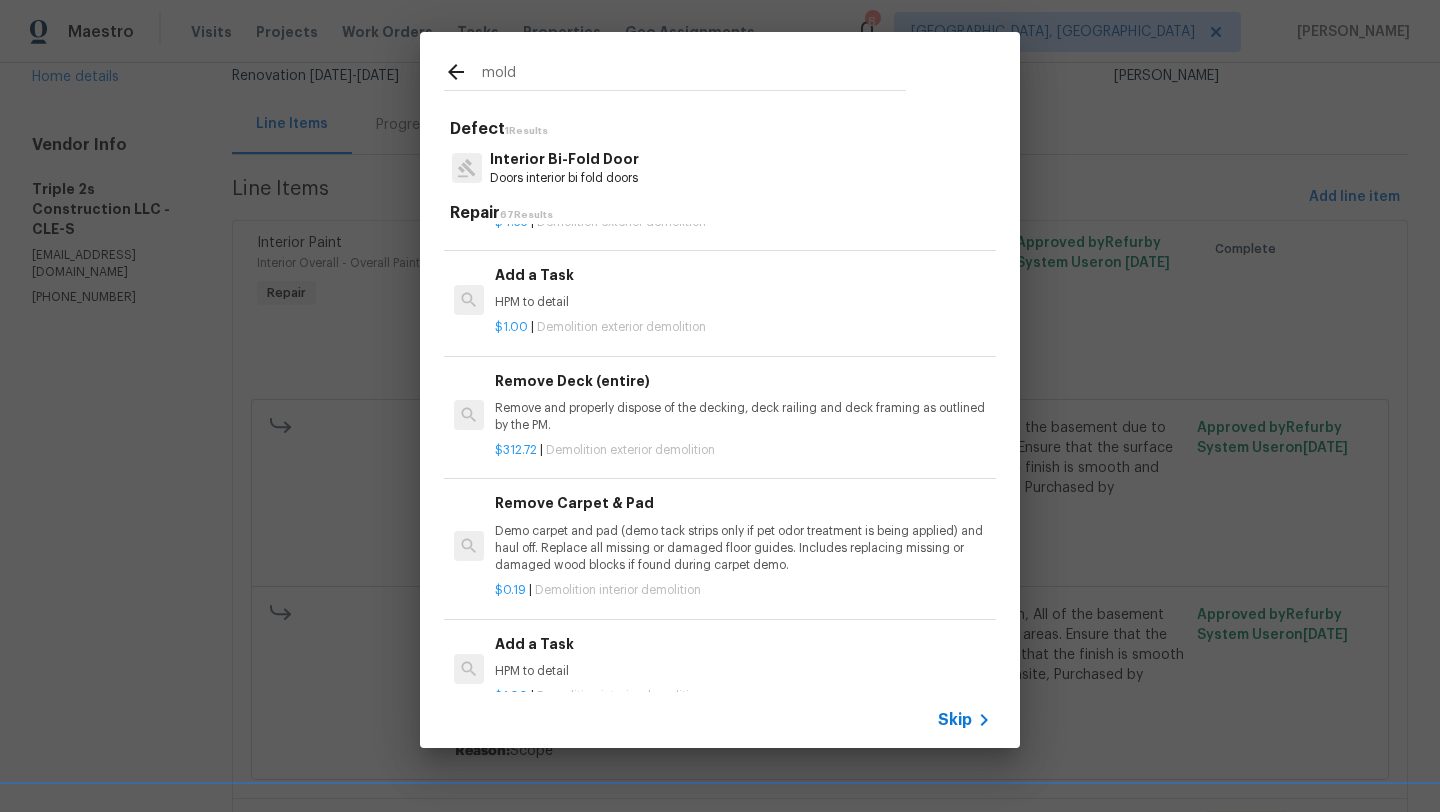 click on "HPM to detail" at bounding box center [743, 302] 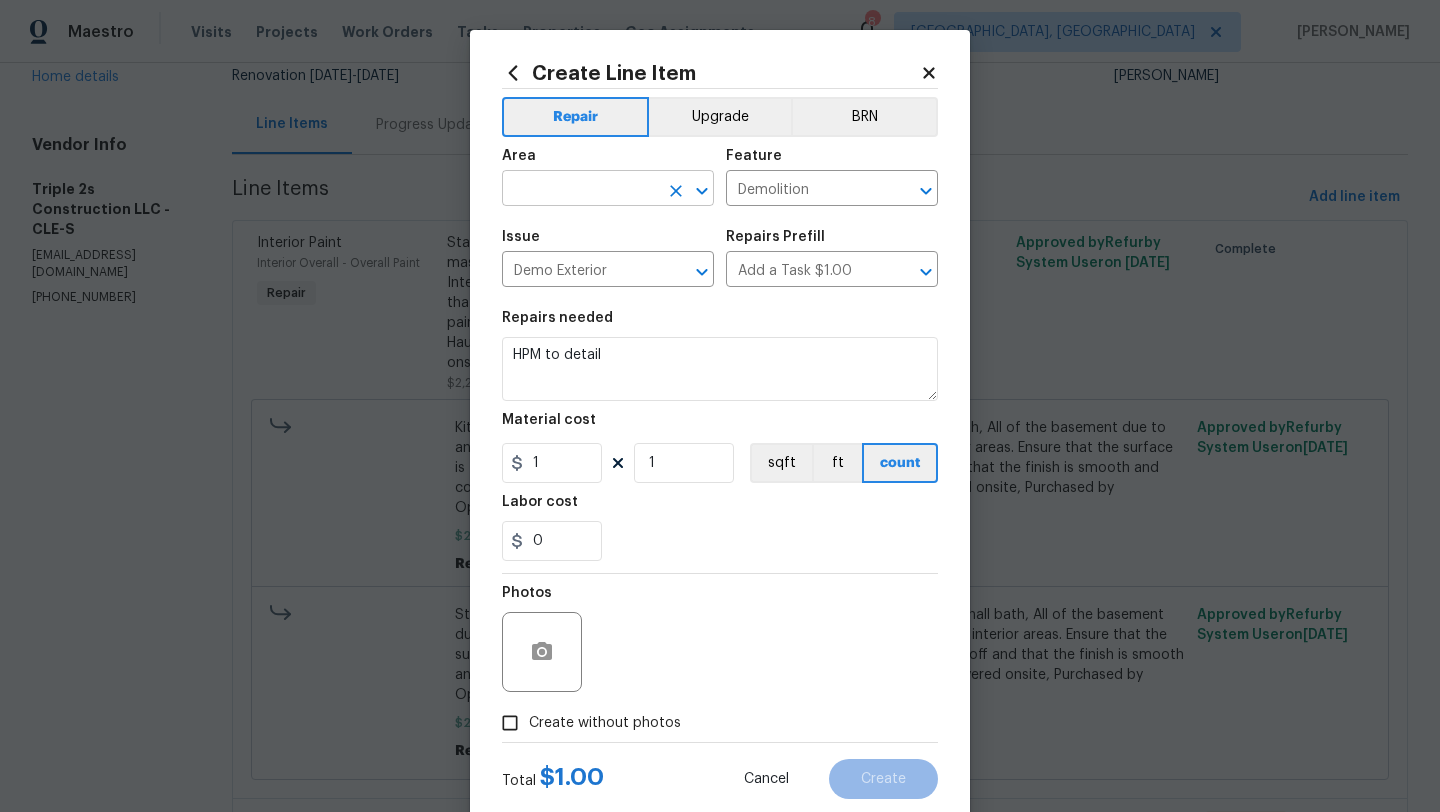 click at bounding box center [580, 190] 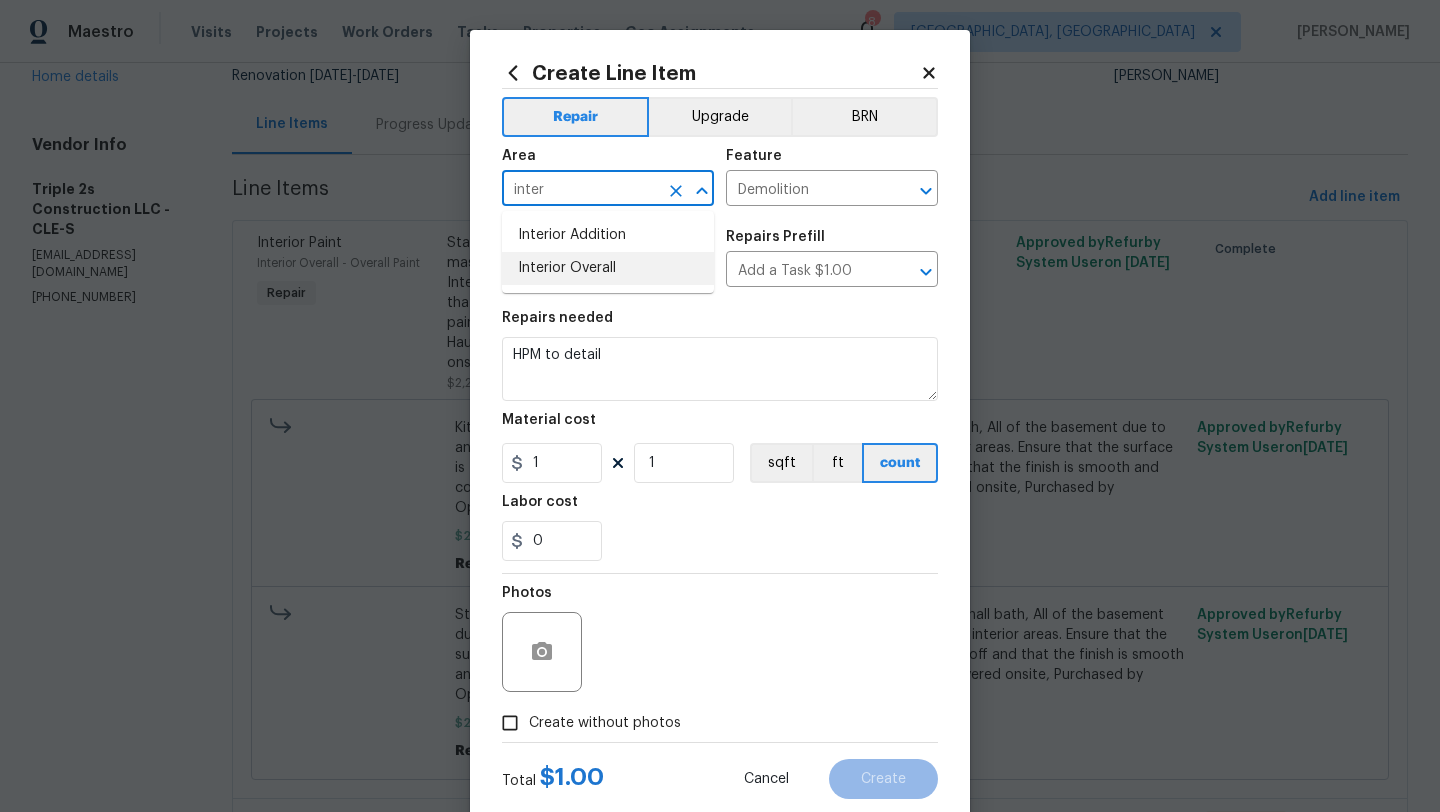 click on "Interior Overall" at bounding box center (608, 268) 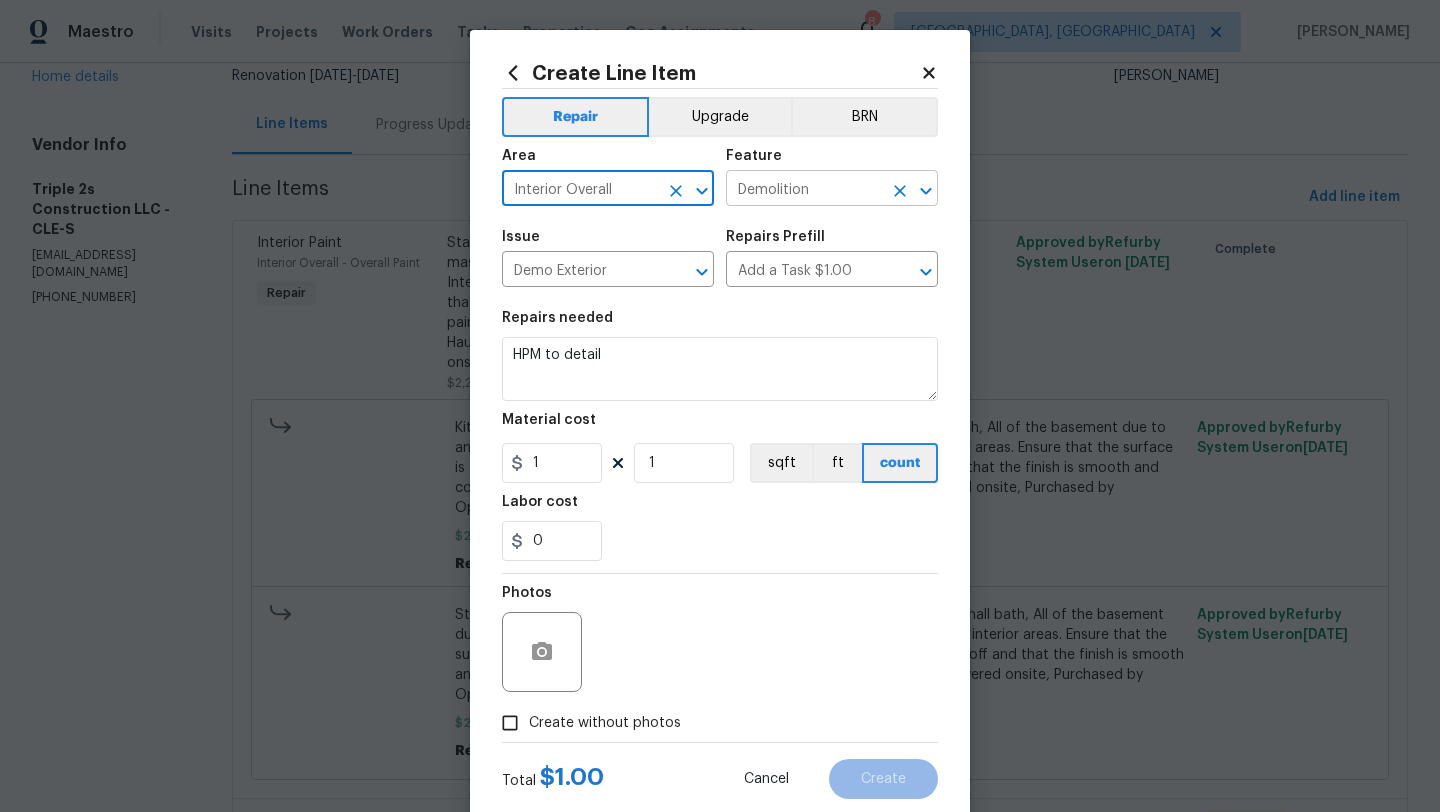 type on "Interior Overall" 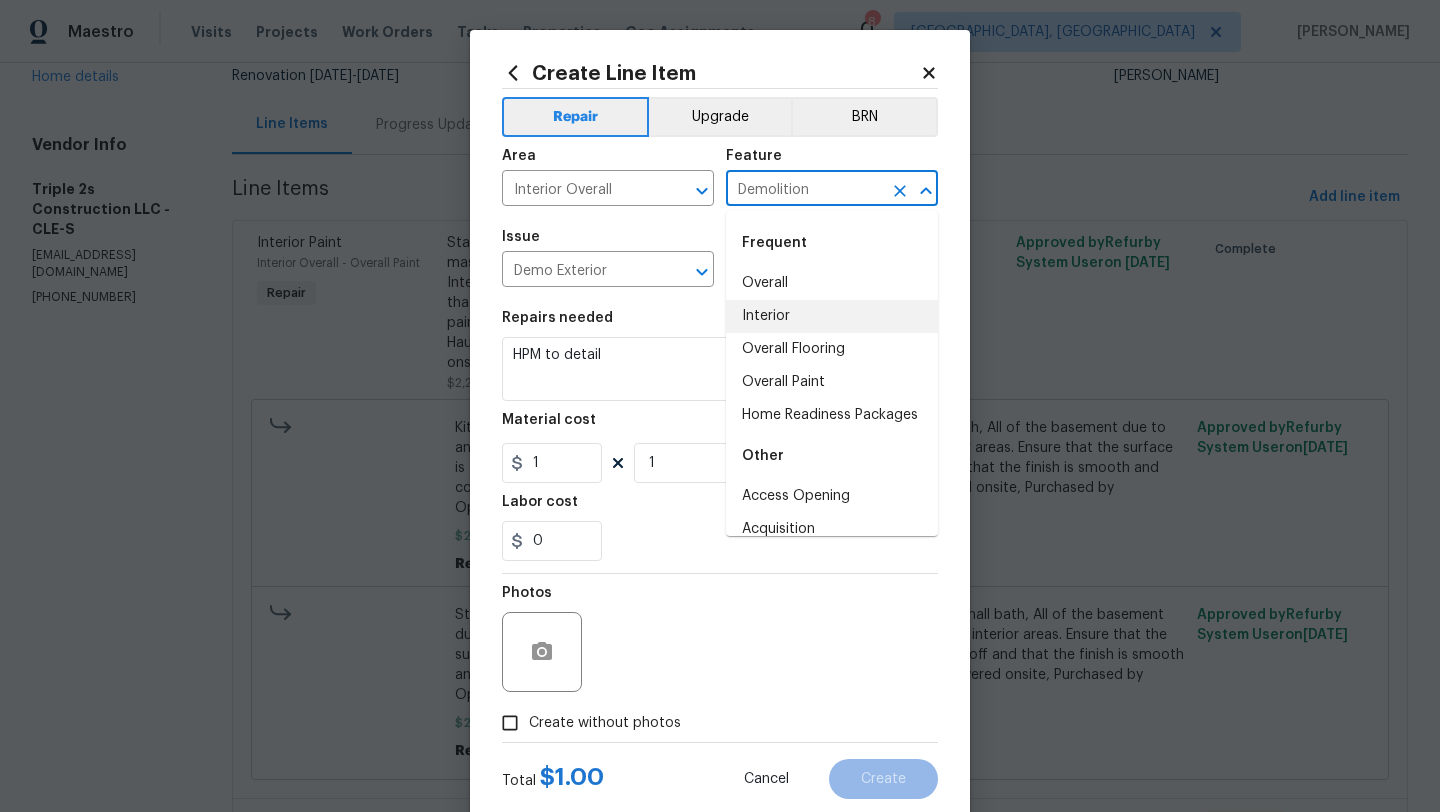 click on "Interior" at bounding box center (832, 316) 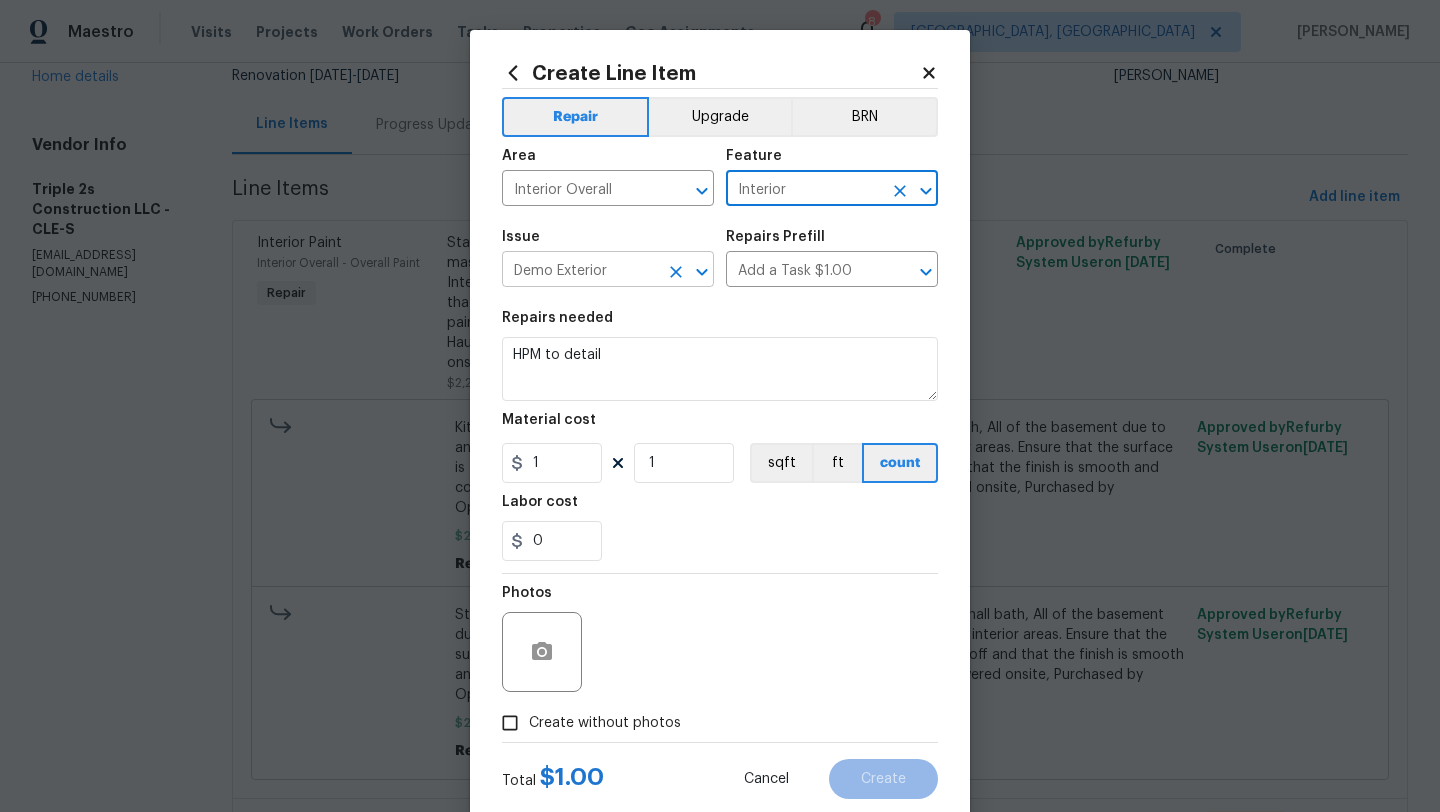 click on "Demo Exterior" at bounding box center [580, 271] 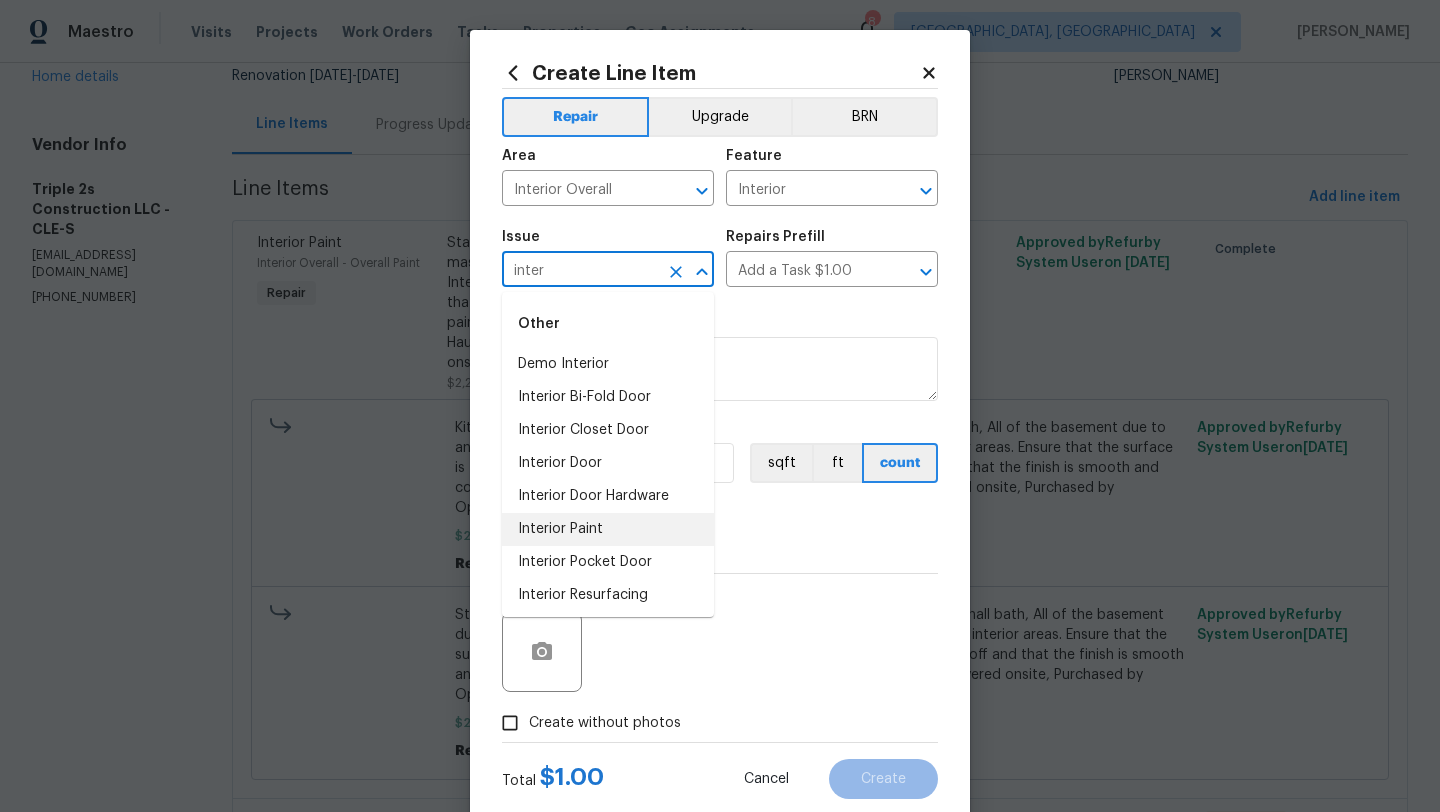 click on "Interior Paint" at bounding box center (608, 529) 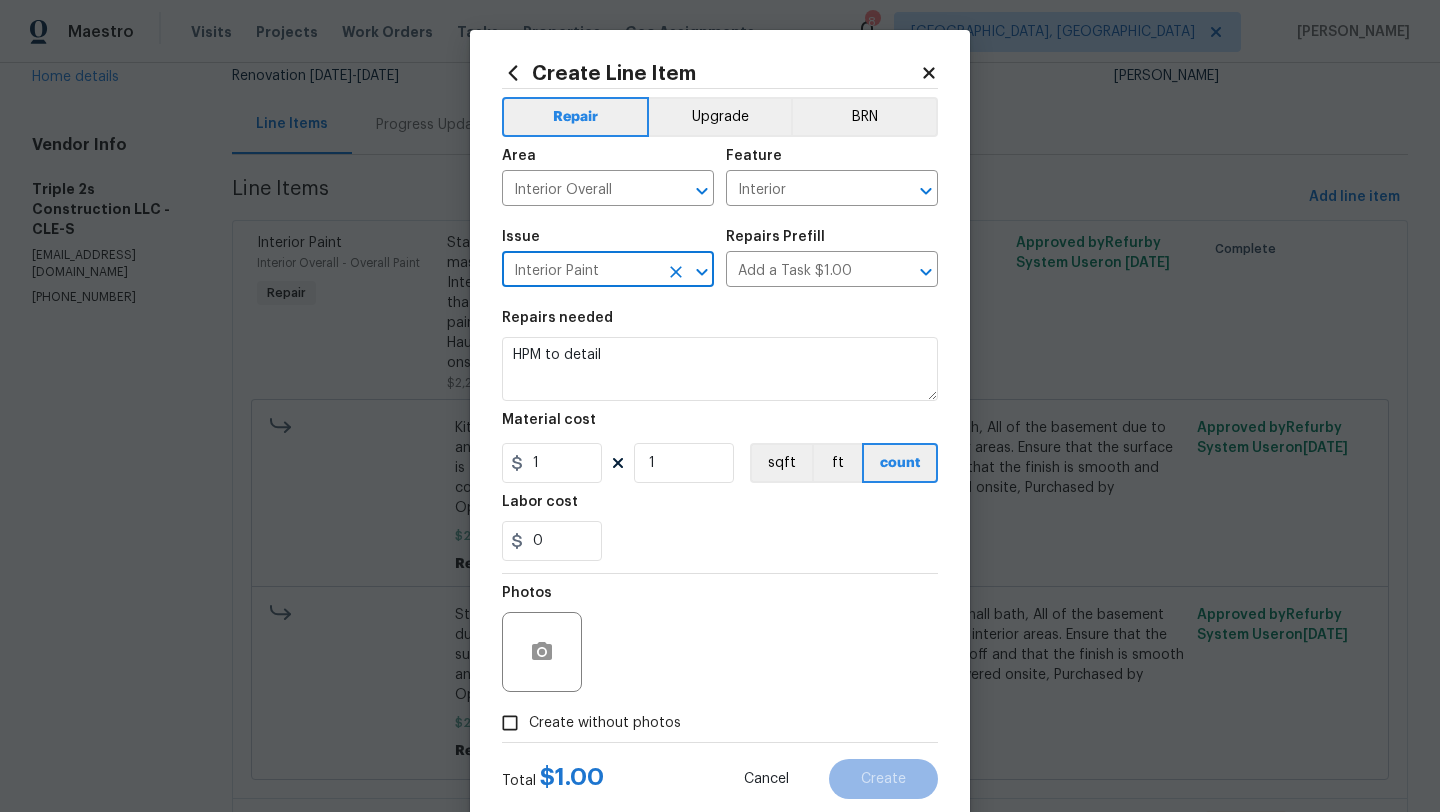type 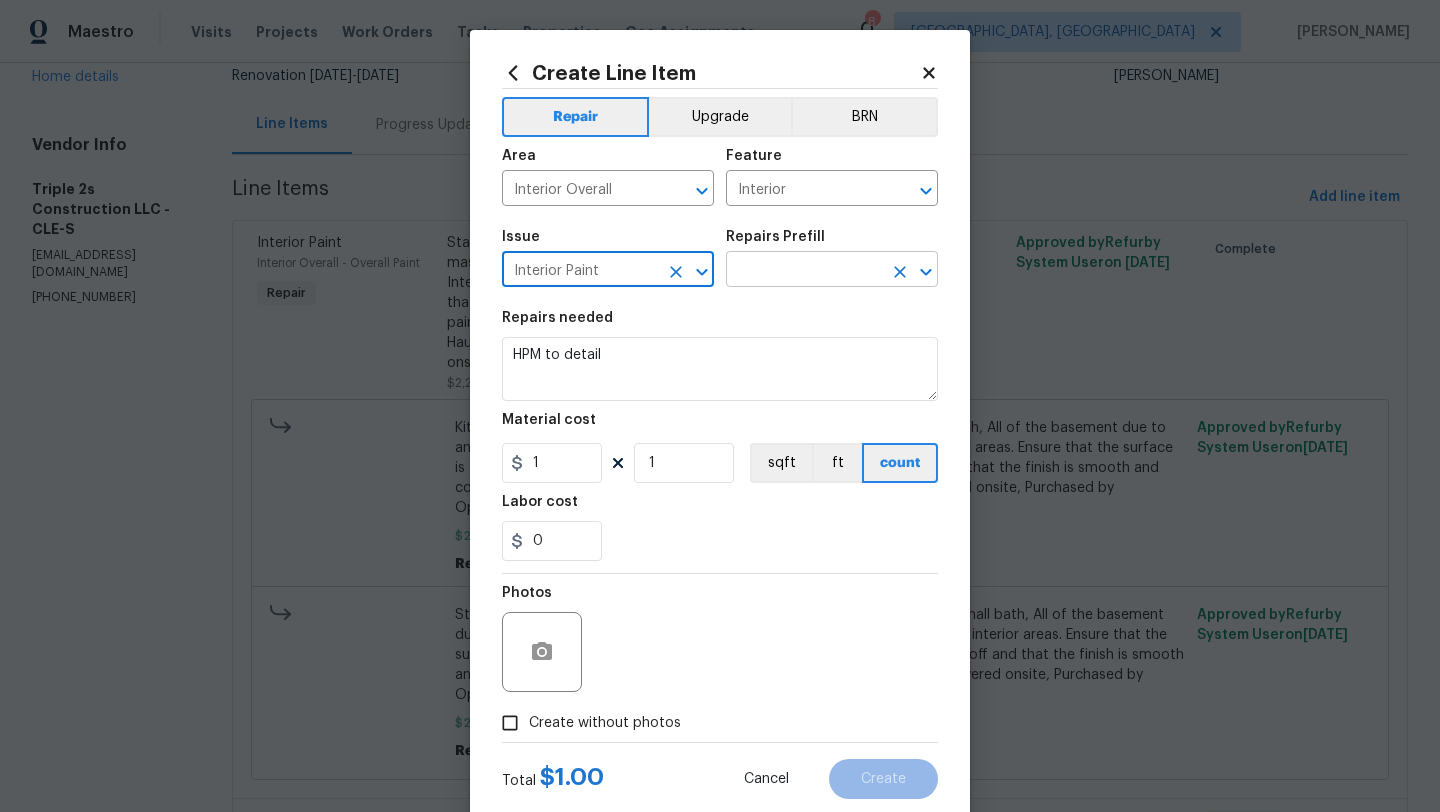 type on "Interior Paint" 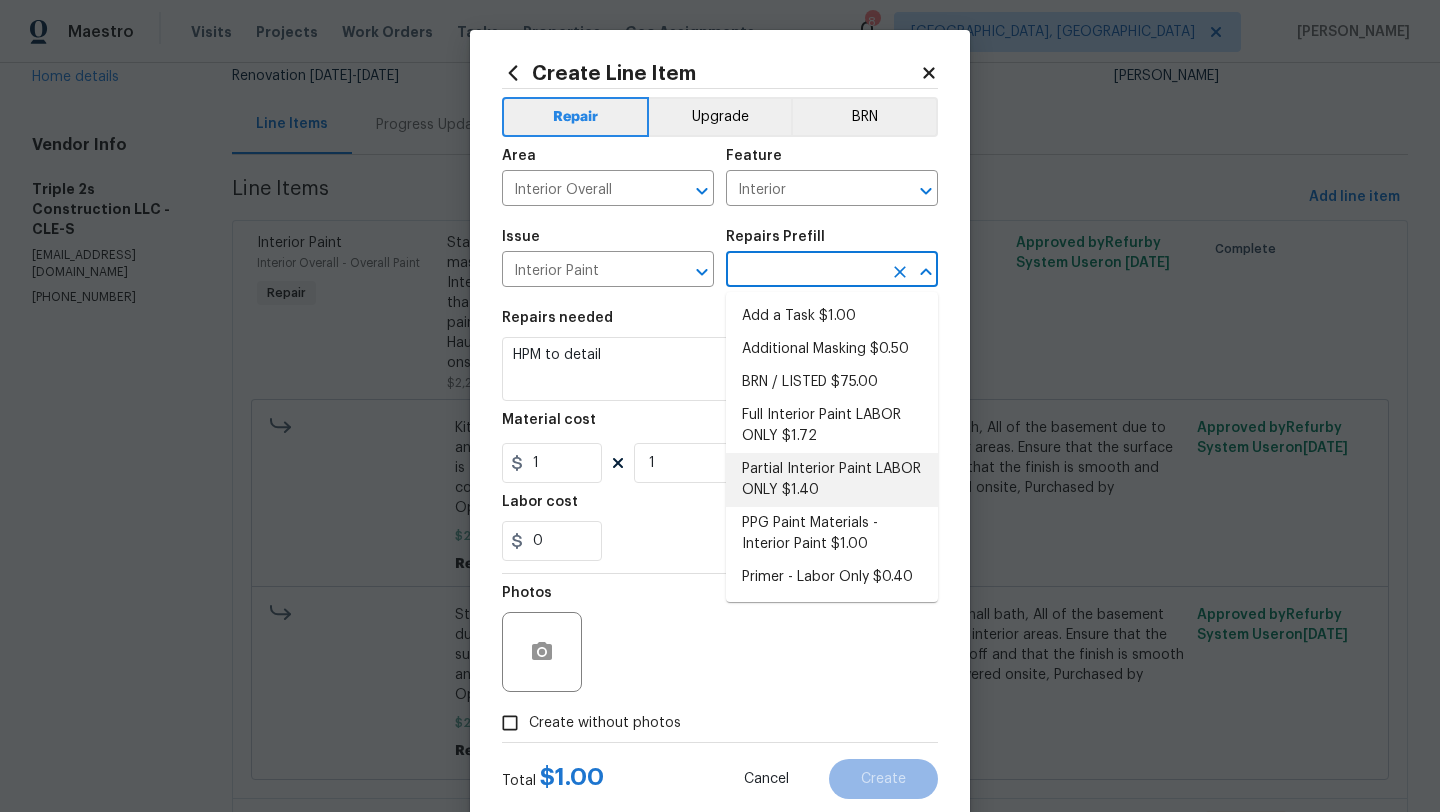click on "Partial Interior Paint LABOR ONLY $1.40" at bounding box center (832, 480) 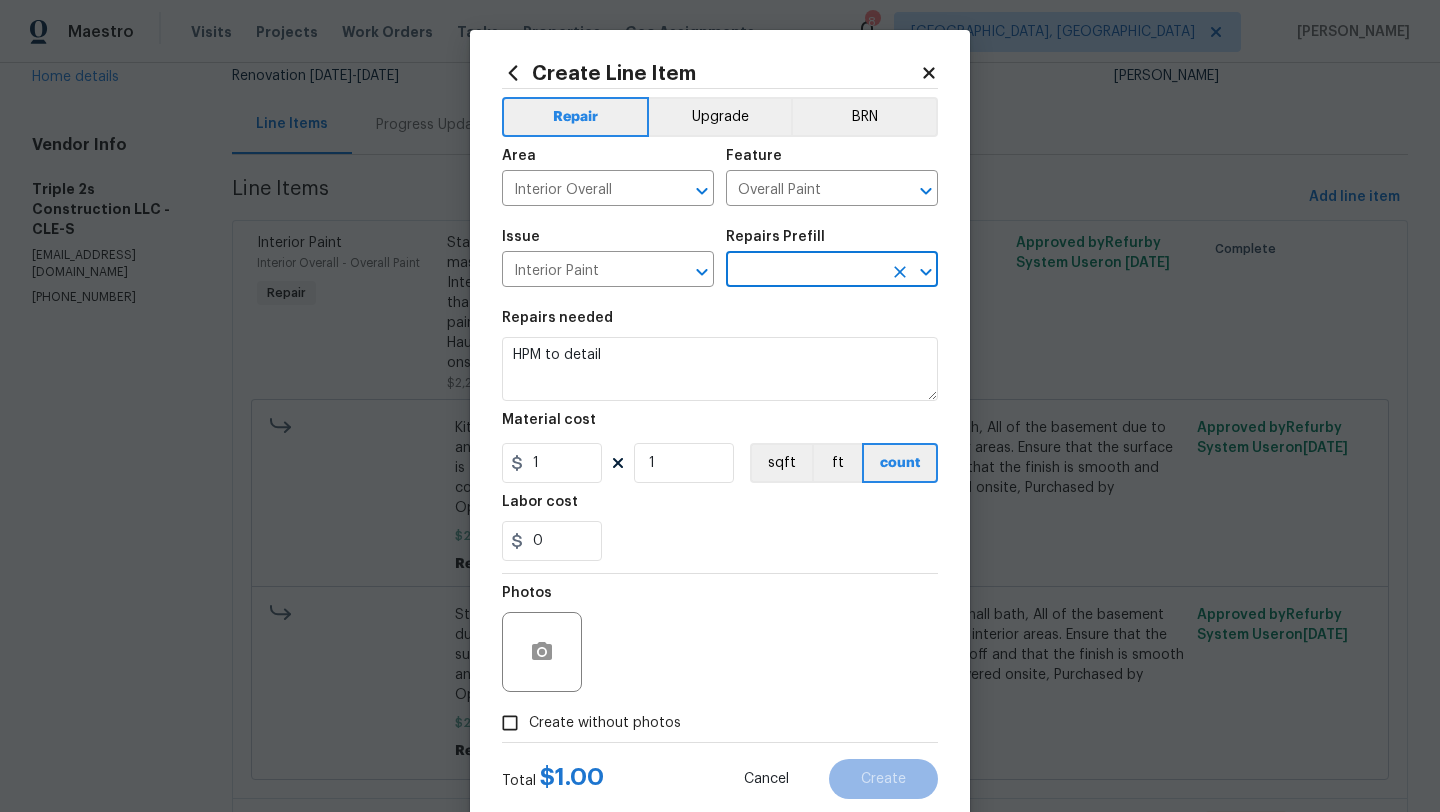 type on "Partial Interior Paint LABOR ONLY $1.40" 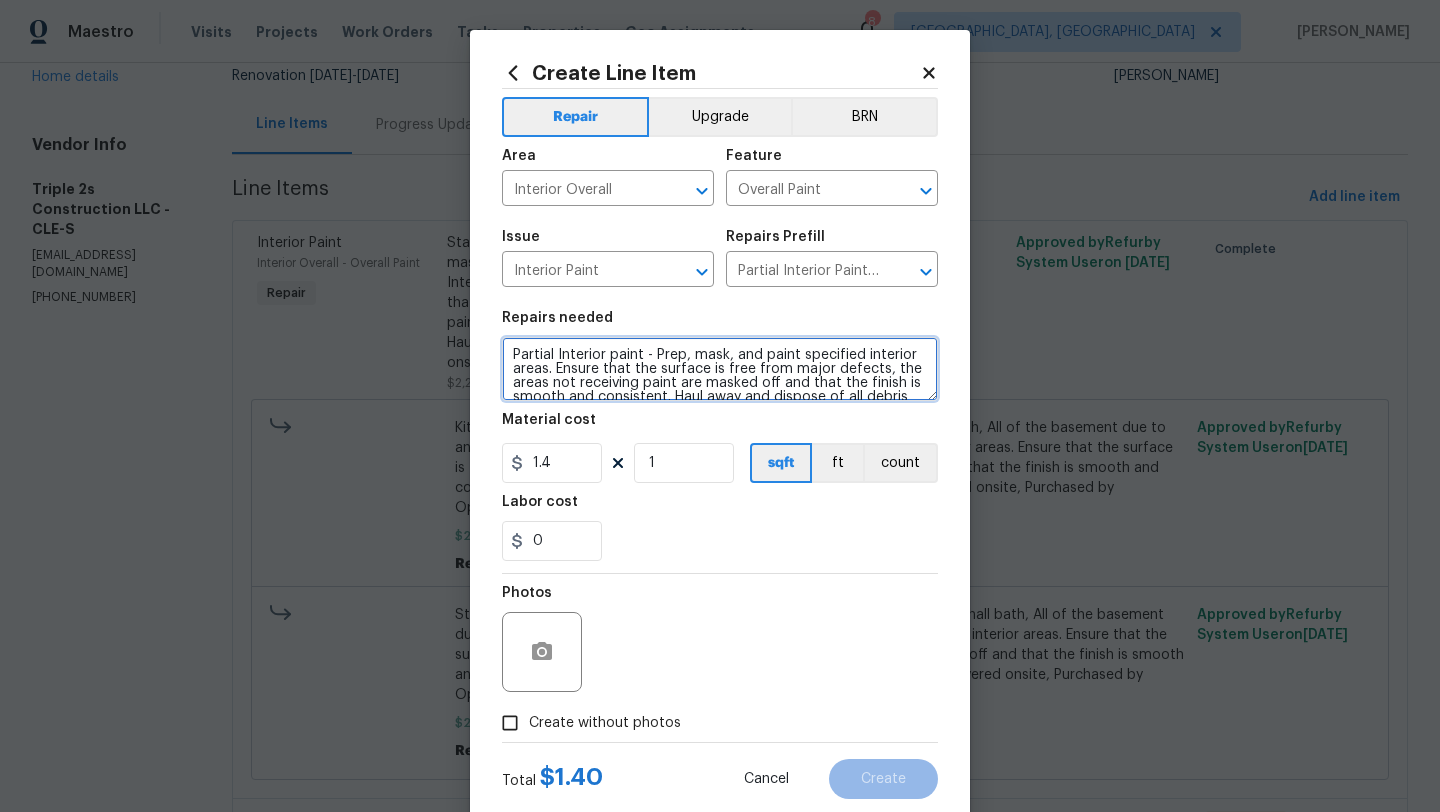 scroll, scrollTop: 42, scrollLeft: 0, axis: vertical 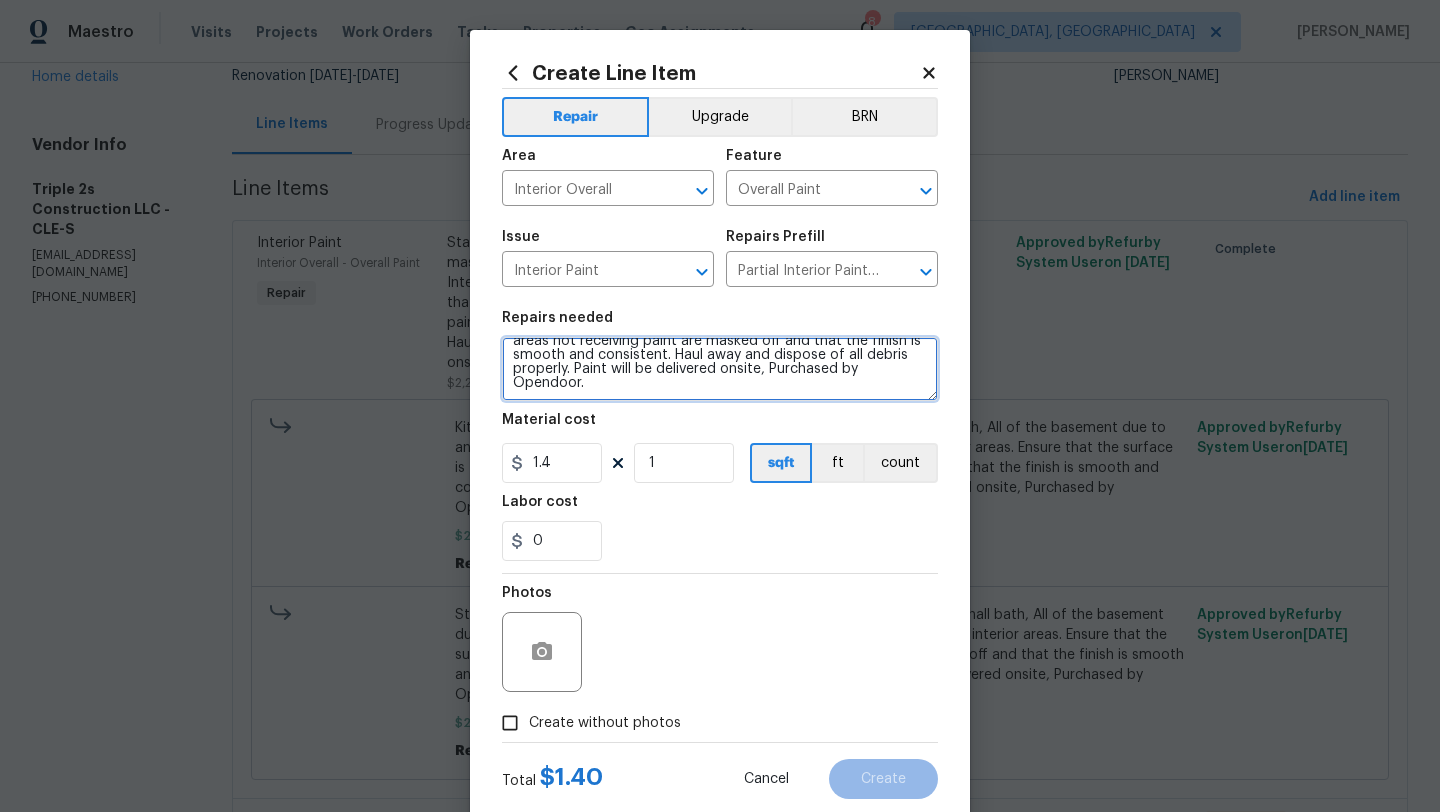 drag, startPoint x: 508, startPoint y: 348, endPoint x: 558, endPoint y: 428, distance: 94.33981 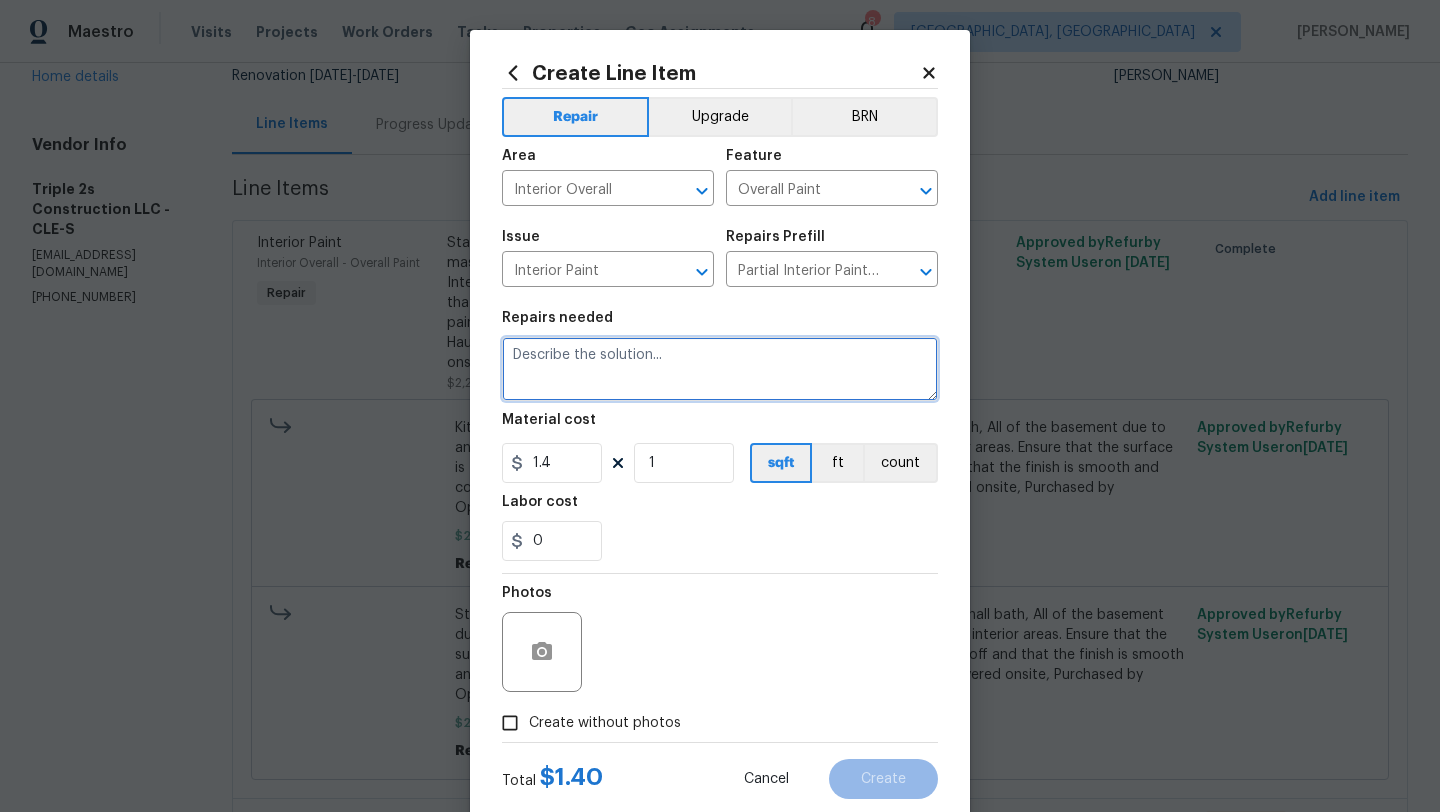 scroll, scrollTop: 0, scrollLeft: 0, axis: both 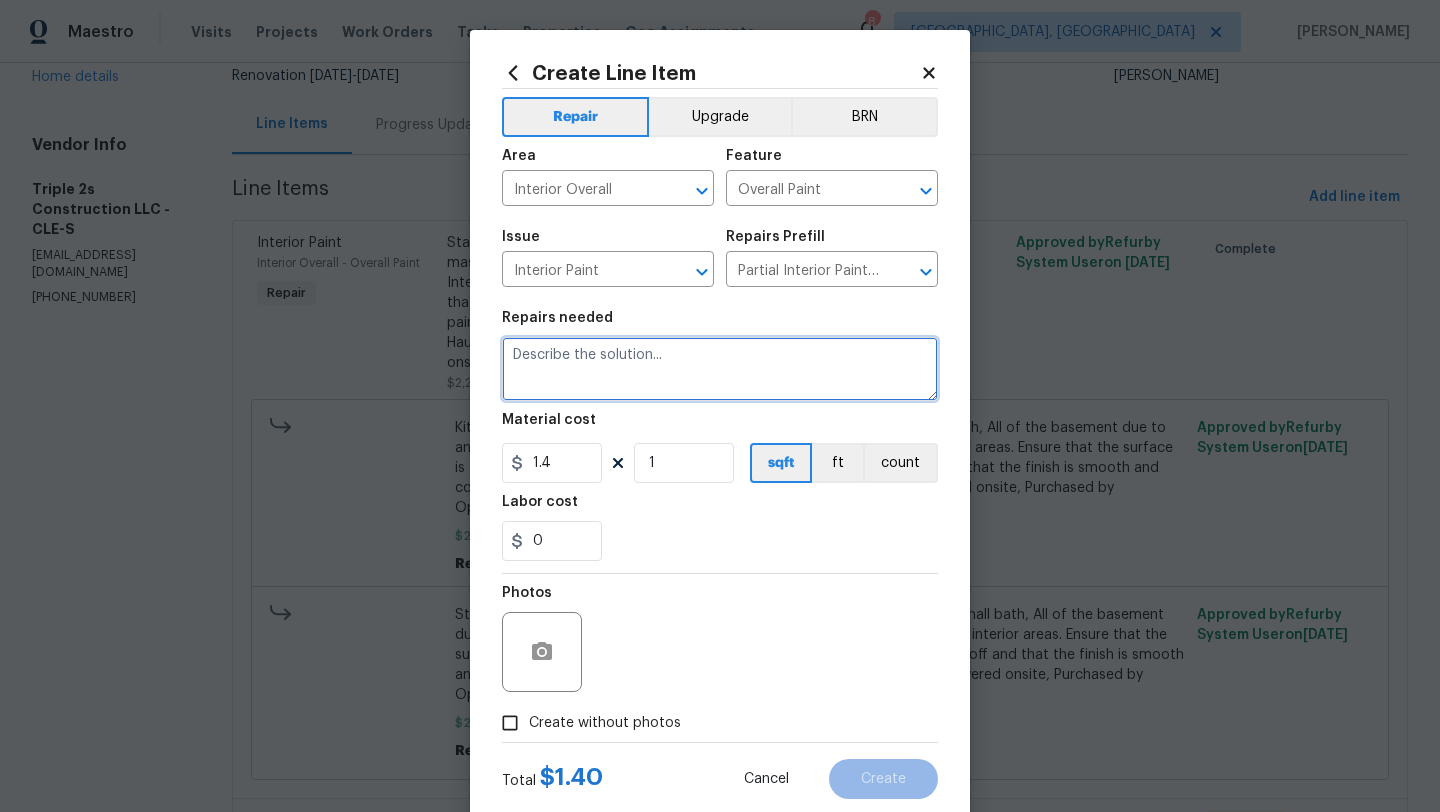 paste on "$300 labor for multiple coats of paint $180 for solid core door for basement bathroom and$150 for mold removal and plumbing in downstairs bathroom" 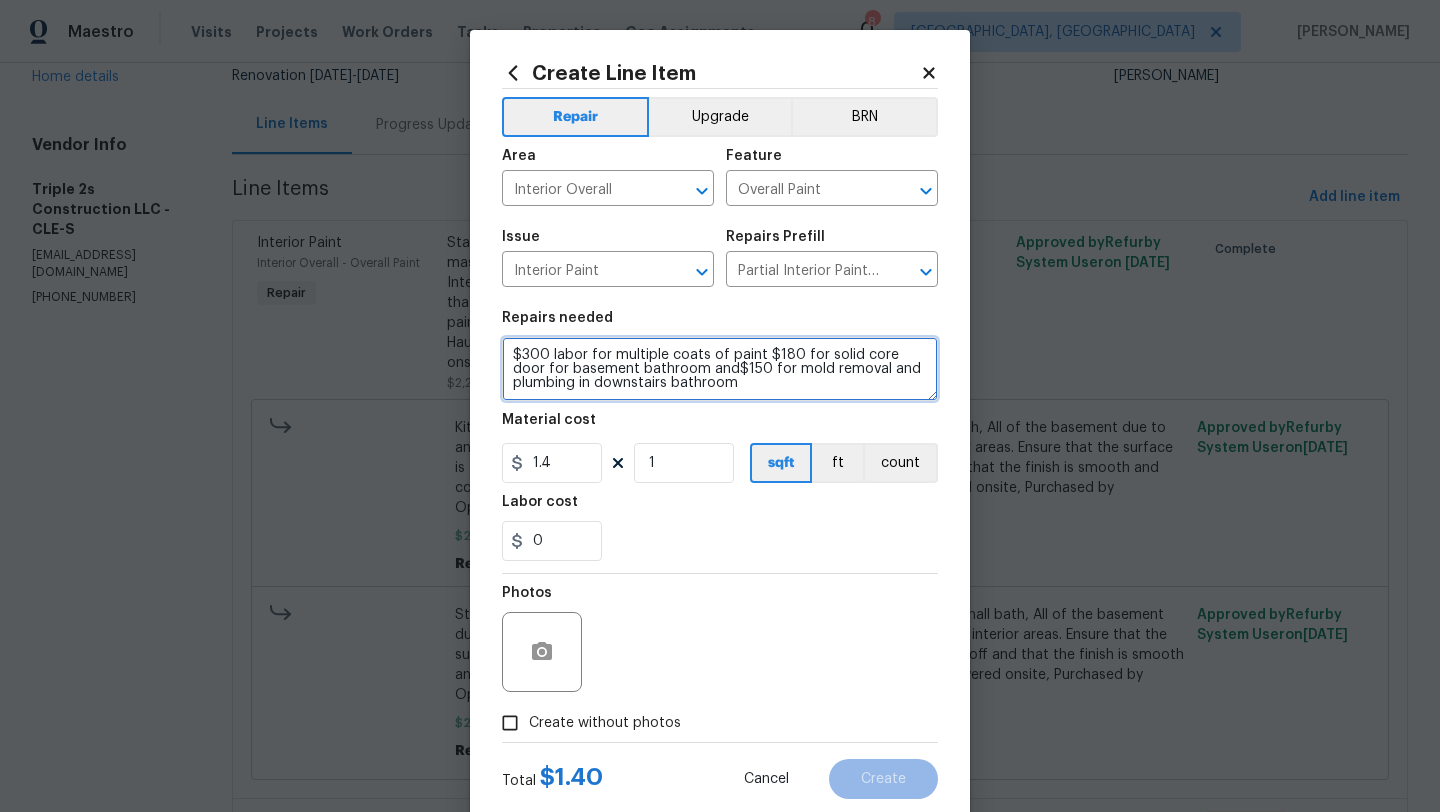 type on "$300 labor for multiple coats of paint $180 for solid core door for basement bathroom and$150 for mold removal and plumbing in downstairs bathroom" 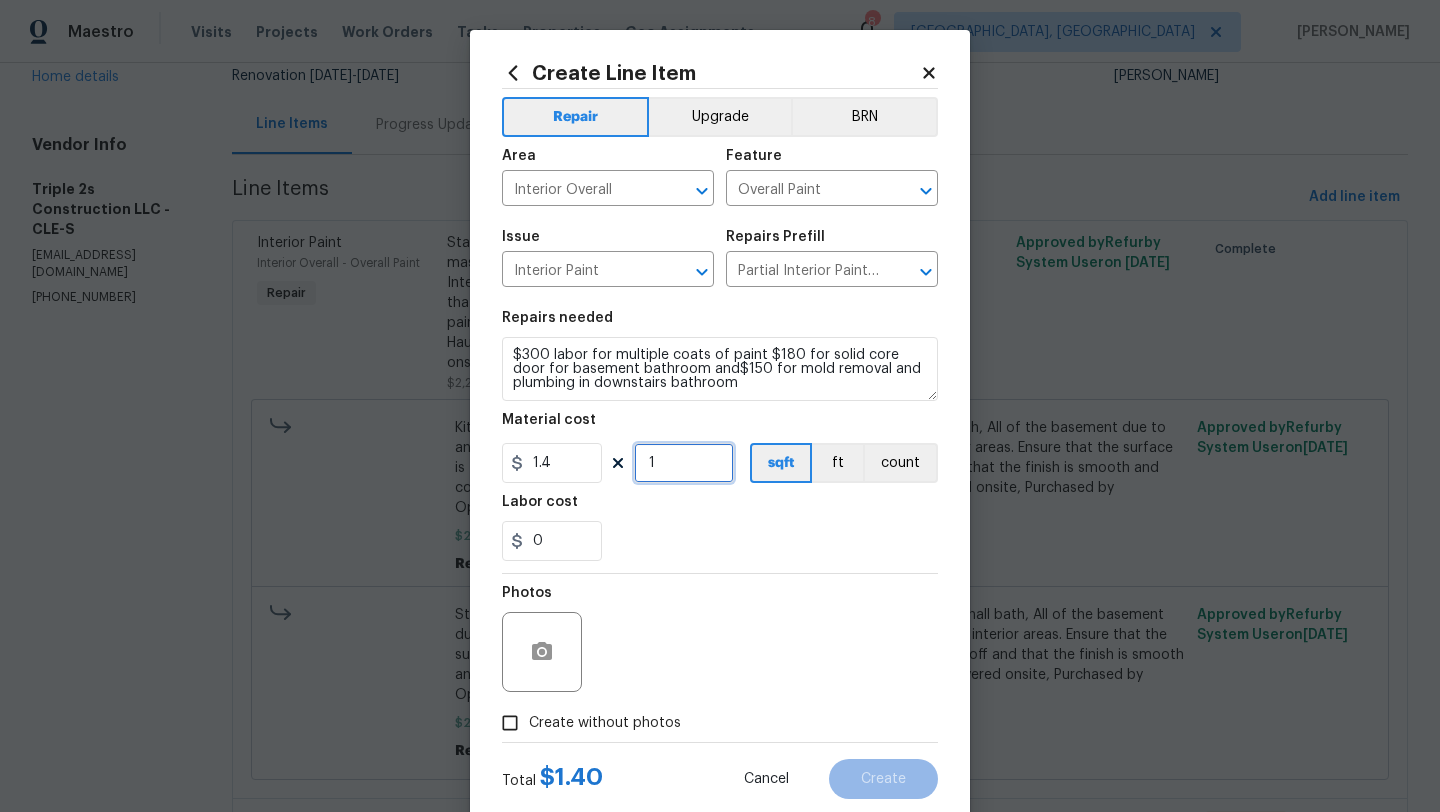 click on "1" at bounding box center [684, 463] 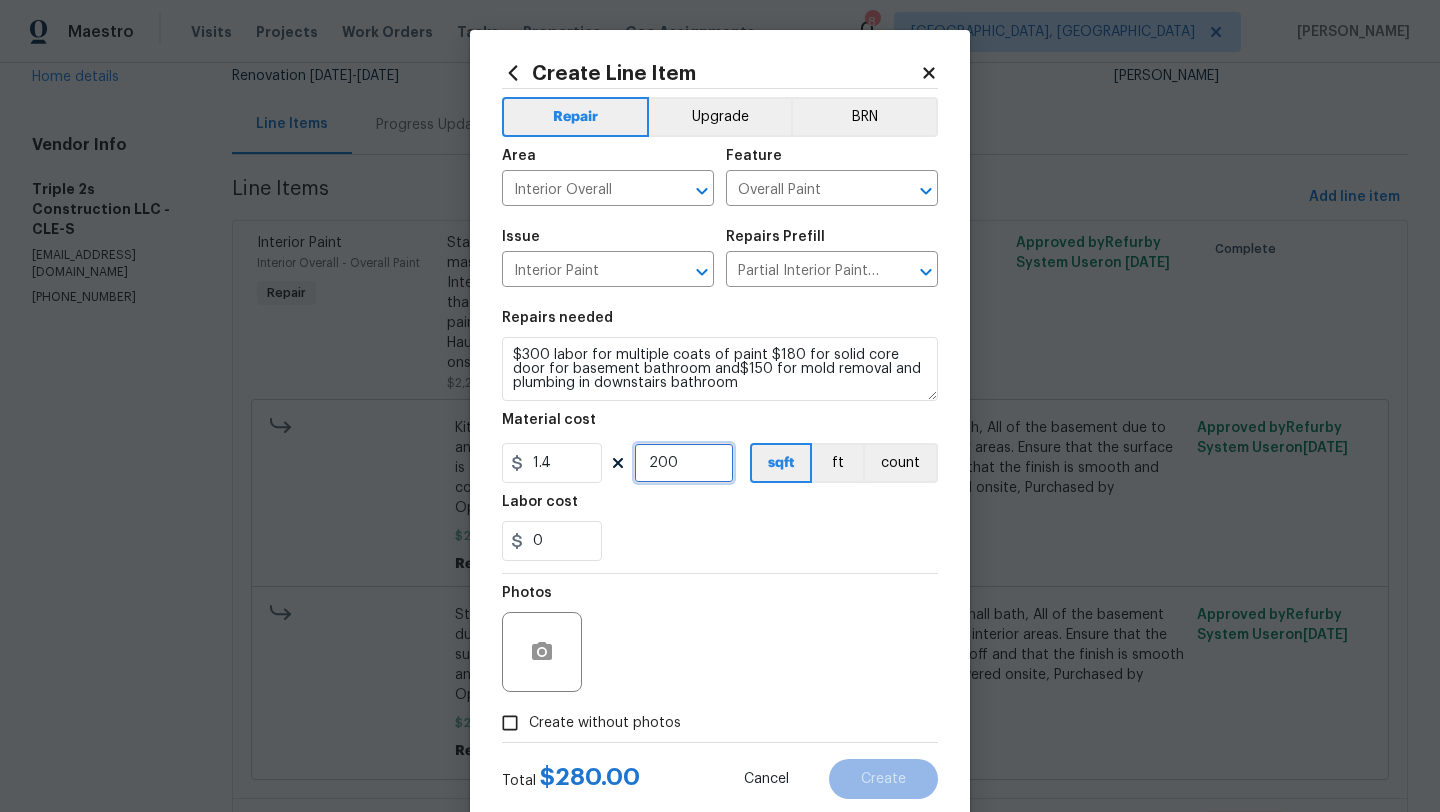 type on "200" 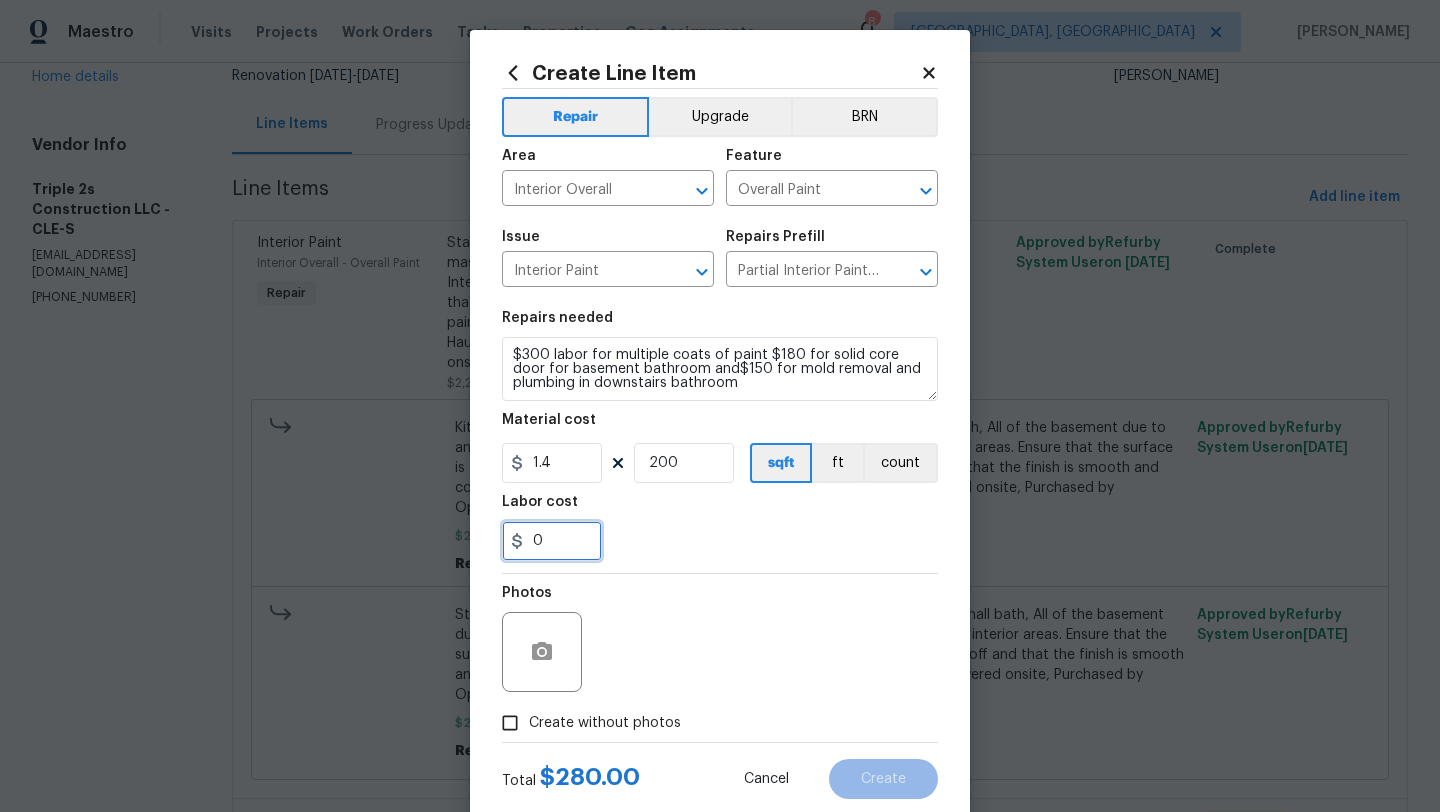 click on "0" at bounding box center [552, 541] 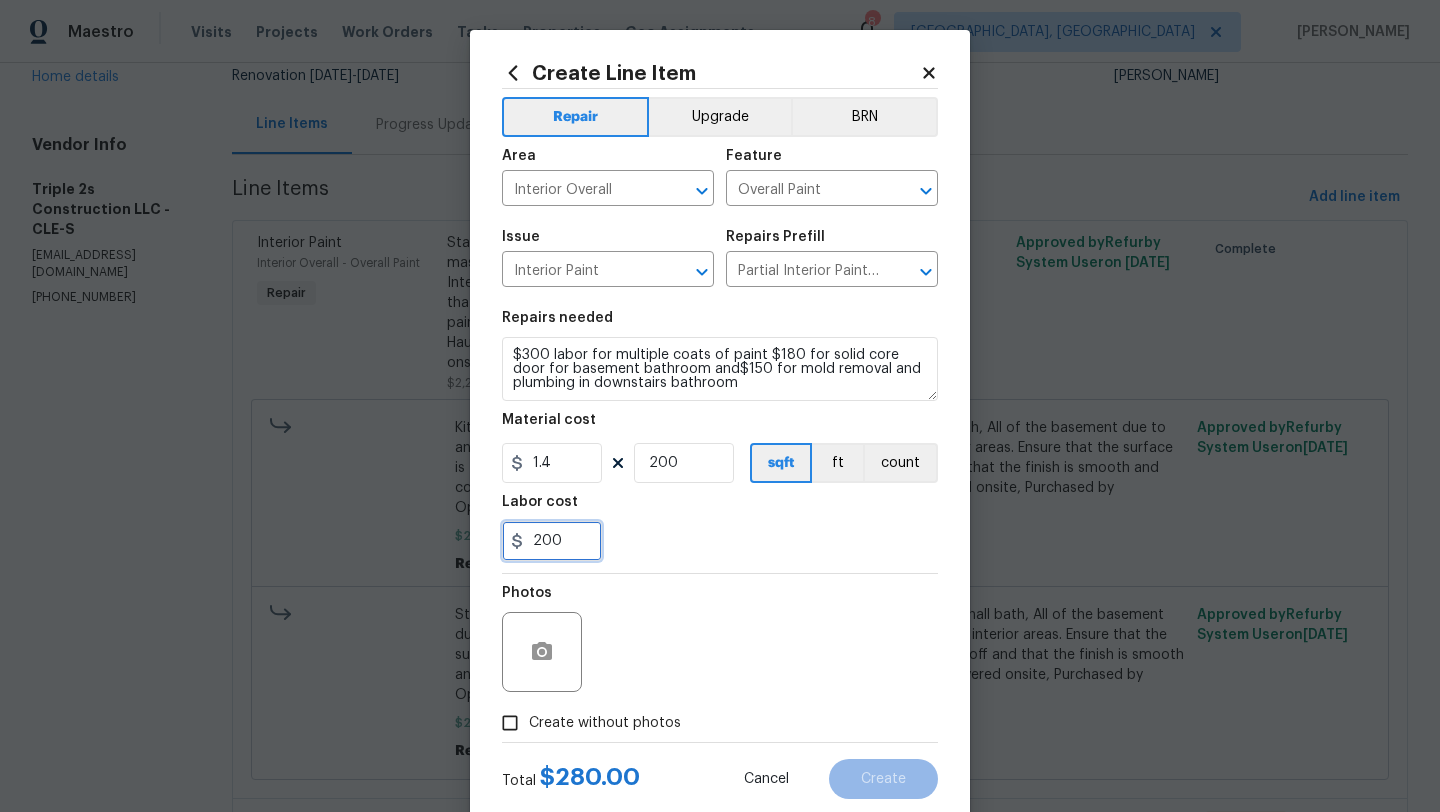 type on "200" 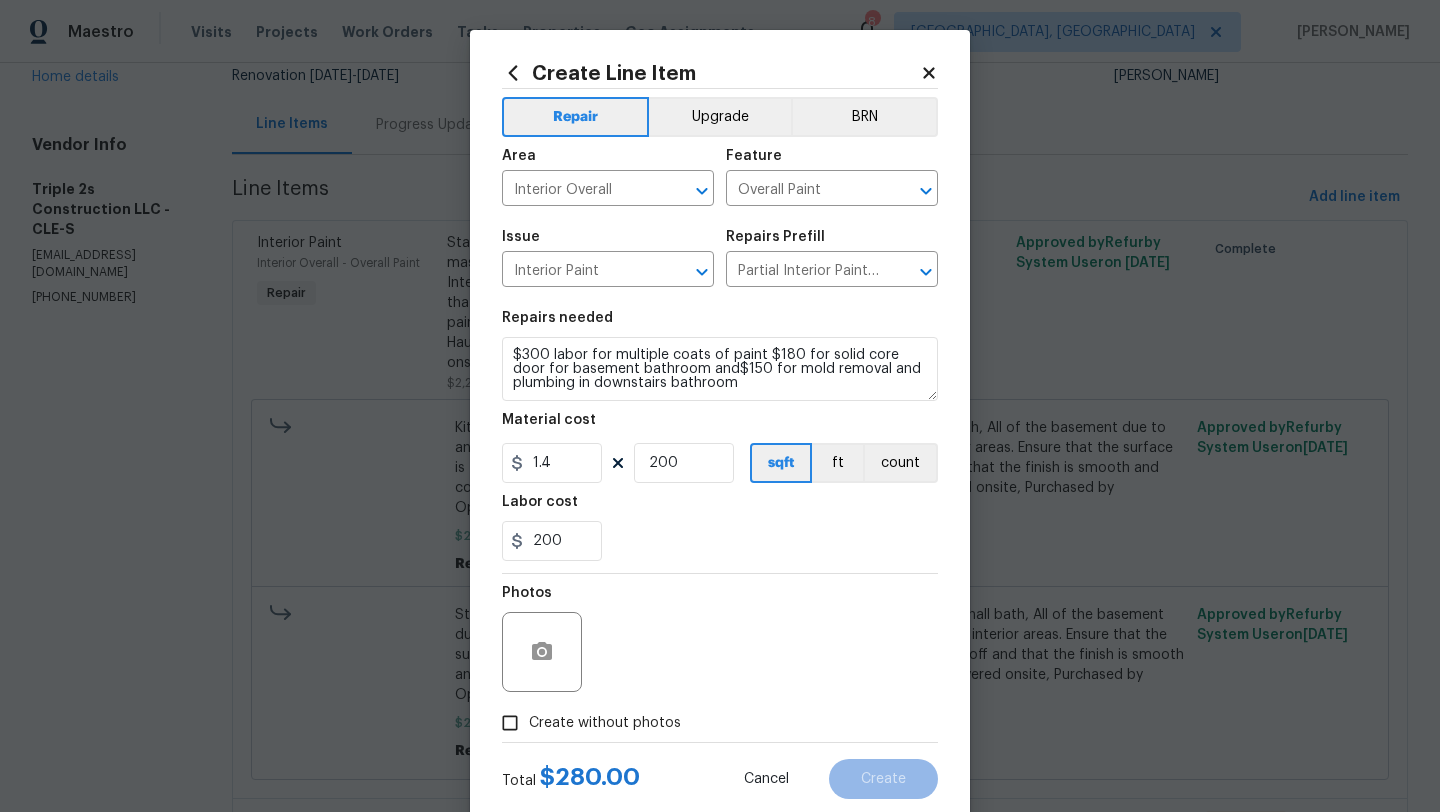 click on "Photos" at bounding box center (720, 639) 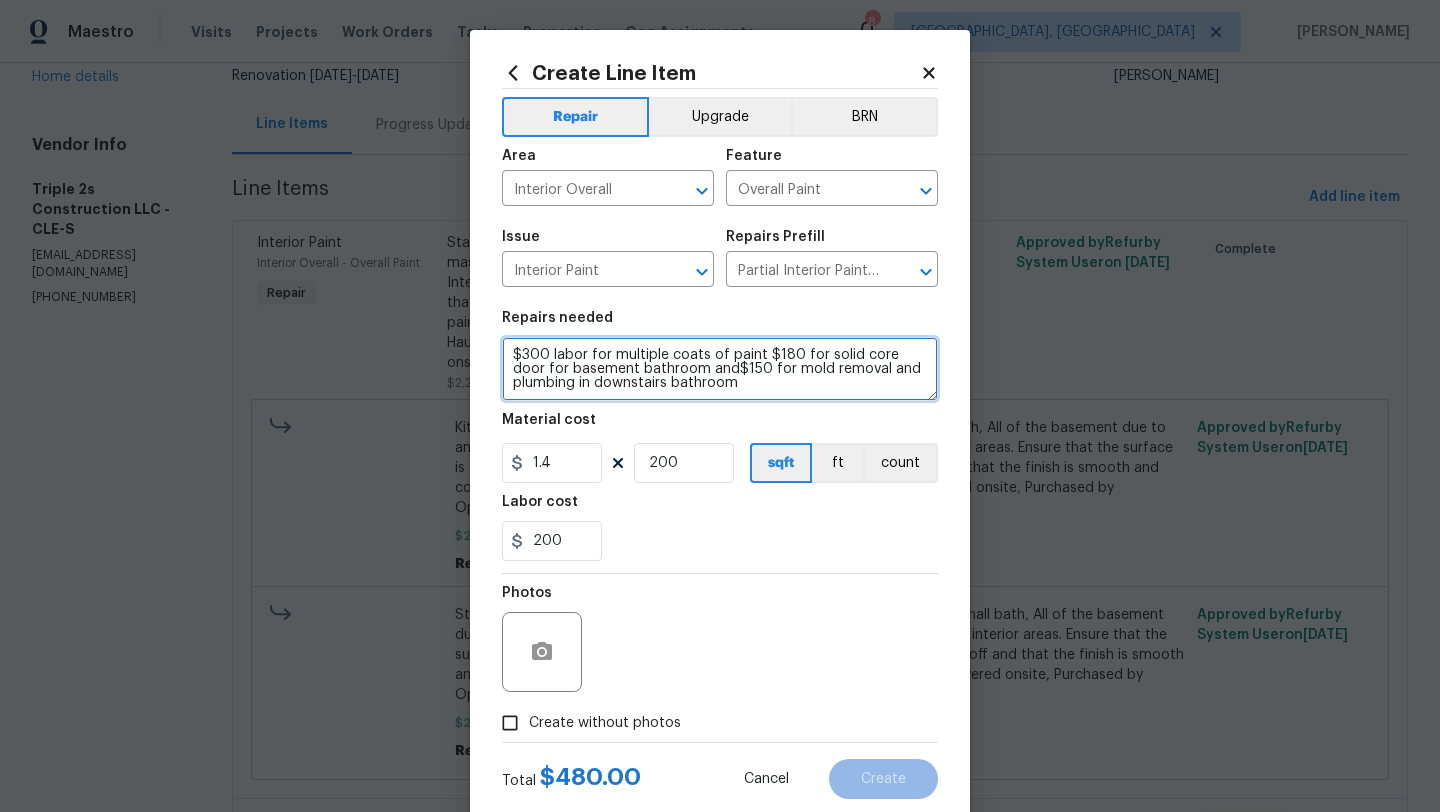 drag, startPoint x: 551, startPoint y: 356, endPoint x: 494, endPoint y: 353, distance: 57.07889 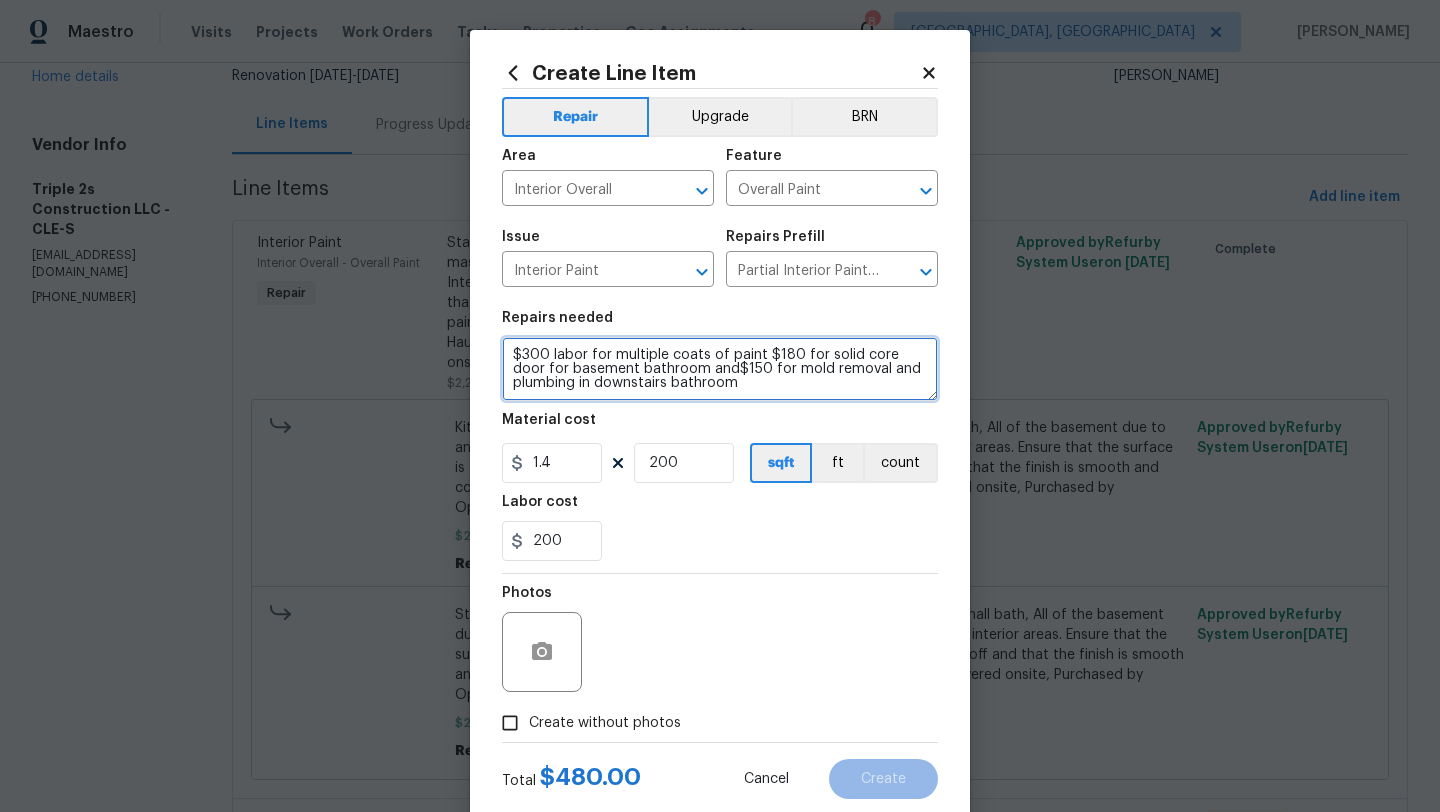 click on "Create Line Item Repair Upgrade BRN Area Interior Overall ​ Feature Overall Paint ​ Issue Interior Paint ​ Repairs Prefill Partial Interior Paint LABOR ONLY $1.40 ​ Repairs needed $300 labor for multiple coats of paint $180 for solid core door for basement bathroom and$150 for mold removal and plumbing in downstairs bathroom Material cost 1.4 200 sqft ft count Labor cost 200 Photos Create without photos Total   $ 480.00 Cancel Create" at bounding box center (720, 430) 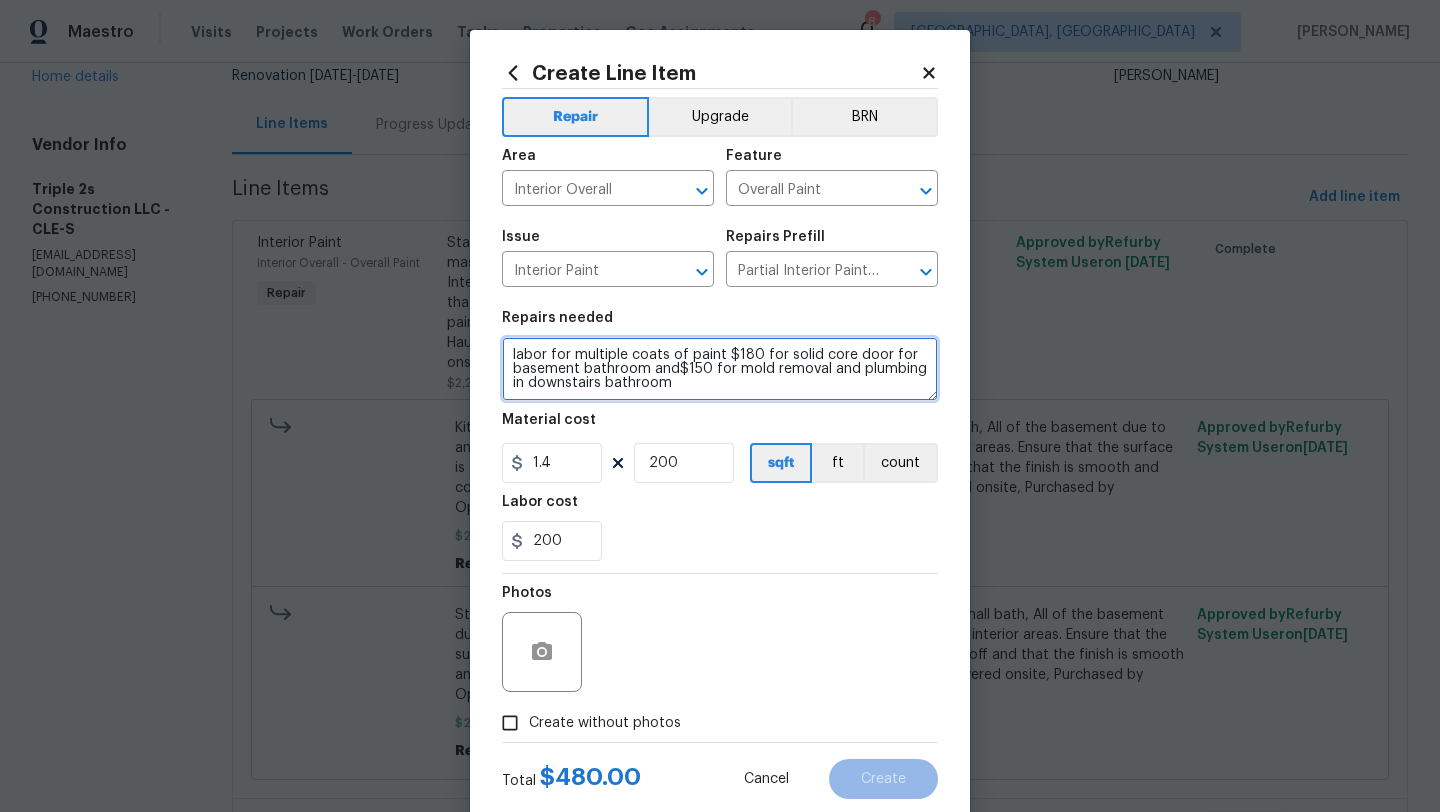 click on "labor for multiple coats of paint $180 for solid core door for basement bathroom and$150 for mold removal and plumbing in downstairs bathroom" at bounding box center [720, 369] 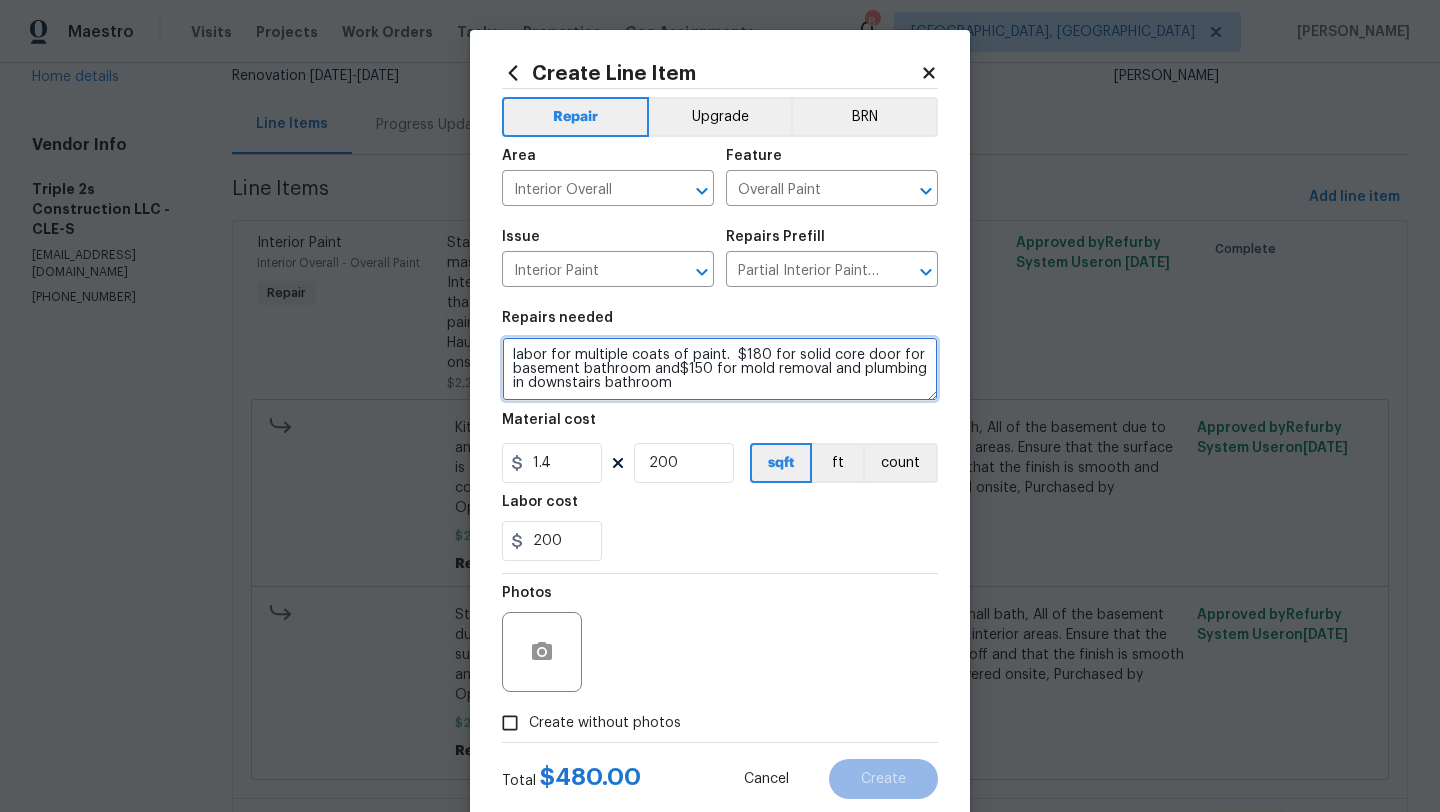 drag, startPoint x: 735, startPoint y: 354, endPoint x: 791, endPoint y: 359, distance: 56.22277 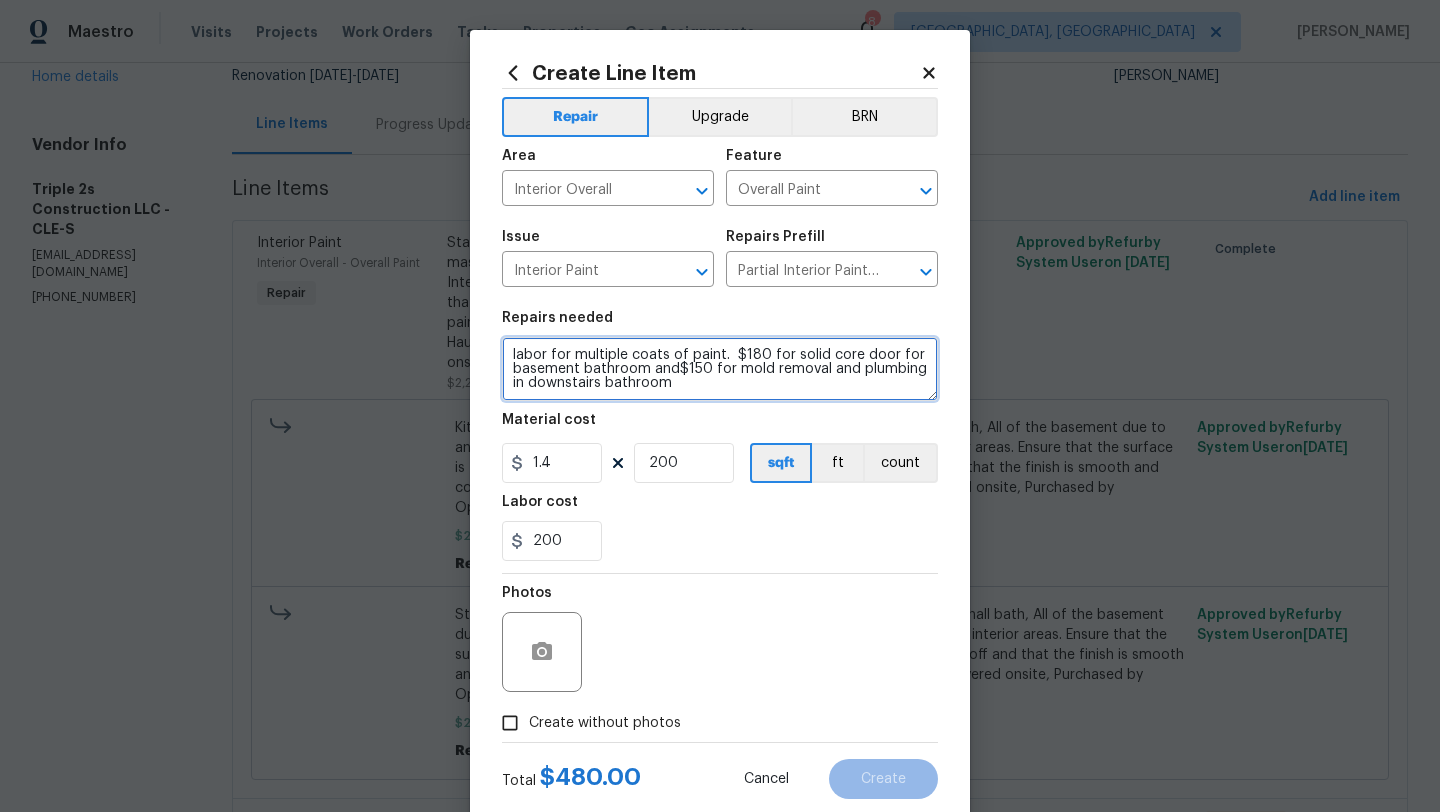 click on "labor for multiple coats of paint.  $180 for solid core door for basement bathroom and$150 for mold removal and plumbing in downstairs bathroom" at bounding box center [720, 369] 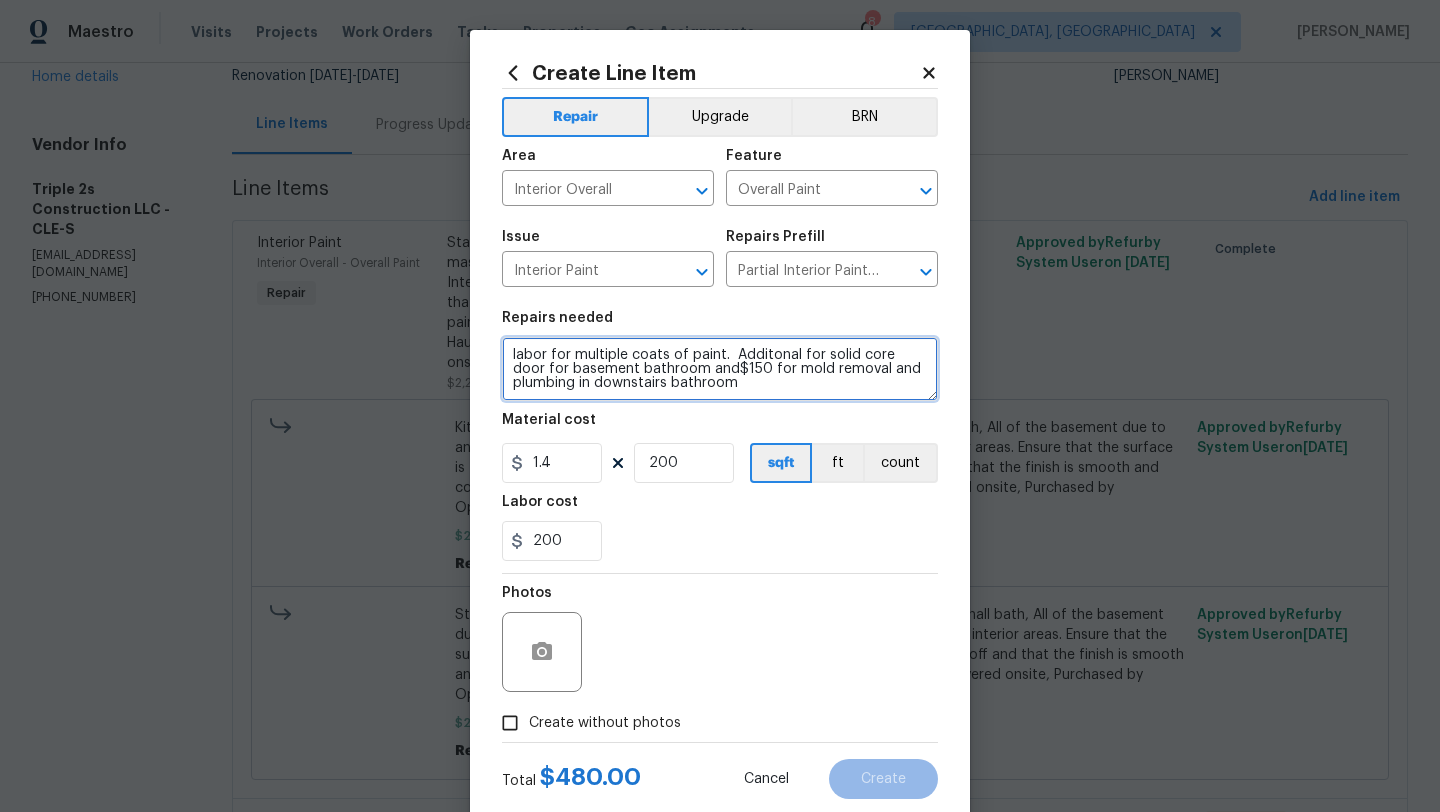 click on "labor for multiple coats of paint.  Additonal for solid core door for basement bathroom and$150 for mold removal and plumbing in downstairs bathroom" at bounding box center (720, 369) 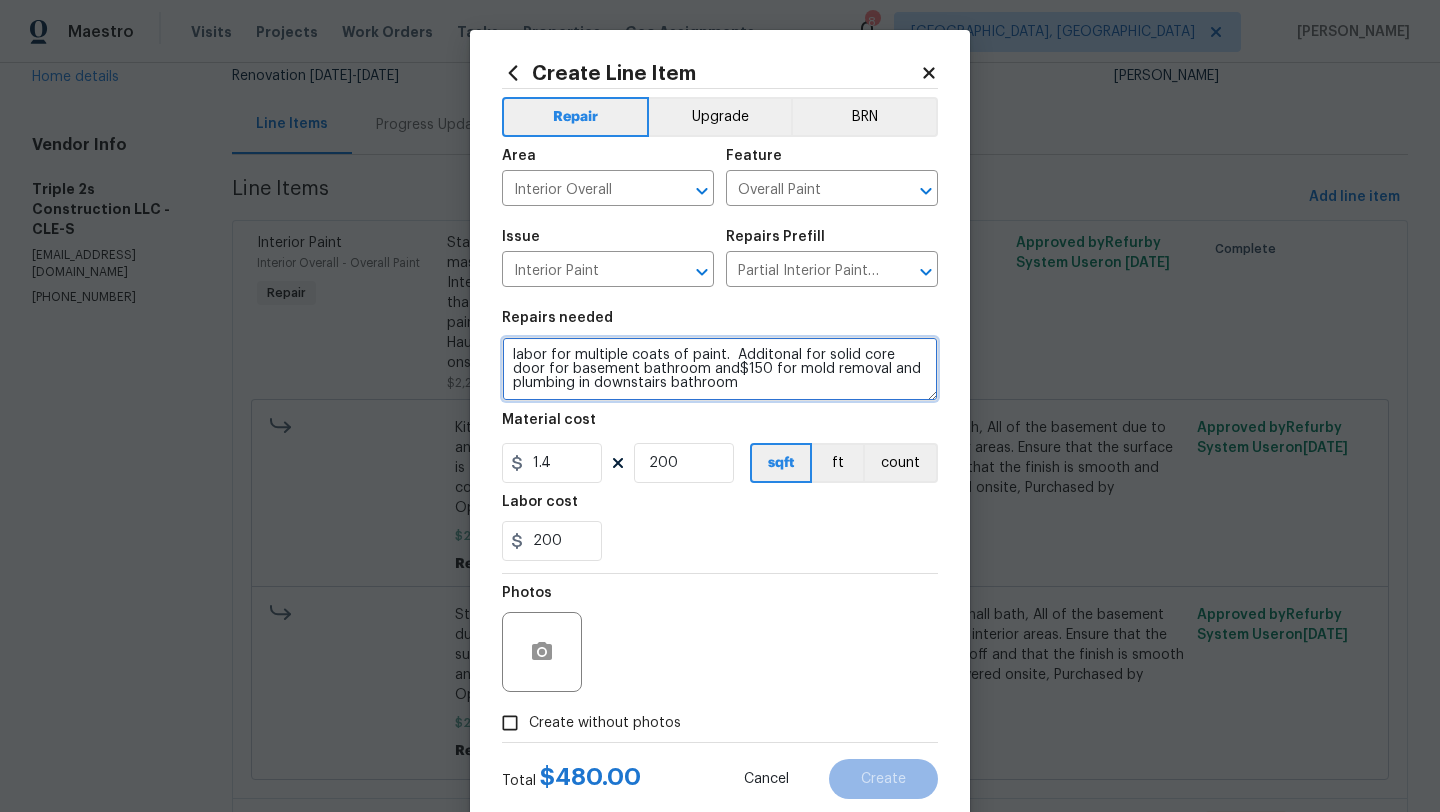 drag, startPoint x: 673, startPoint y: 370, endPoint x: 721, endPoint y: 392, distance: 52.801514 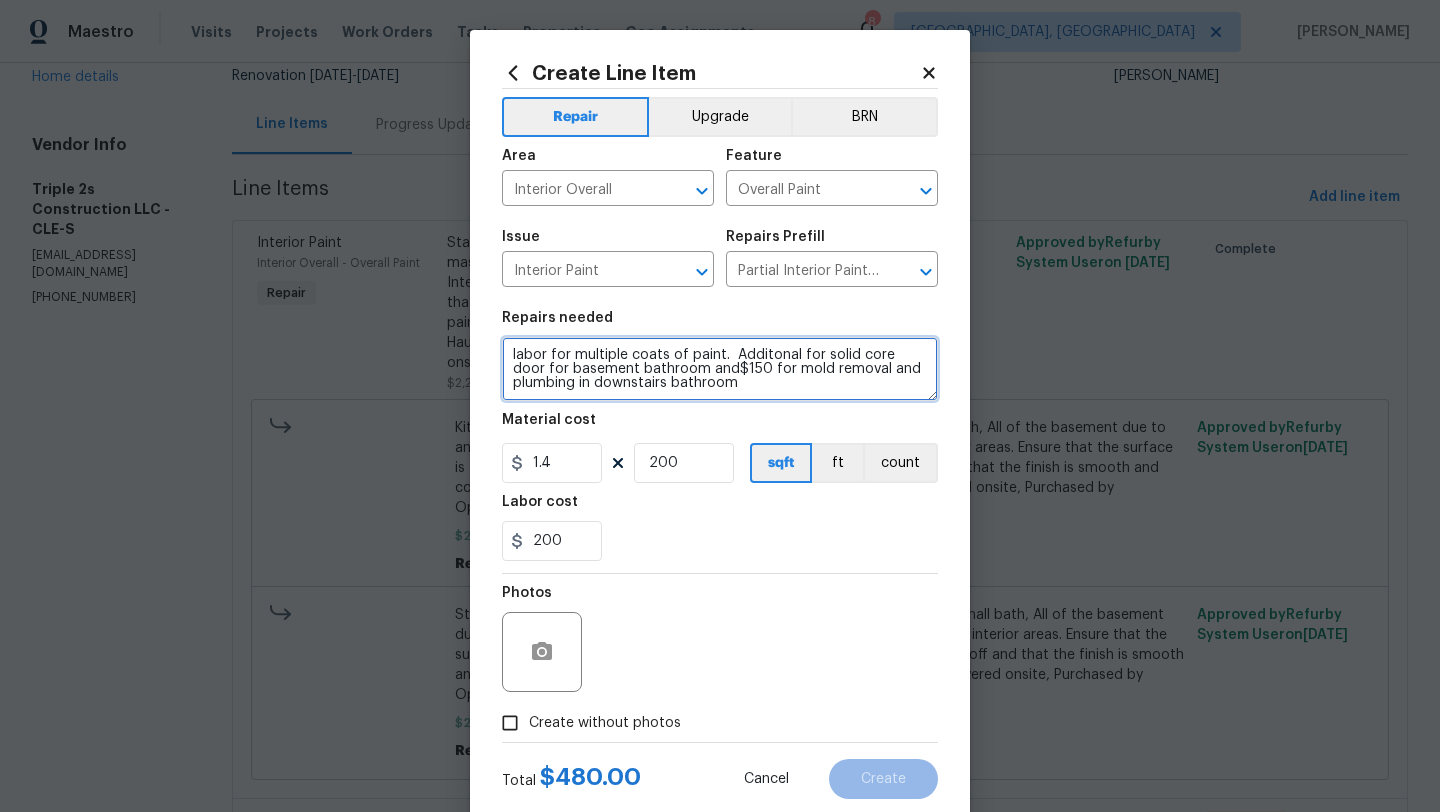 click on "labor for multiple coats of paint.  Additonal for solid core door for basement bathroom and$150 for mold removal and plumbing in downstairs bathroom" at bounding box center (720, 369) 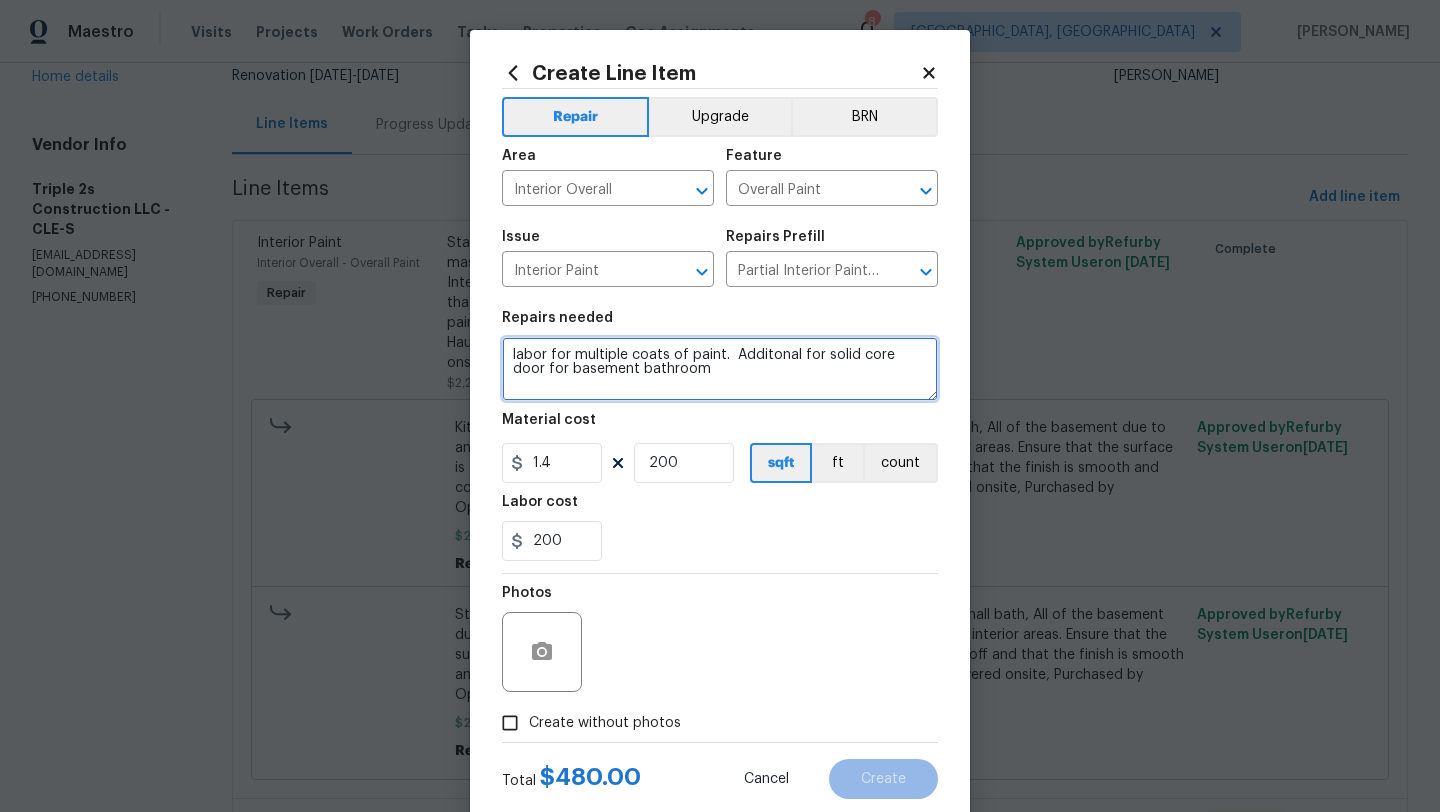 type on "labor for multiple coats of paint.  Additonal for solid core door for basement bathroom" 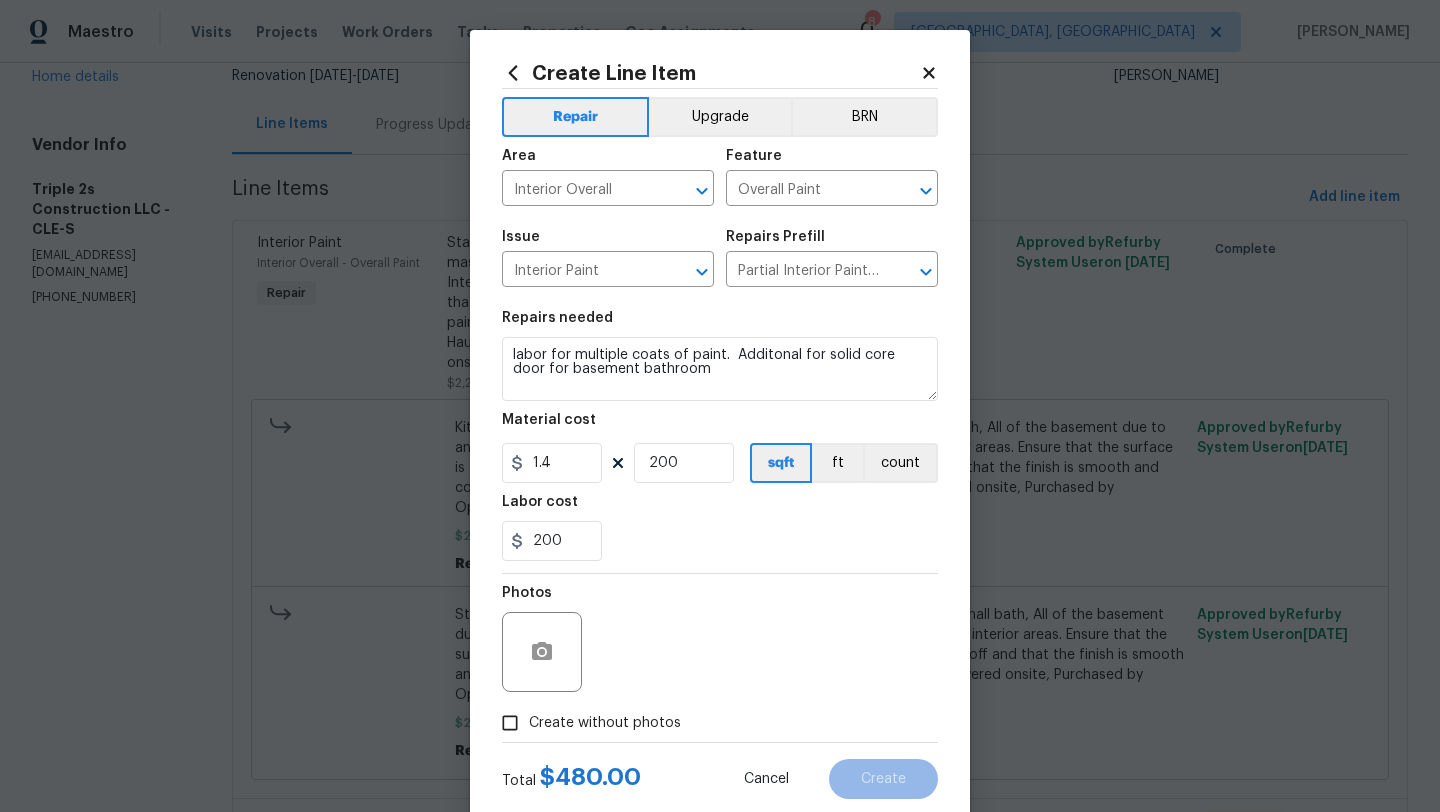 click on "Create without photos" at bounding box center (510, 723) 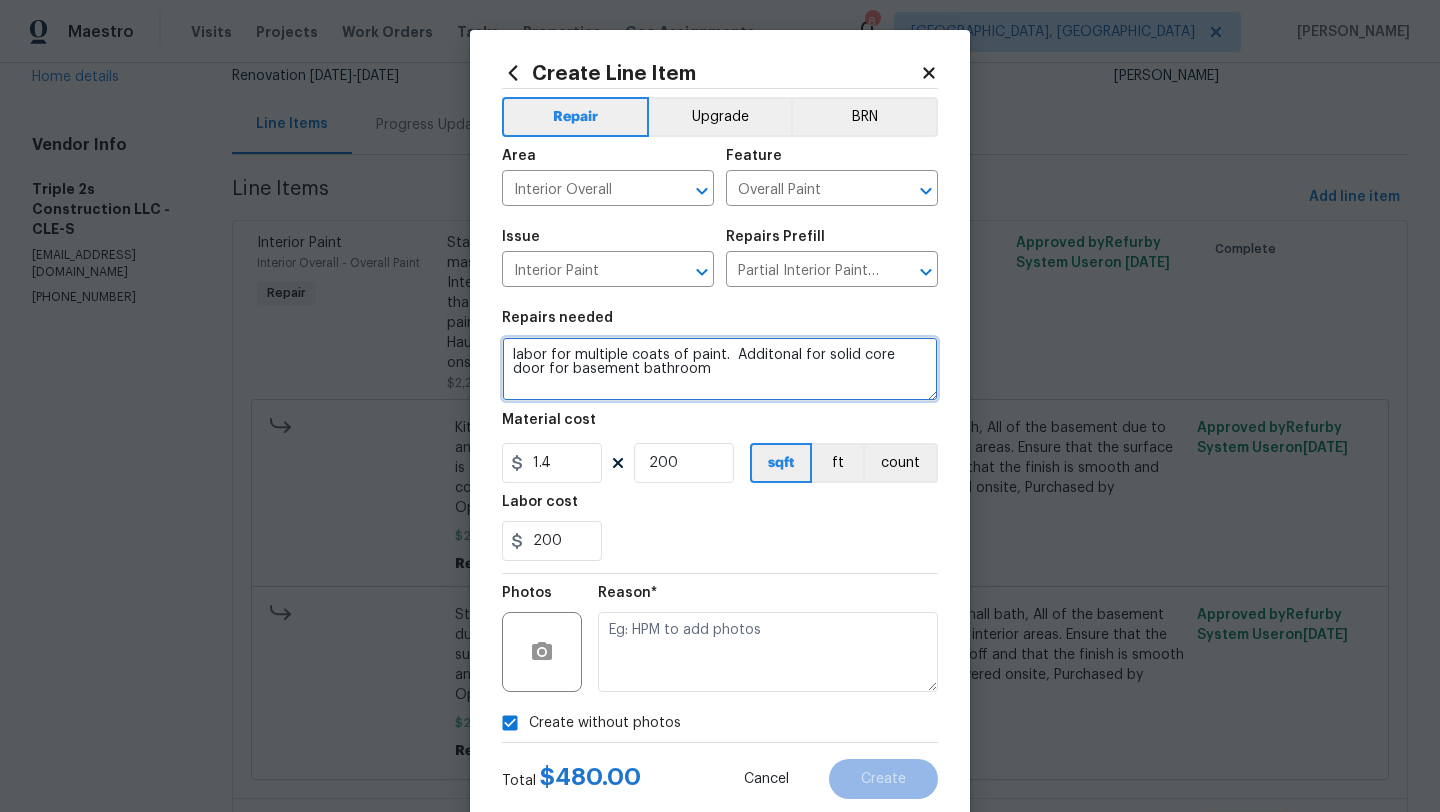 click on "labor for multiple coats of paint.  Additonal for solid core door for basement bathroom" at bounding box center [720, 369] 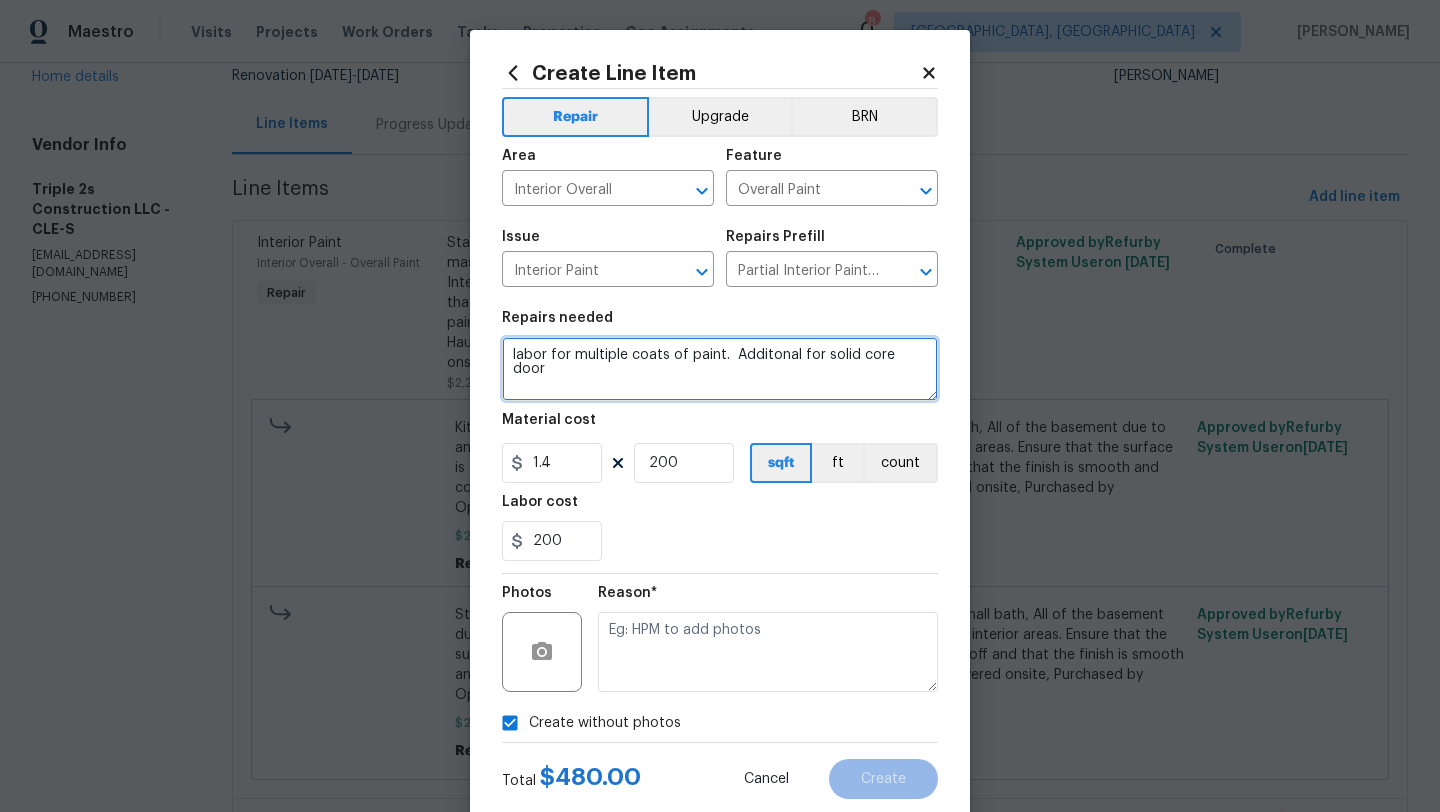 paste on "$300 labor for multiple coats of paint $180 for solid core door for basement bathroom and$150 for mold removal and plumbing in downstairs bathroom" 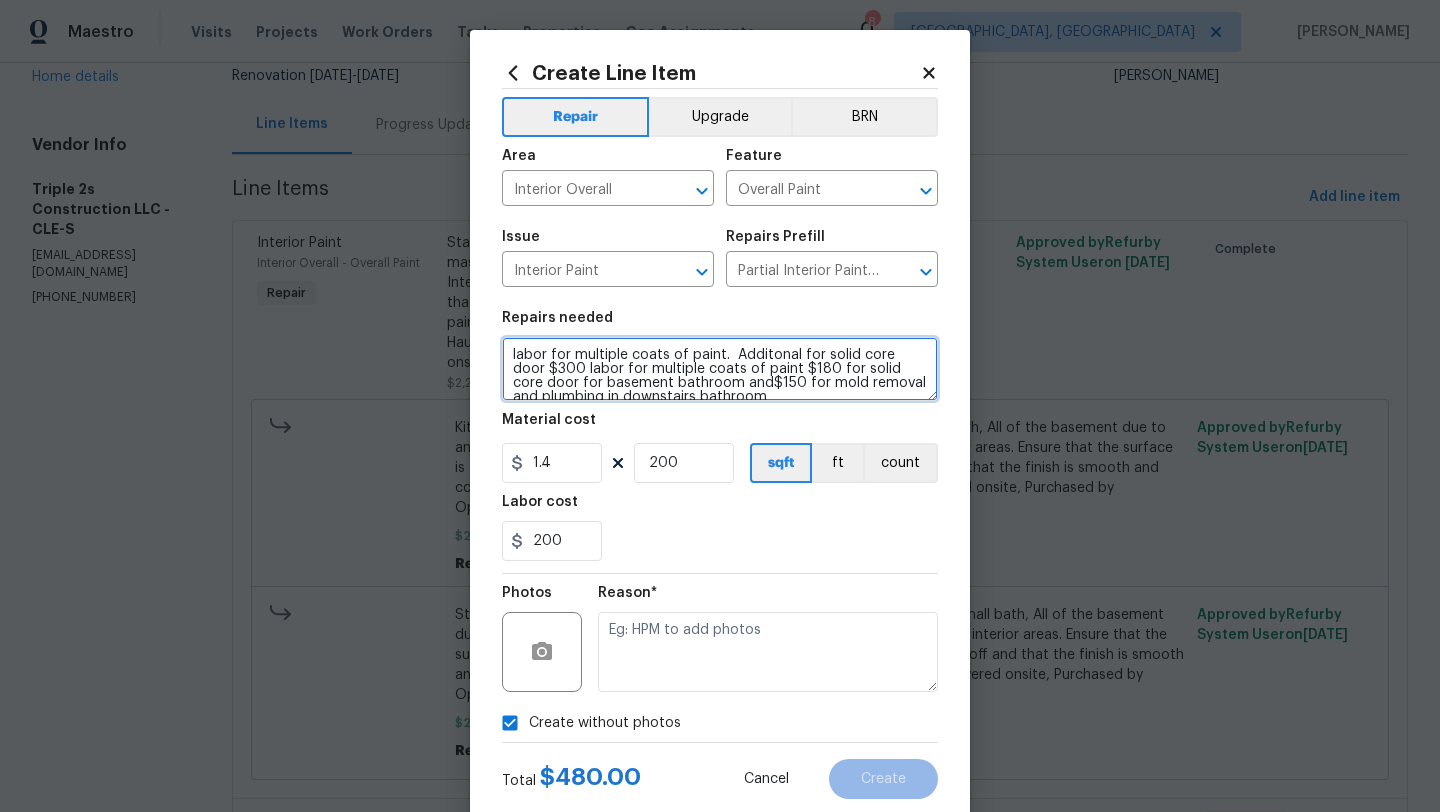 scroll, scrollTop: 4, scrollLeft: 0, axis: vertical 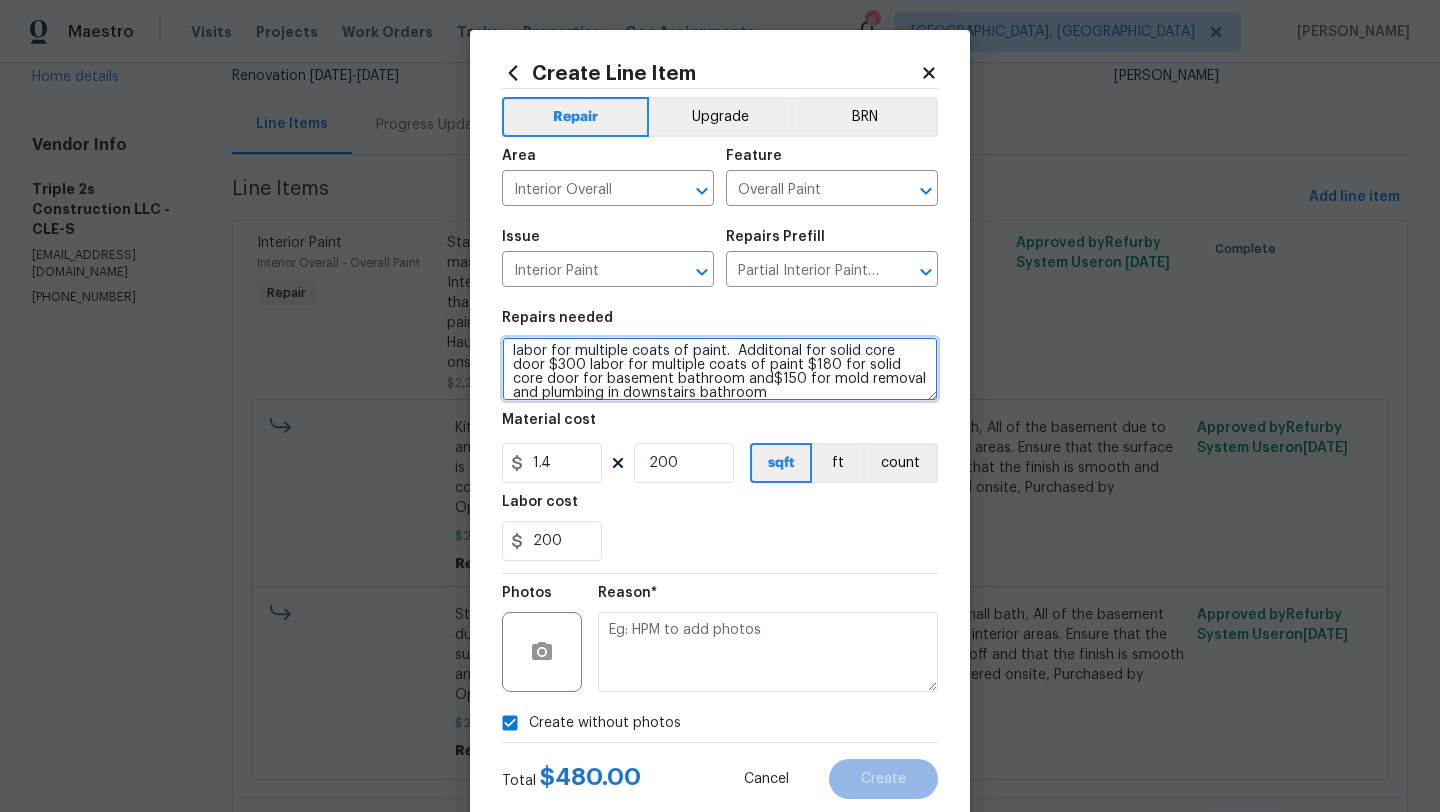 drag, startPoint x: 735, startPoint y: 353, endPoint x: 791, endPoint y: 367, distance: 57.72348 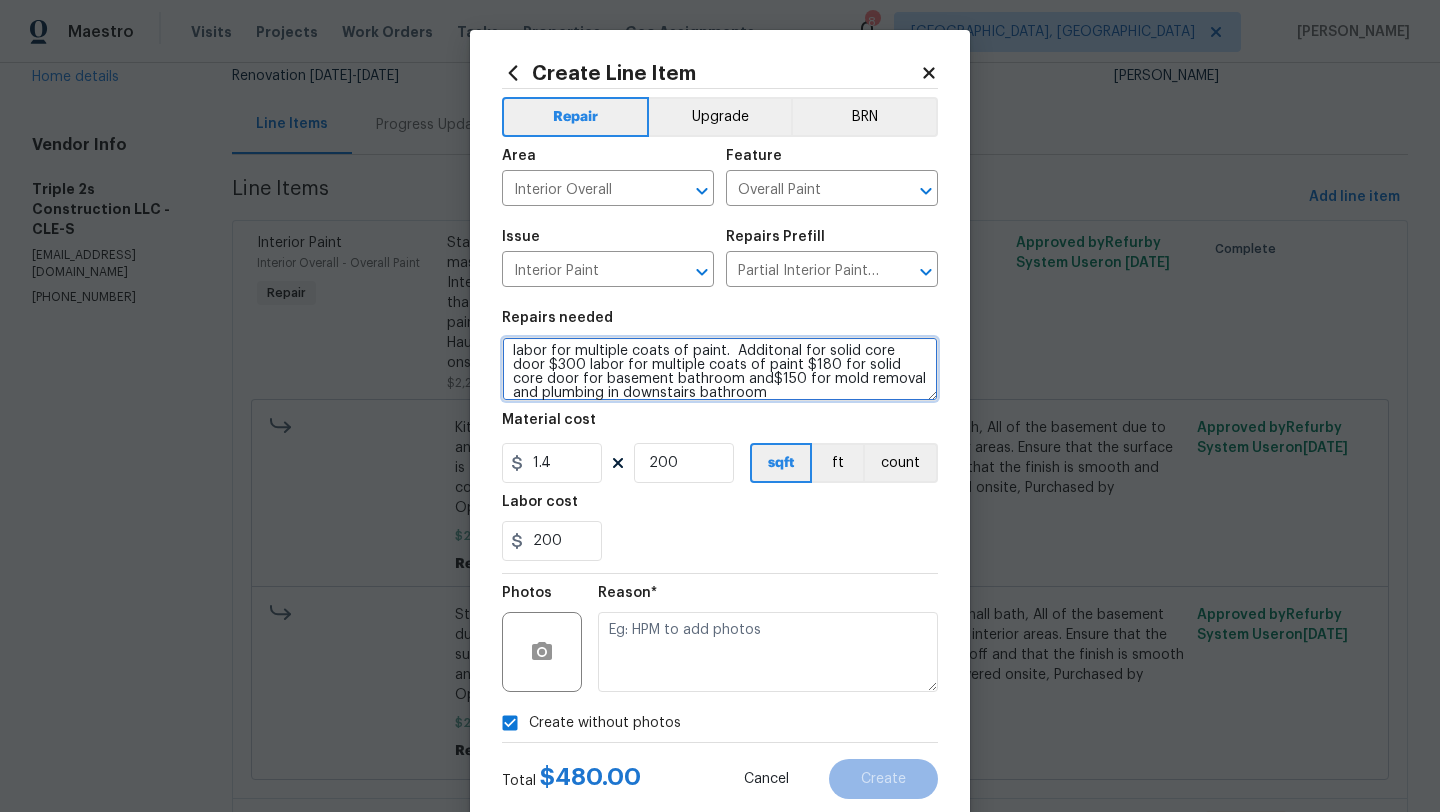 click on "labor for multiple coats of paint.  Additonal for solid core door $300 labor for multiple coats of paint $180 for solid core door for basement bathroom and$150 for mold removal and plumbing in downstairs bathroom" at bounding box center (720, 369) 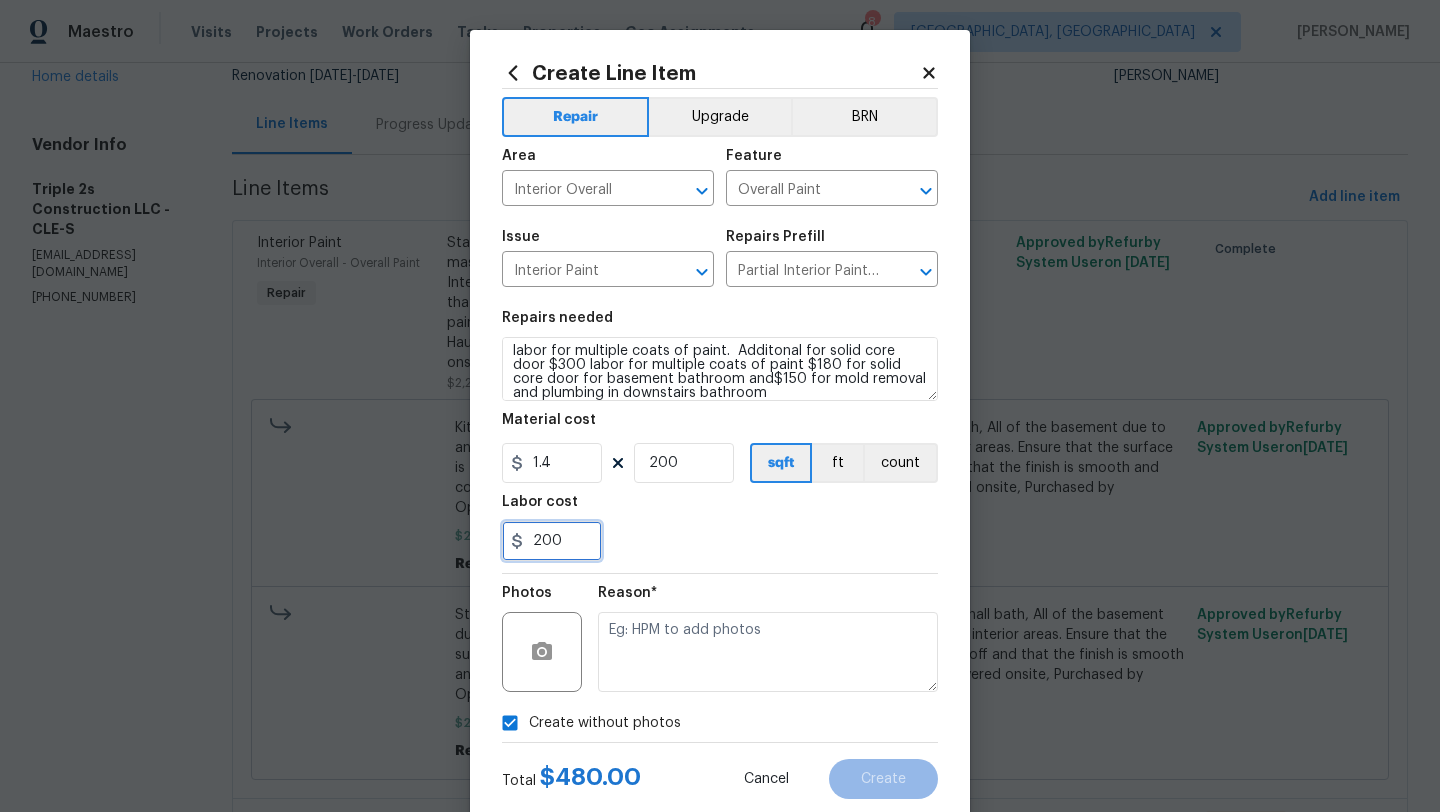 click on "200" at bounding box center (552, 541) 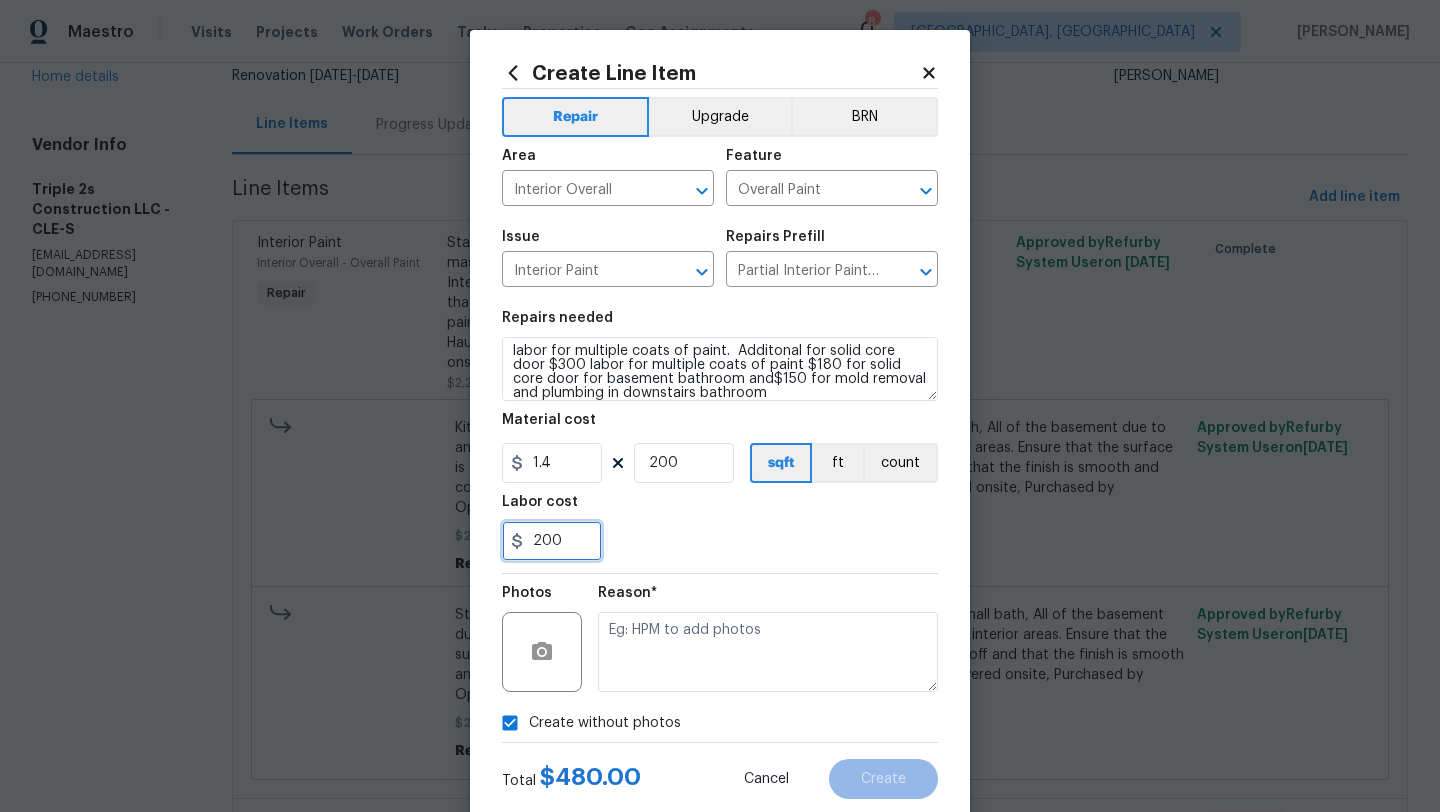 click on "200" at bounding box center (552, 541) 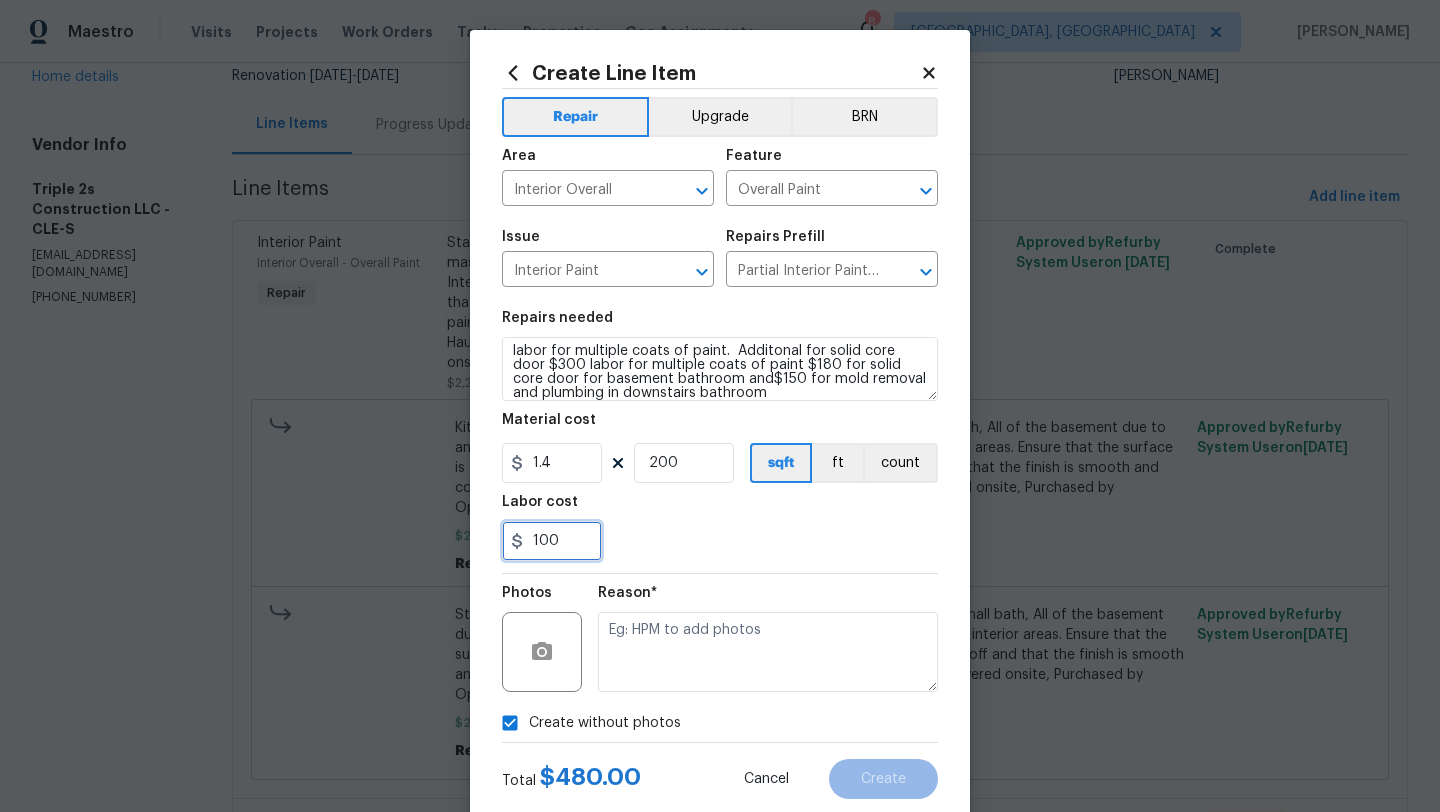 type on "100" 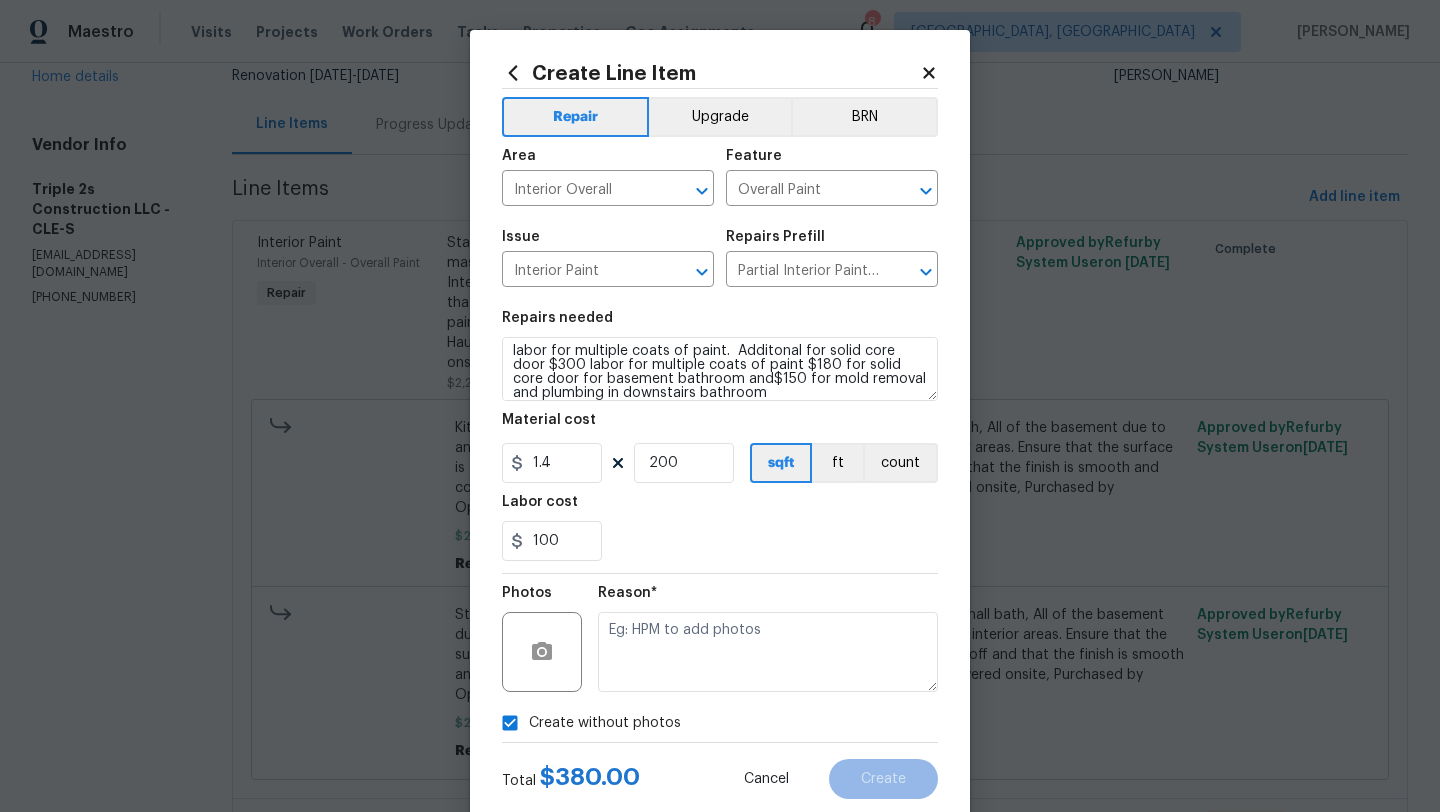 click on "100" at bounding box center (720, 541) 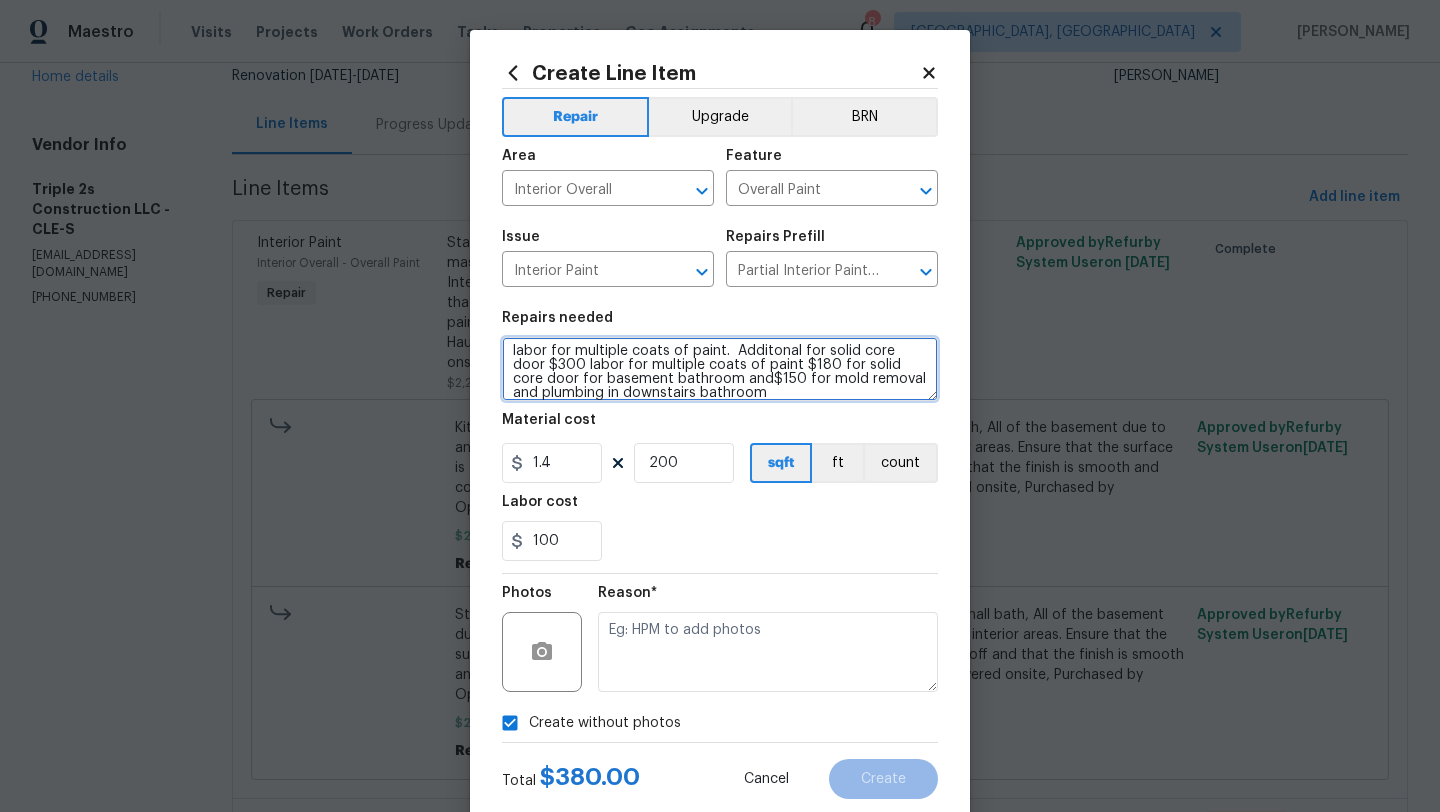 scroll, scrollTop: 14, scrollLeft: 0, axis: vertical 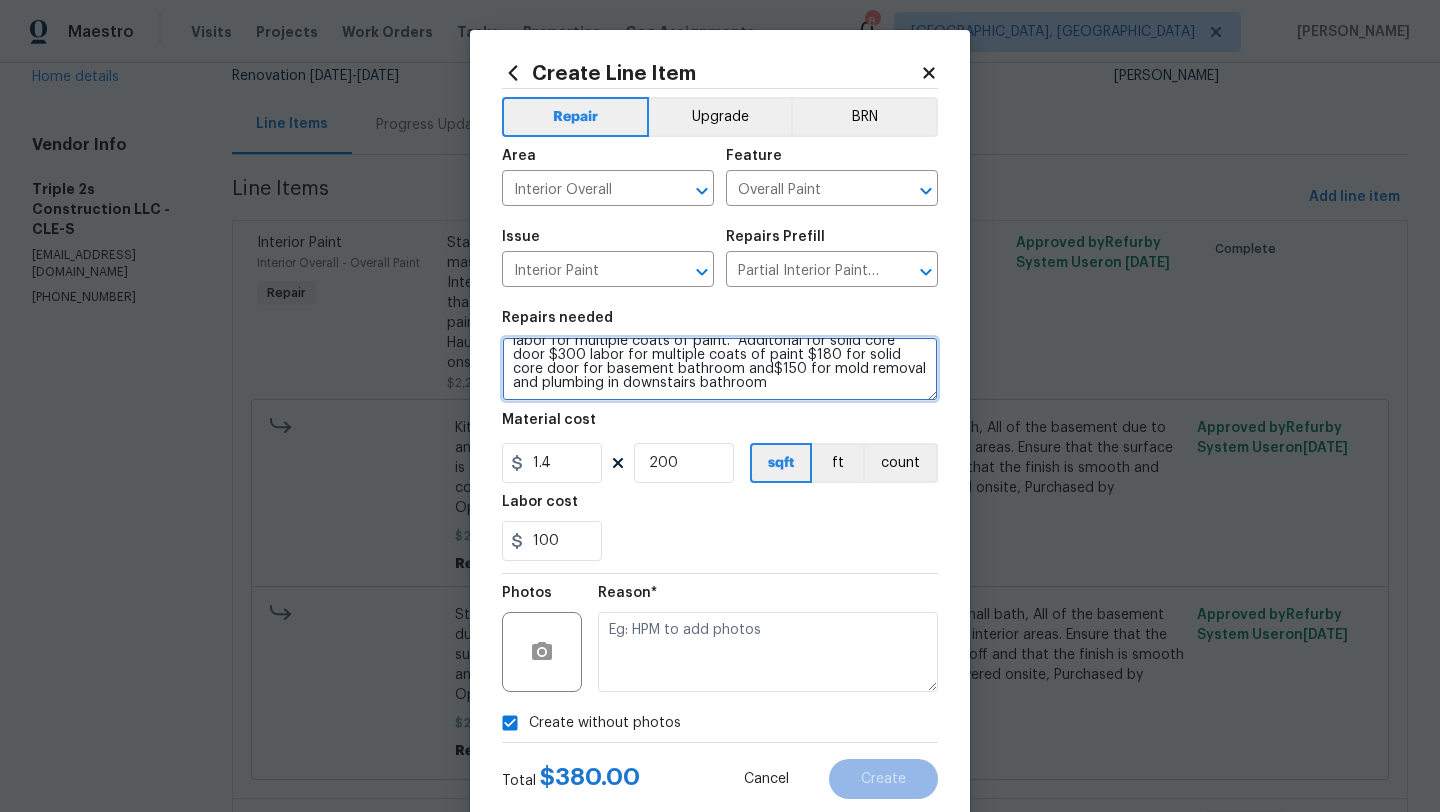 drag, startPoint x: 732, startPoint y: 352, endPoint x: 758, endPoint y: 393, distance: 48.548943 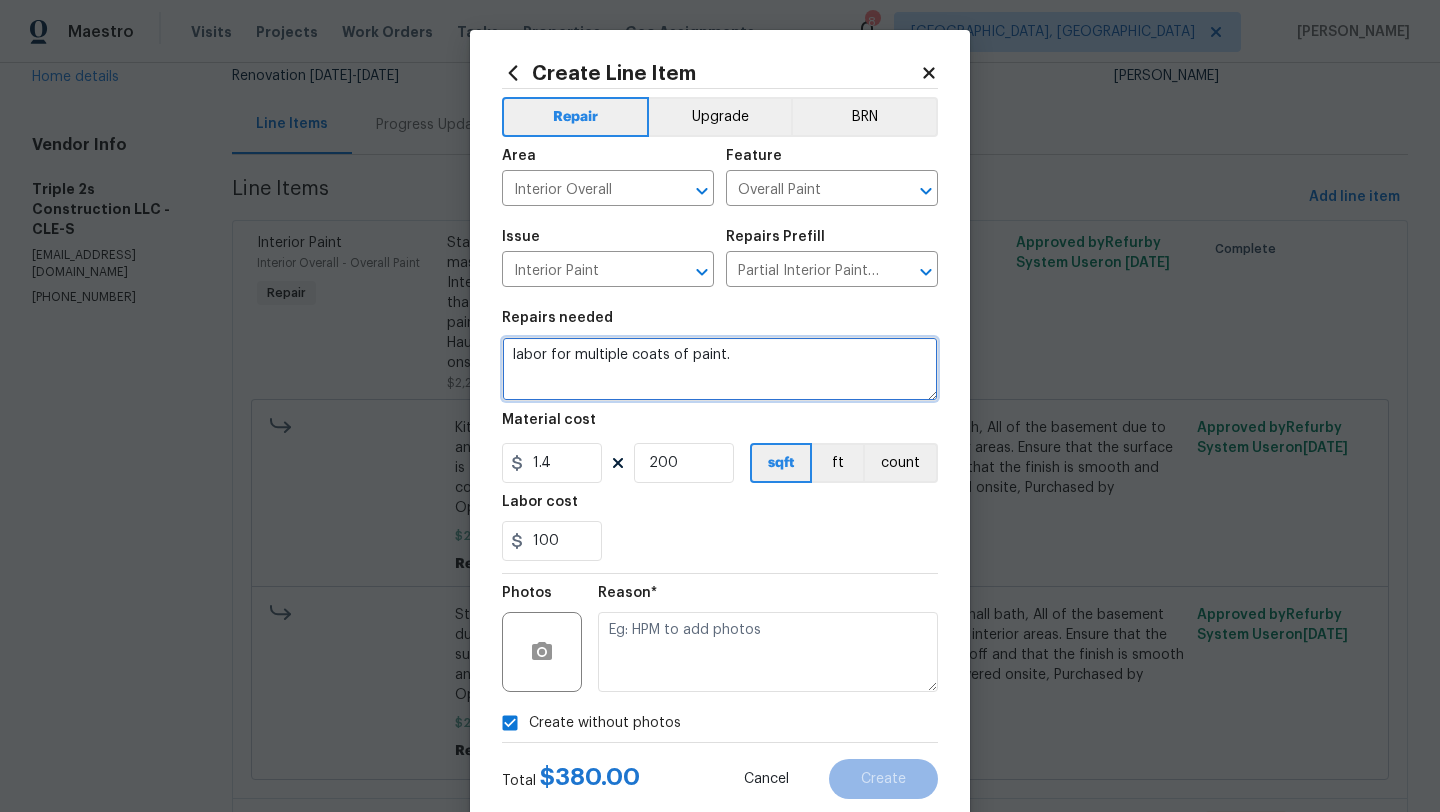 scroll, scrollTop: 0, scrollLeft: 0, axis: both 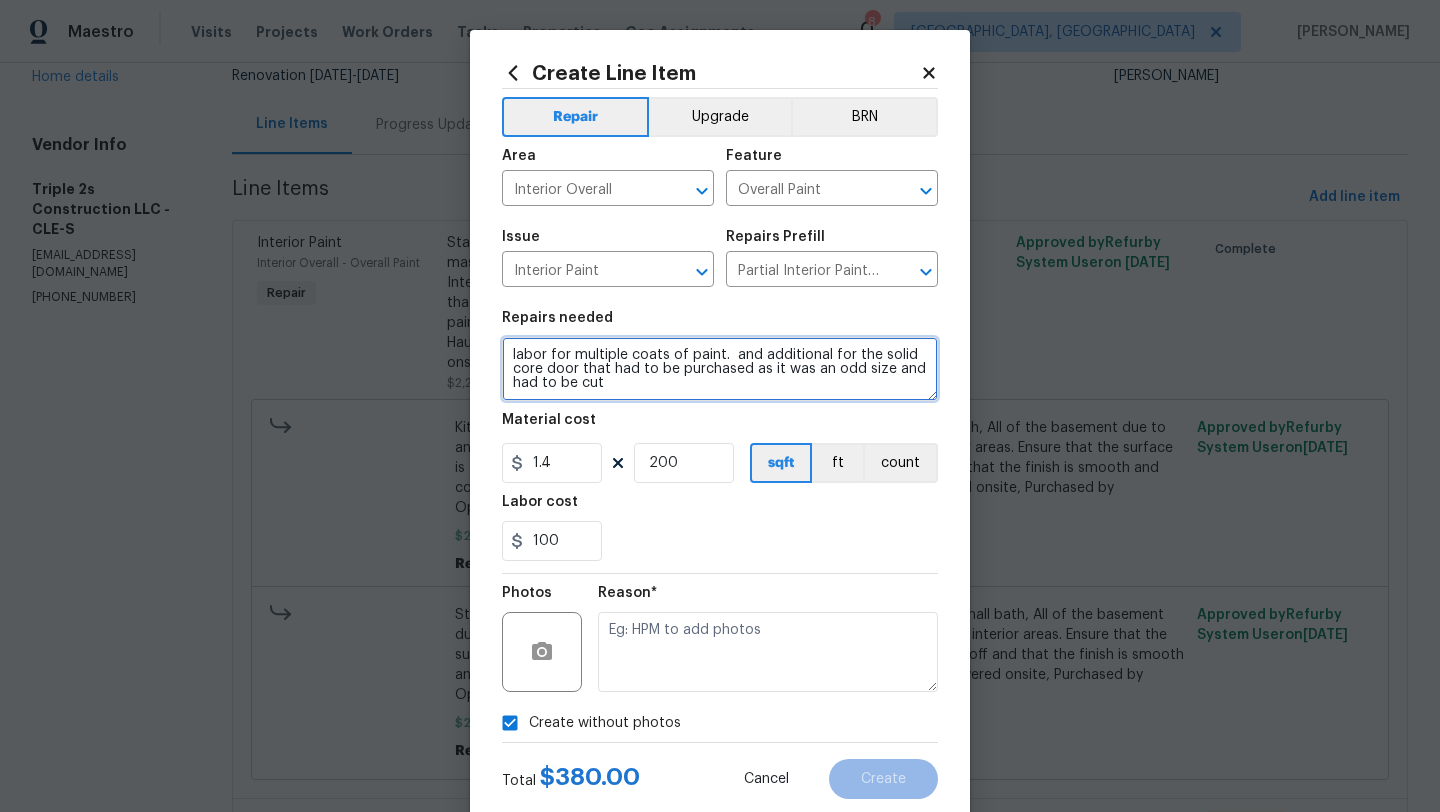type on "labor for multiple coats of paint.  and additional for the solid core door that had to be purchased as it was an odd size and had to be cut" 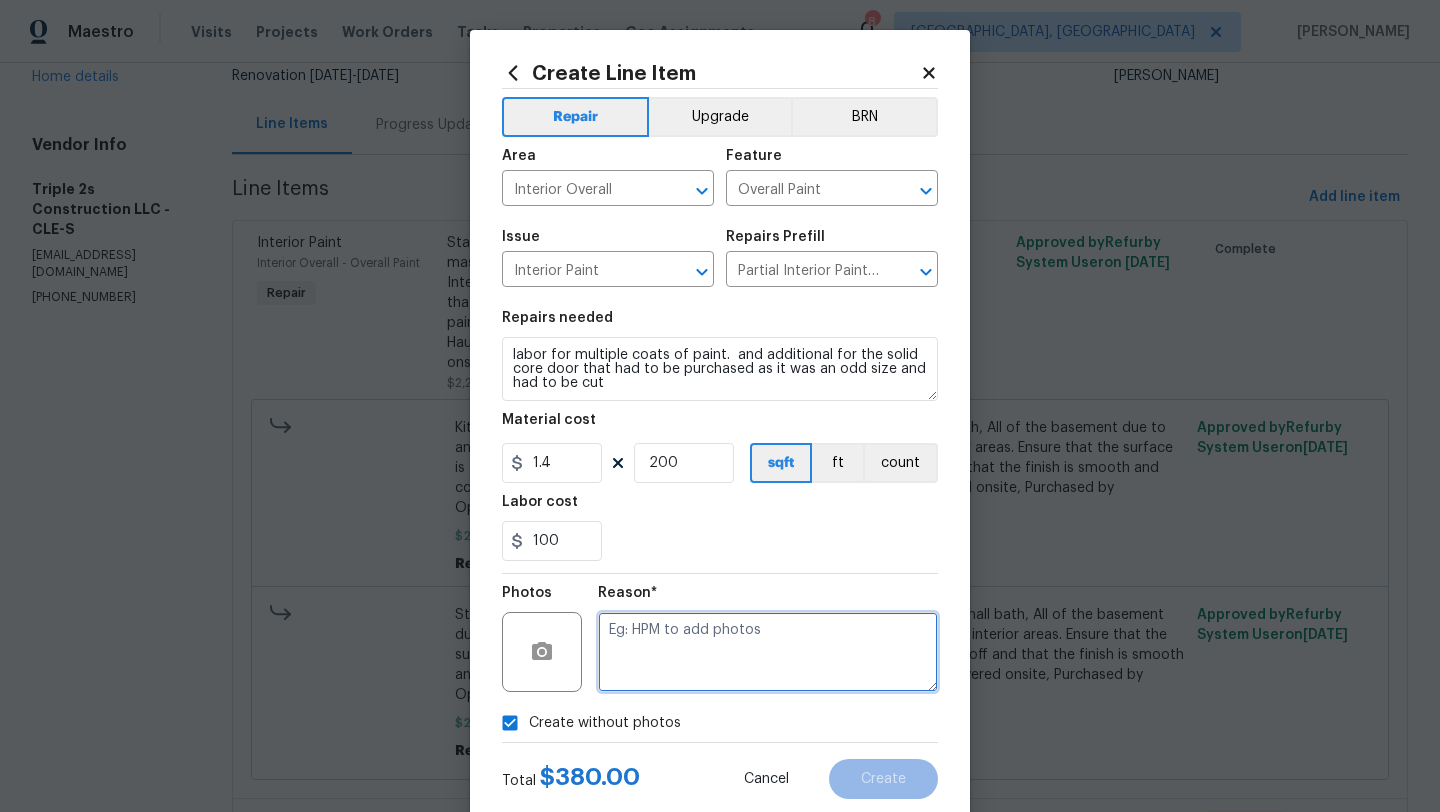 click at bounding box center (768, 652) 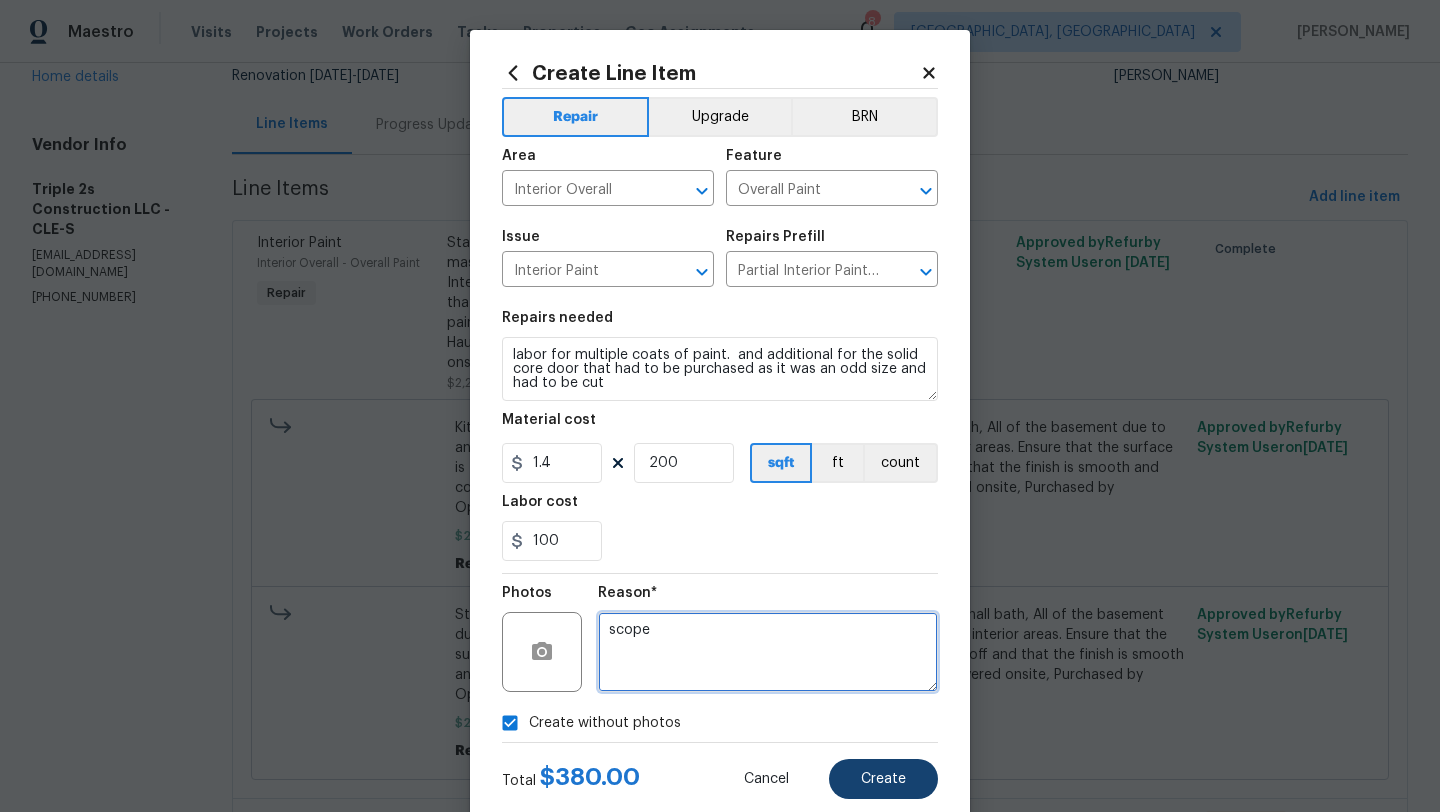 type on "scope" 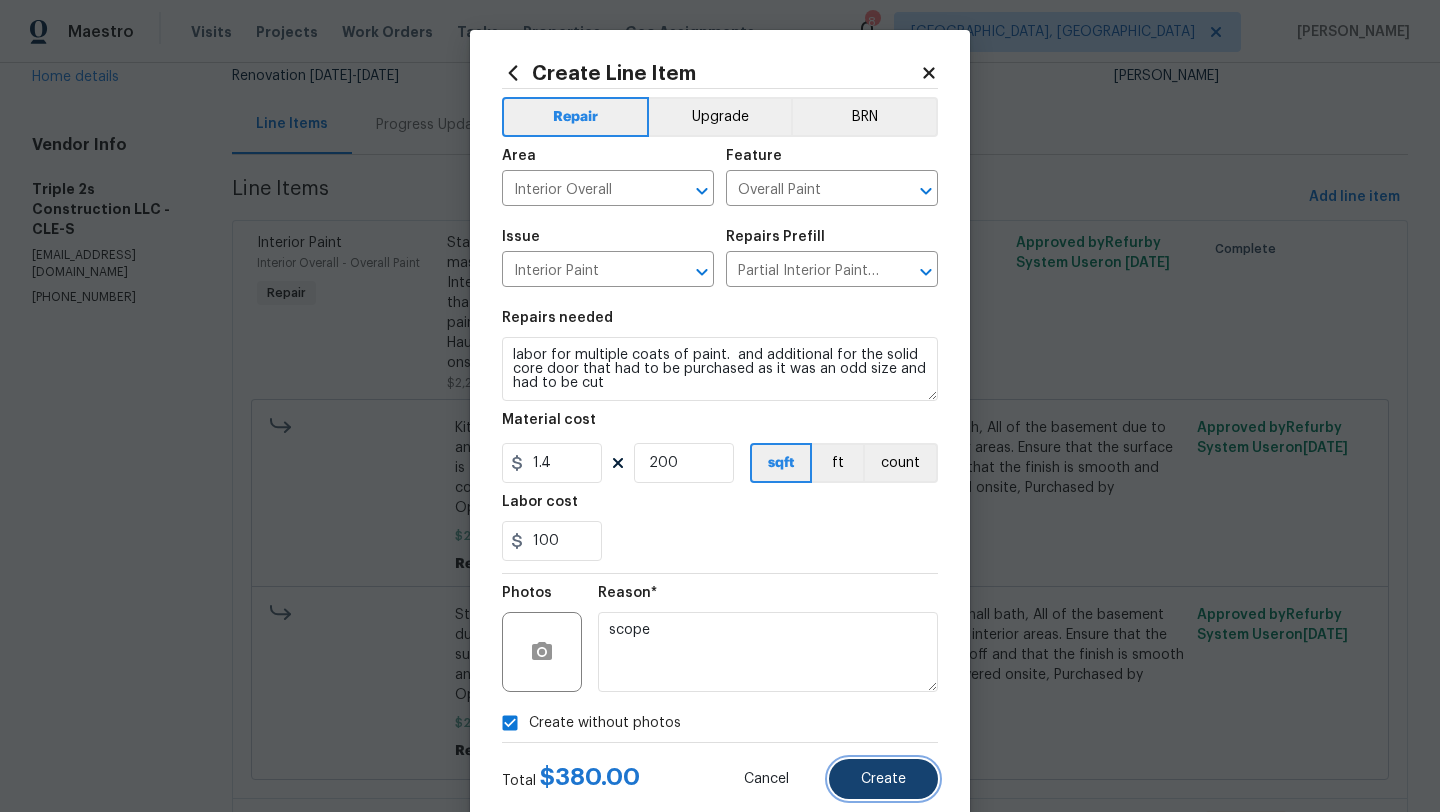 click on "Create" at bounding box center [883, 779] 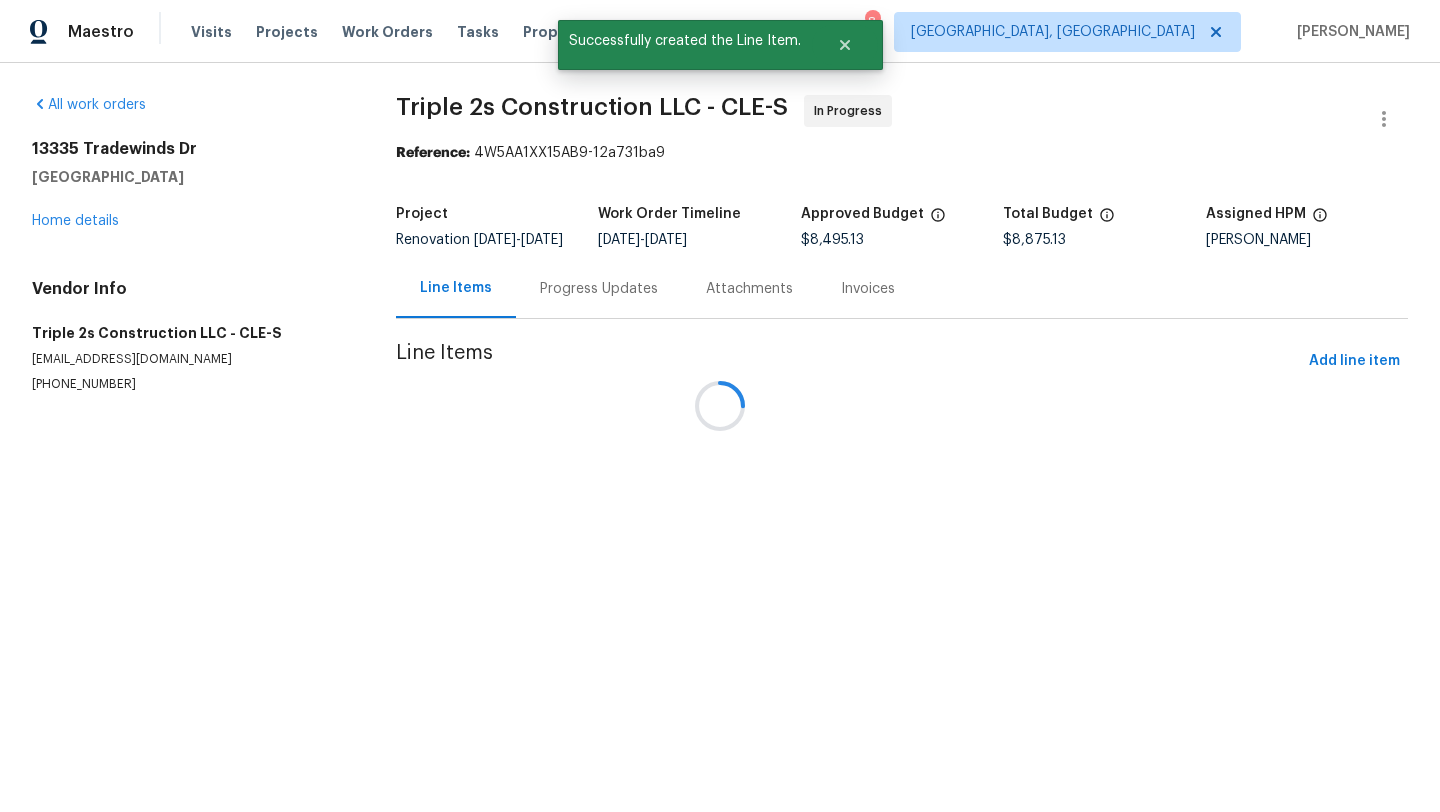 scroll, scrollTop: 0, scrollLeft: 0, axis: both 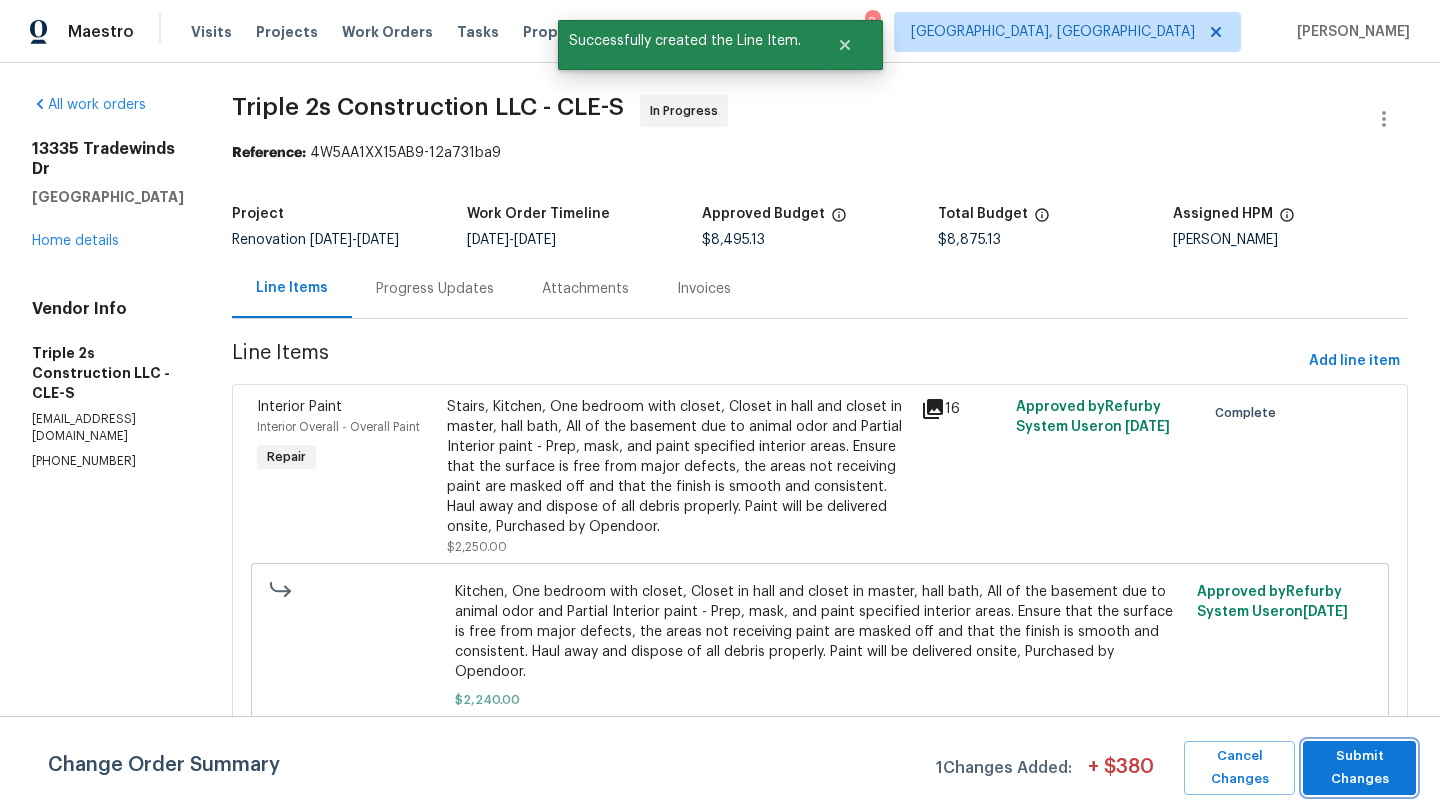 click on "Submit Changes" at bounding box center (1359, 768) 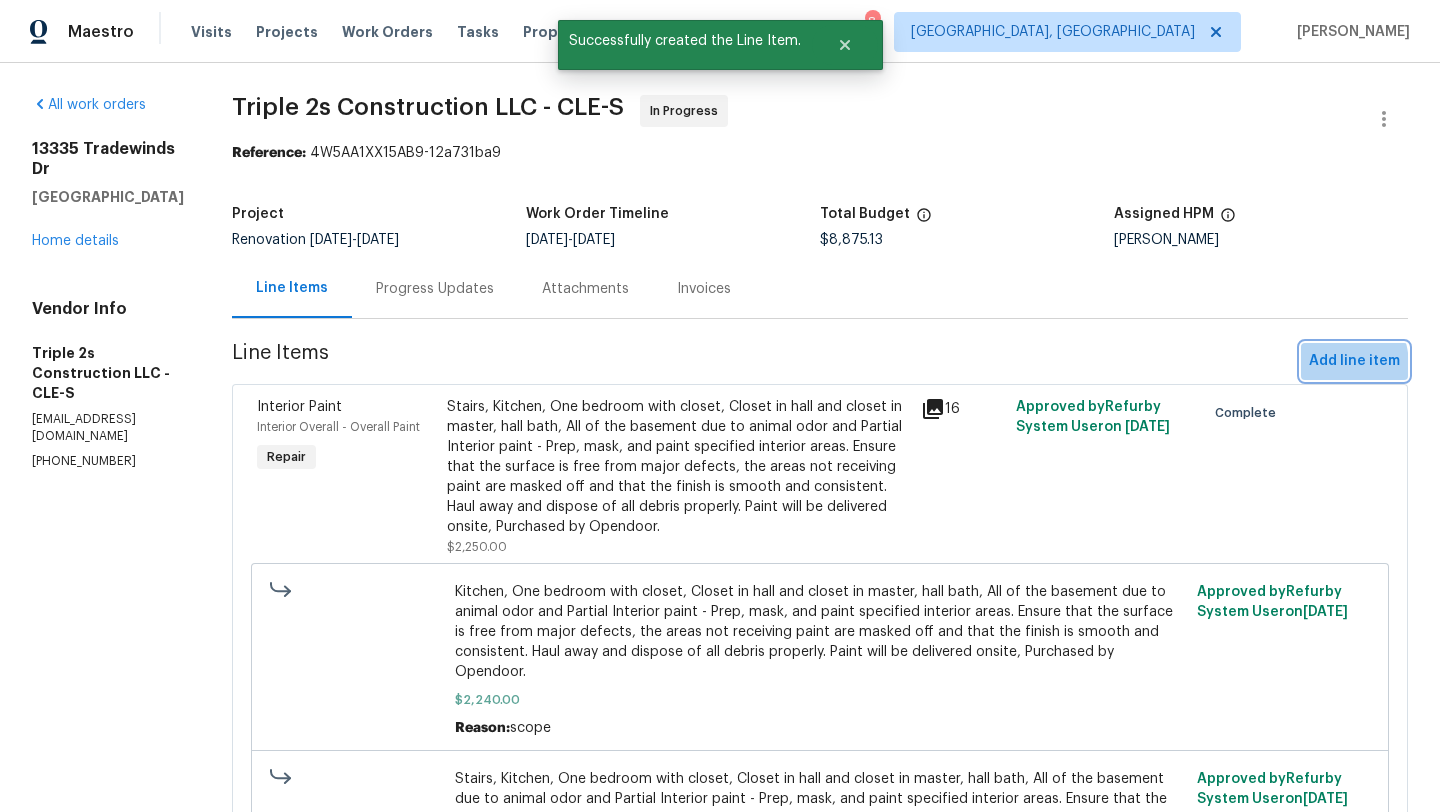 click on "Add line item" at bounding box center (1354, 361) 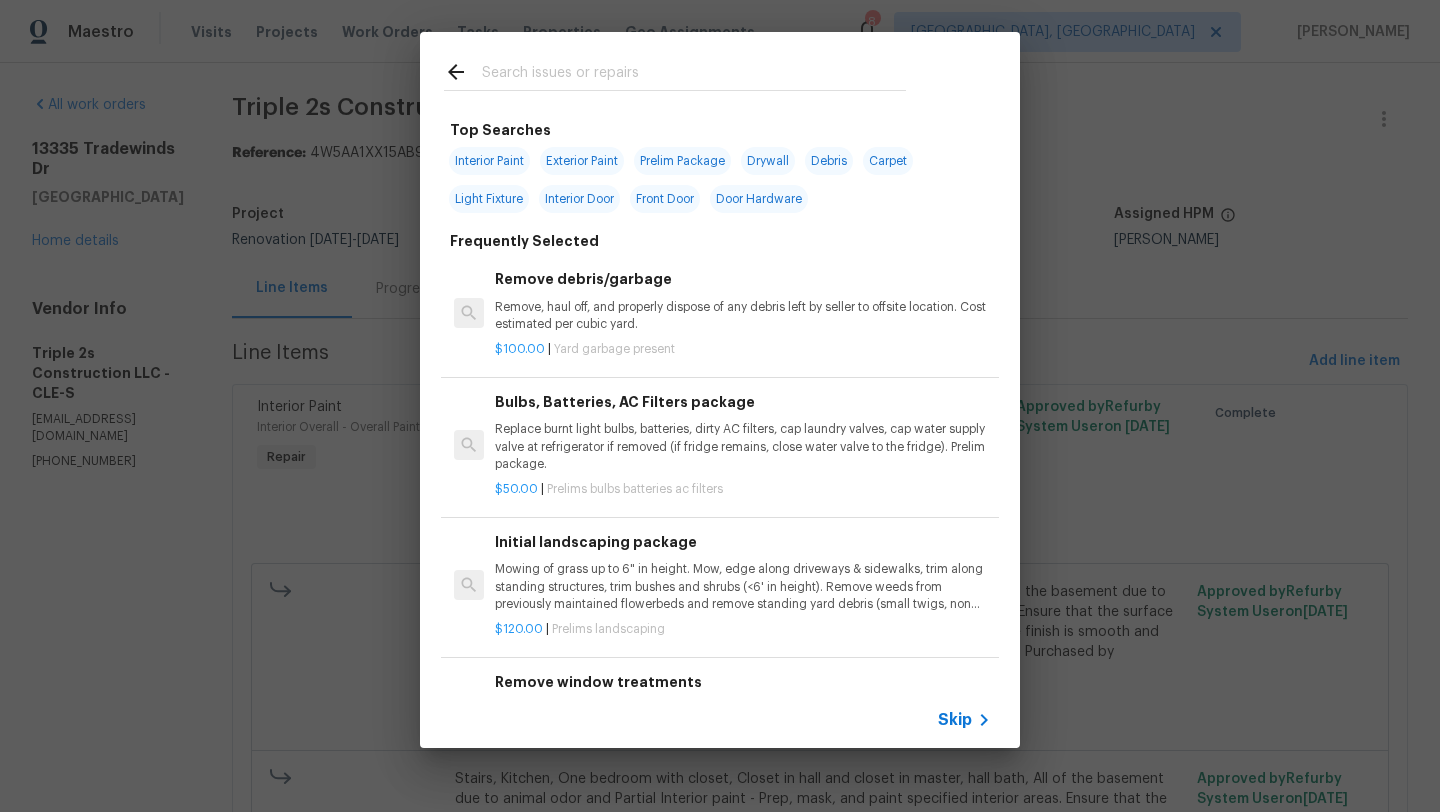 click at bounding box center (694, 75) 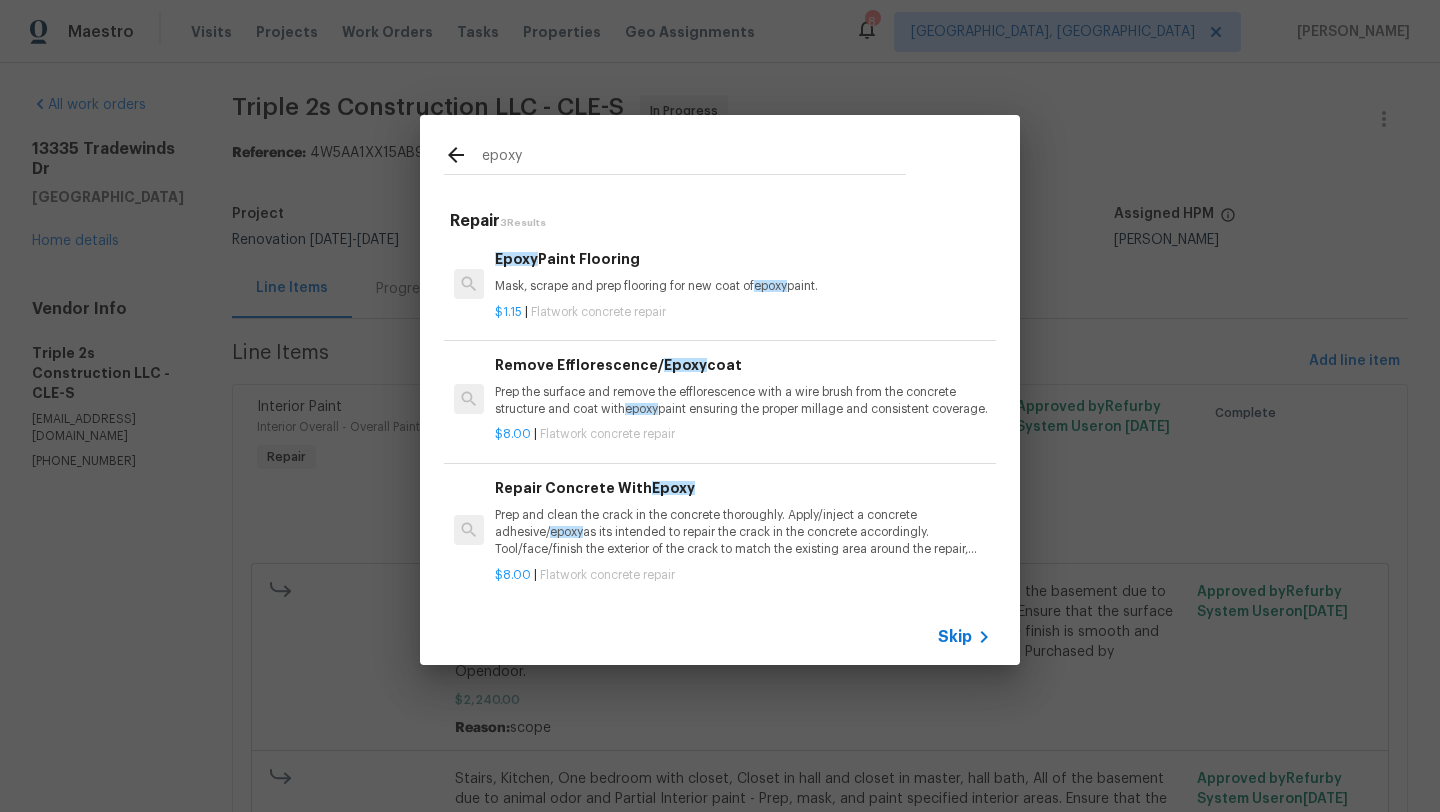 type on "epoxy" 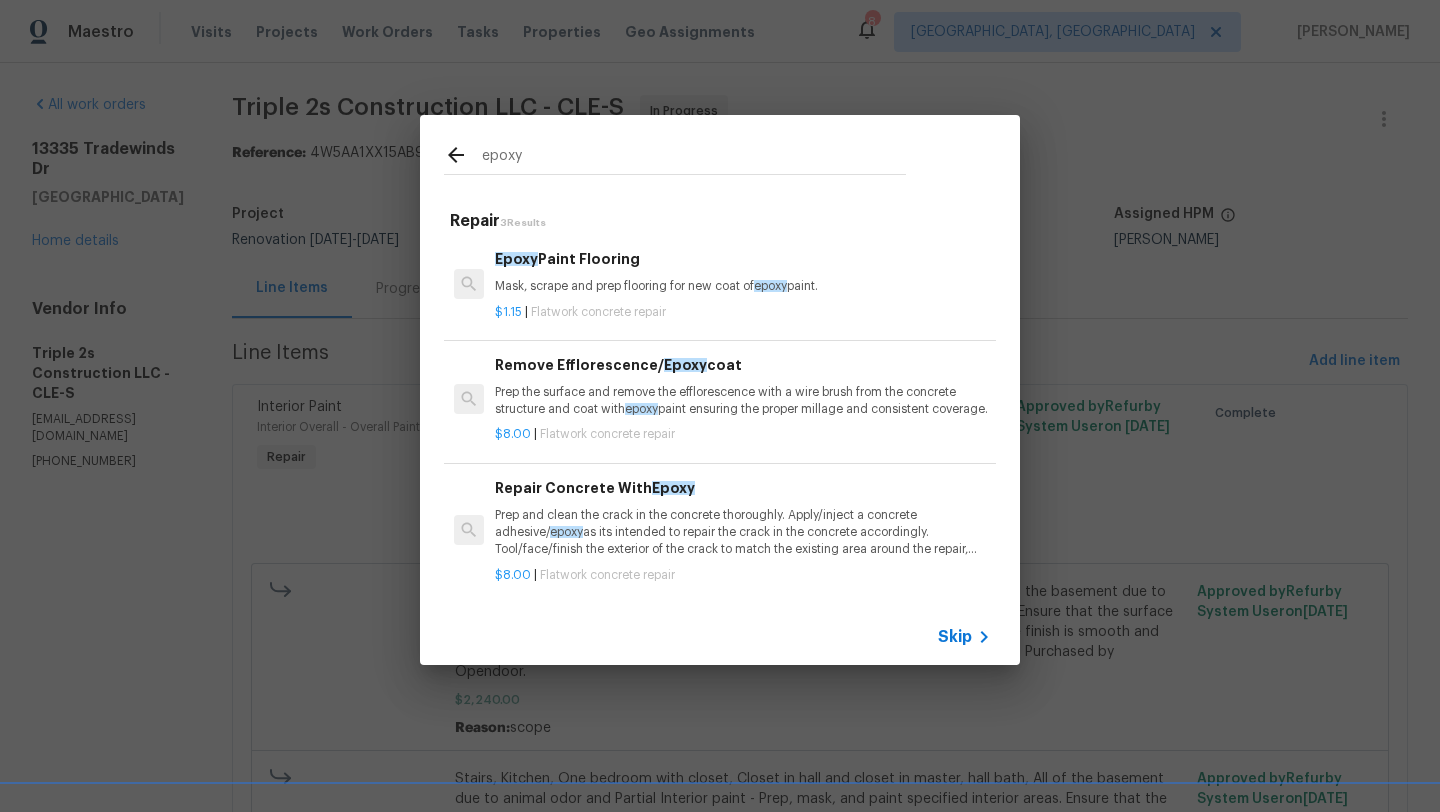 click on "Prep the surface and remove the efflorescence with a wire brush from the concrete structure and coat with  epoxy  paint ensuring the proper millage and consistent coverage." at bounding box center (743, 401) 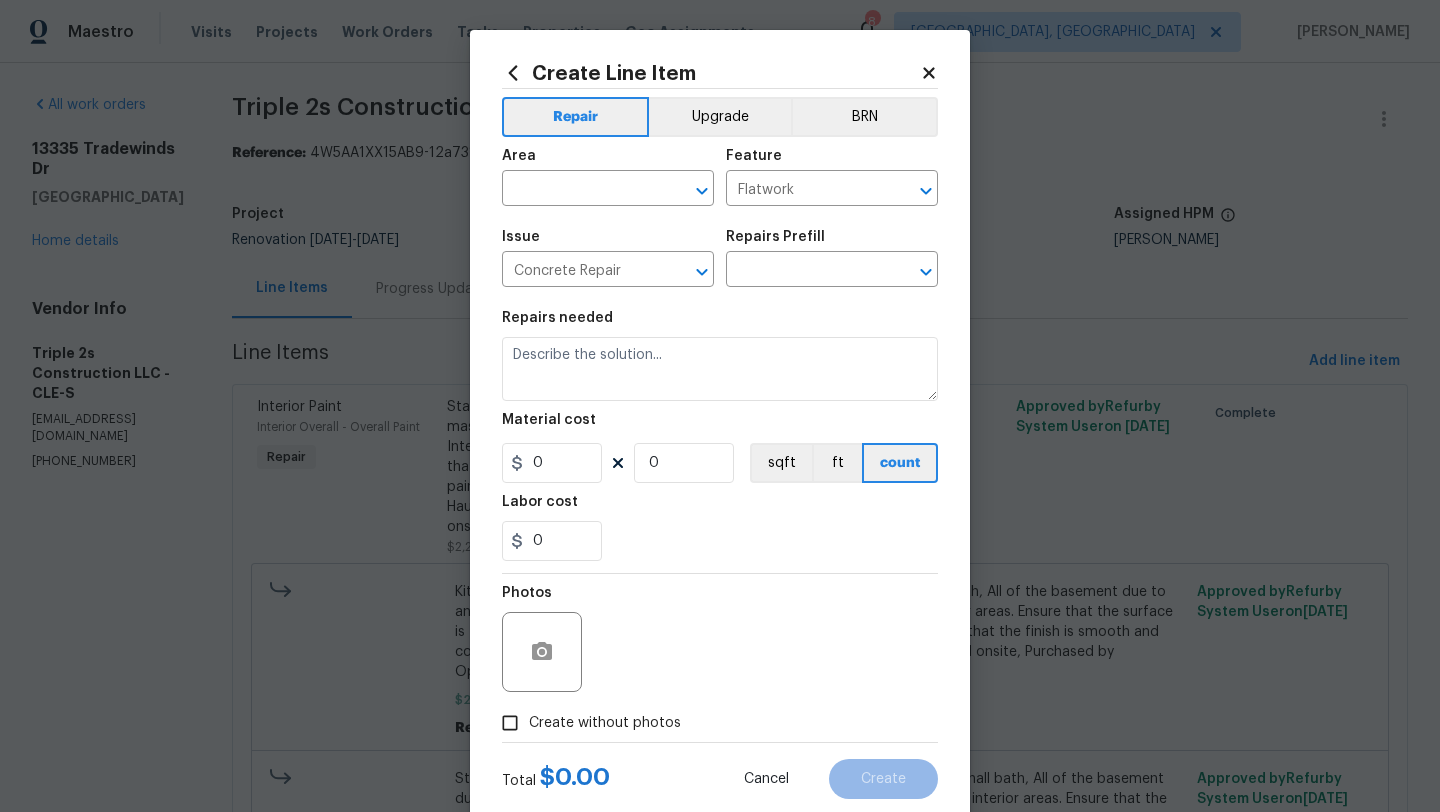 type on "Remove Efflorescence/Epoxy coat $8.00" 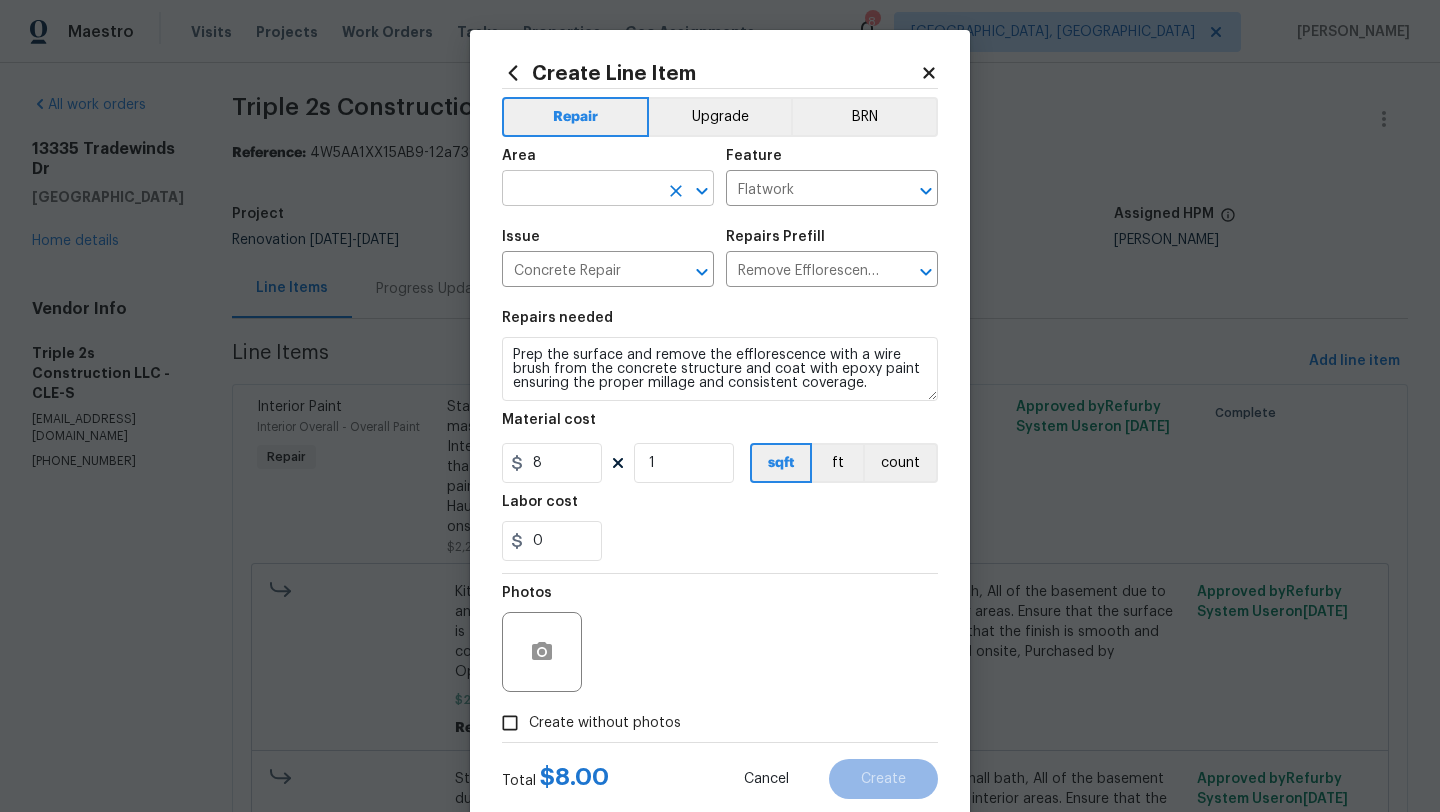 click at bounding box center [580, 190] 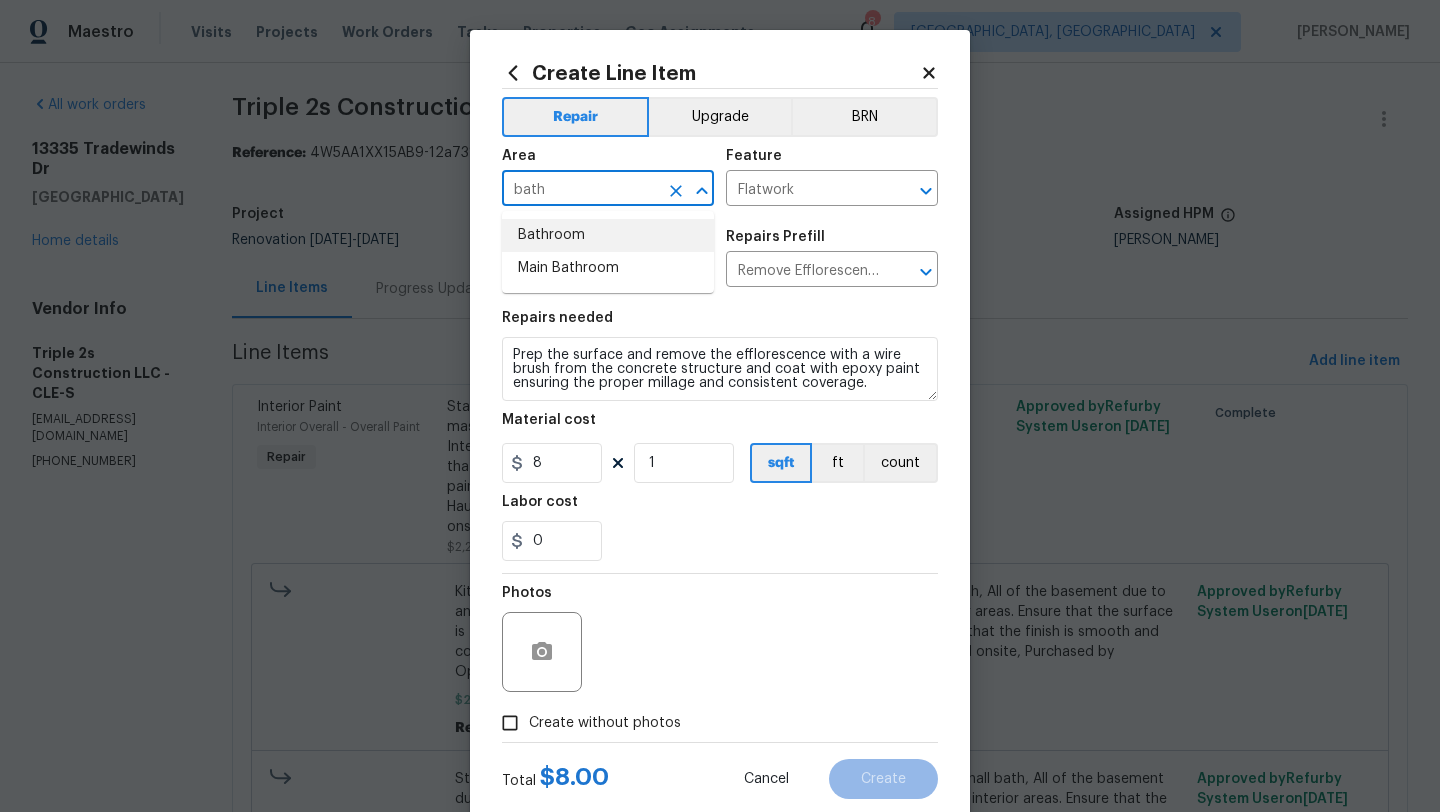 click on "Bathroom" at bounding box center [608, 235] 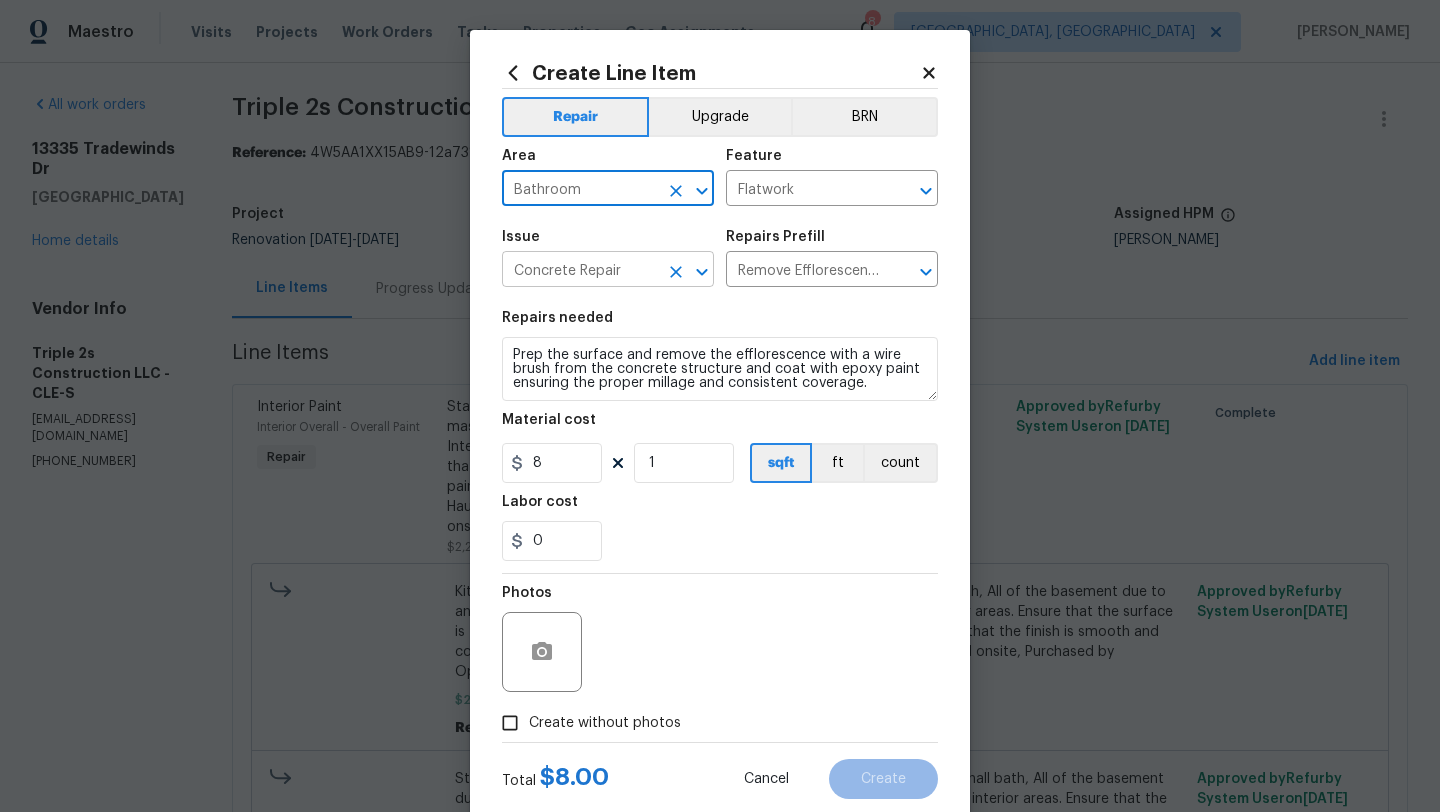 type on "Bathroom" 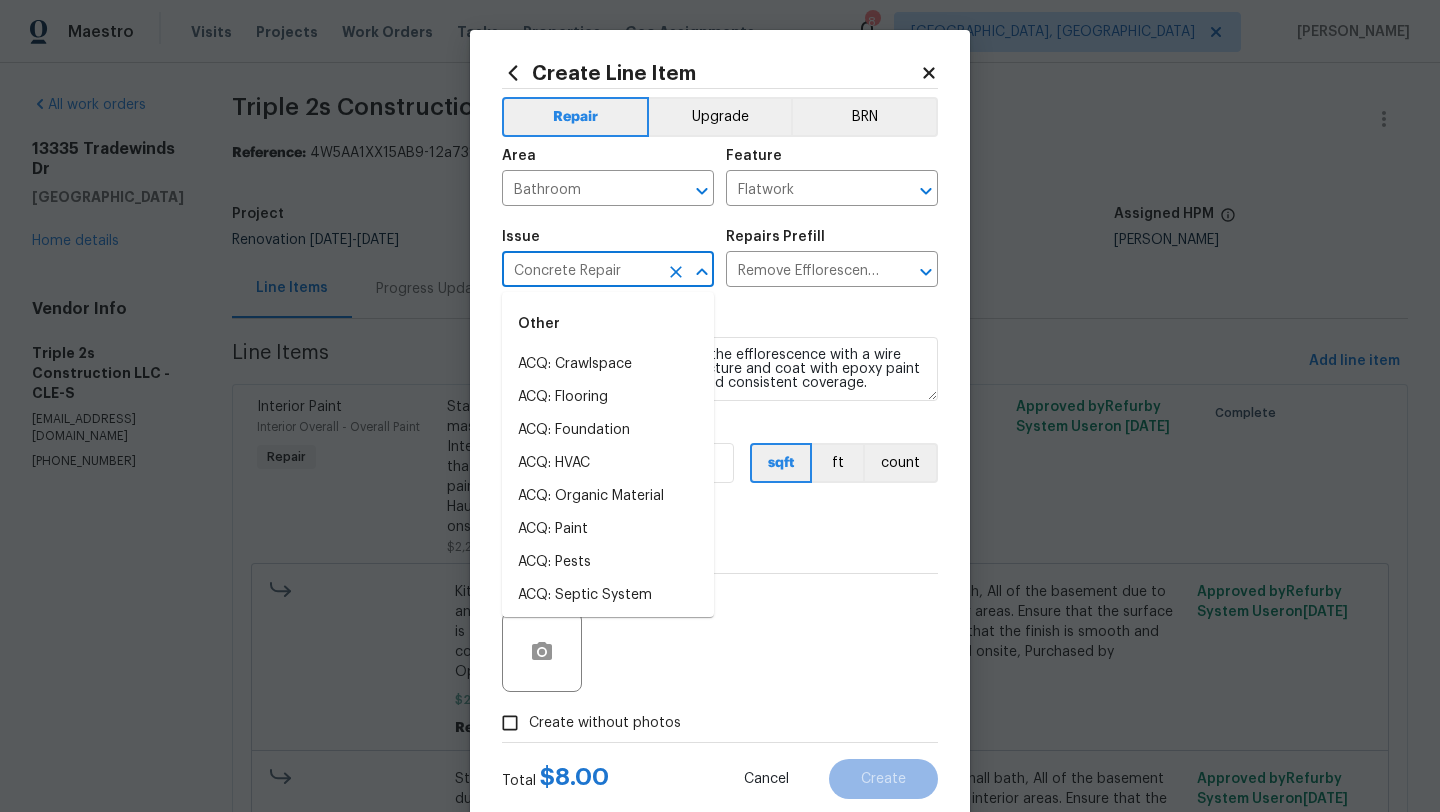 click on "Concrete Repair" at bounding box center (580, 271) 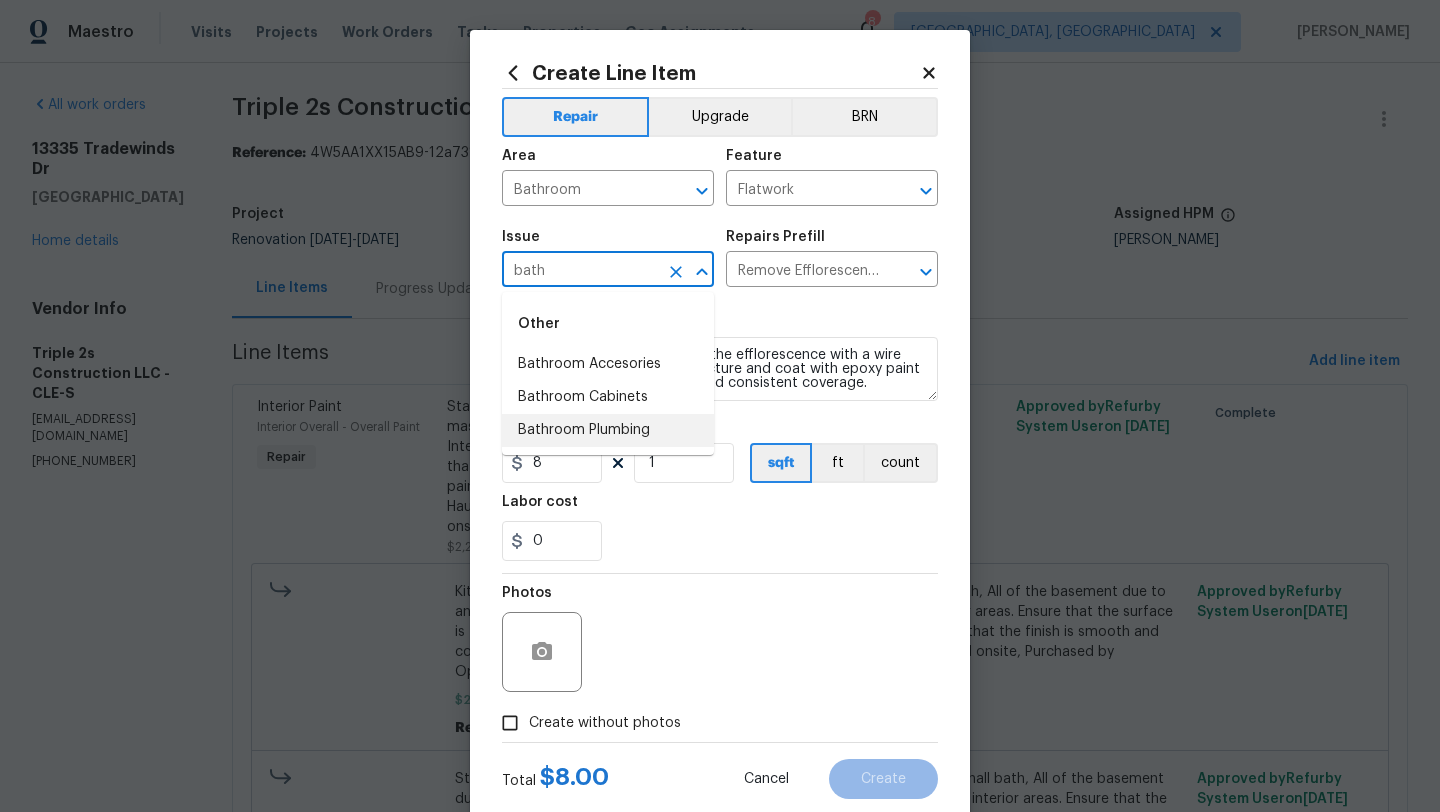 click on "Bathroom Plumbing" at bounding box center (608, 430) 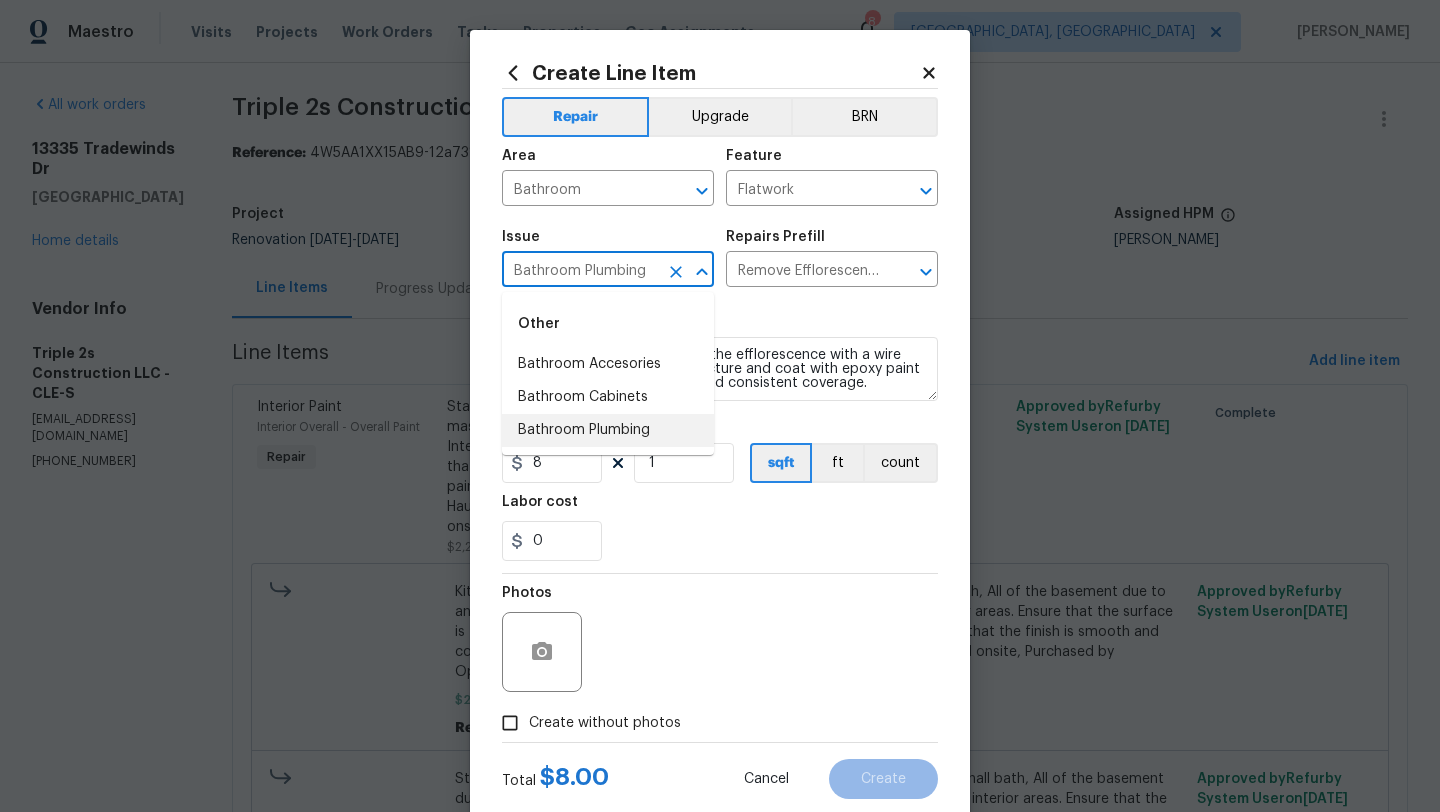 type 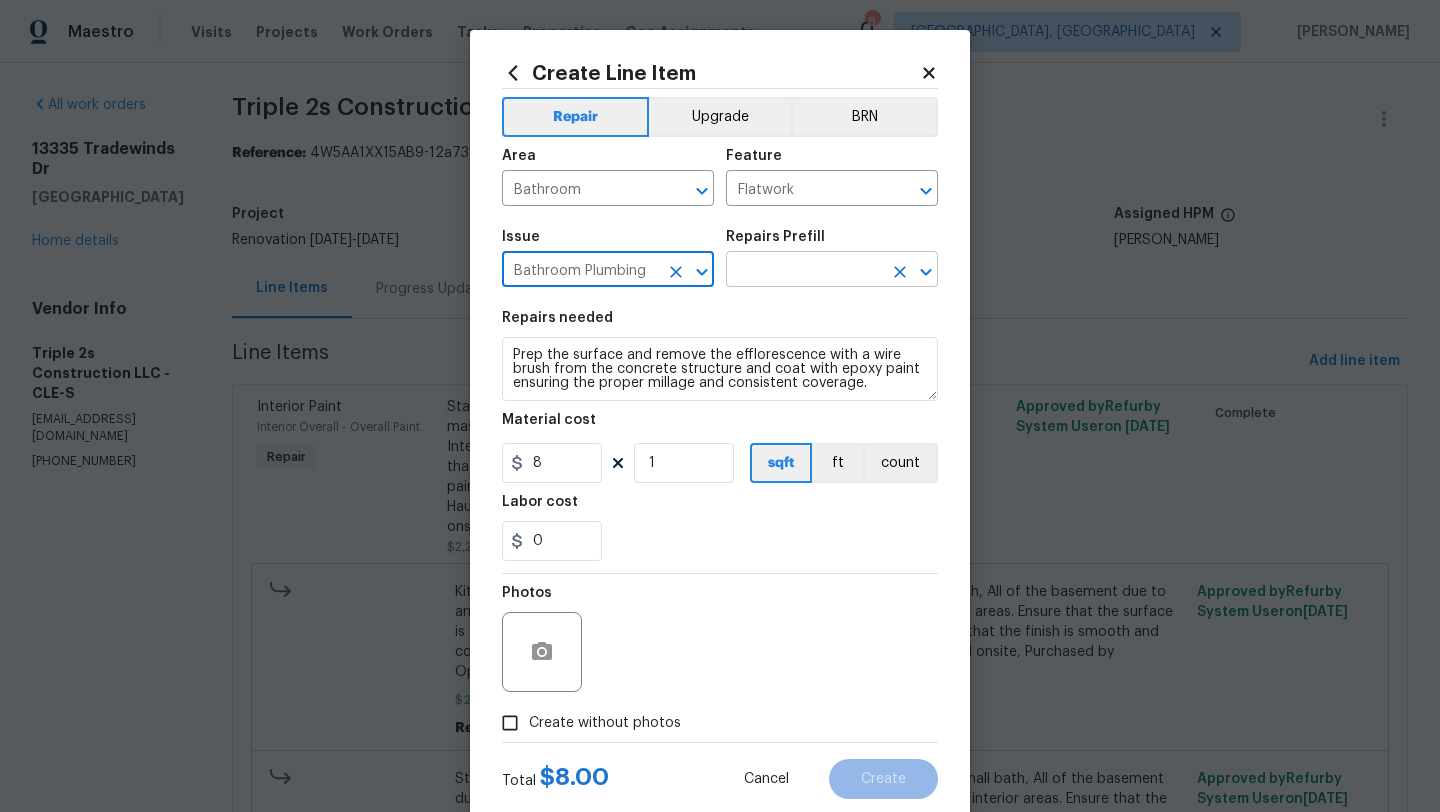 type on "Bathroom Plumbing" 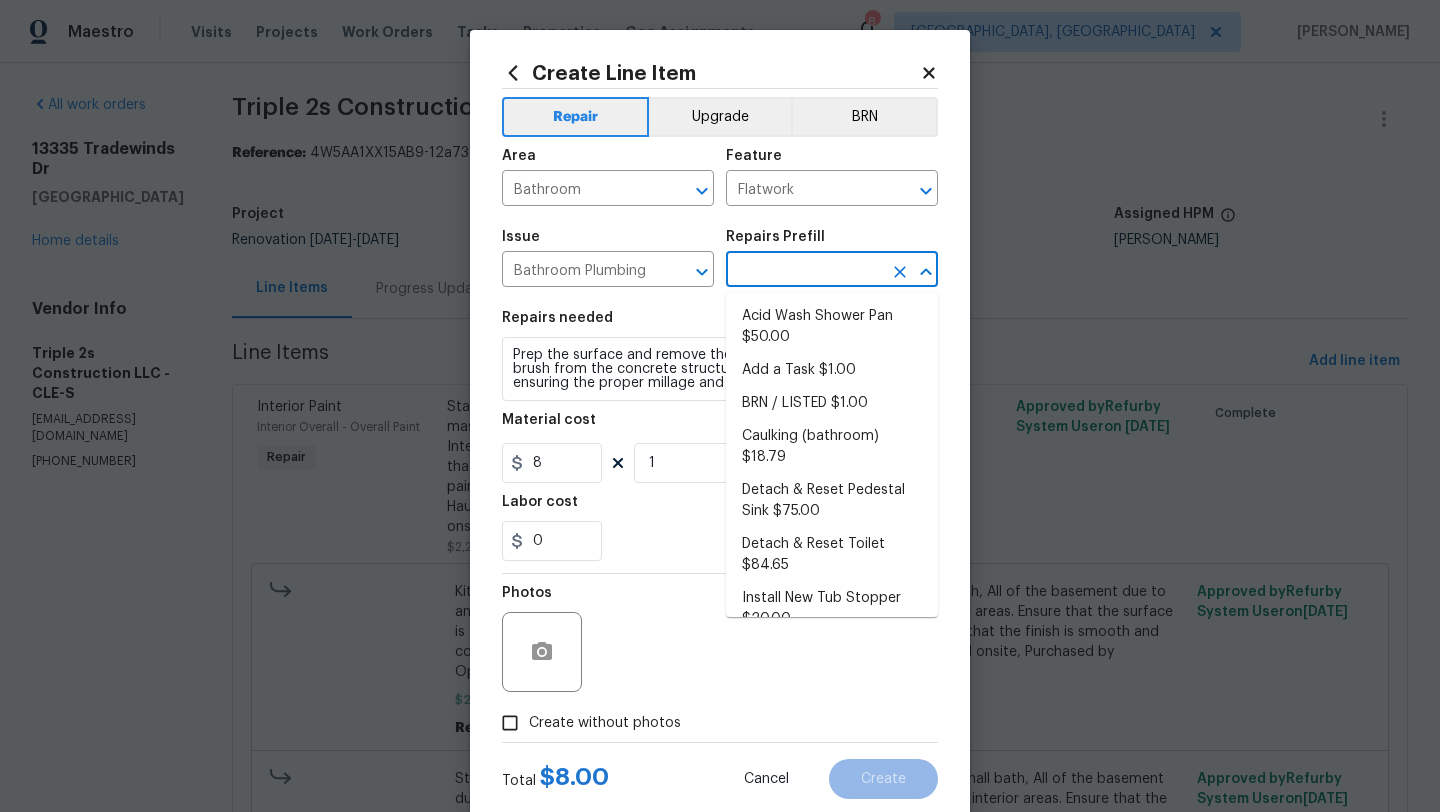click at bounding box center (804, 271) 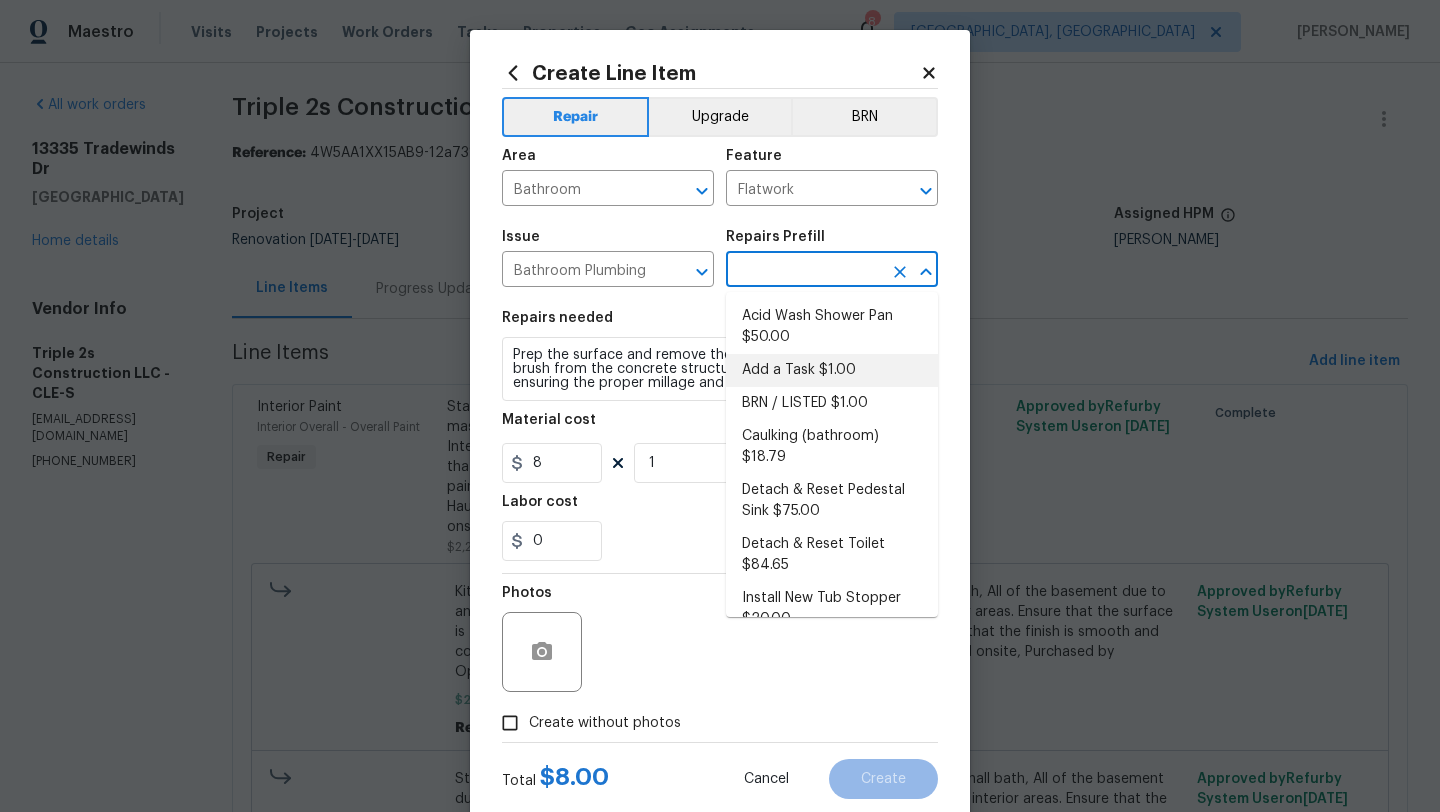 click on "Add a Task $1.00" at bounding box center [832, 370] 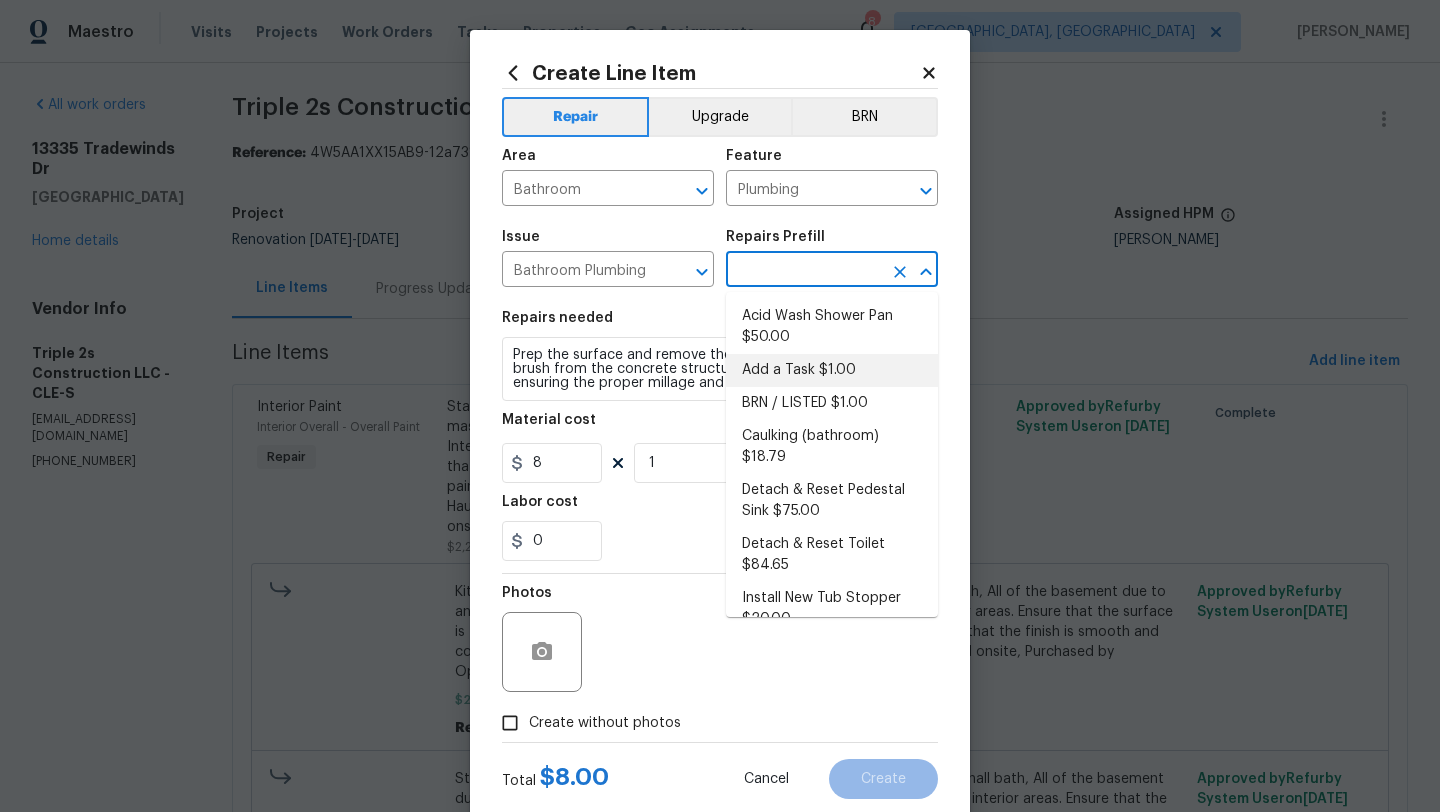 type on "Add a Task $1.00" 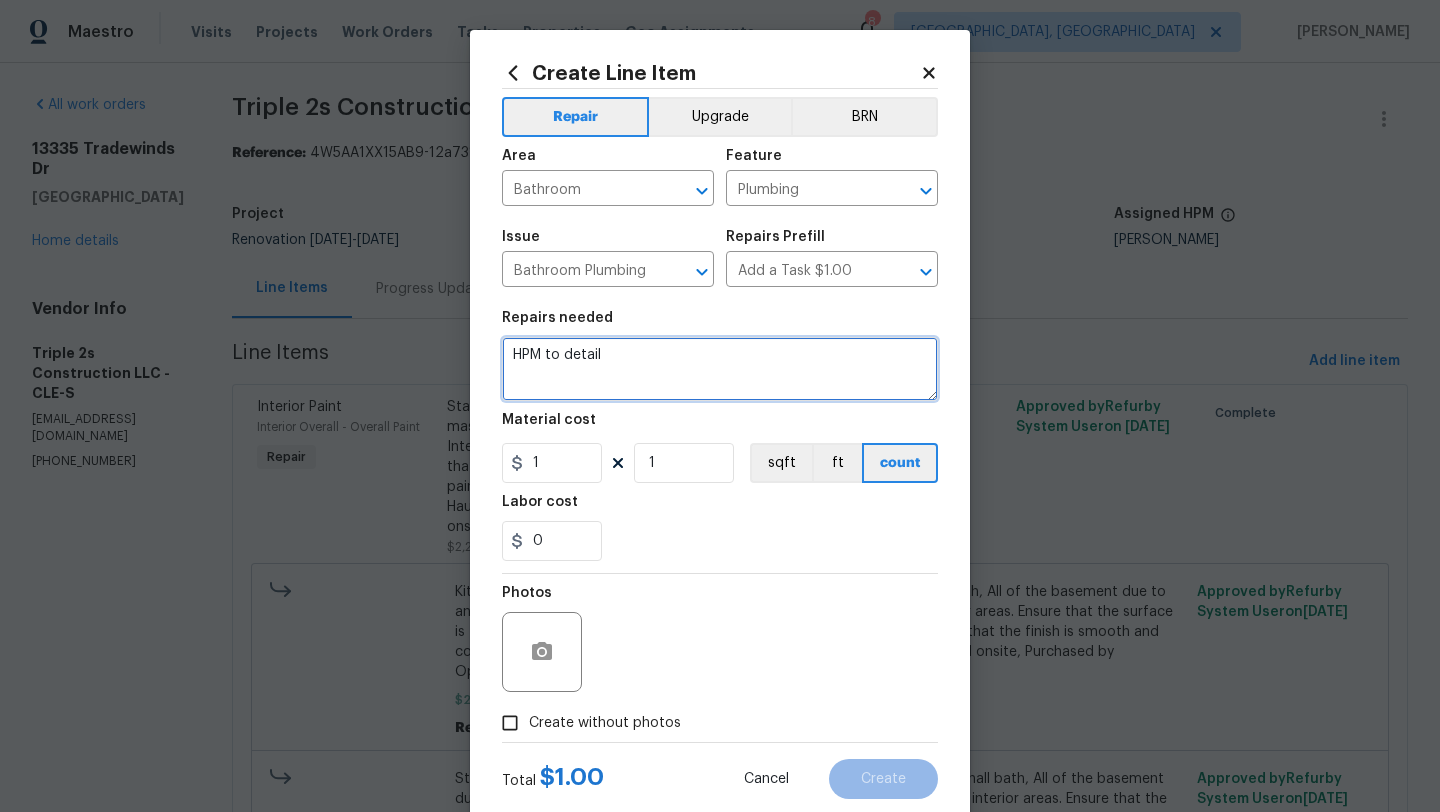 drag, startPoint x: 627, startPoint y: 360, endPoint x: 460, endPoint y: 356, distance: 167.0479 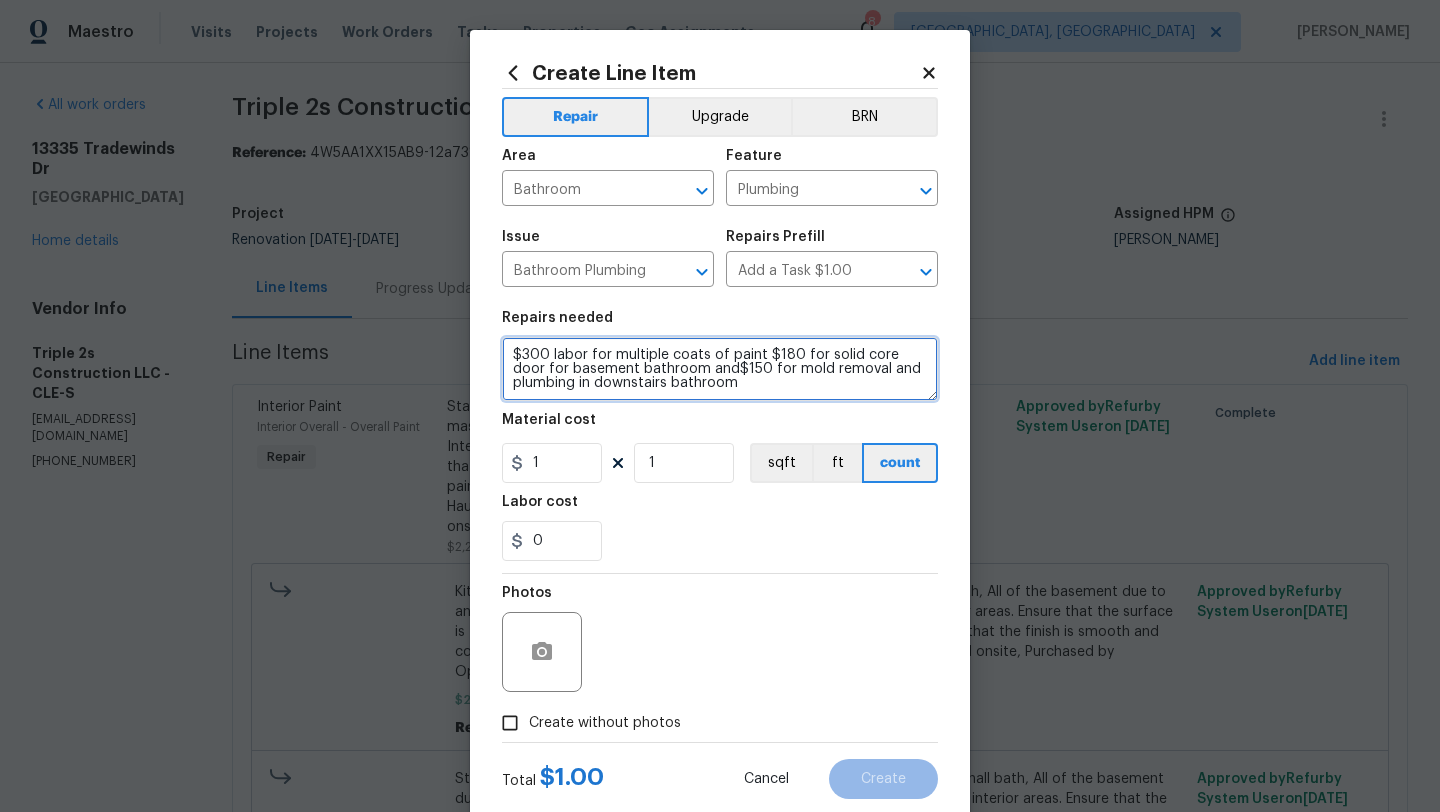 drag, startPoint x: 727, startPoint y: 370, endPoint x: 490, endPoint y: 335, distance: 239.57045 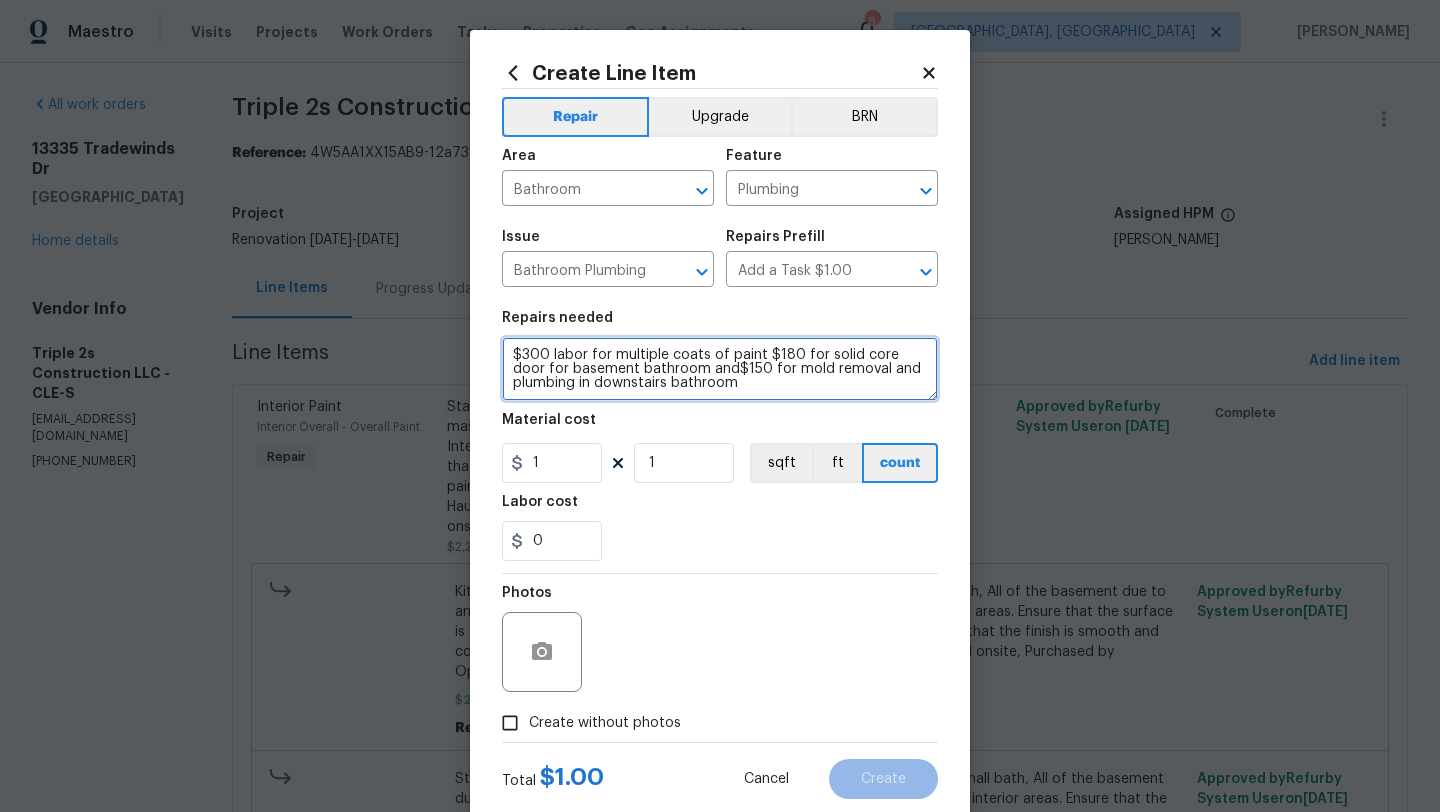 click on "Create Line Item Repair Upgrade BRN Area Bathroom ​ Feature Plumbing ​ Issue Bathroom Plumbing ​ Repairs Prefill Add a Task $1.00 ​ Repairs needed $300 labor for multiple coats of paint $180 for solid core door for basement bathroom and$150 for mold removal and plumbing in downstairs bathroom Material cost 1 1 sqft ft count Labor cost 0 Photos Create without photos Total   $ 1.00 Cancel Create" at bounding box center [720, 430] 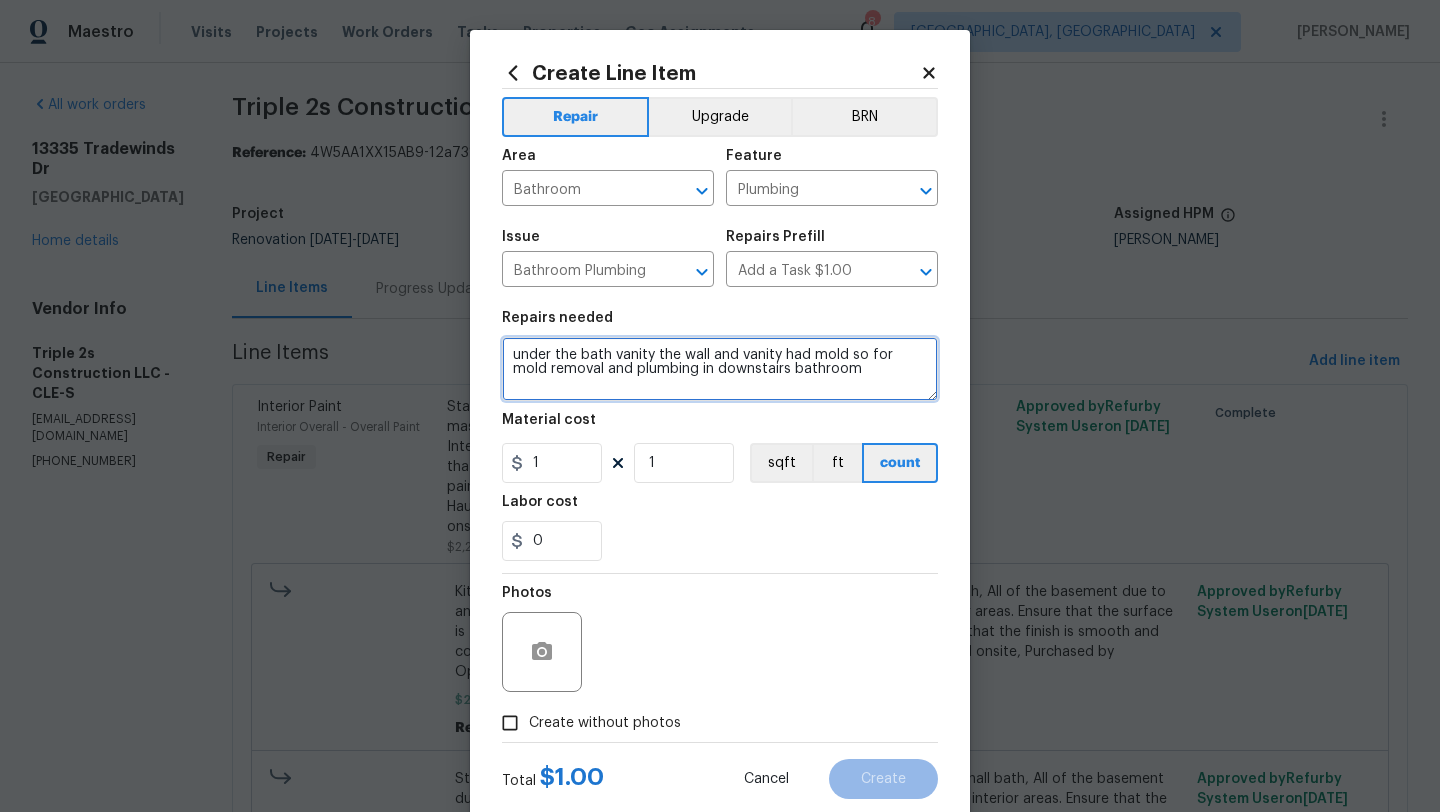 type on "under the bath vanity the wall and vanity had mold so for mold removal and plumbing in downstairs bathroom" 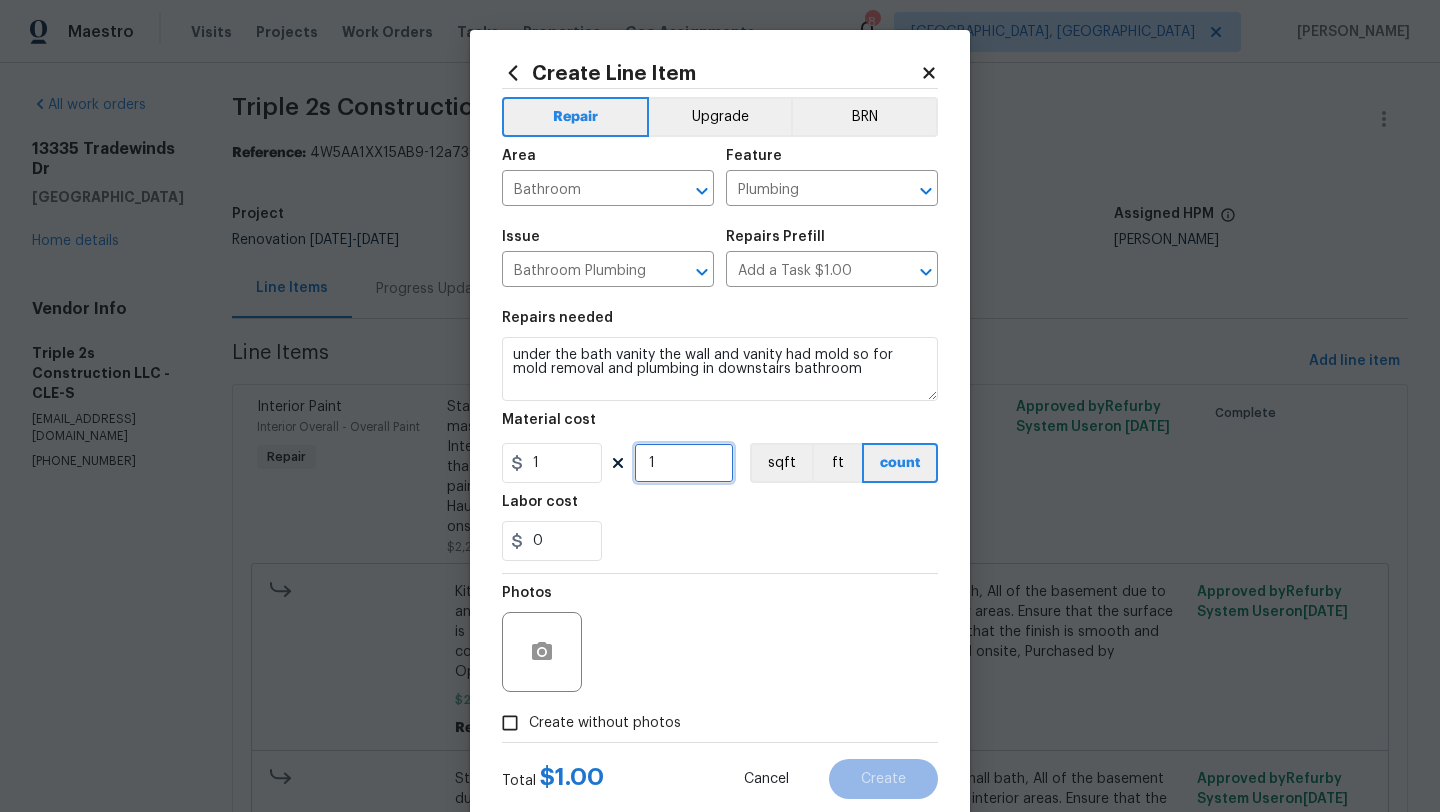 click on "1" at bounding box center [684, 463] 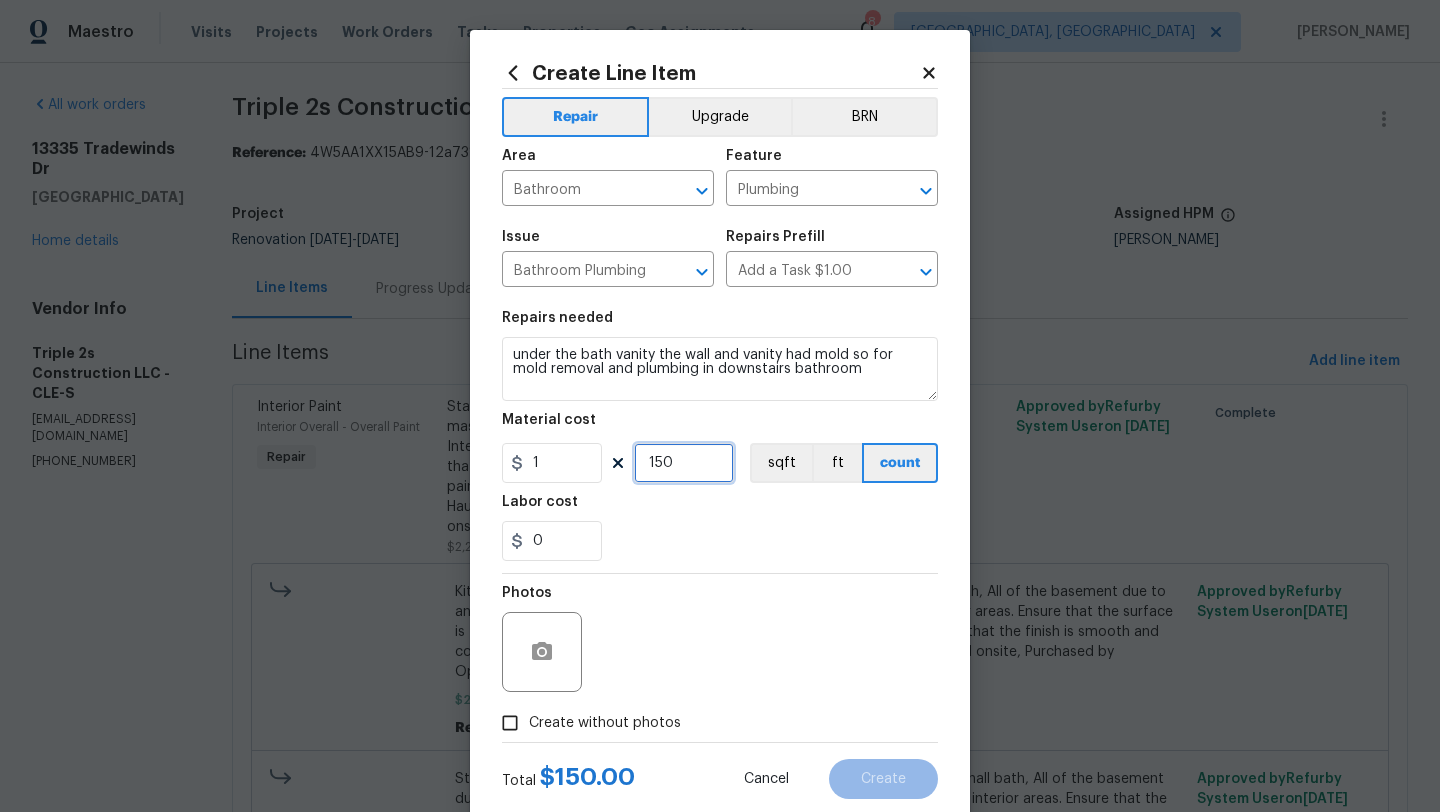 type on "150" 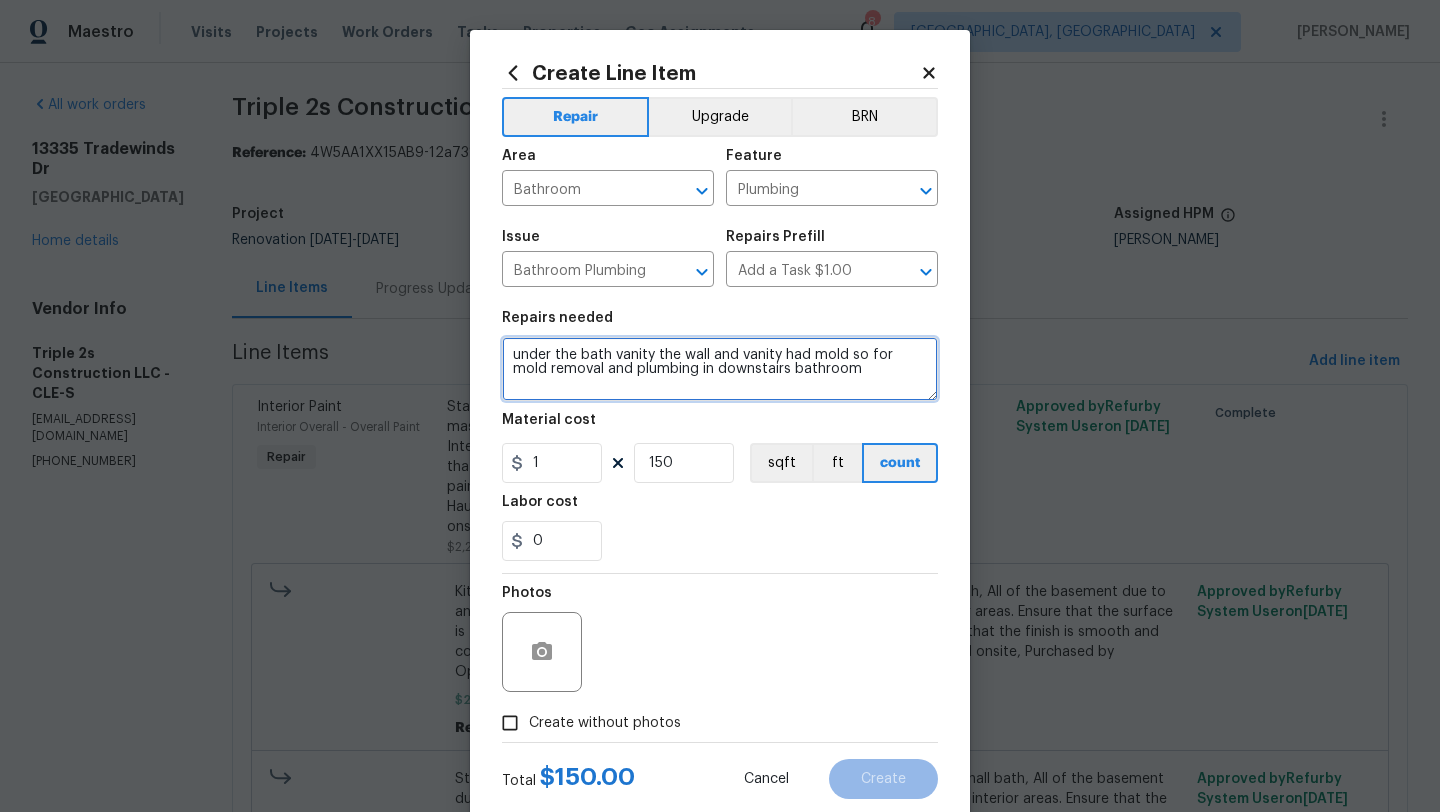 click on "under the bath vanity the wall and vanity had mold so for mold removal and plumbing in downstairs bathroom" at bounding box center (720, 369) 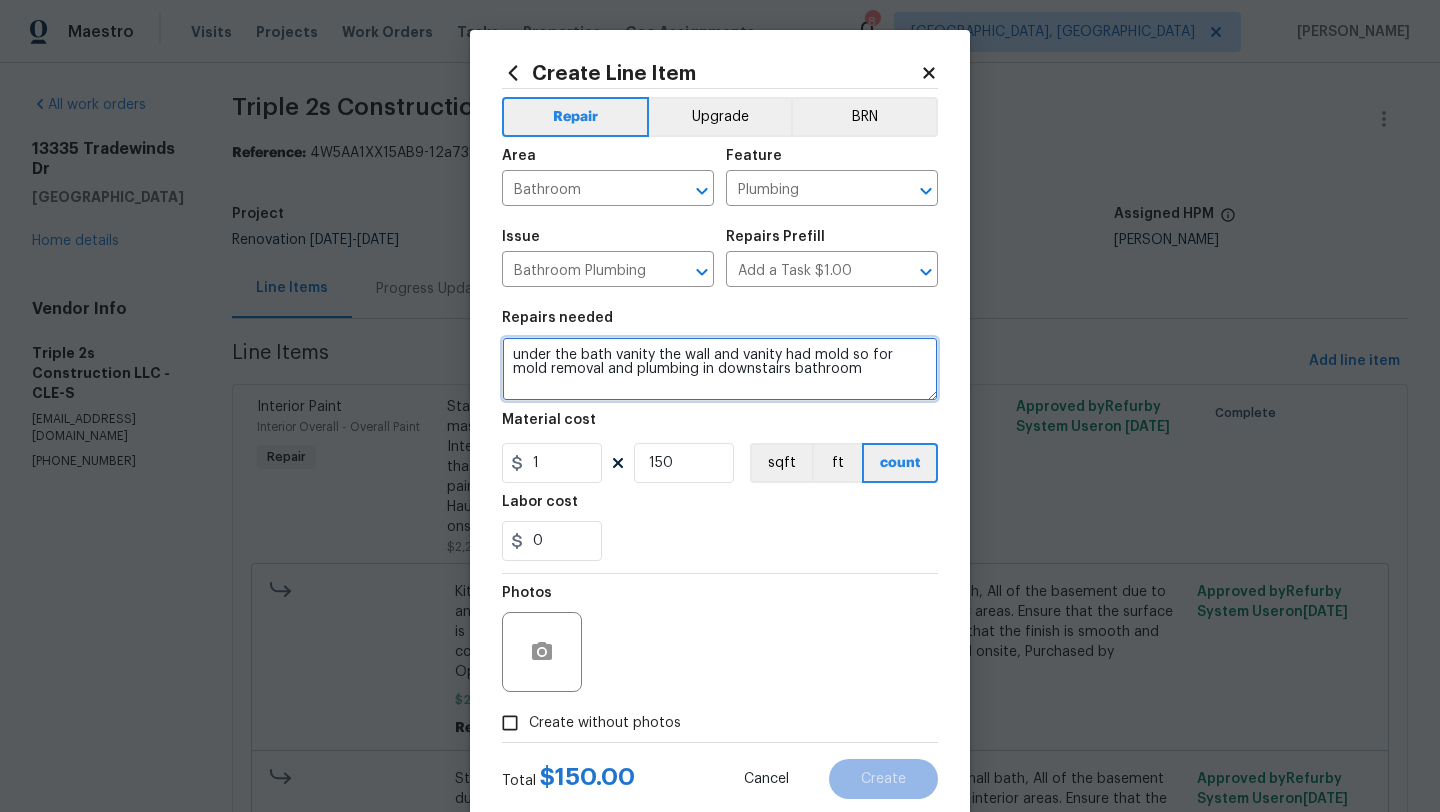 paste on "$300 labor for multiple coats of paint $180 for solid core door for basement bathroom and$150 for mold removal and plumbing in downstairs bathroom" 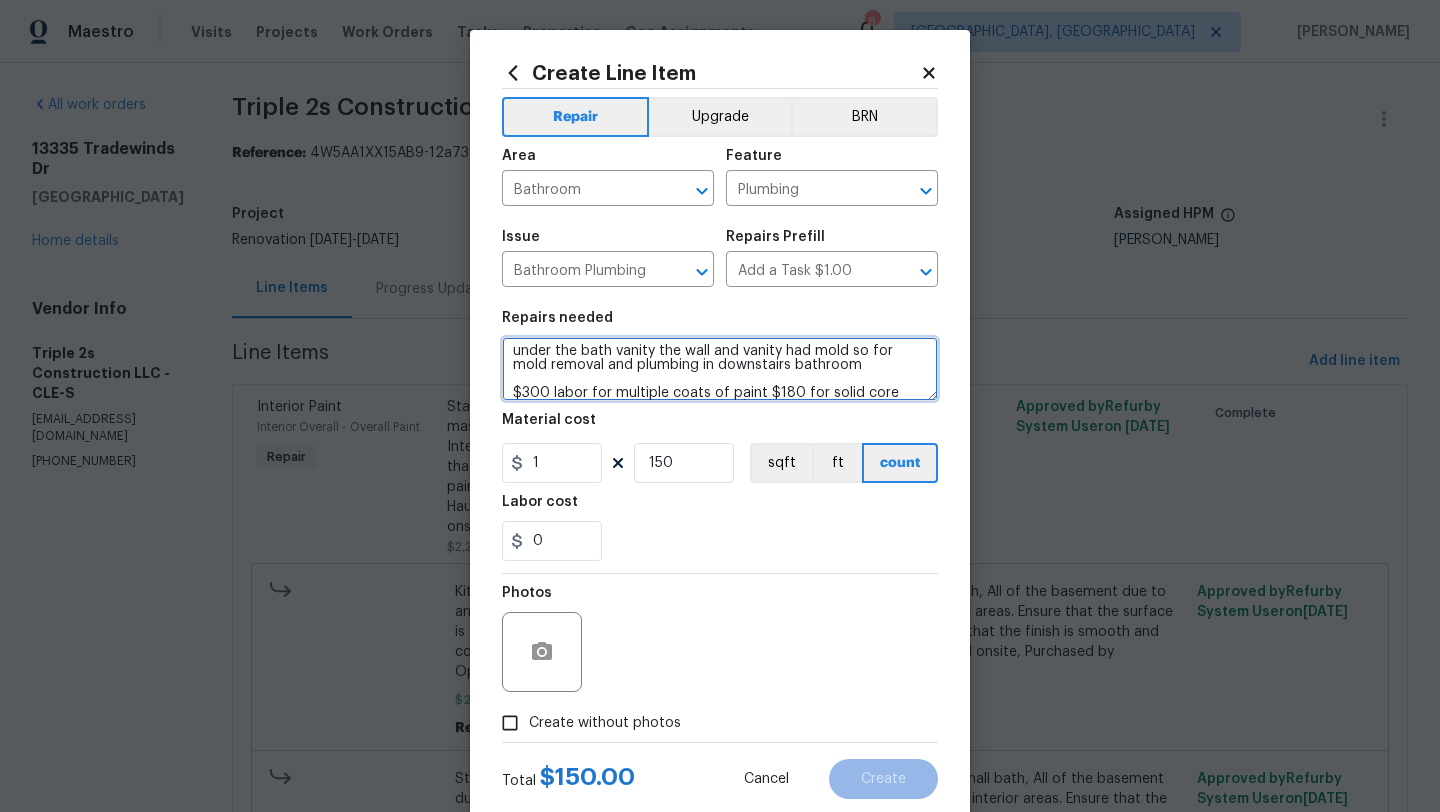 scroll, scrollTop: 32, scrollLeft: 0, axis: vertical 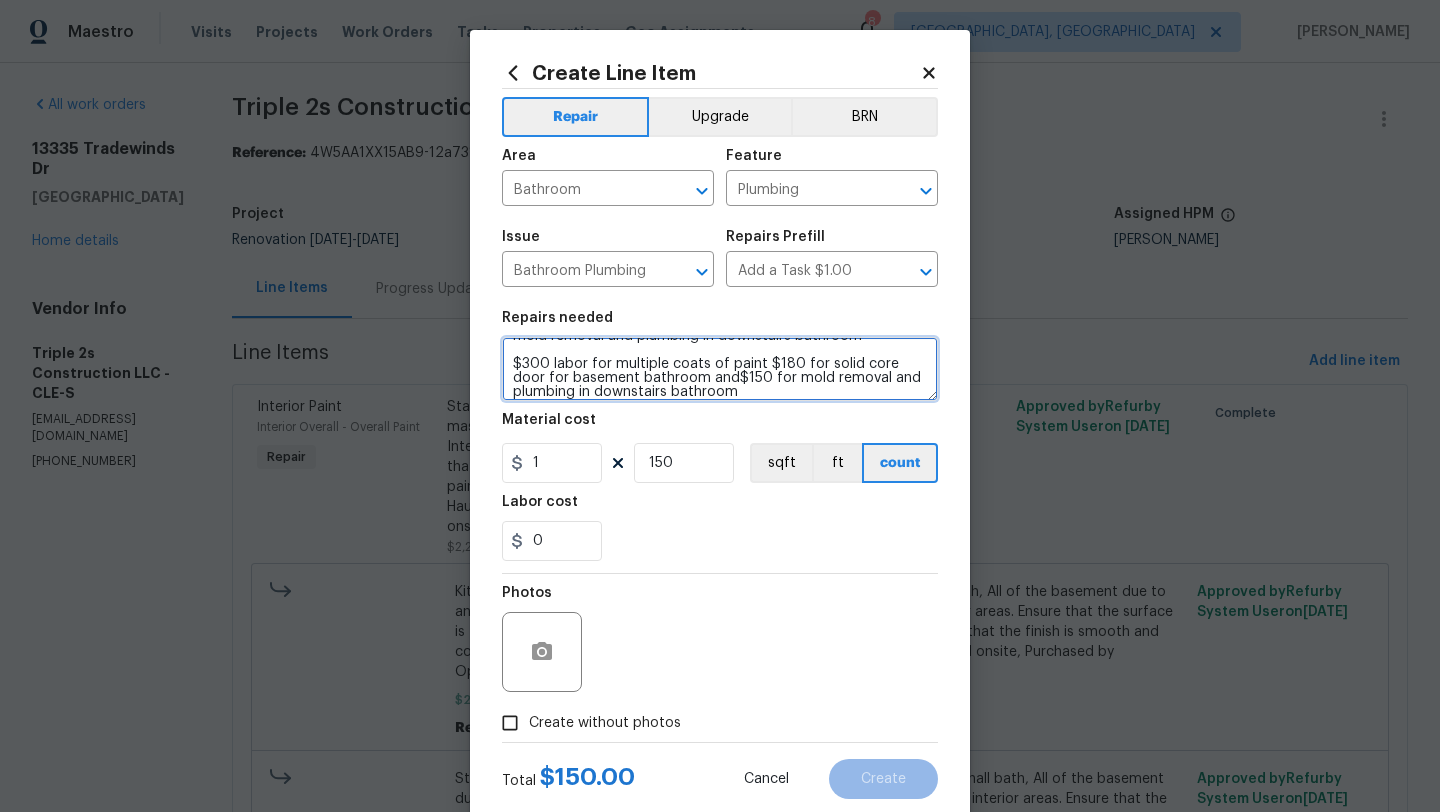 drag, startPoint x: 772, startPoint y: 392, endPoint x: 511, endPoint y: 369, distance: 262.01144 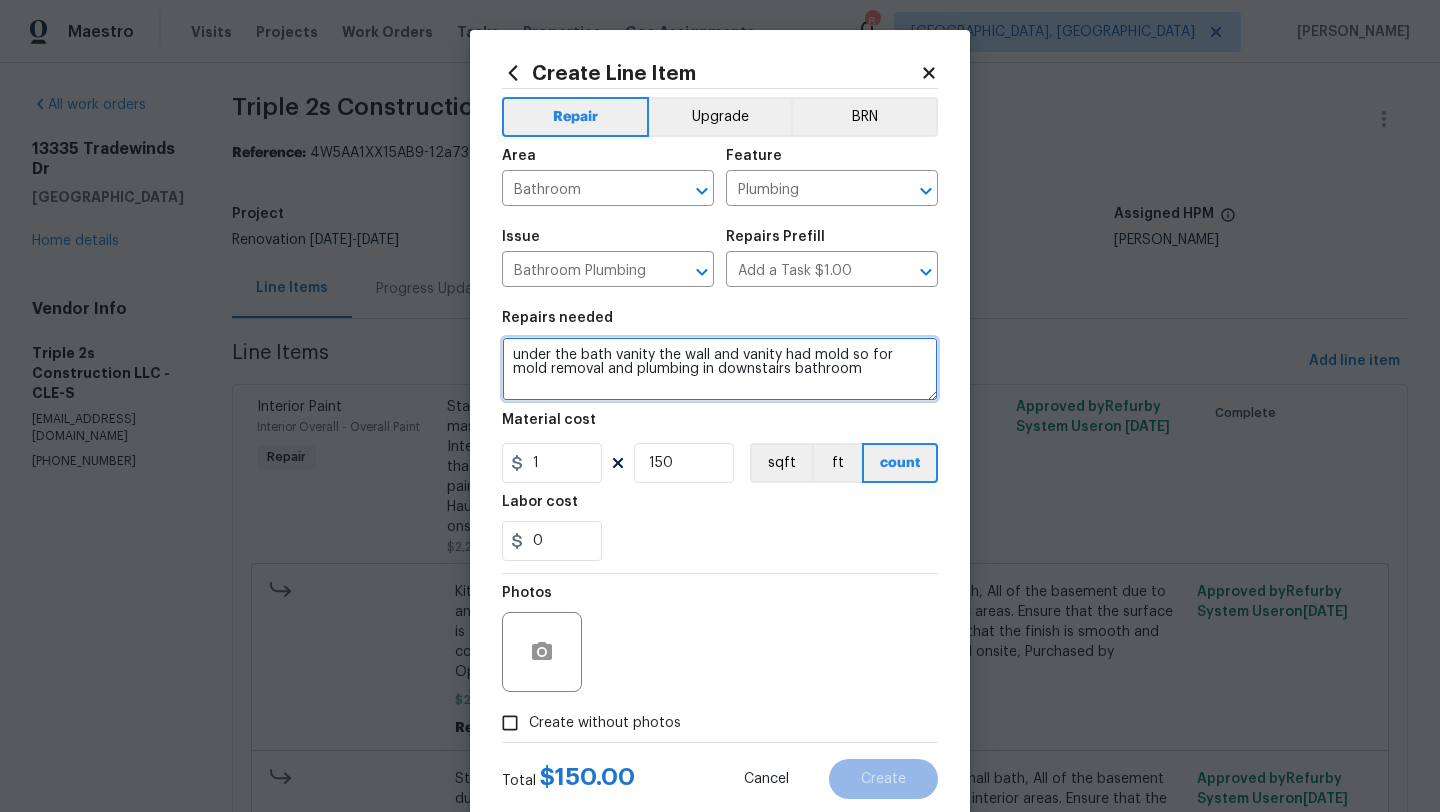 scroll, scrollTop: 4, scrollLeft: 0, axis: vertical 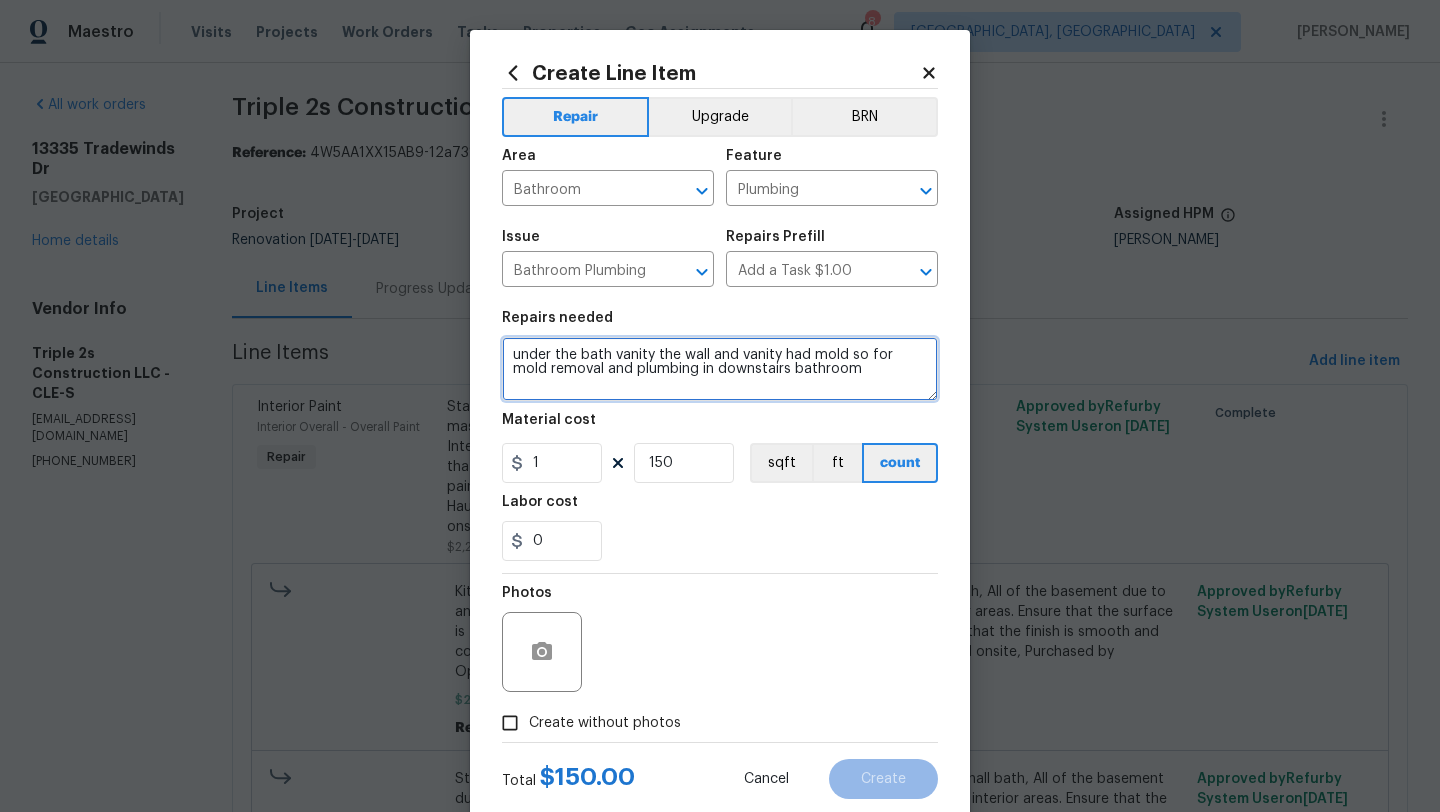 type on "under the bath vanity the wall and vanity had mold so for mold removal and plumbing in downstairs bathroom" 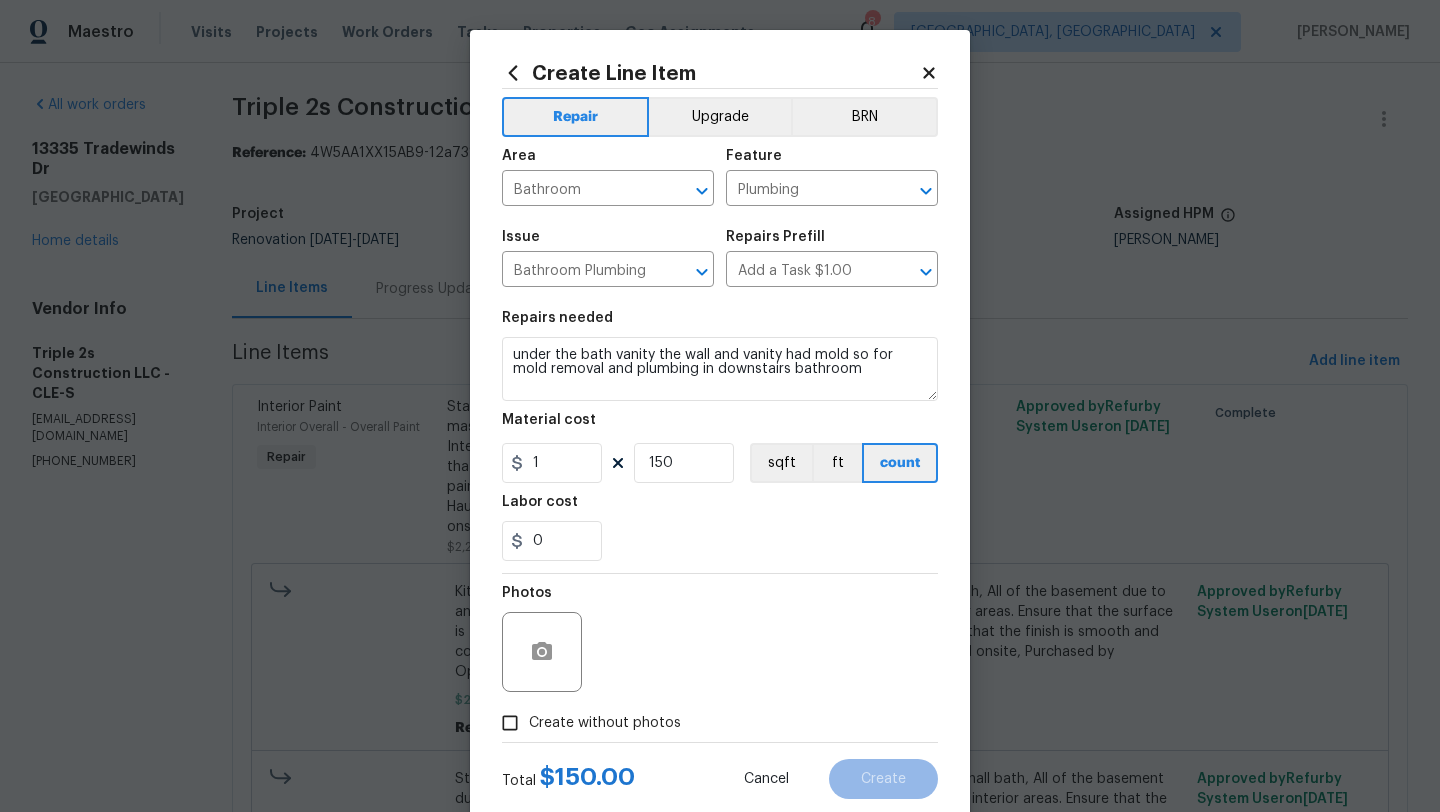 click on "Create without photos" at bounding box center (510, 723) 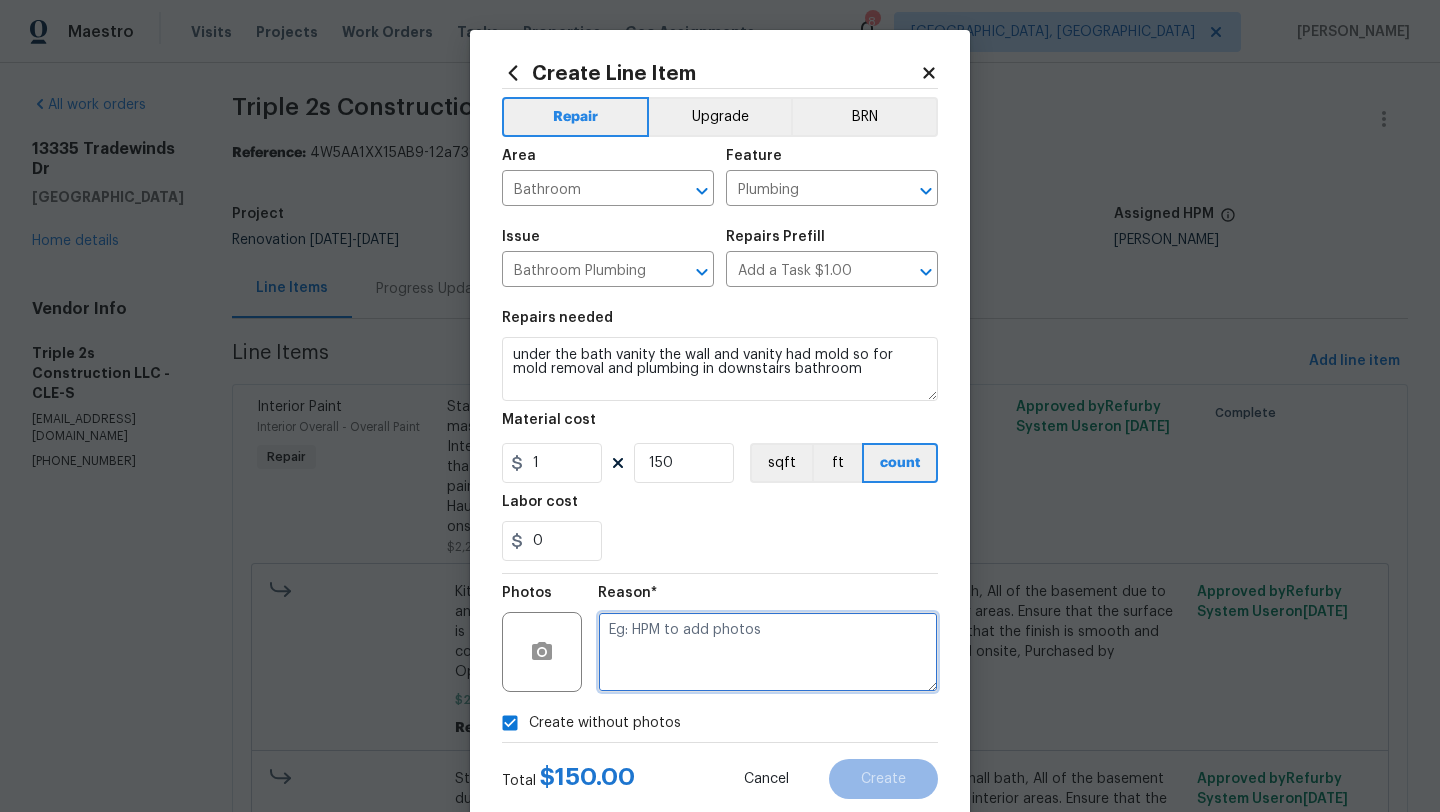 click at bounding box center [768, 652] 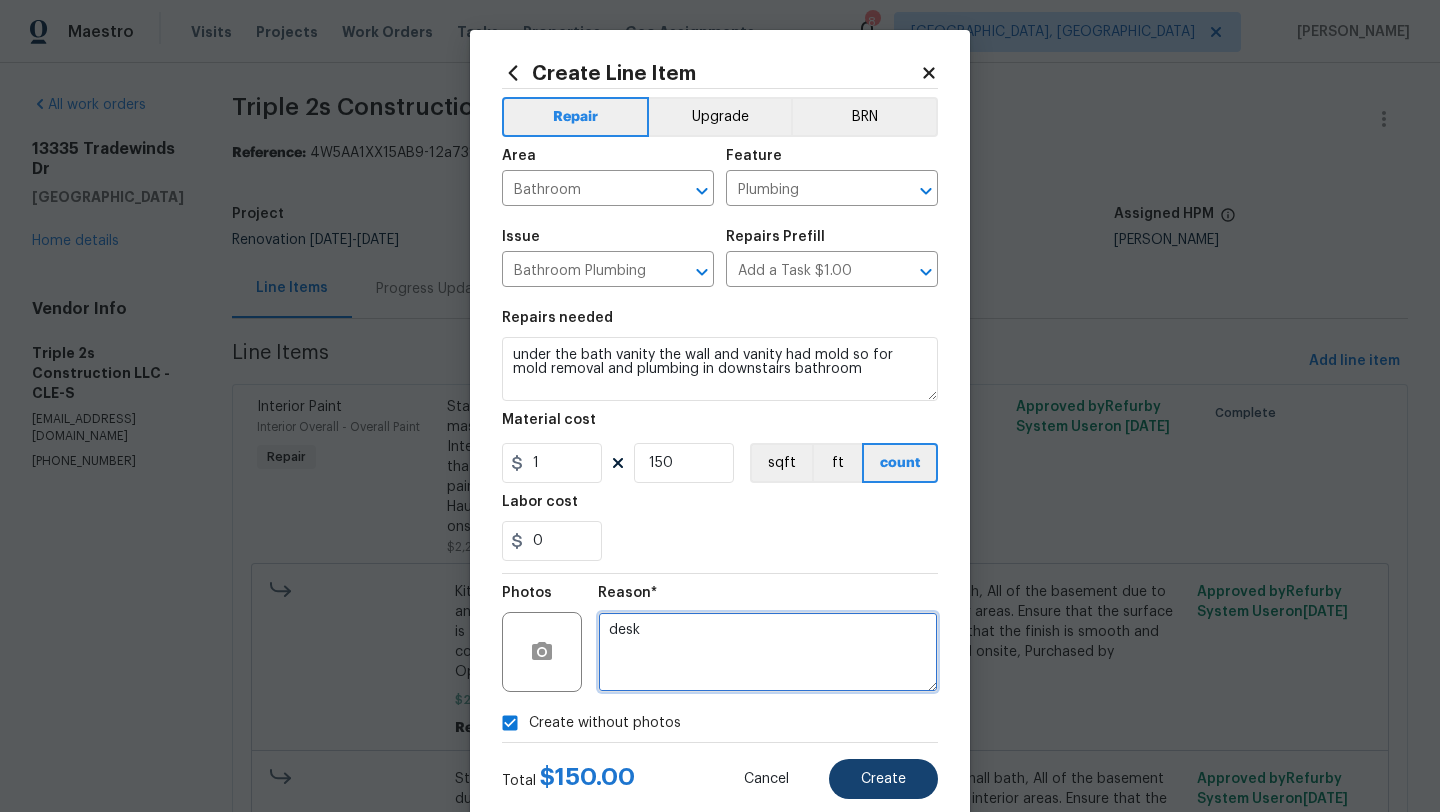 type on "desk" 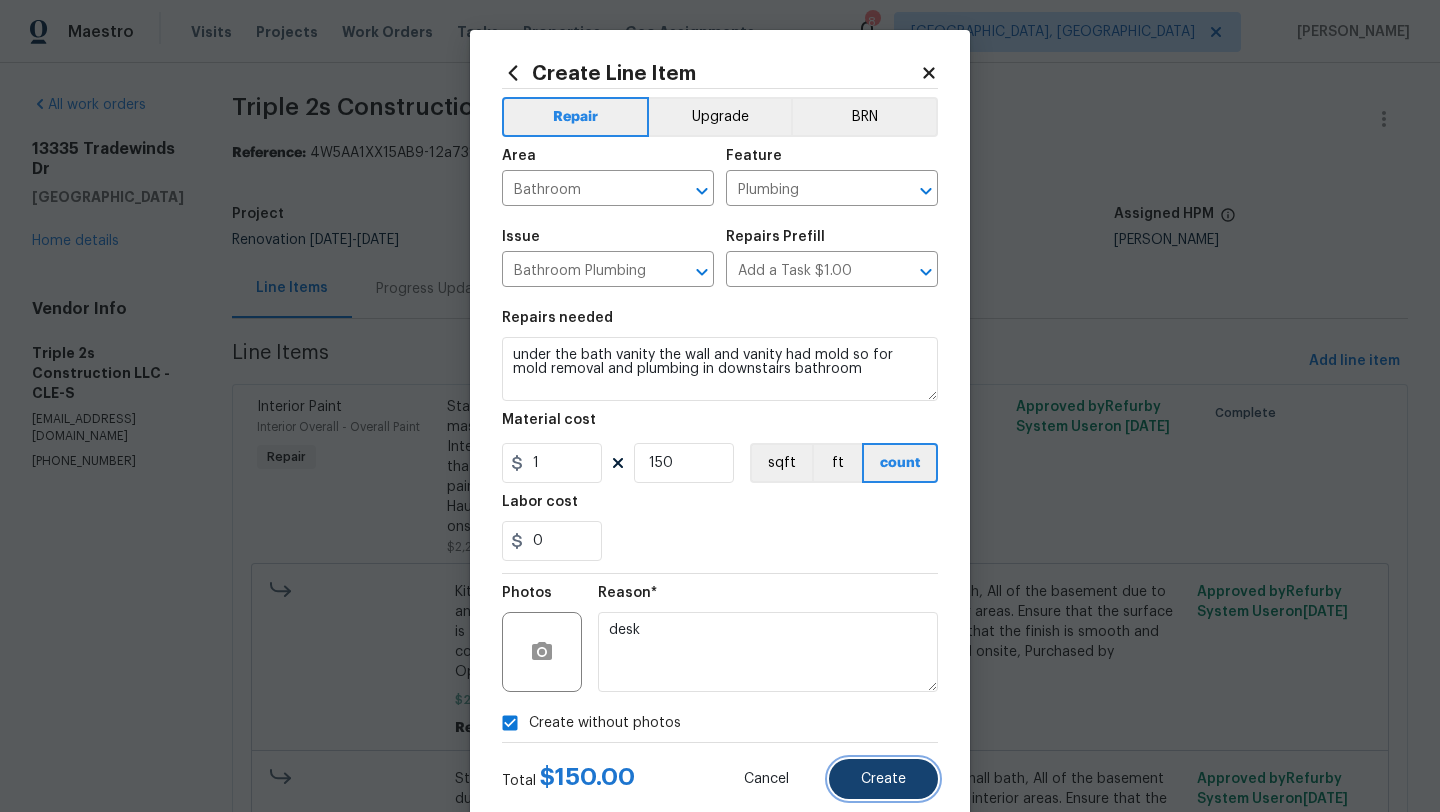 click on "Create" at bounding box center [883, 779] 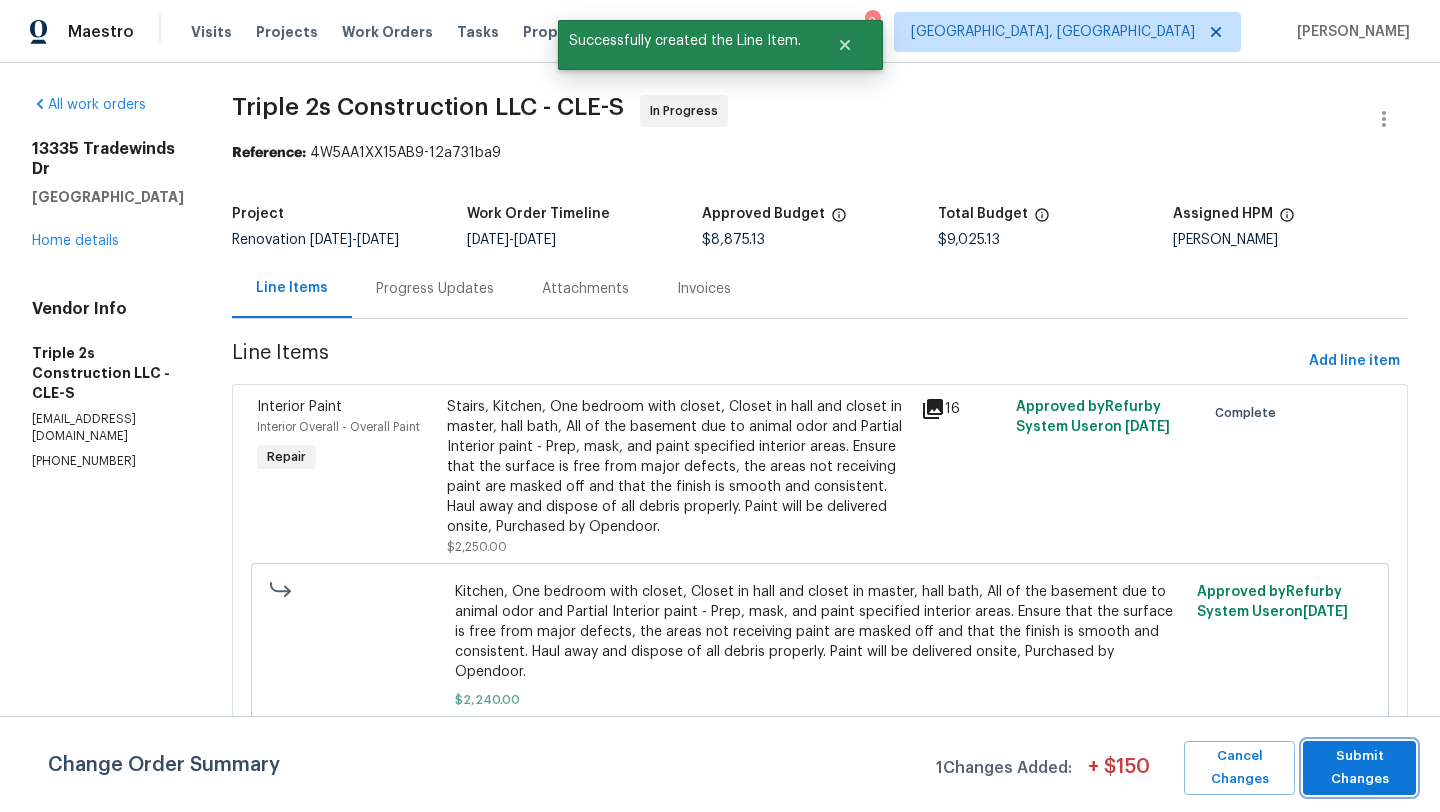 click on "Submit Changes" at bounding box center [1359, 768] 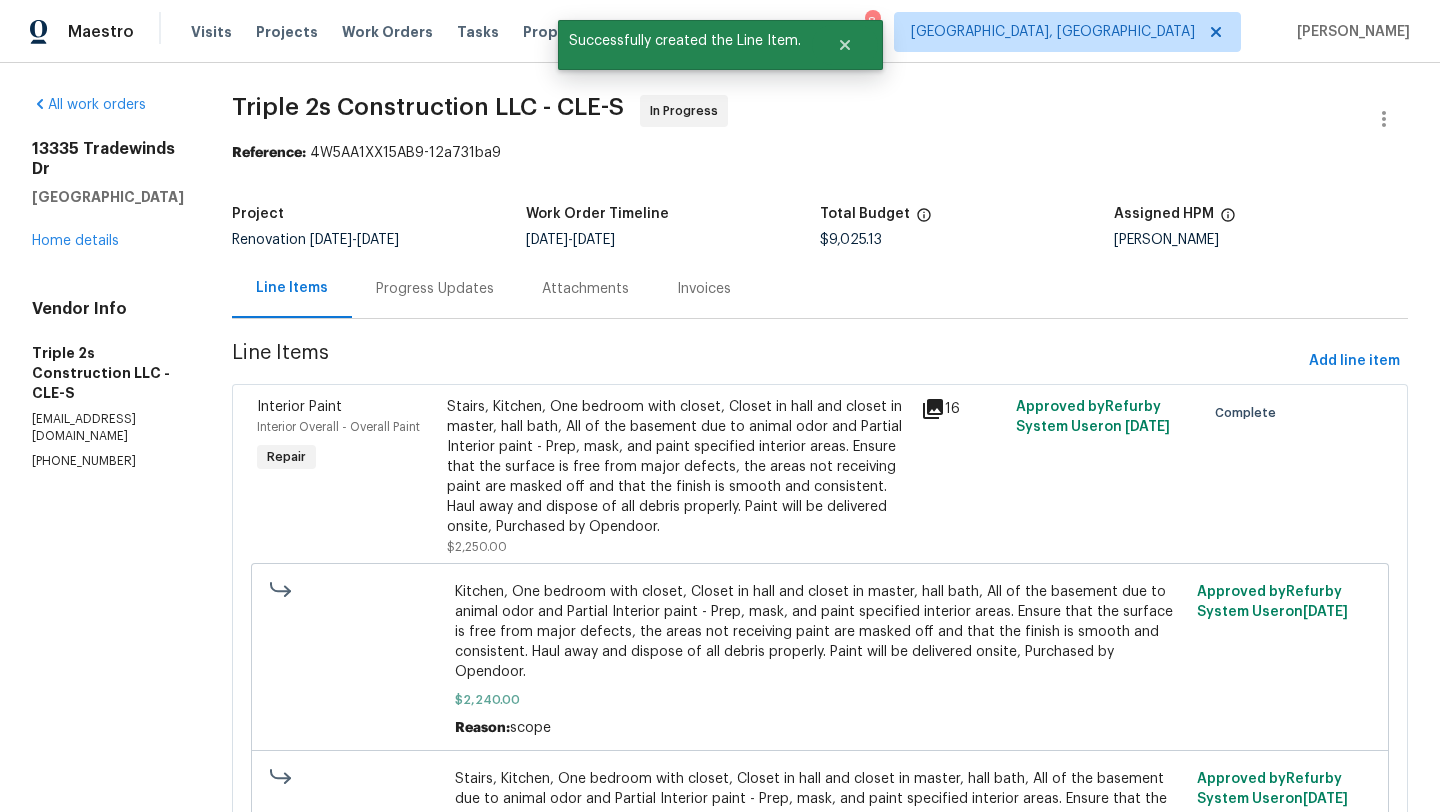 click on "Progress Updates" at bounding box center (435, 289) 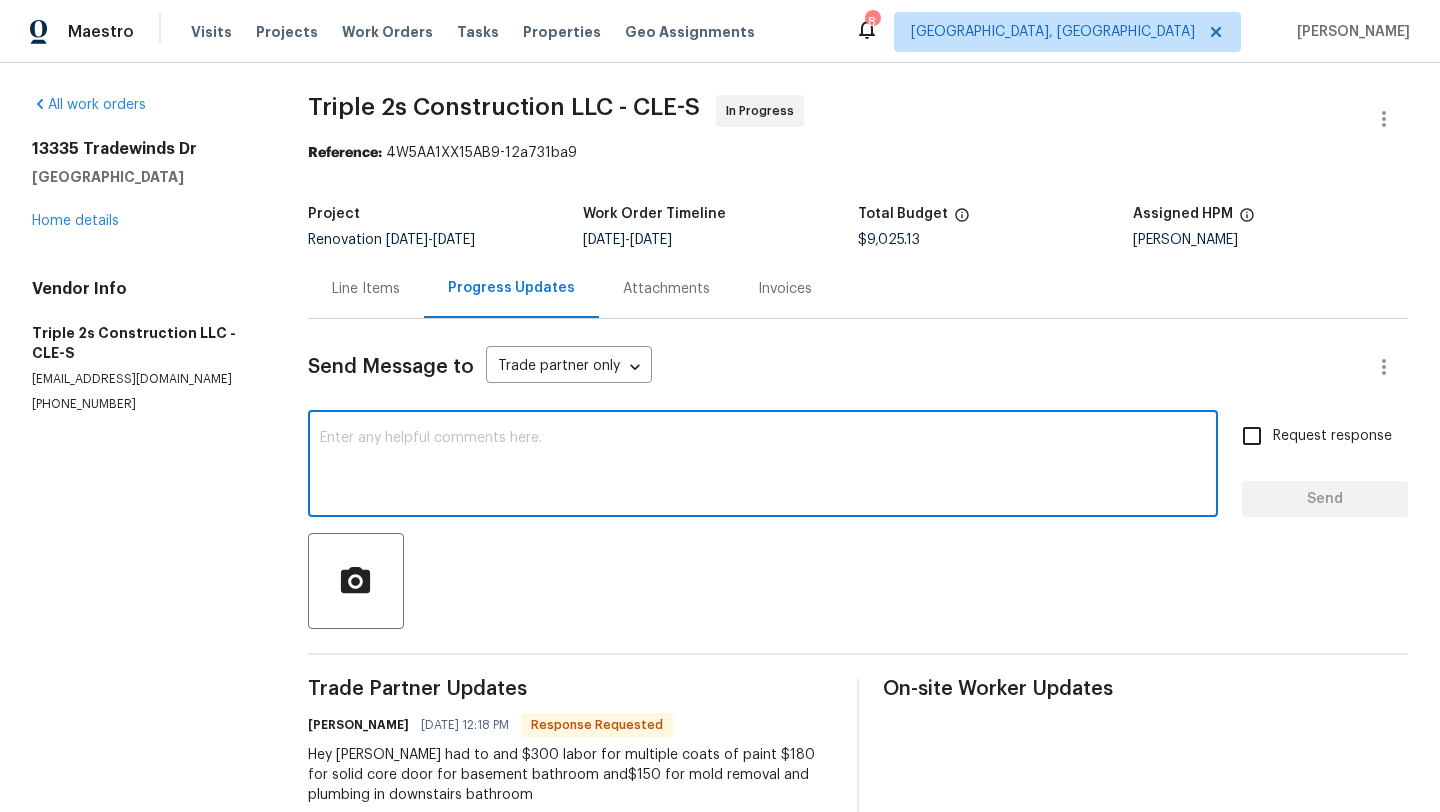 click at bounding box center [763, 466] 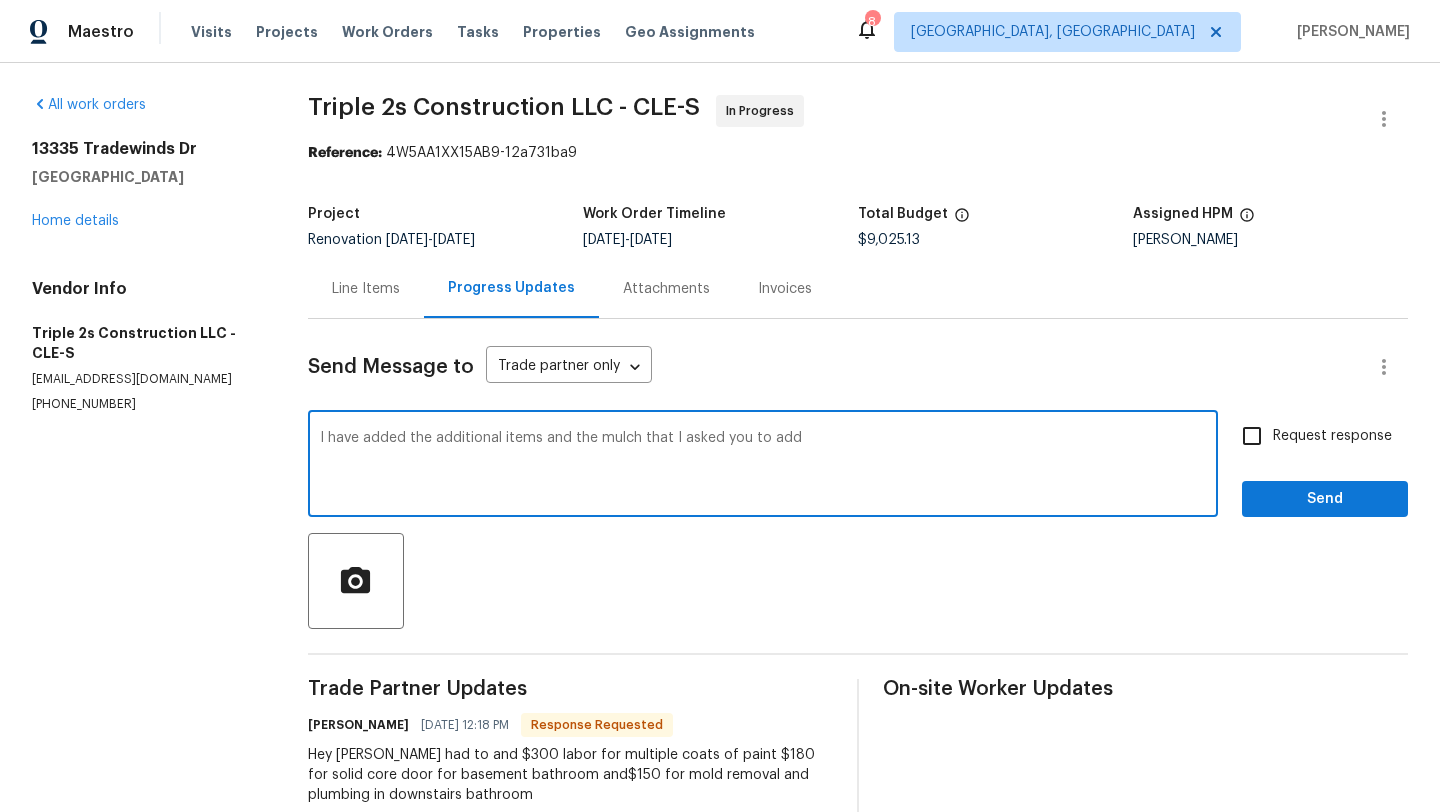 type on "I have added the additional items and the mulch that I asked you to add" 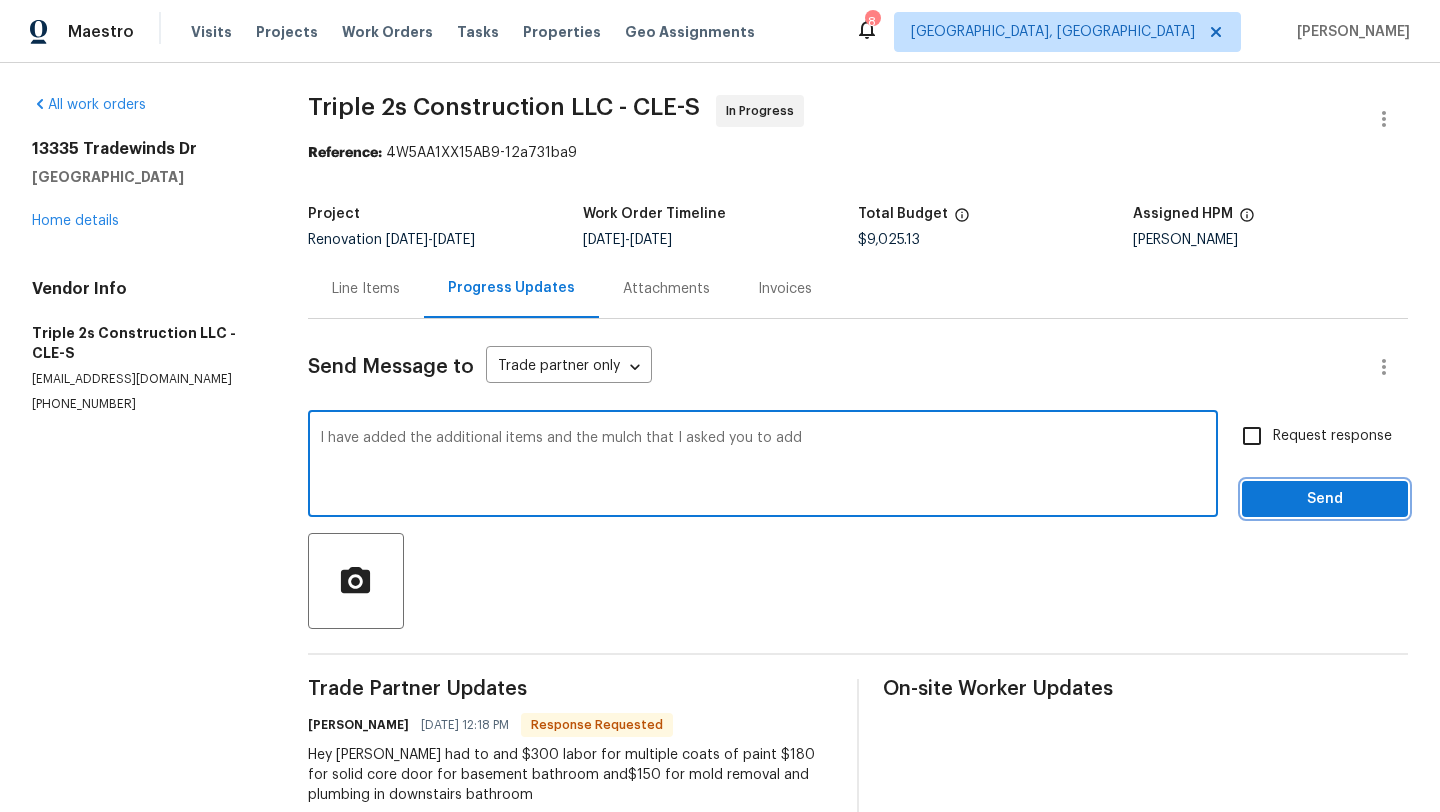 click on "Send" at bounding box center (1325, 499) 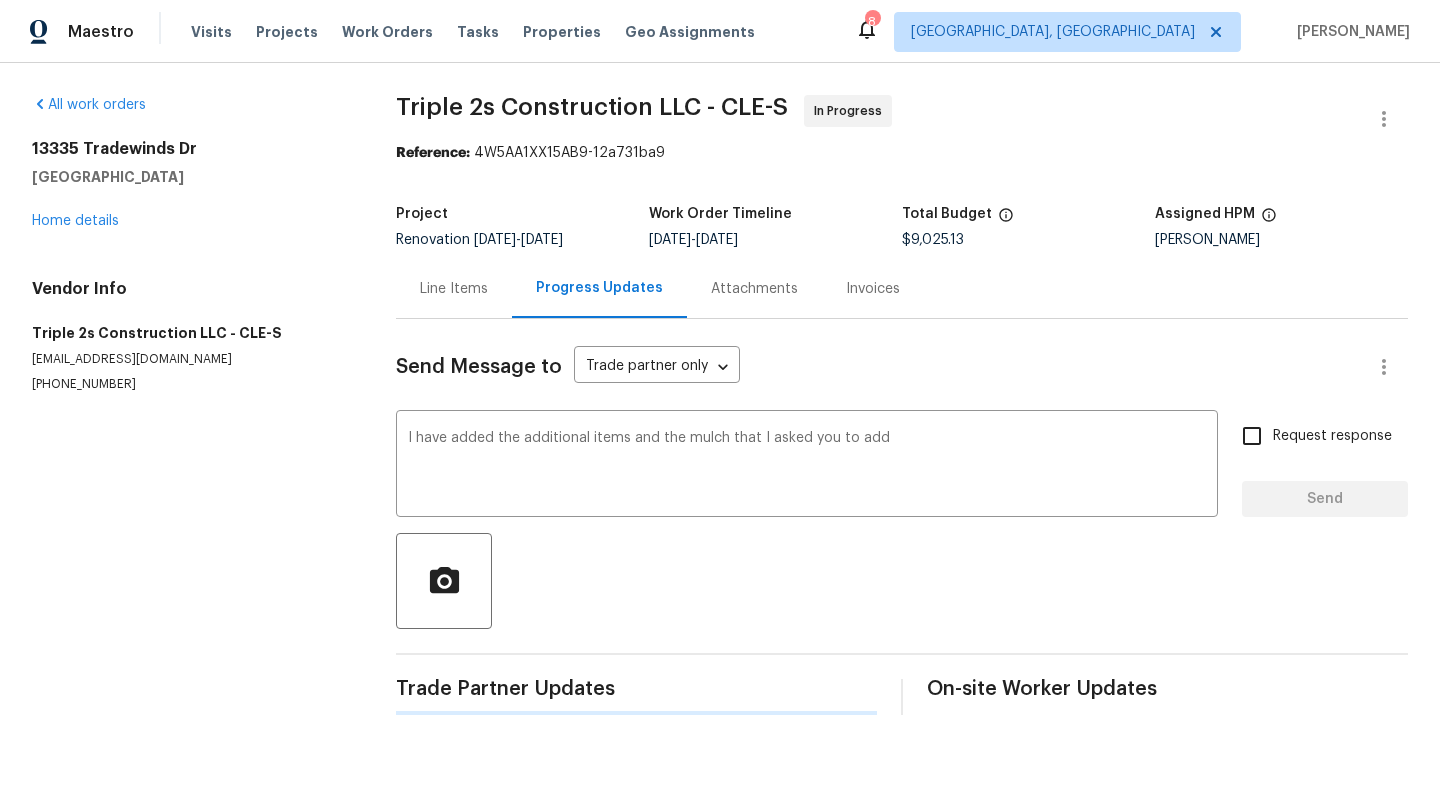 type 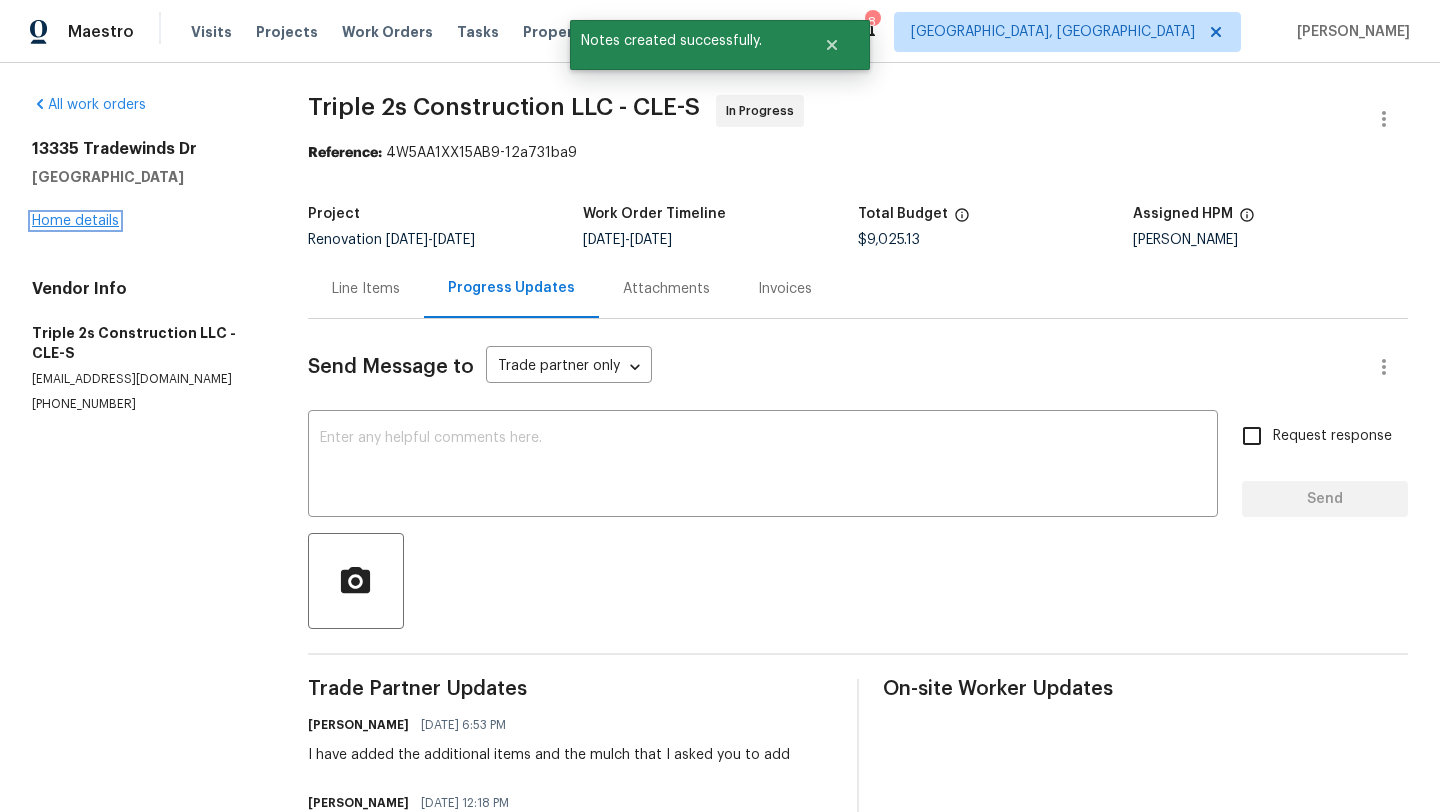 click on "Home details" at bounding box center [75, 221] 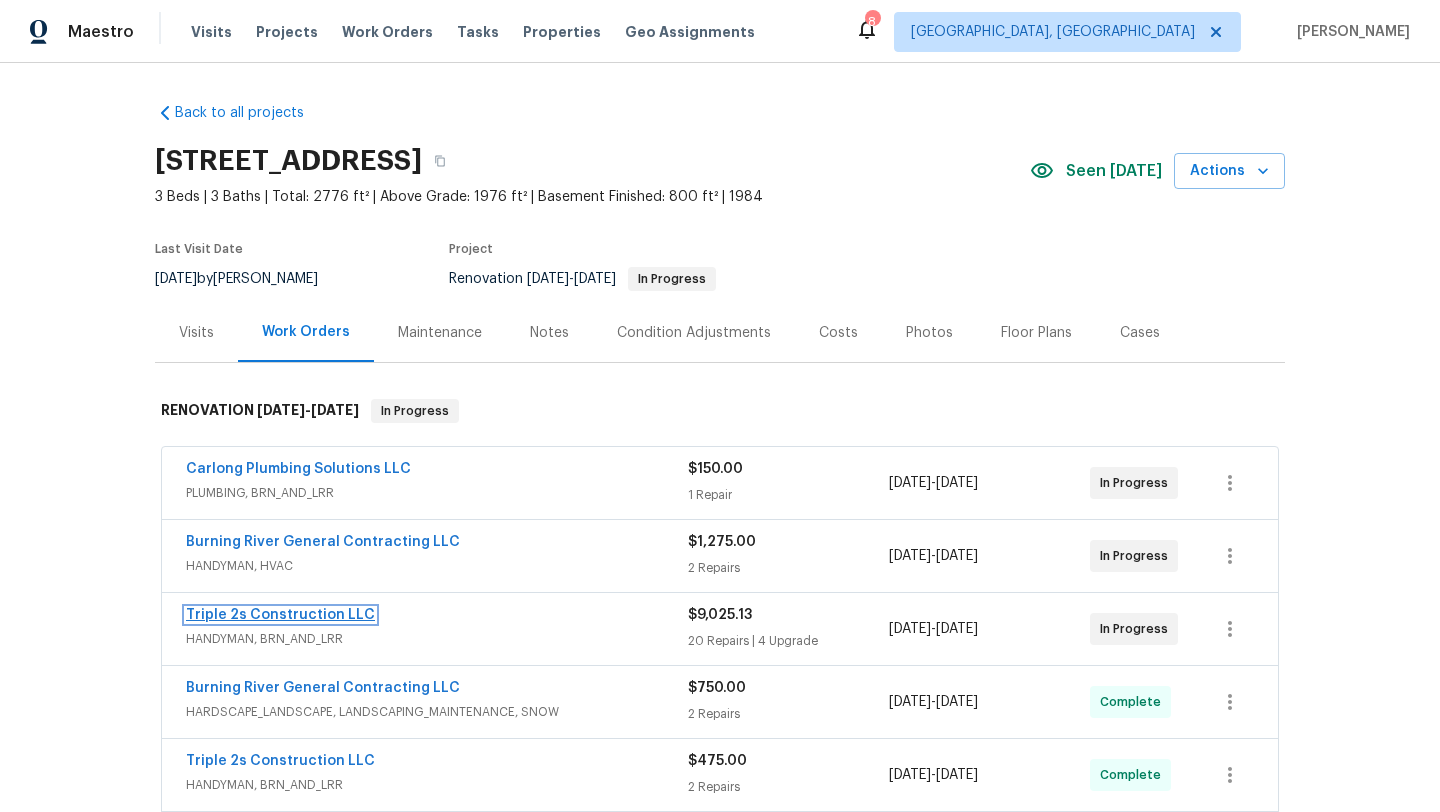 click on "Triple 2s Construction LLC" at bounding box center [280, 615] 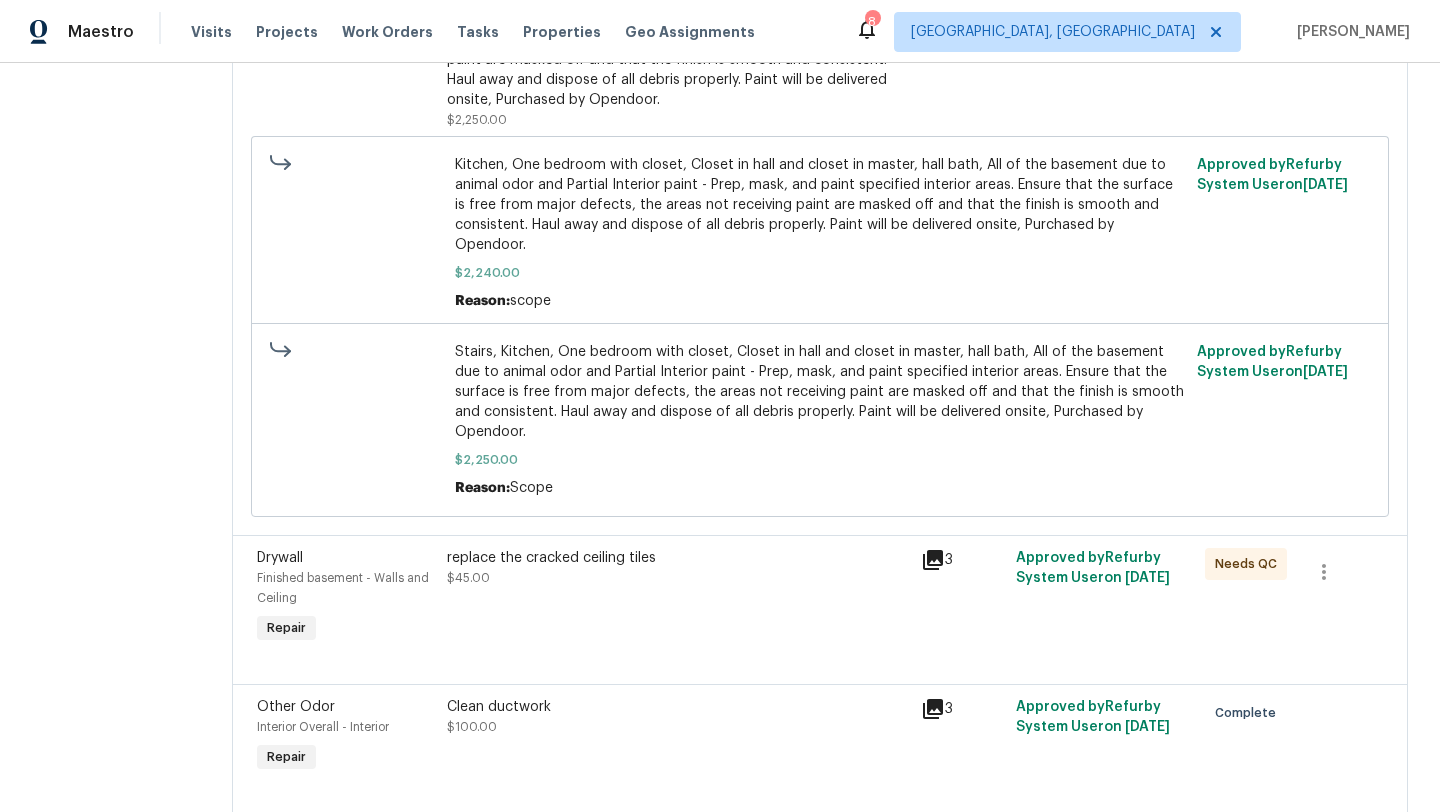 scroll, scrollTop: 0, scrollLeft: 0, axis: both 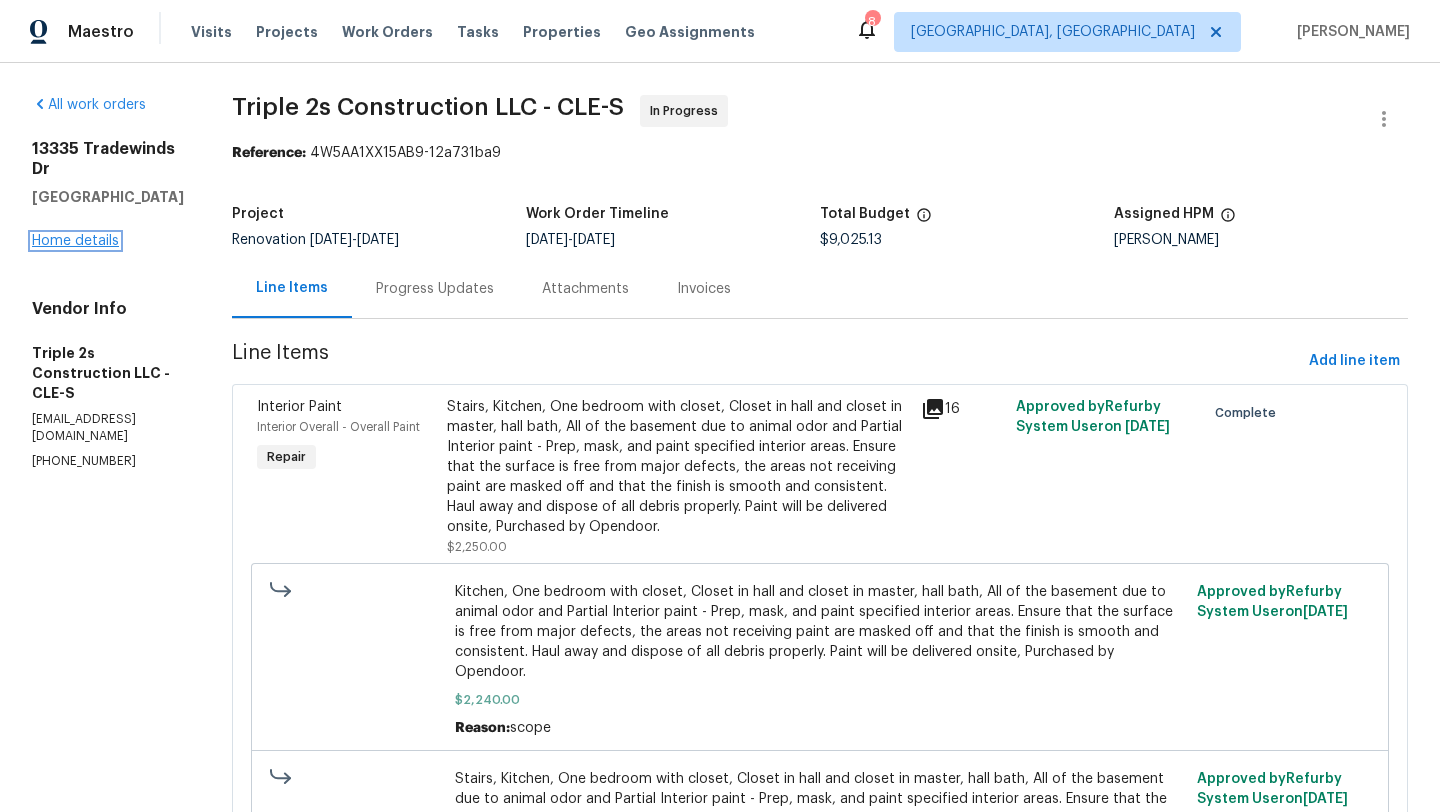 click on "Home details" at bounding box center [75, 241] 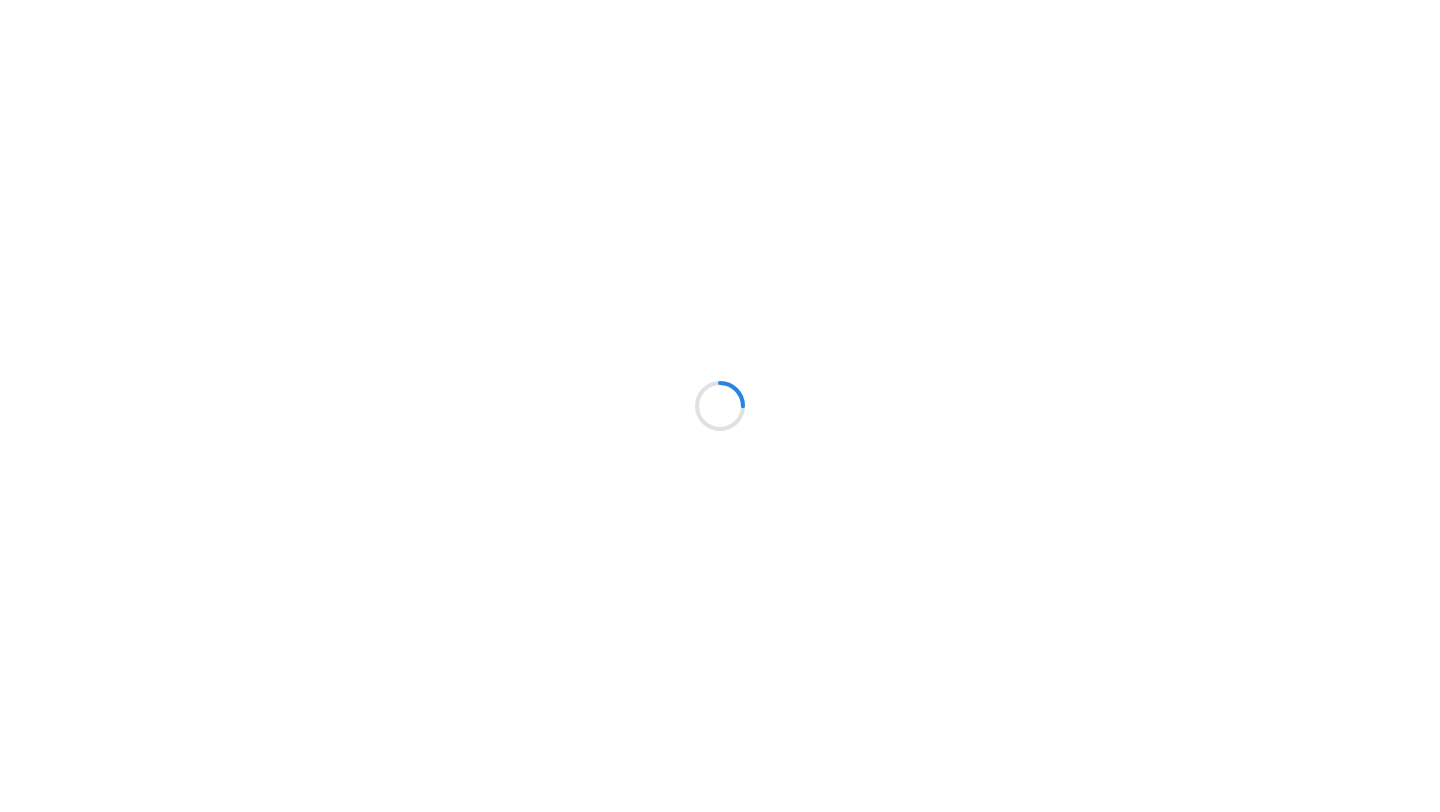 scroll, scrollTop: 0, scrollLeft: 0, axis: both 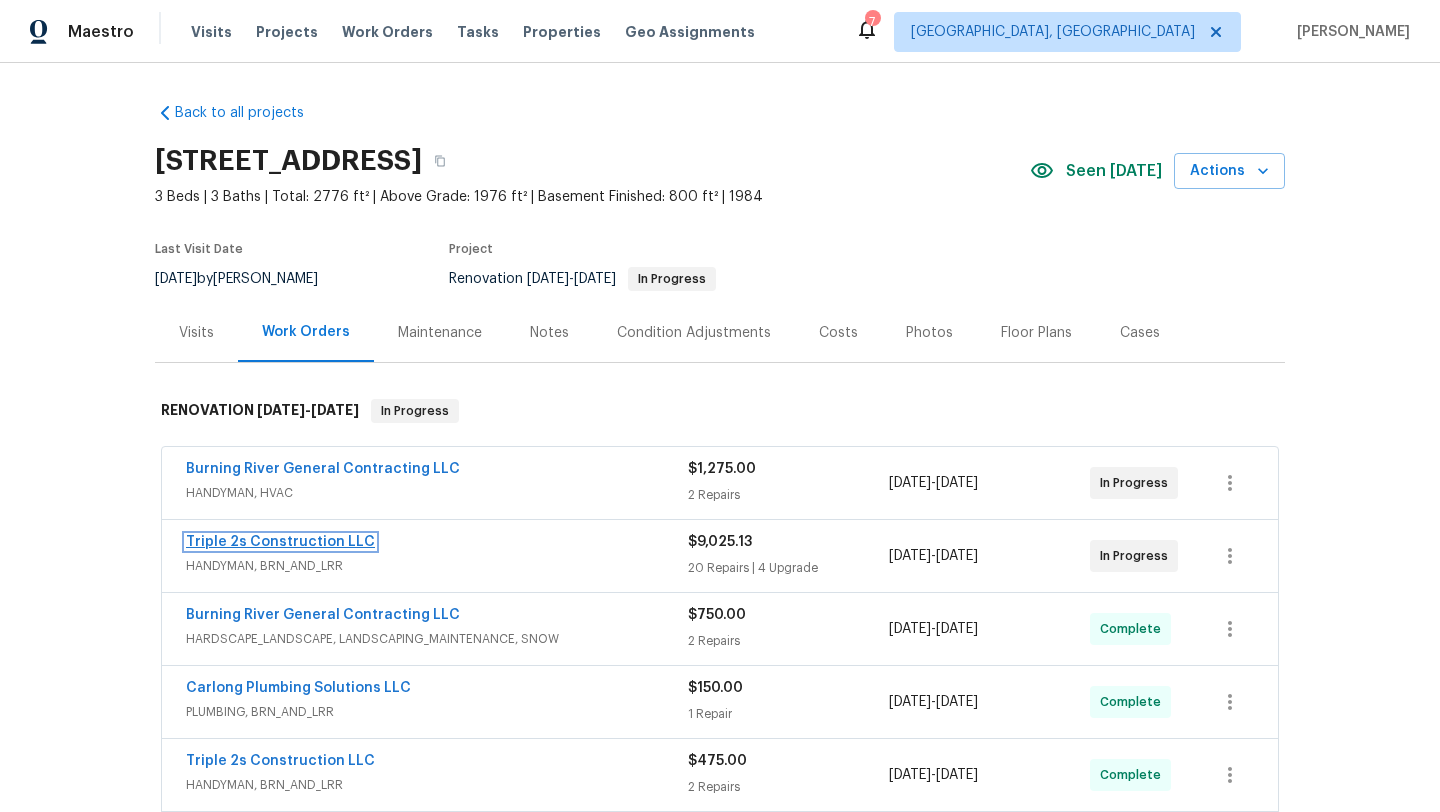 click on "Triple 2s Construction LLC" at bounding box center [280, 542] 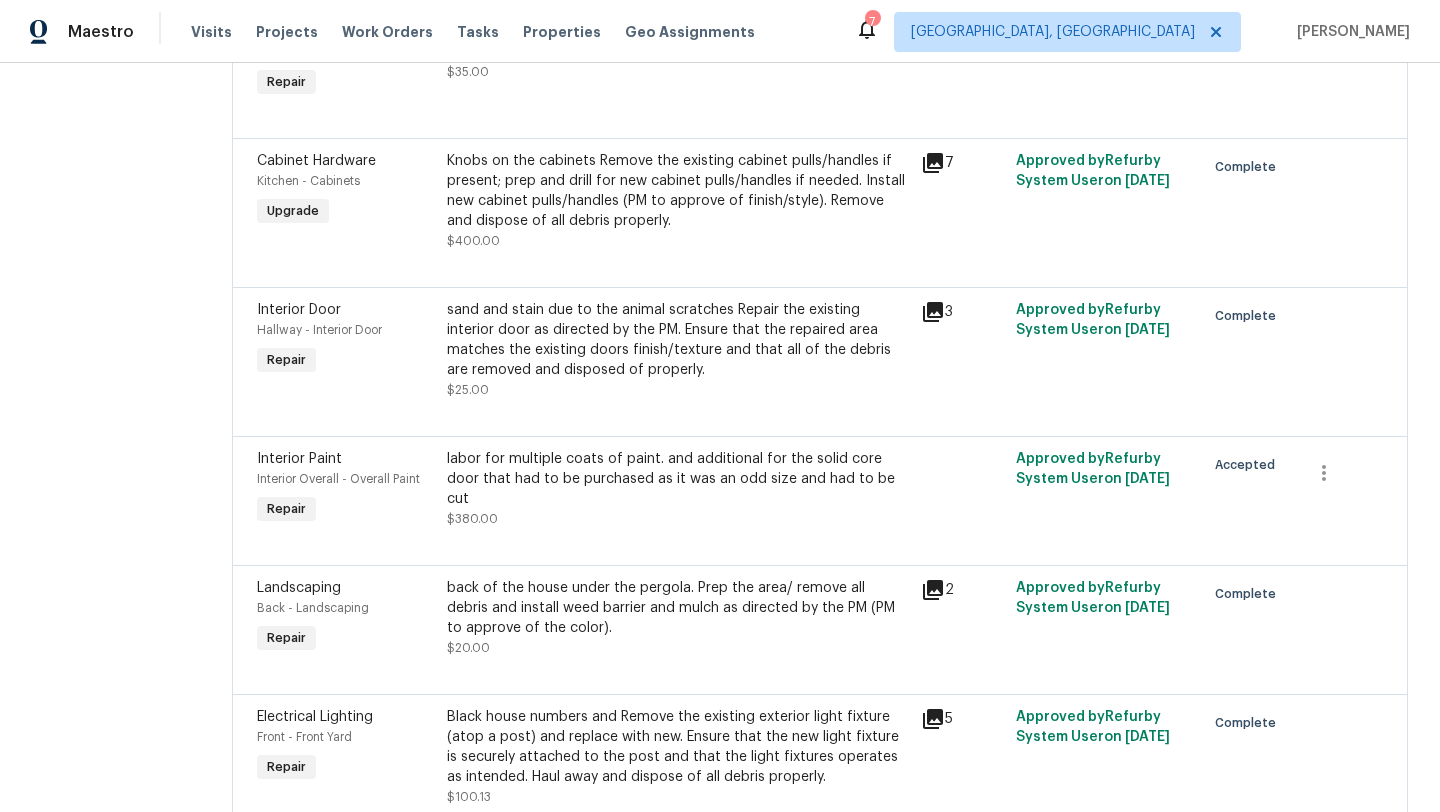 scroll, scrollTop: 1874, scrollLeft: 0, axis: vertical 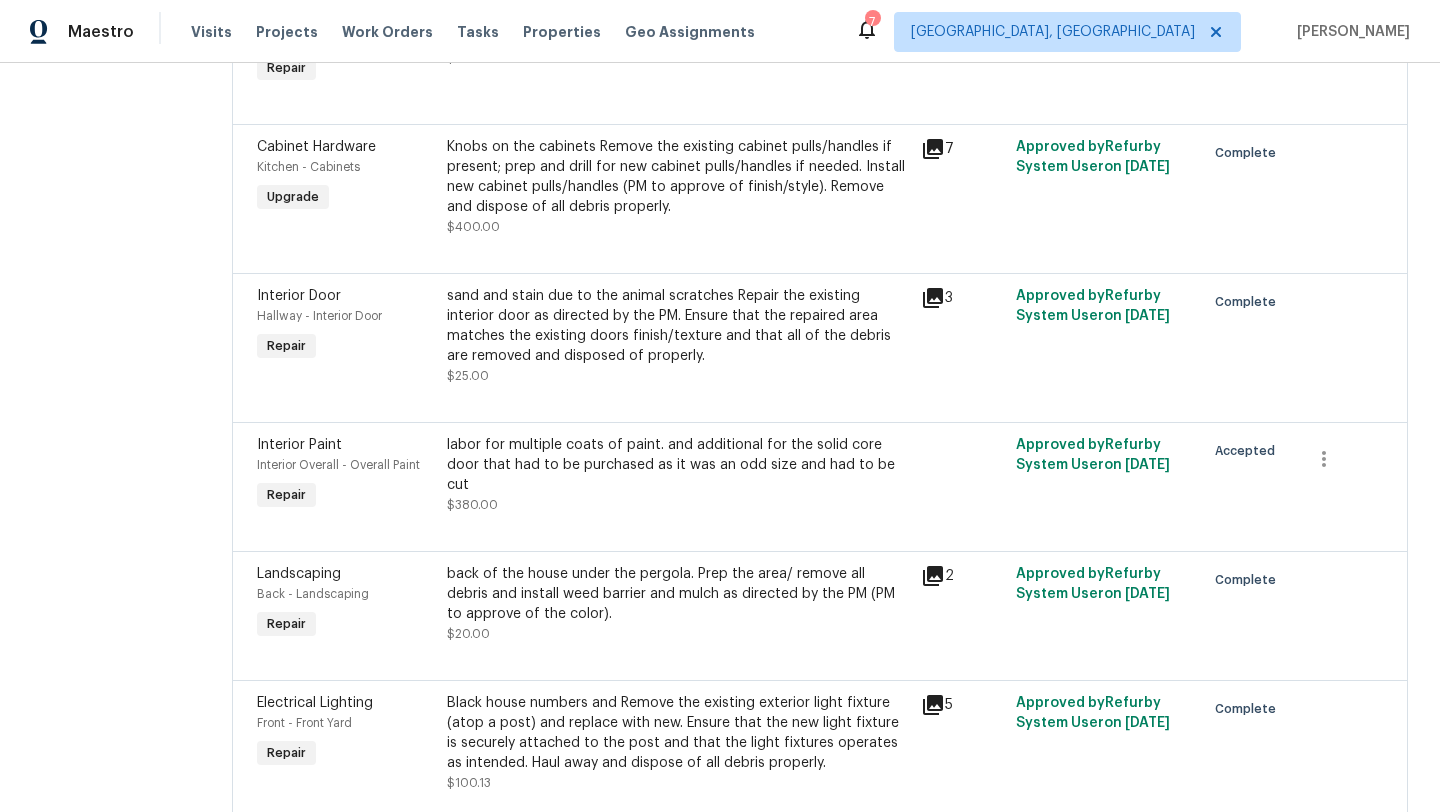 click on "labor for multiple coats of paint.  and additional for the solid core door that had to be purchased as it was an odd size and had to be cut" at bounding box center (678, 465) 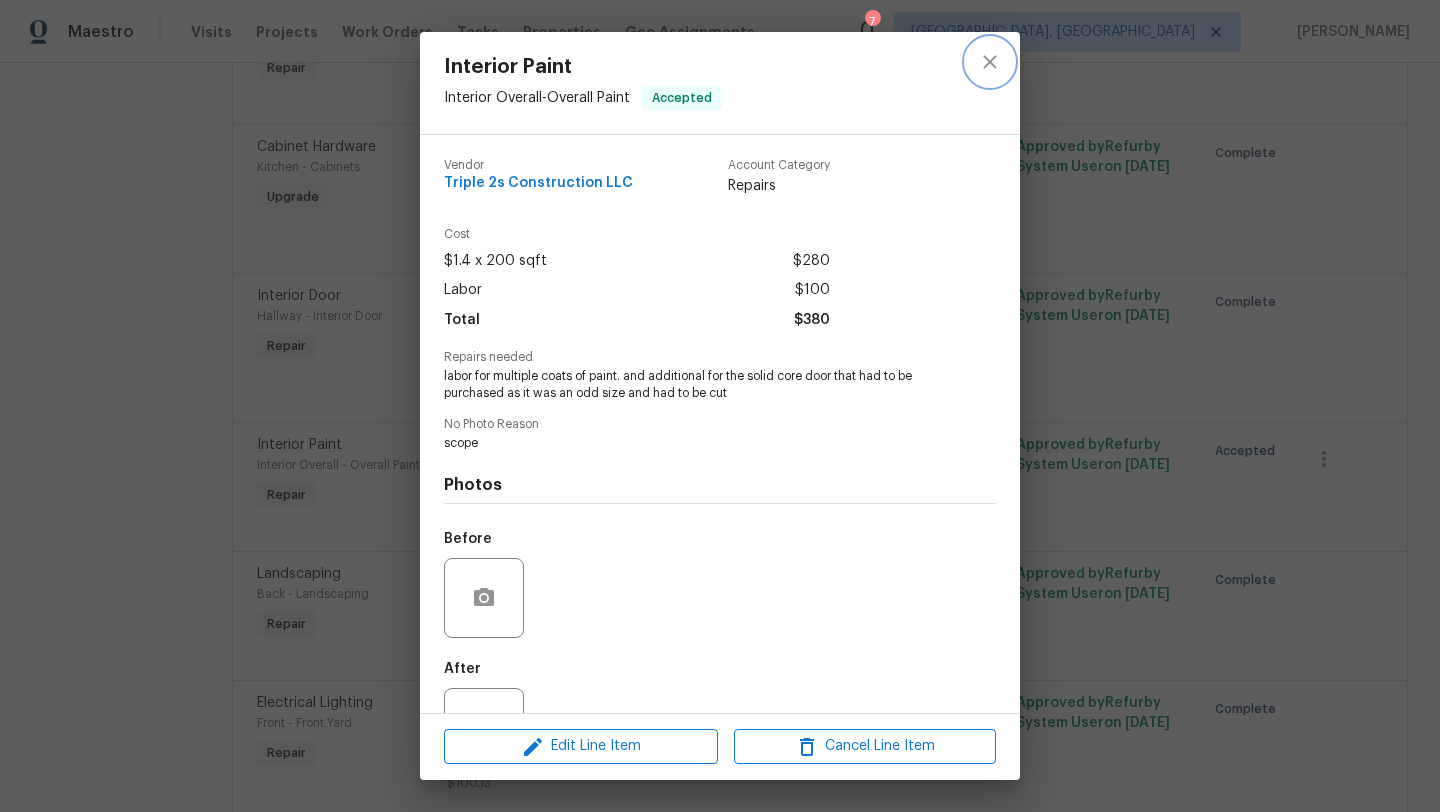 click 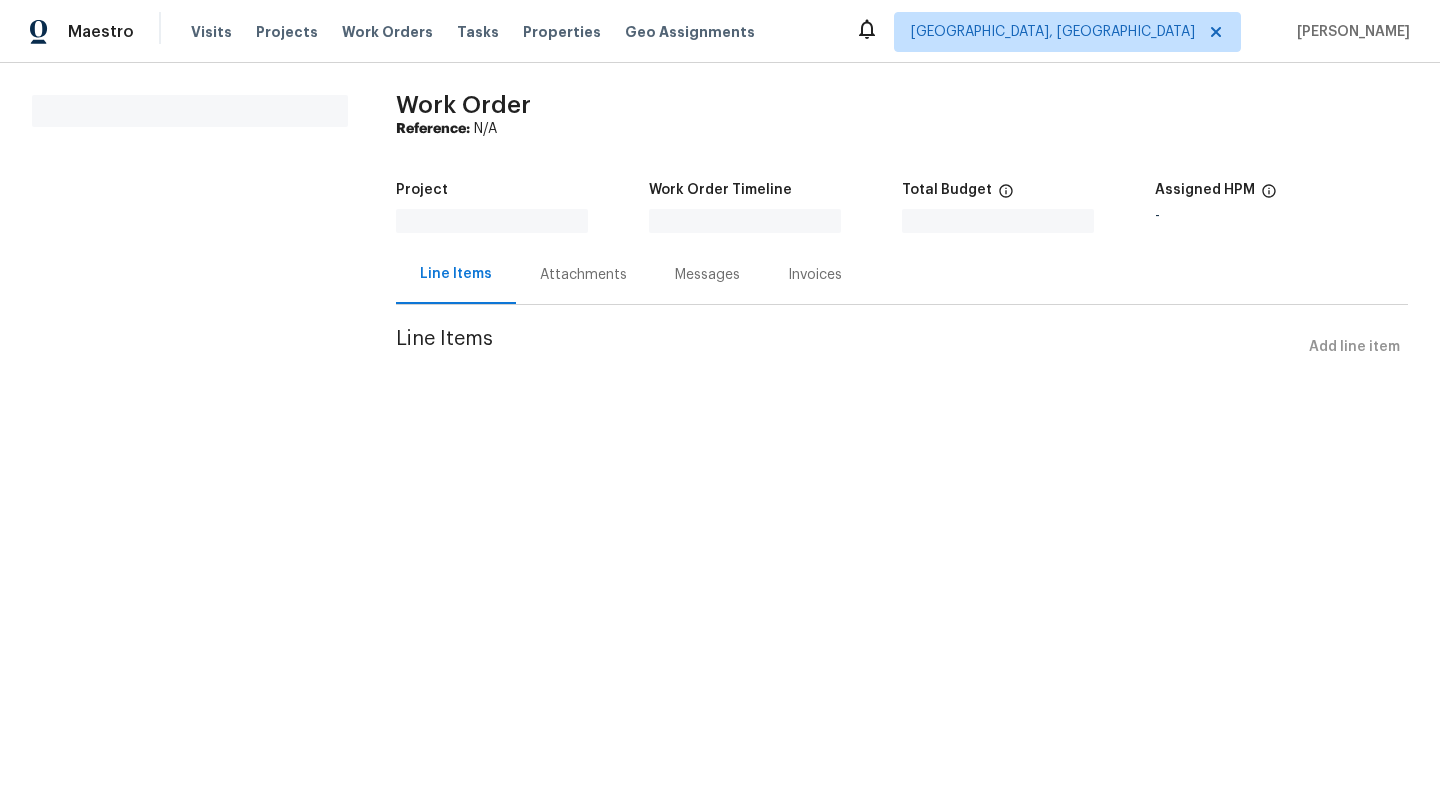 scroll, scrollTop: 0, scrollLeft: 0, axis: both 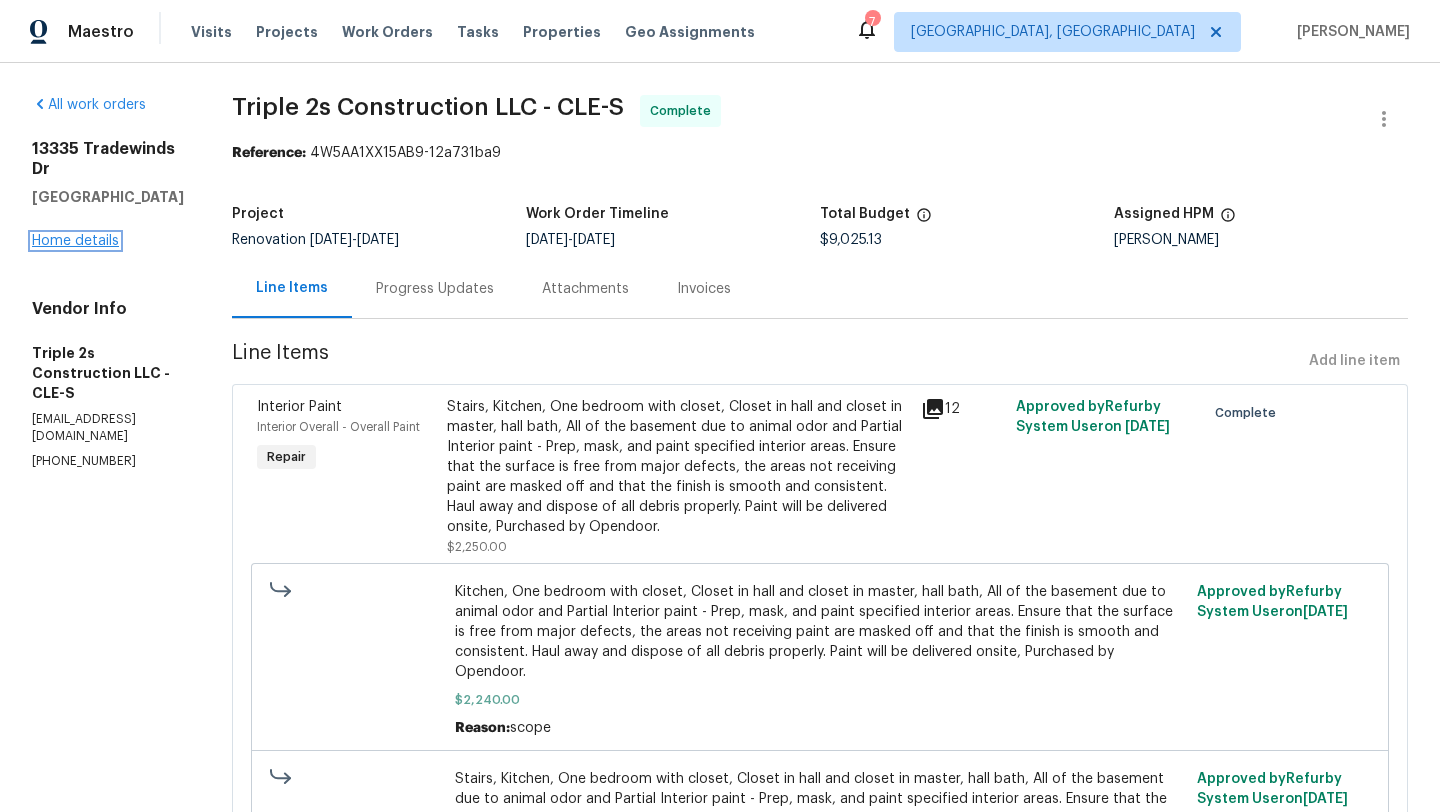 click on "Home details" at bounding box center (75, 241) 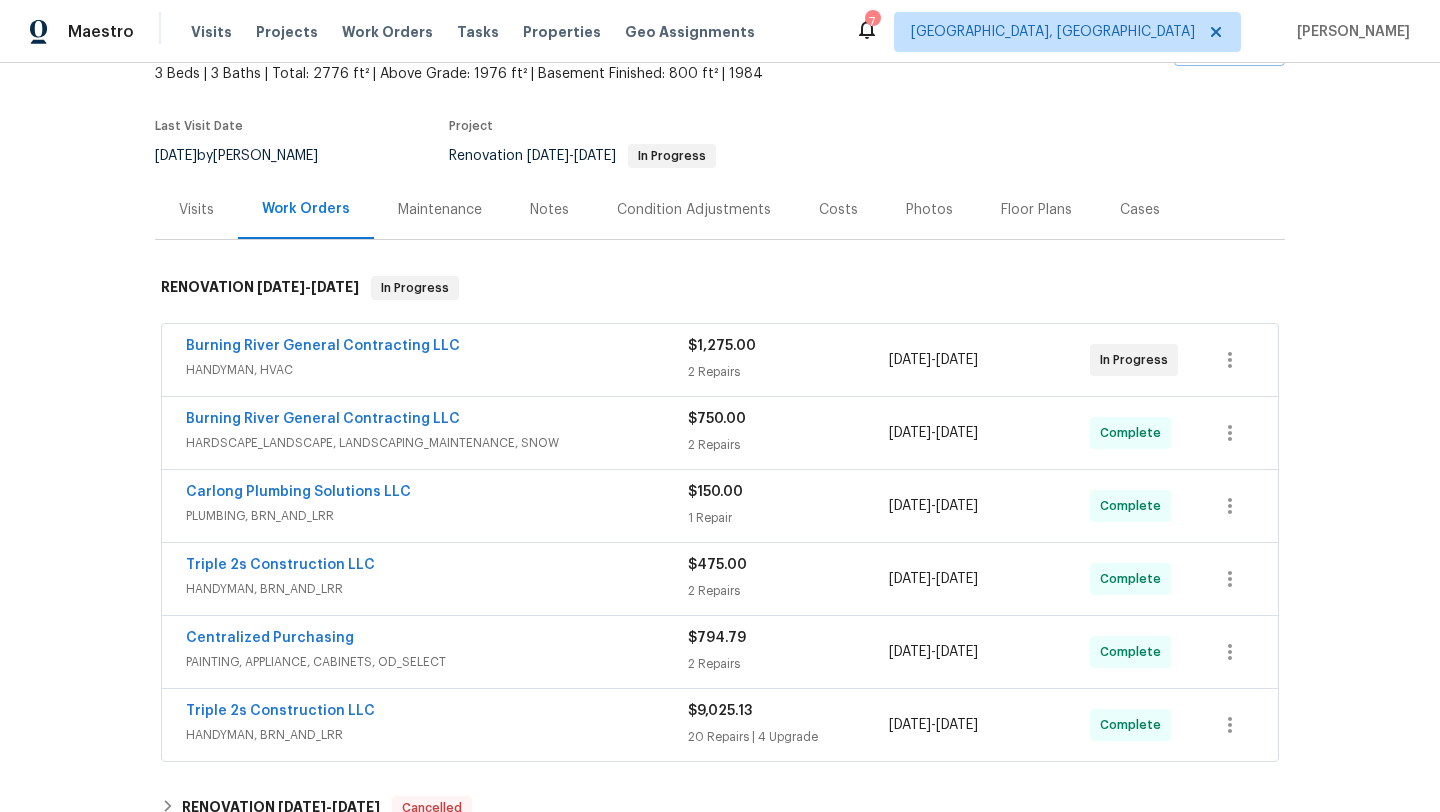 scroll, scrollTop: 0, scrollLeft: 0, axis: both 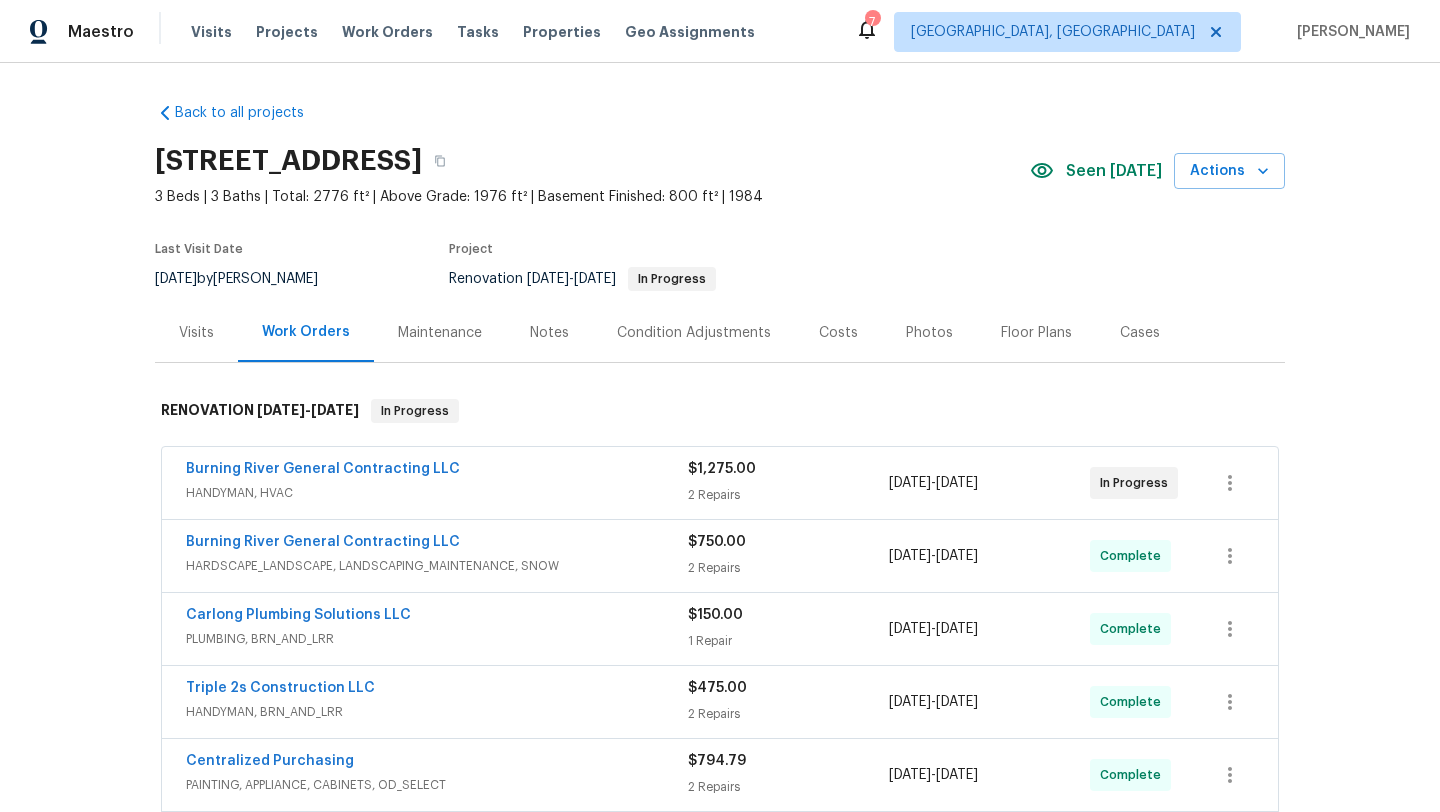 click on "Photos" at bounding box center [929, 333] 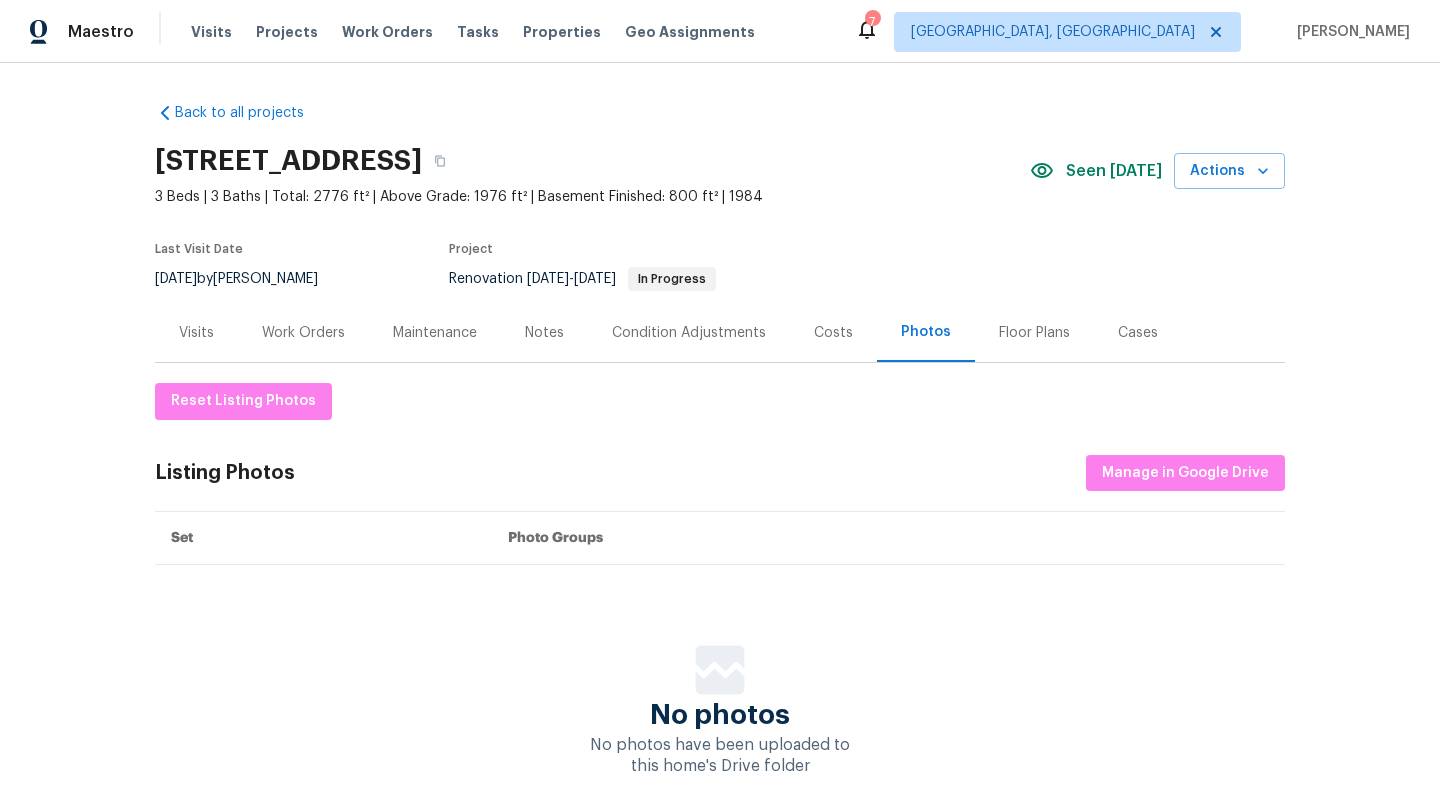 click on "Work Orders" at bounding box center [303, 333] 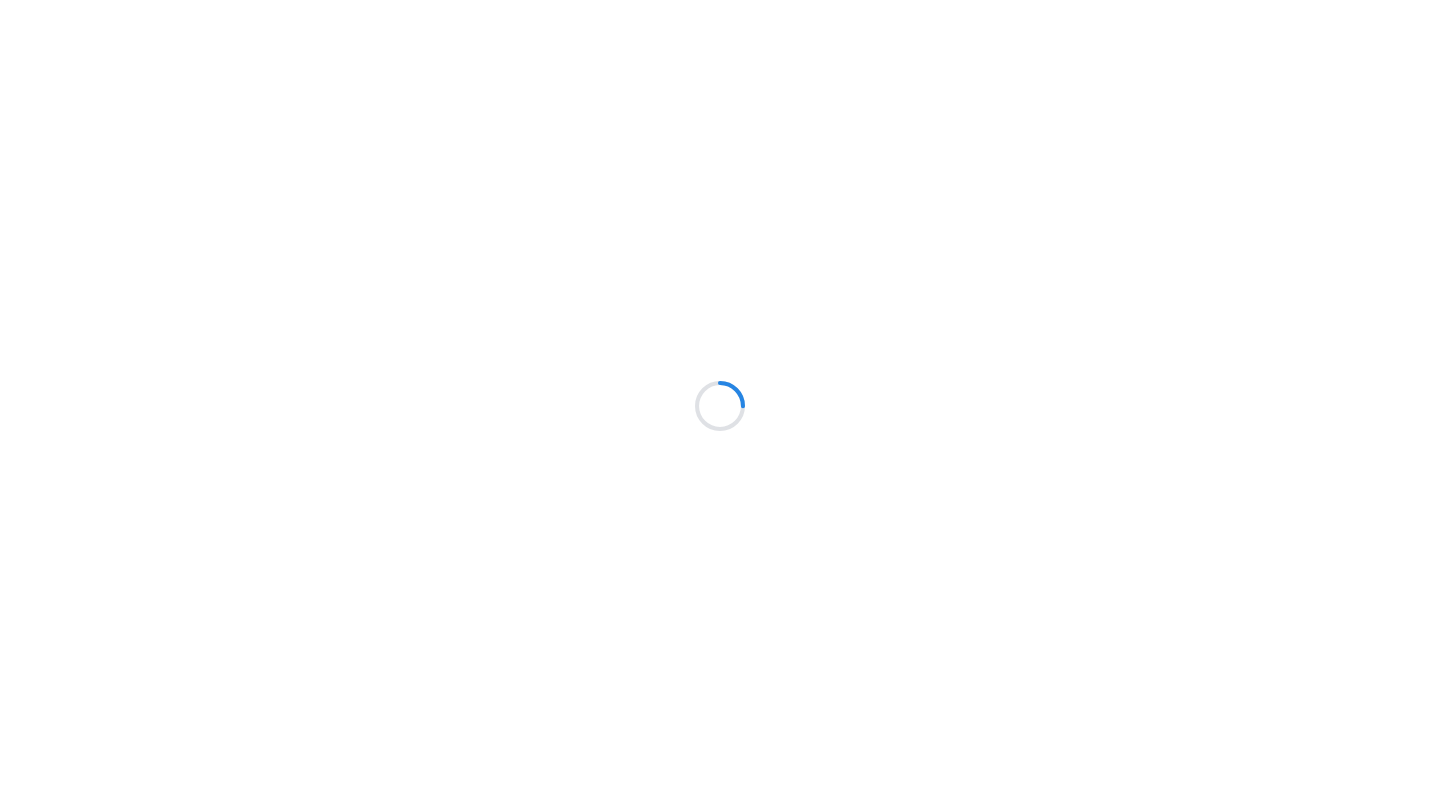 scroll, scrollTop: 0, scrollLeft: 0, axis: both 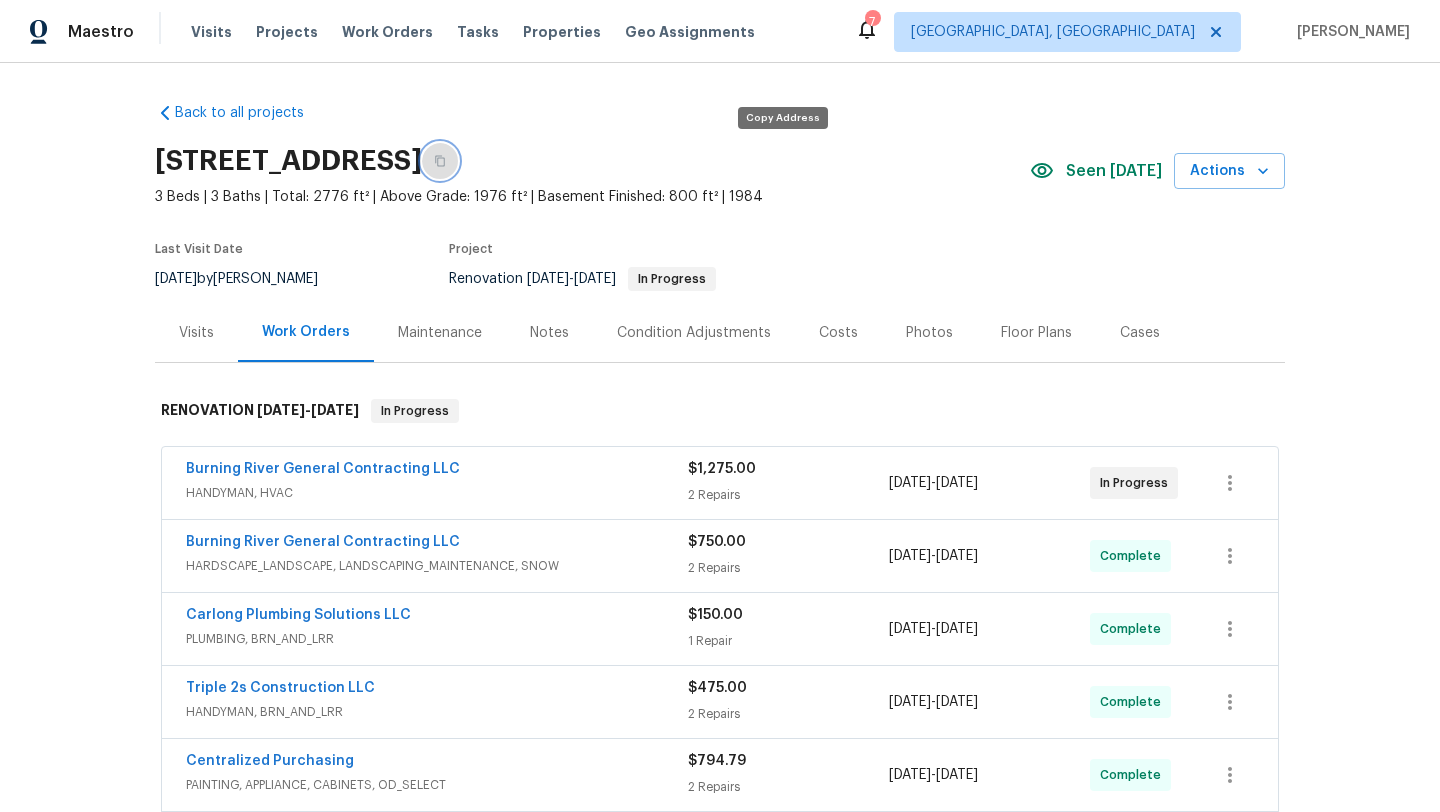 click 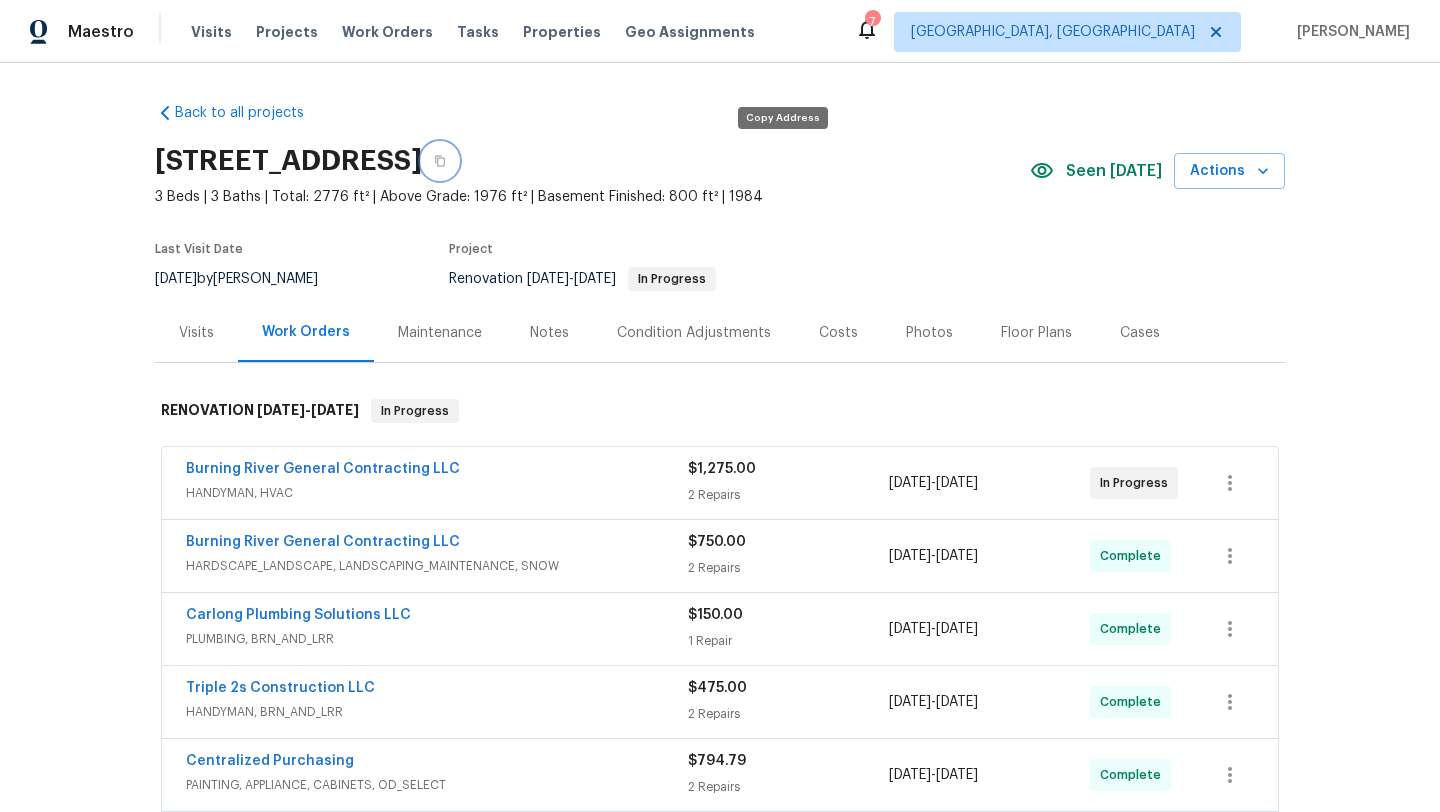 click 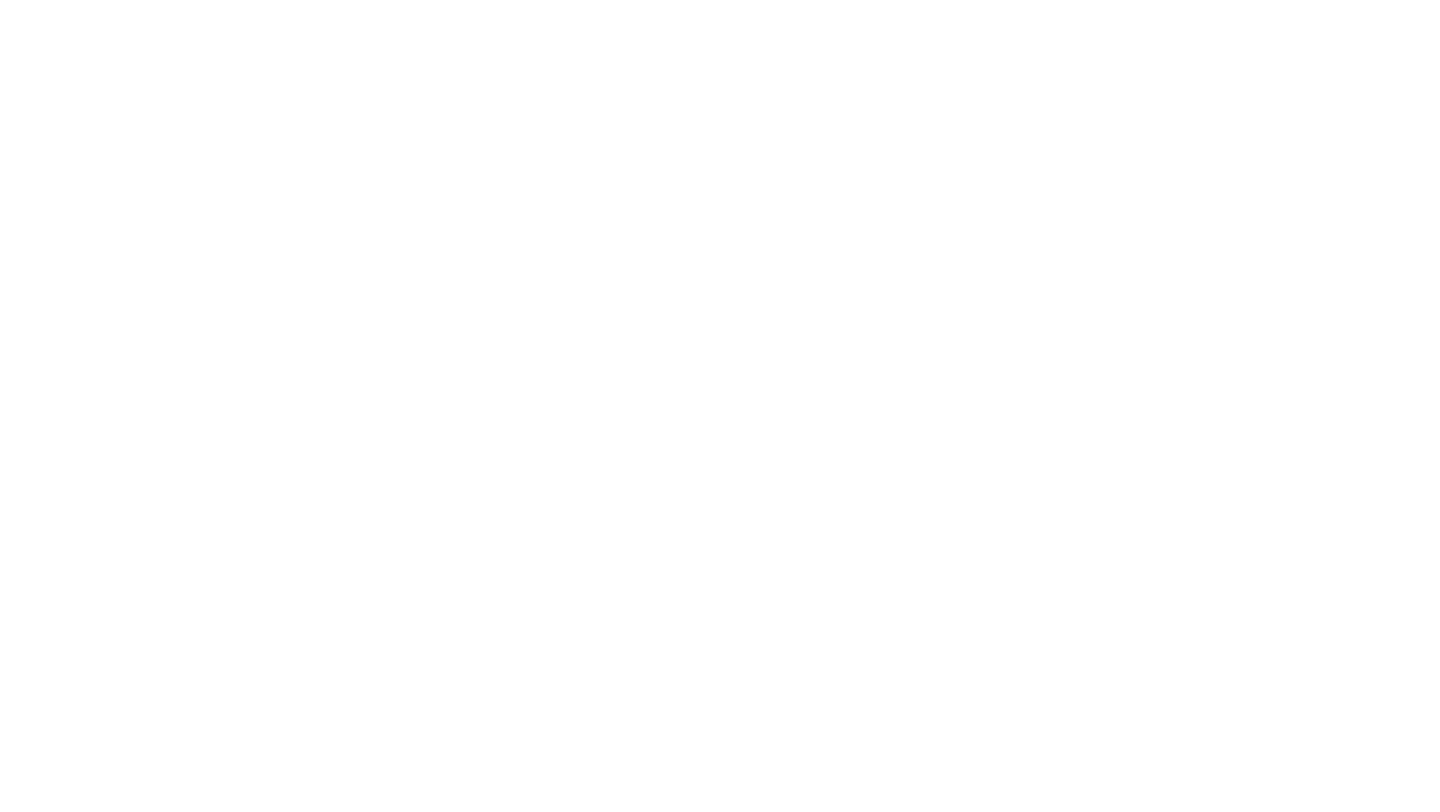 scroll, scrollTop: 0, scrollLeft: 0, axis: both 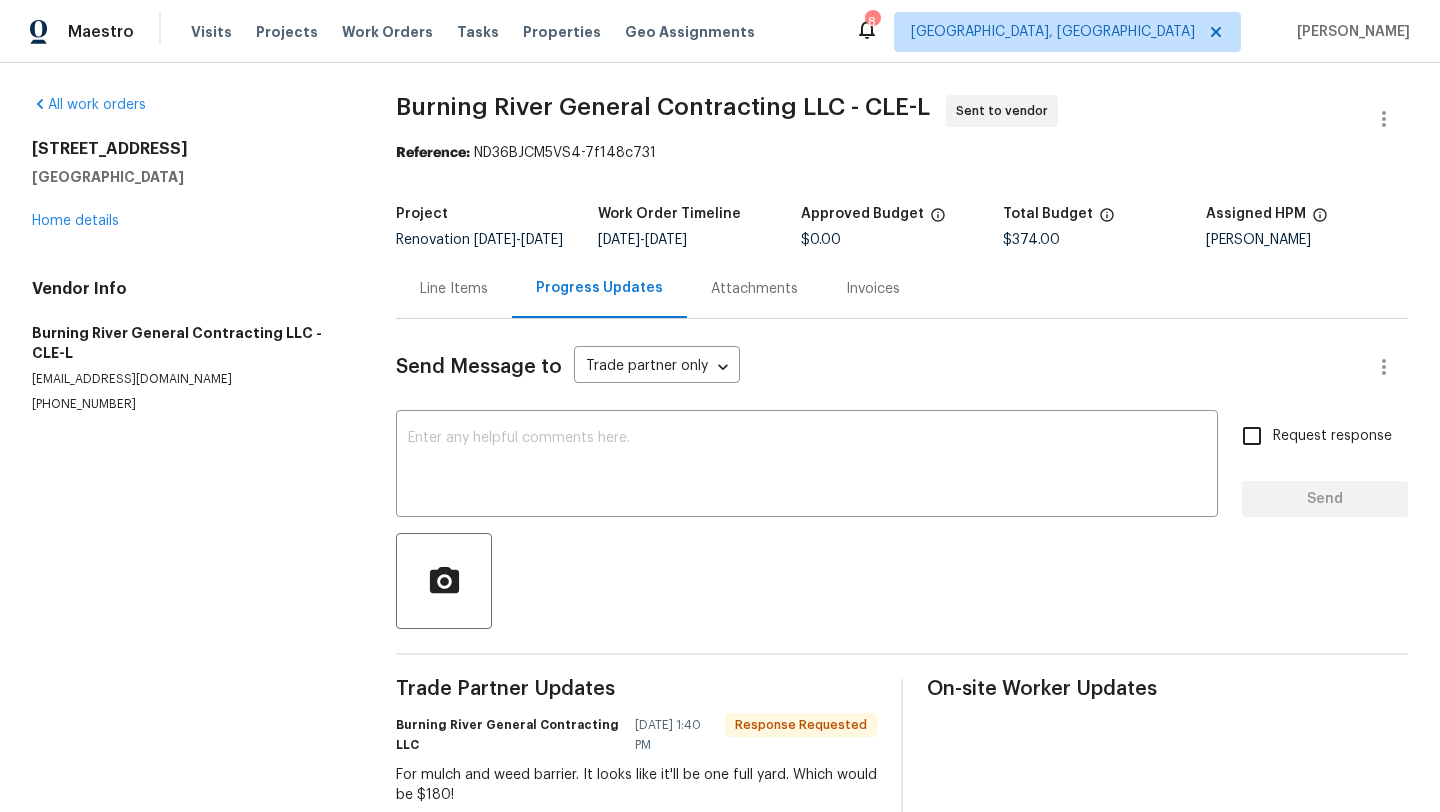 click on "5300 Sherwood Dr Cleveland, OH 44126 Home details" at bounding box center (190, 185) 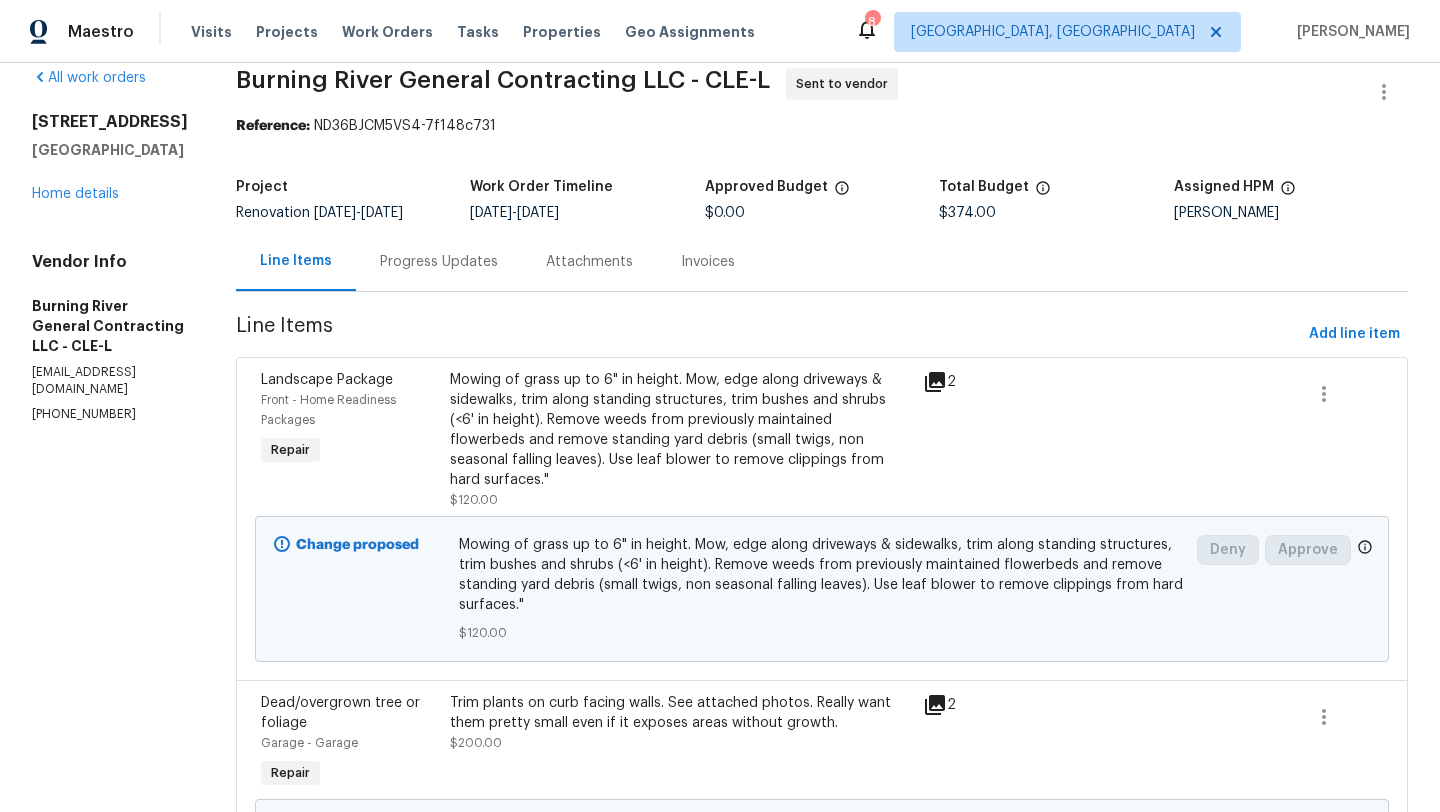scroll, scrollTop: 38, scrollLeft: 0, axis: vertical 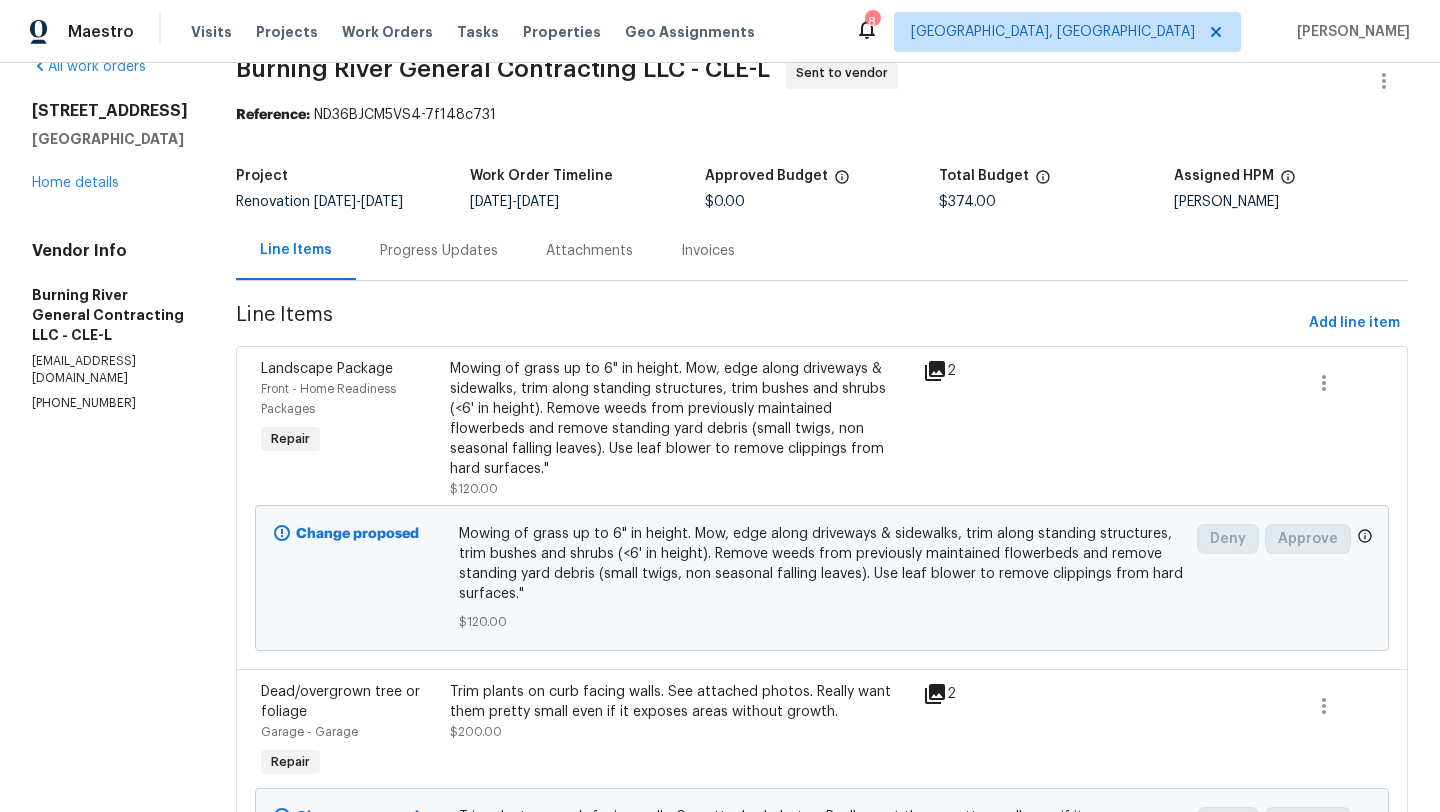 click on "Mowing of grass up to 6" in height. Mow, edge along driveways & sidewalks, trim along standing structures, trim bushes and shrubs (<6' in height). Remove weeds from previously maintained flowerbeds and remove standing yard debris (small twigs, non seasonal falling leaves).  Use leaf blower to remove clippings from hard surfaces."" at bounding box center (680, 419) 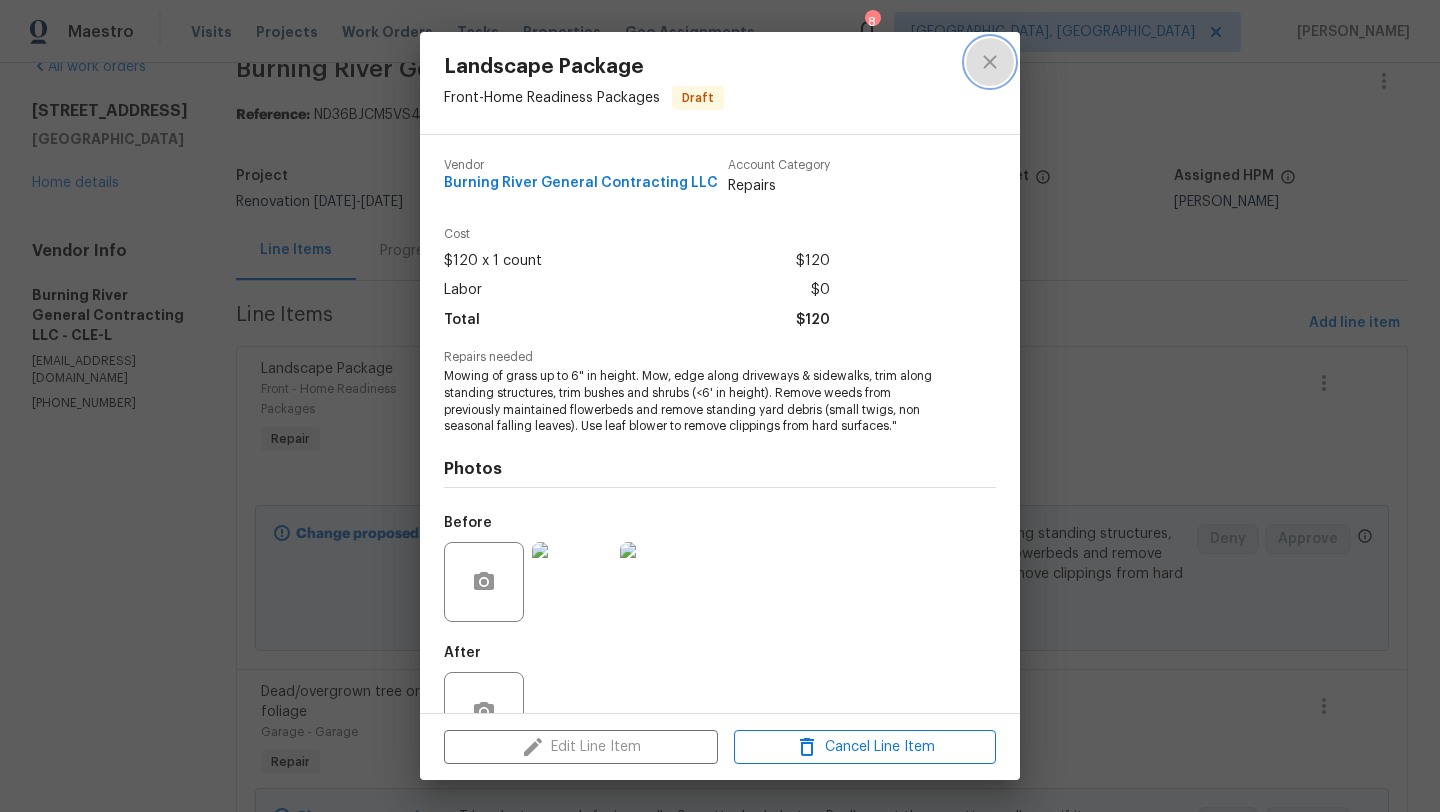click 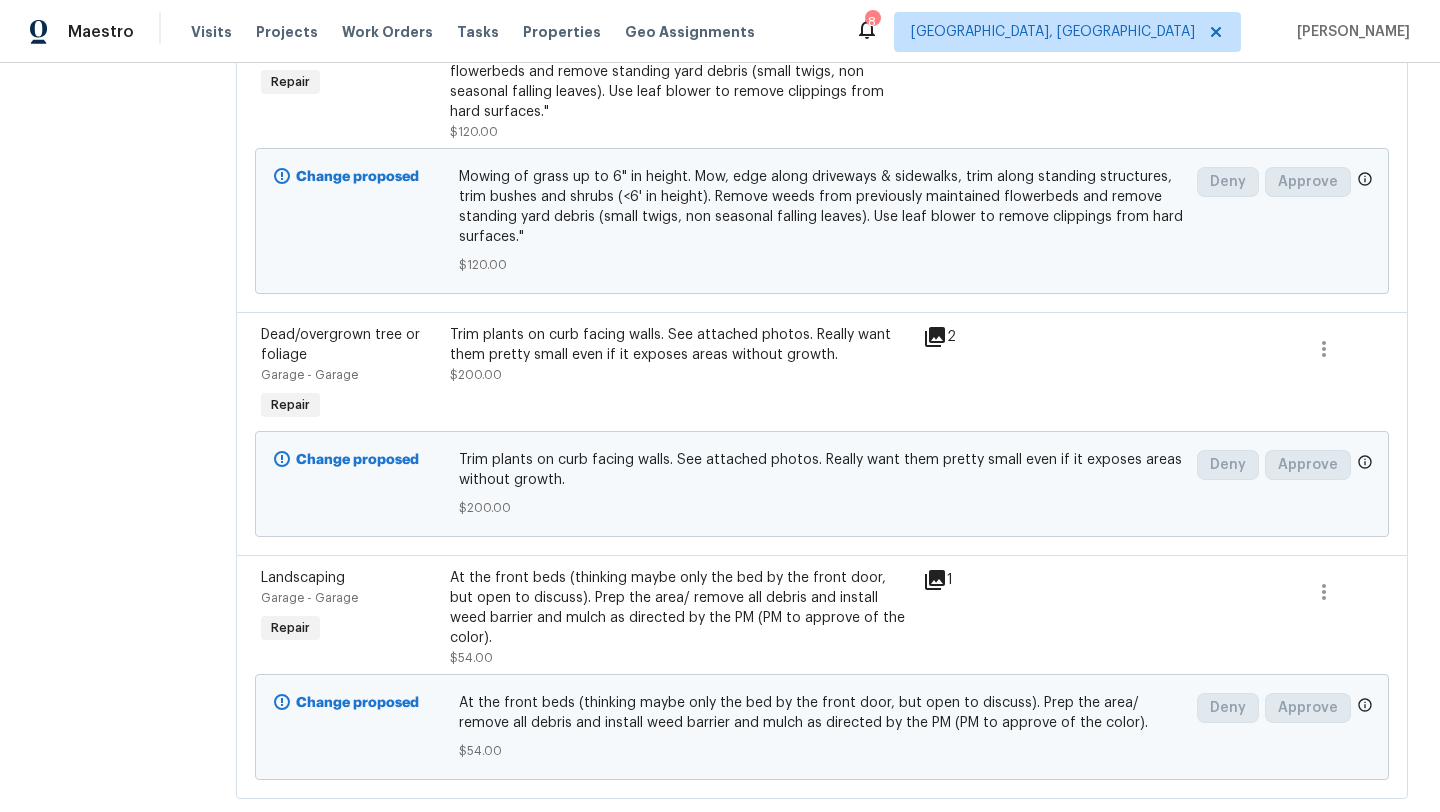 scroll, scrollTop: 399, scrollLeft: 0, axis: vertical 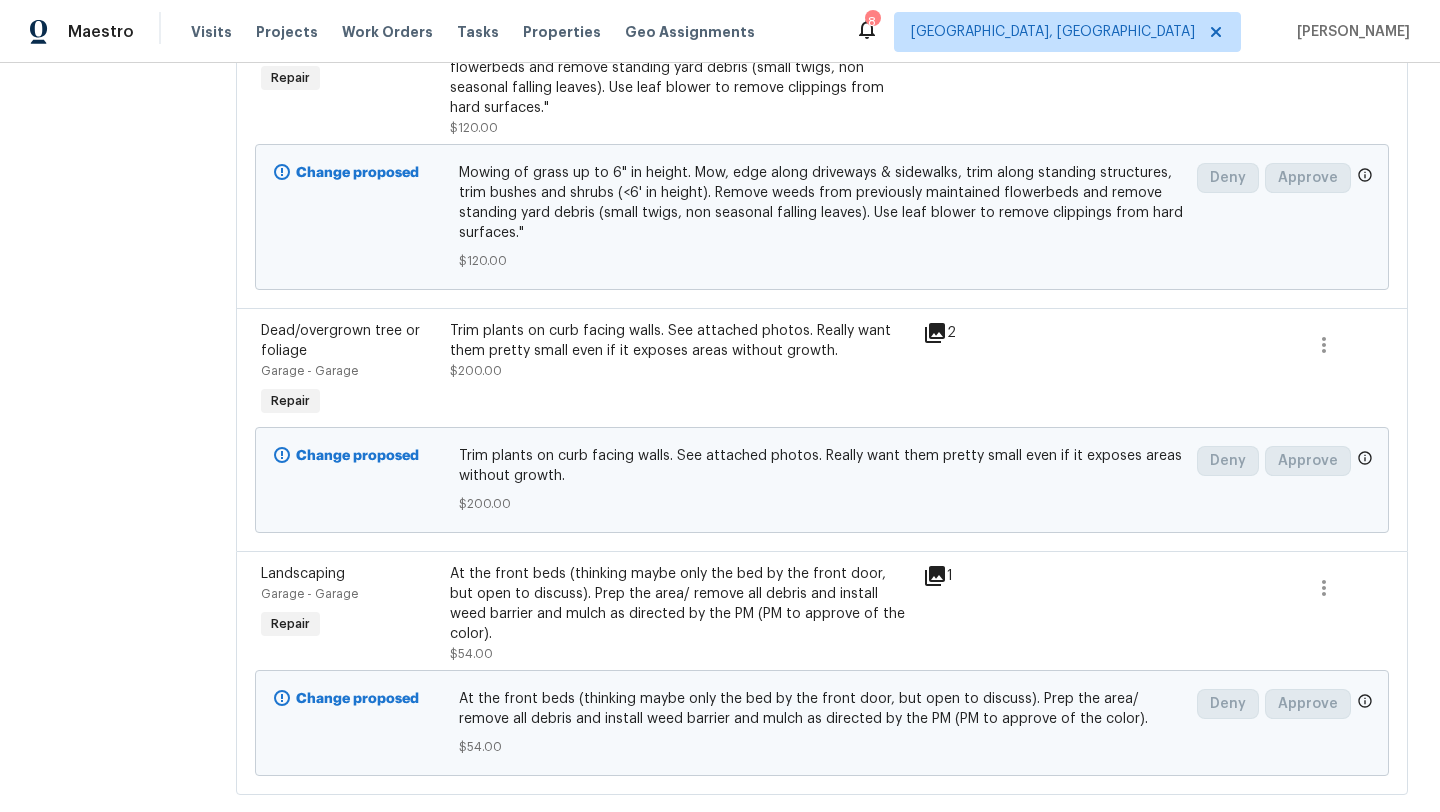 click on "At the front beds (thinking maybe only the bed by the front door, but open to discuss).  Prep the area/ remove all debris and install weed barrier and mulch as directed by the PM (PM to approve of the color). $54.00" at bounding box center (680, 614) 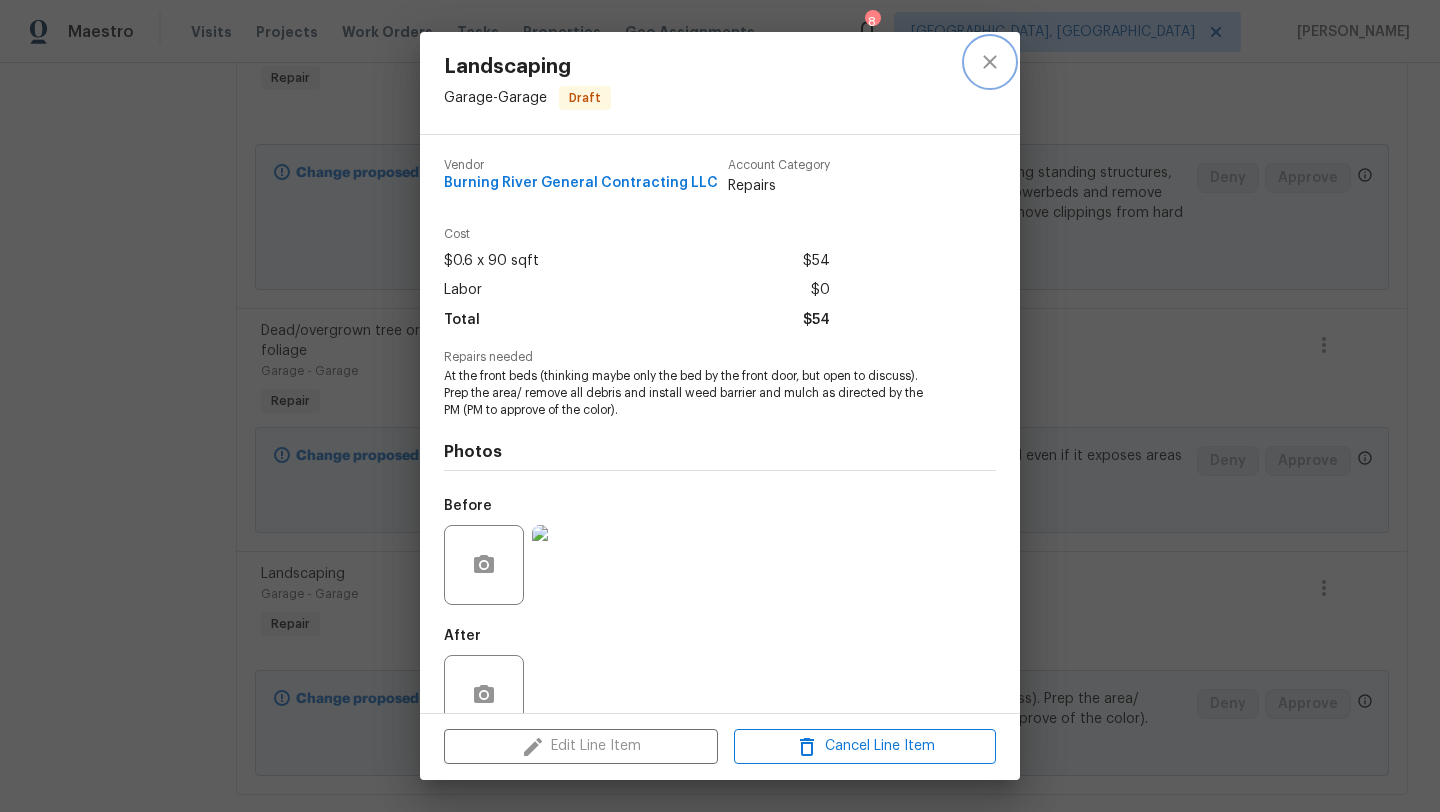 click 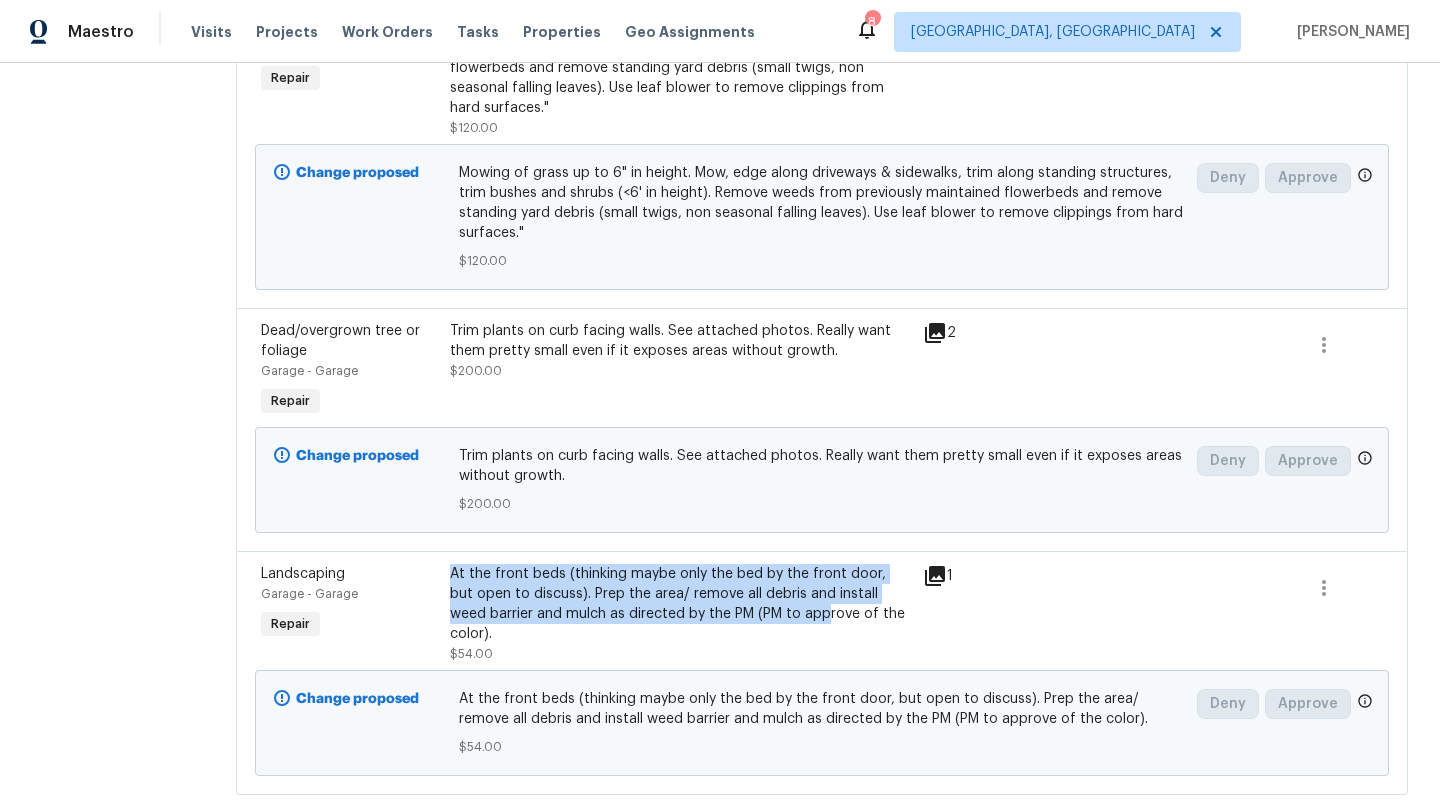 drag, startPoint x: 446, startPoint y: 552, endPoint x: 786, endPoint y: 592, distance: 342.34485 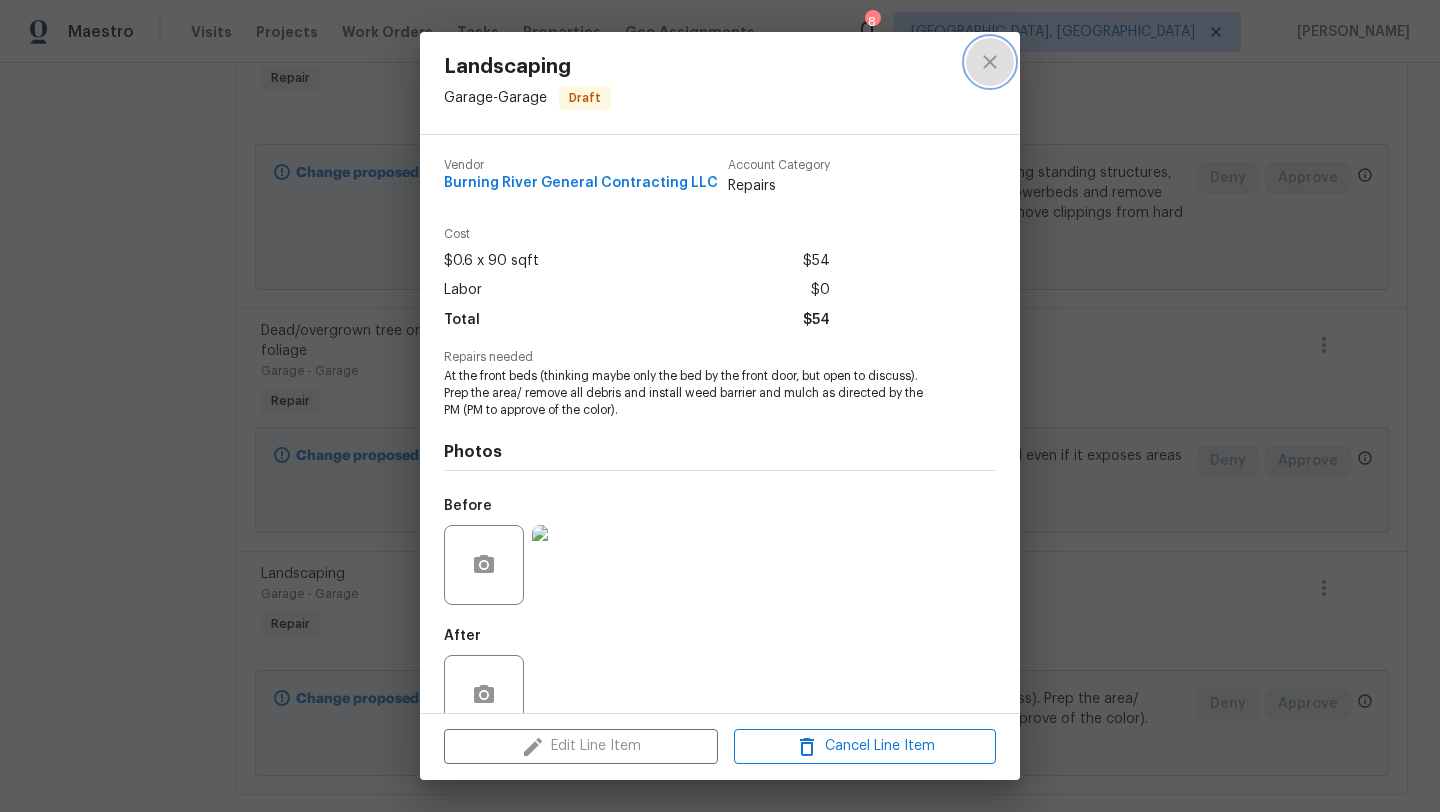 click 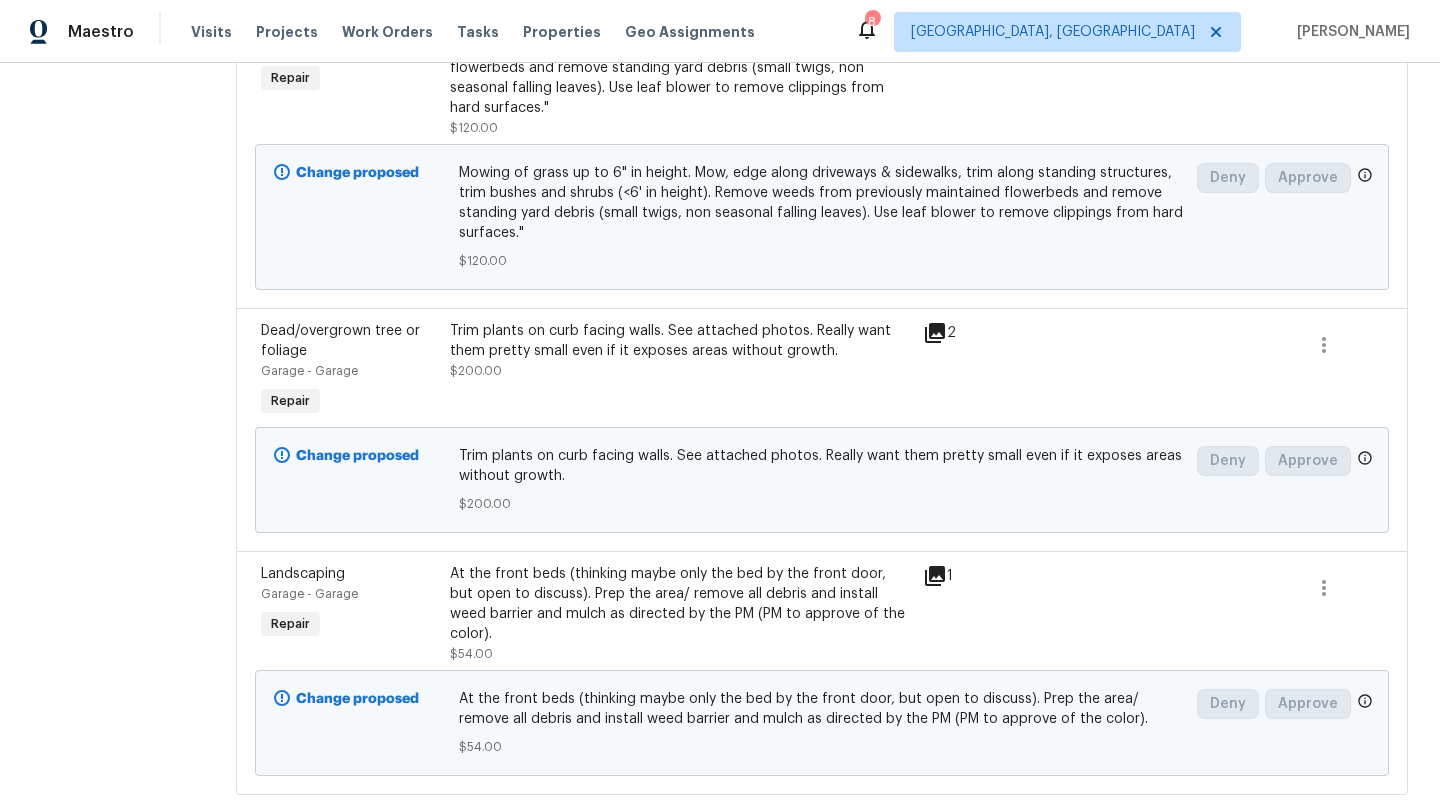 click on "At the front beds (thinking maybe only the bed by the front door, but open to discuss).  Prep the area/ remove all debris and install weed barrier and mulch as directed by the PM (PM to approve of the color)." at bounding box center (680, 604) 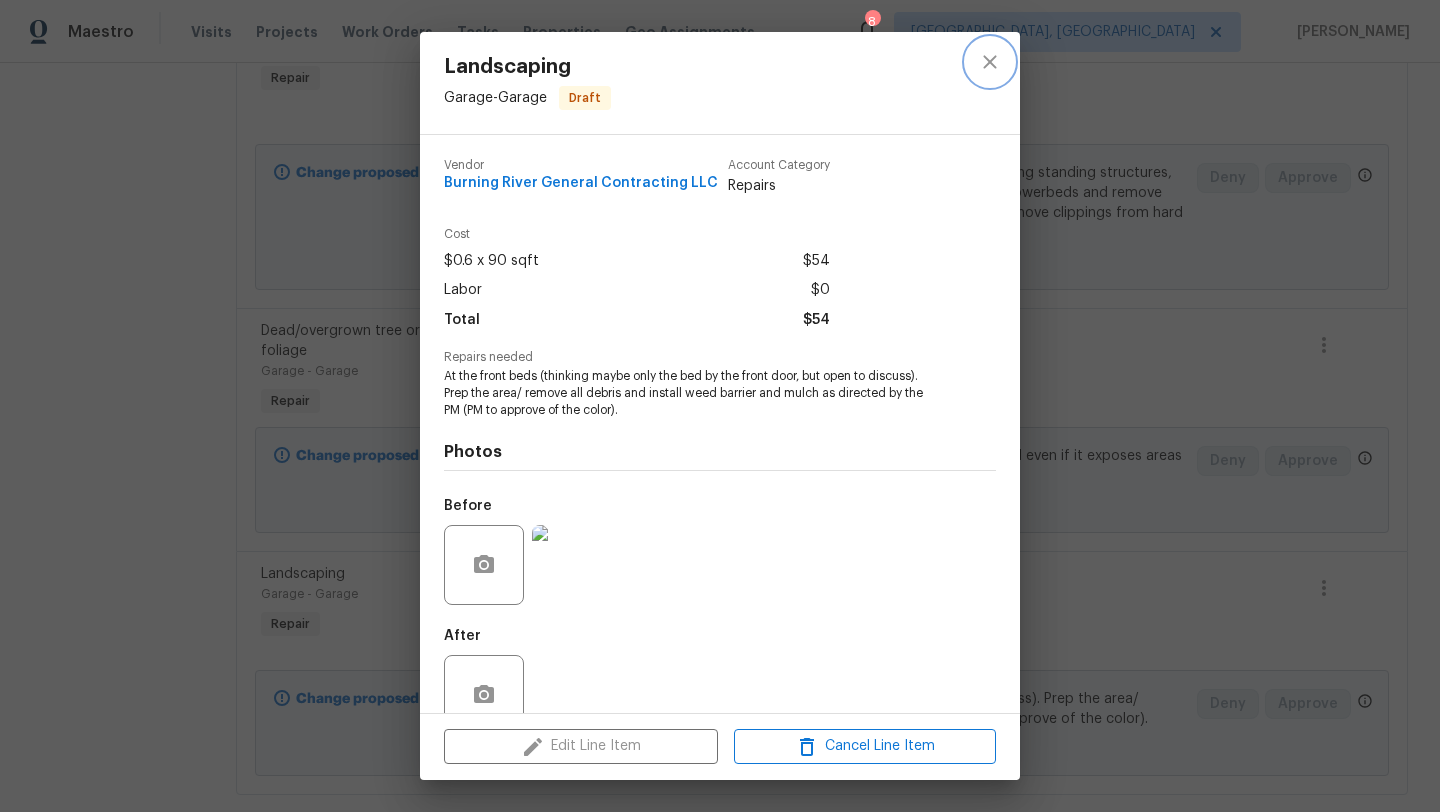 click 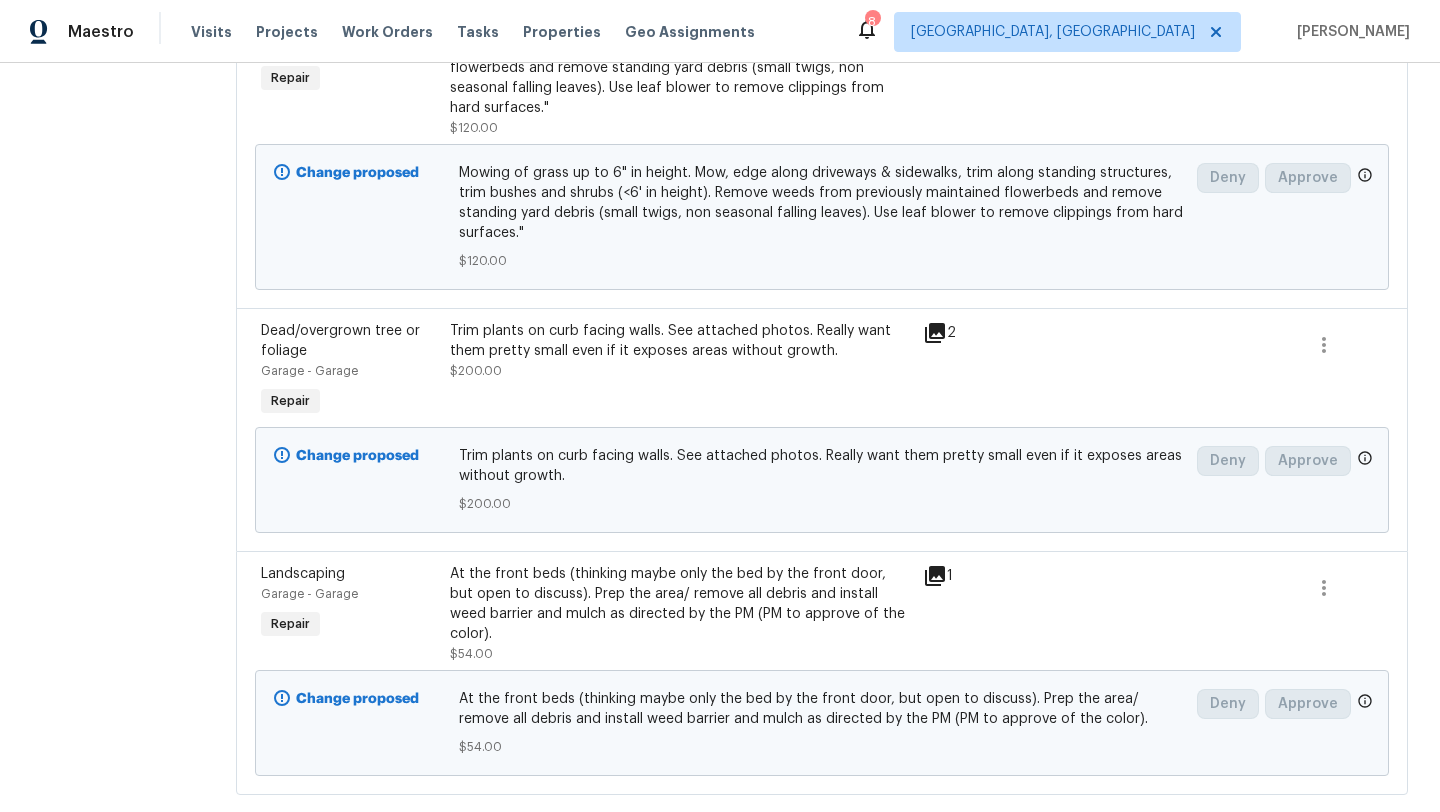 click 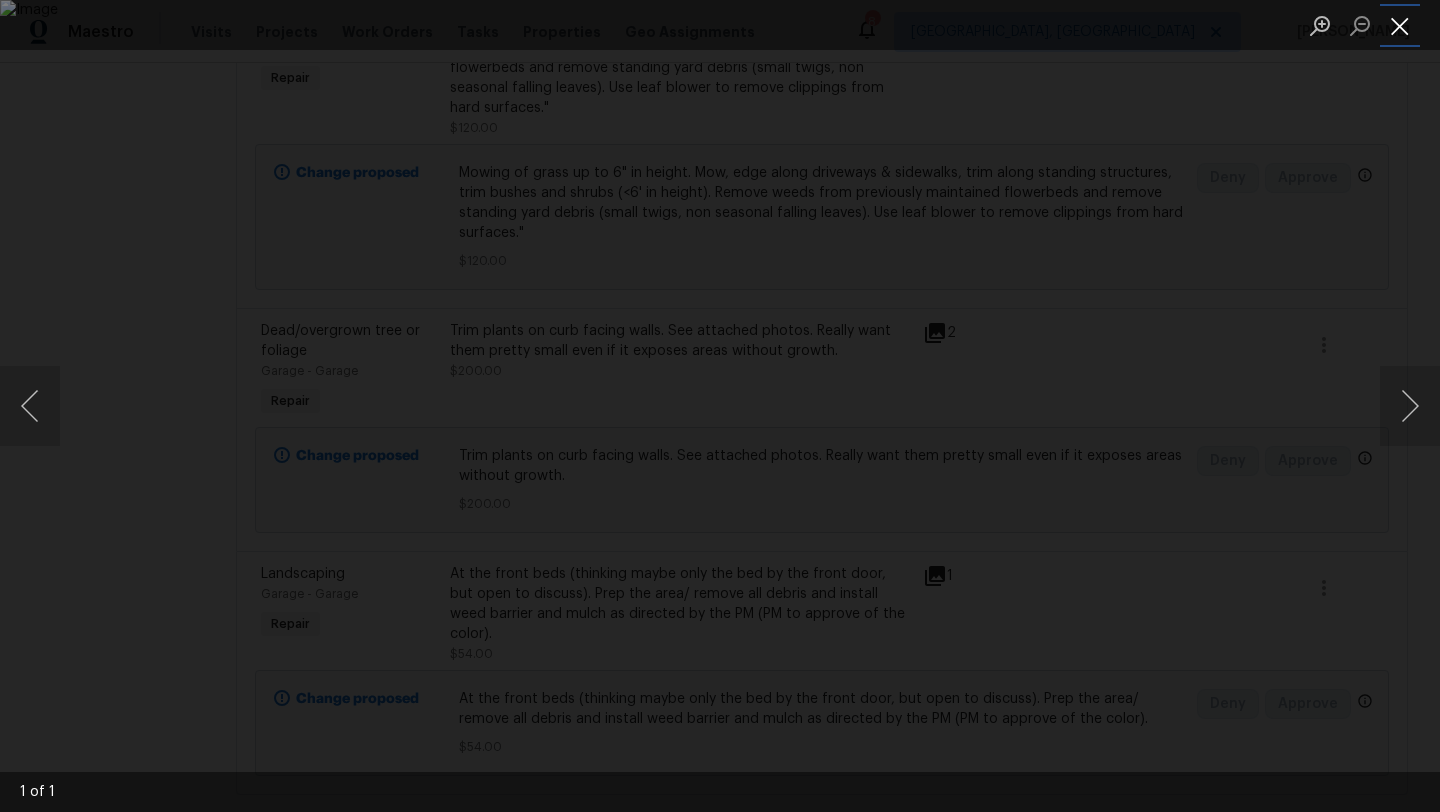 click at bounding box center (1400, 25) 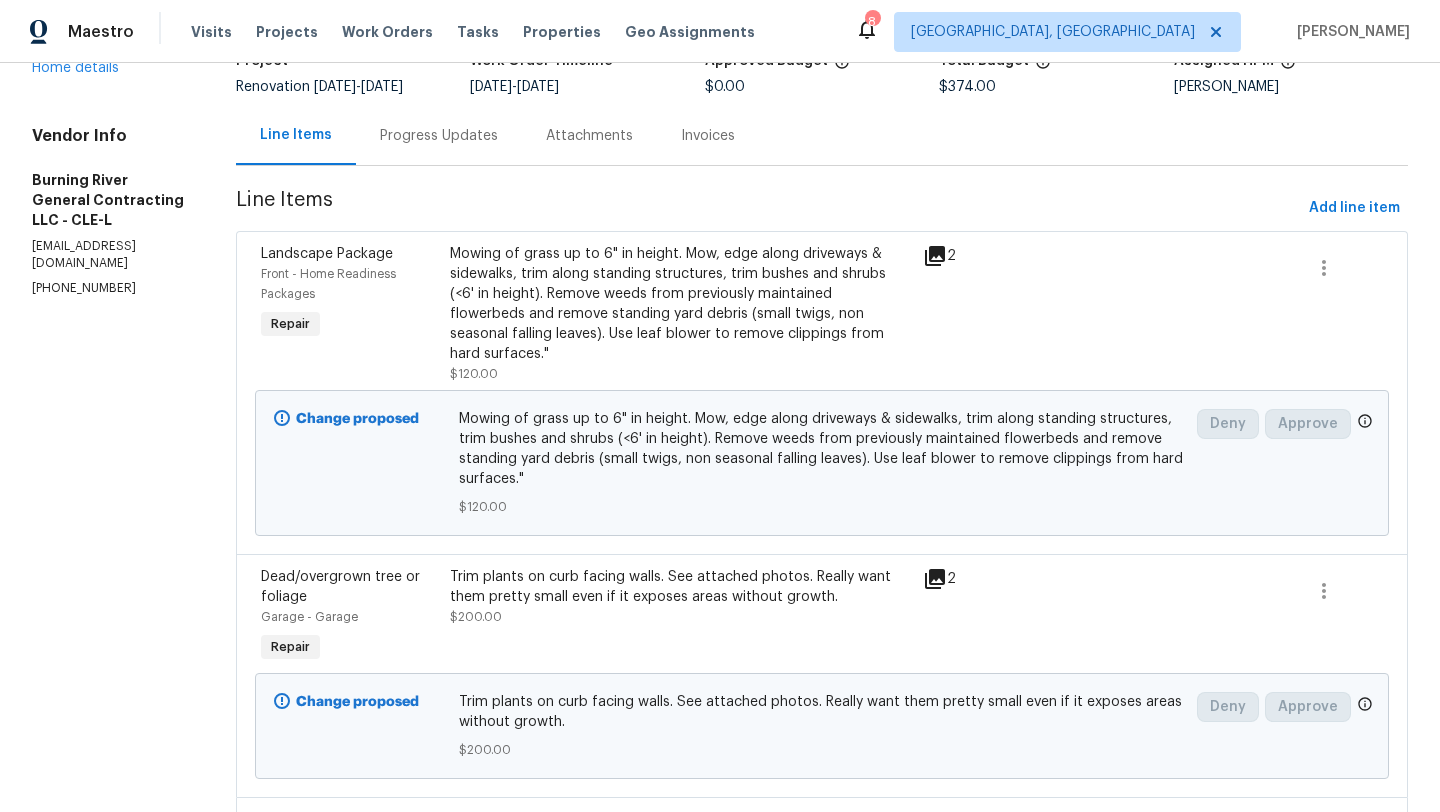 scroll, scrollTop: 151, scrollLeft: 0, axis: vertical 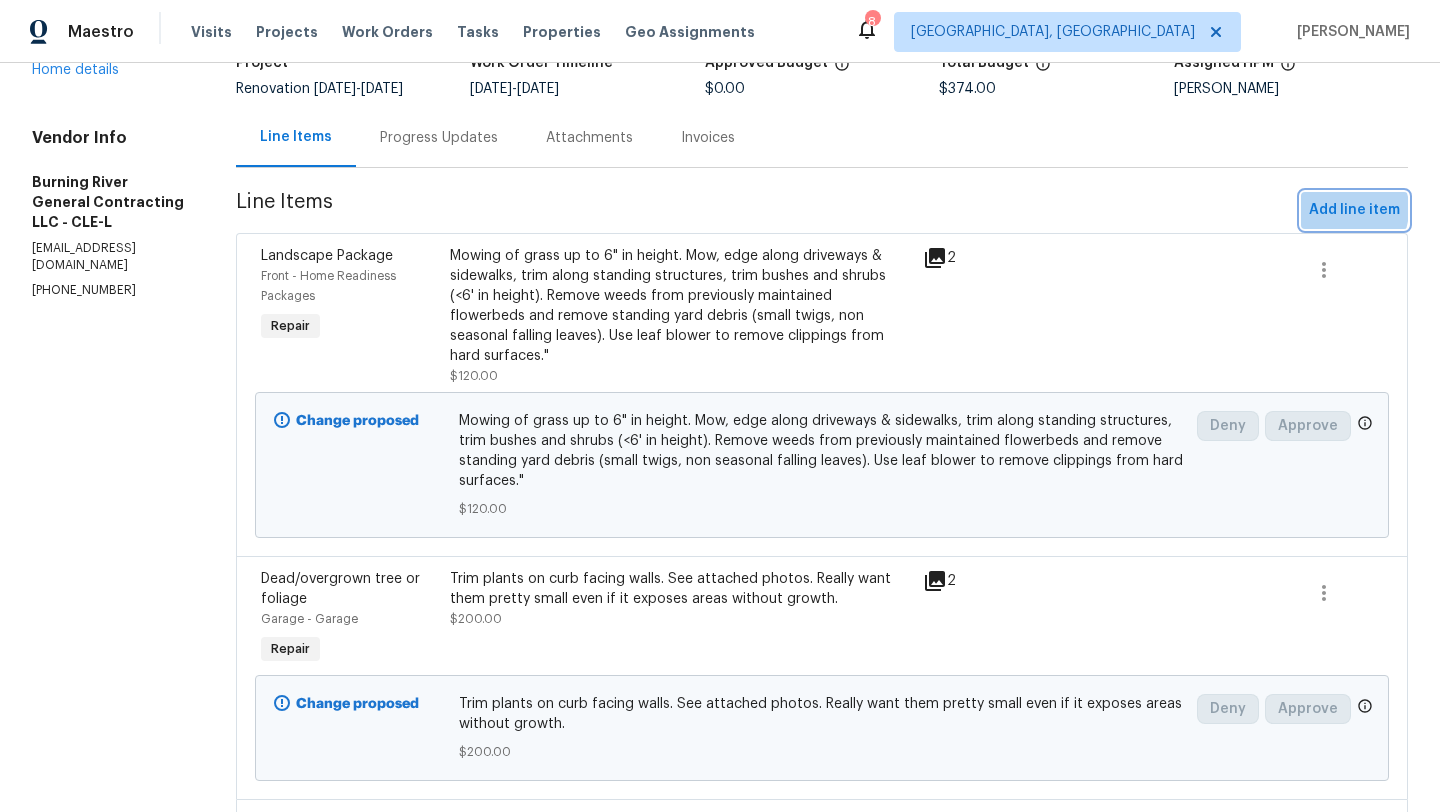 click on "Add line item" at bounding box center [1354, 210] 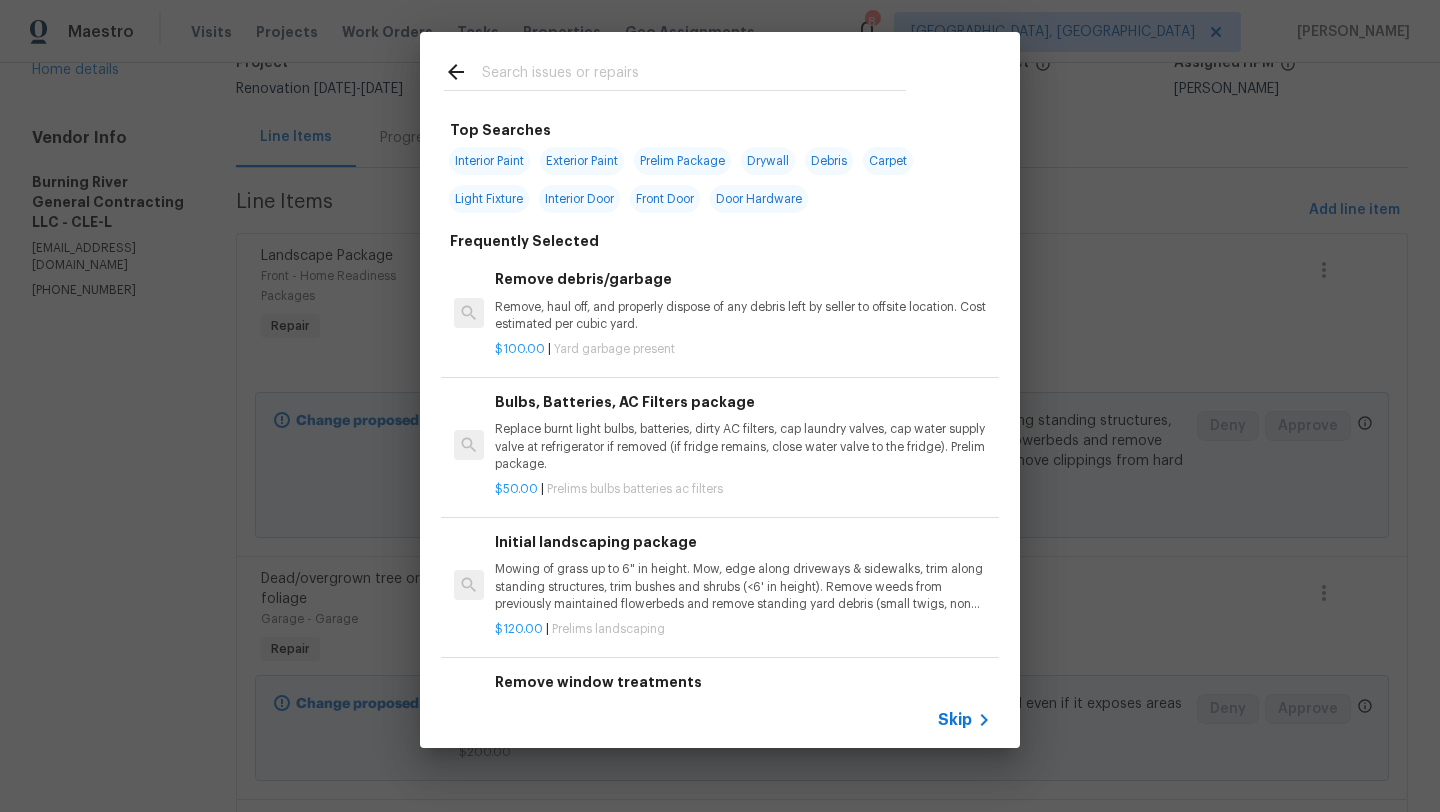 click at bounding box center [694, 75] 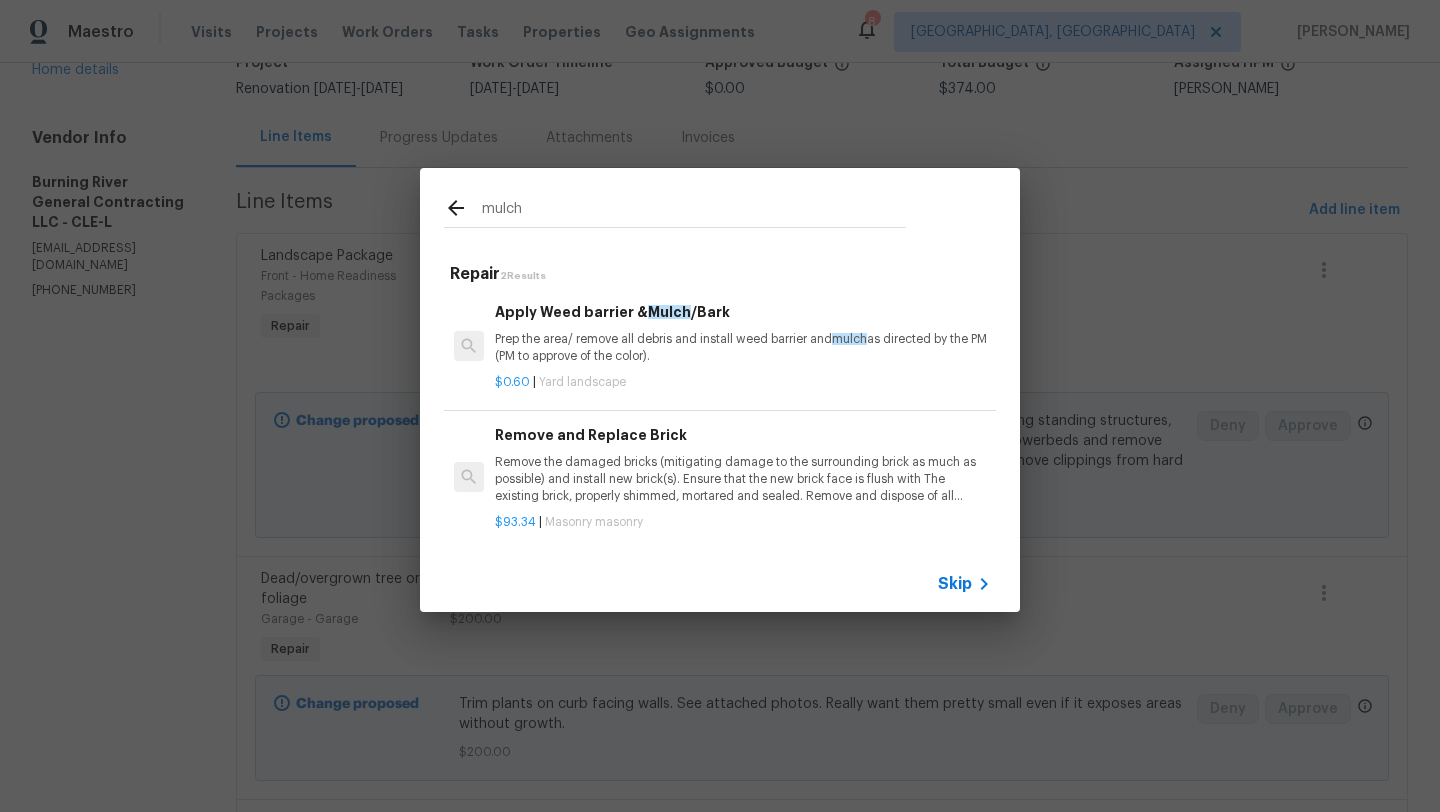 type on "mulch" 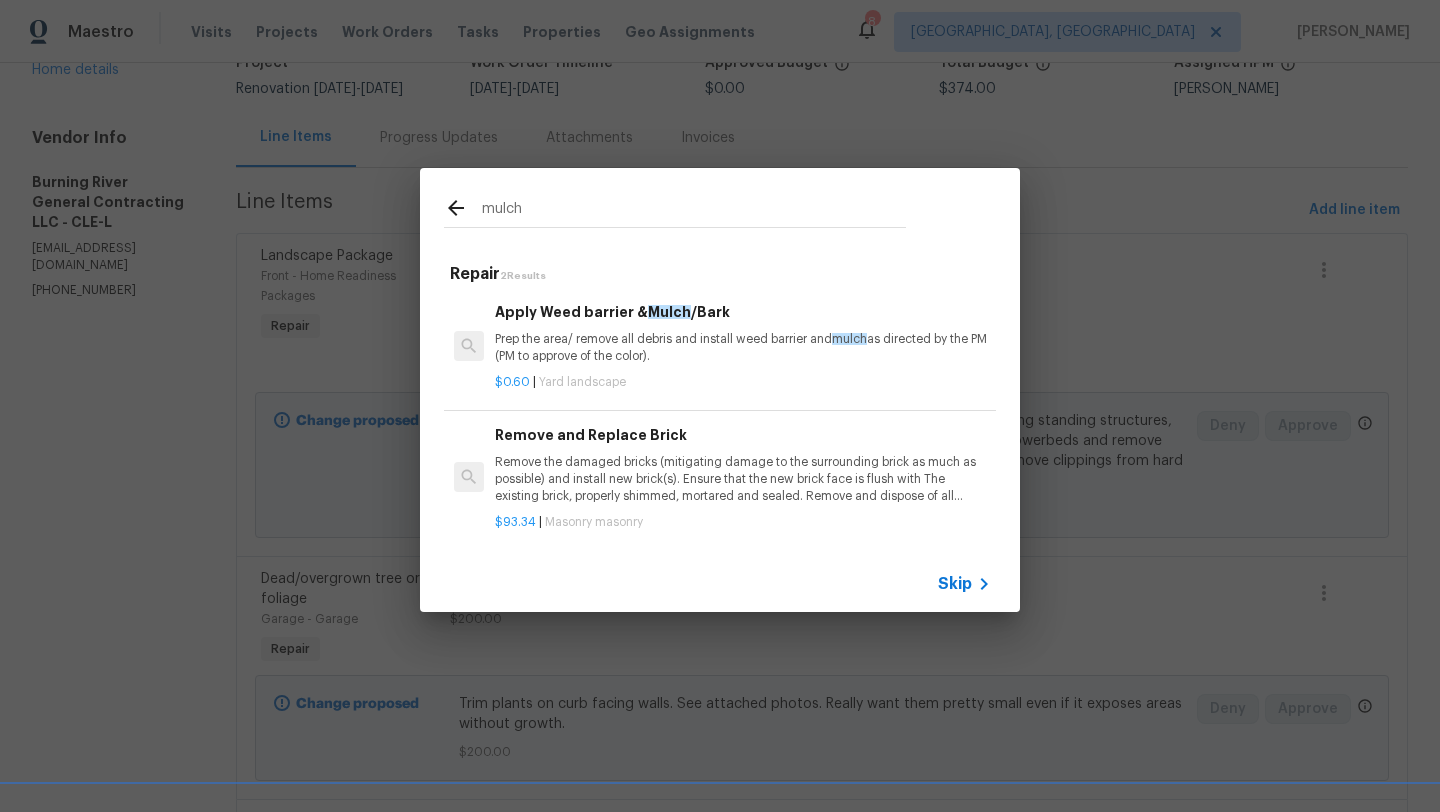 click on "Prep the area/ remove all debris and install weed barrier and  mulch  as directed by the PM (PM to approve of the color)." at bounding box center [743, 348] 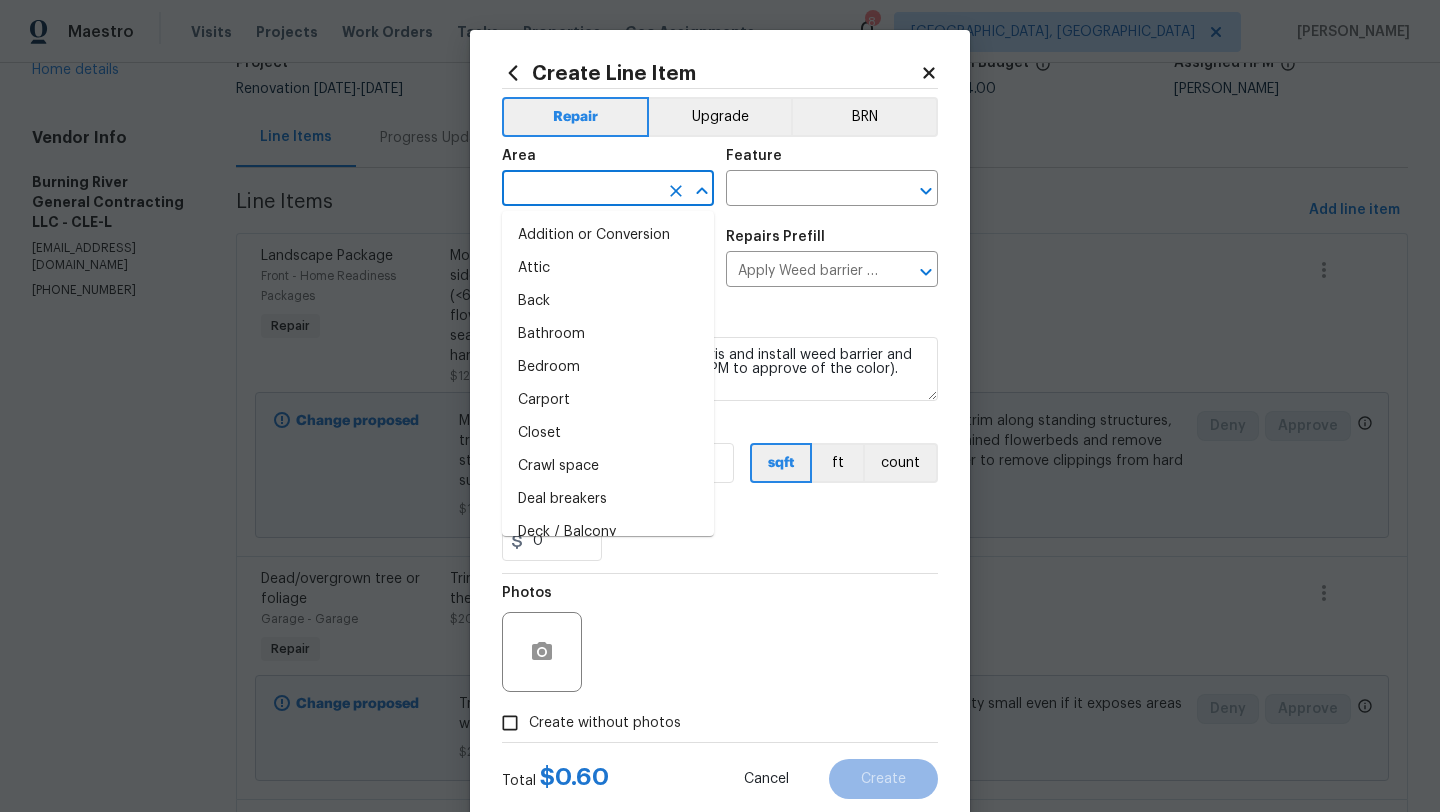 click at bounding box center [580, 190] 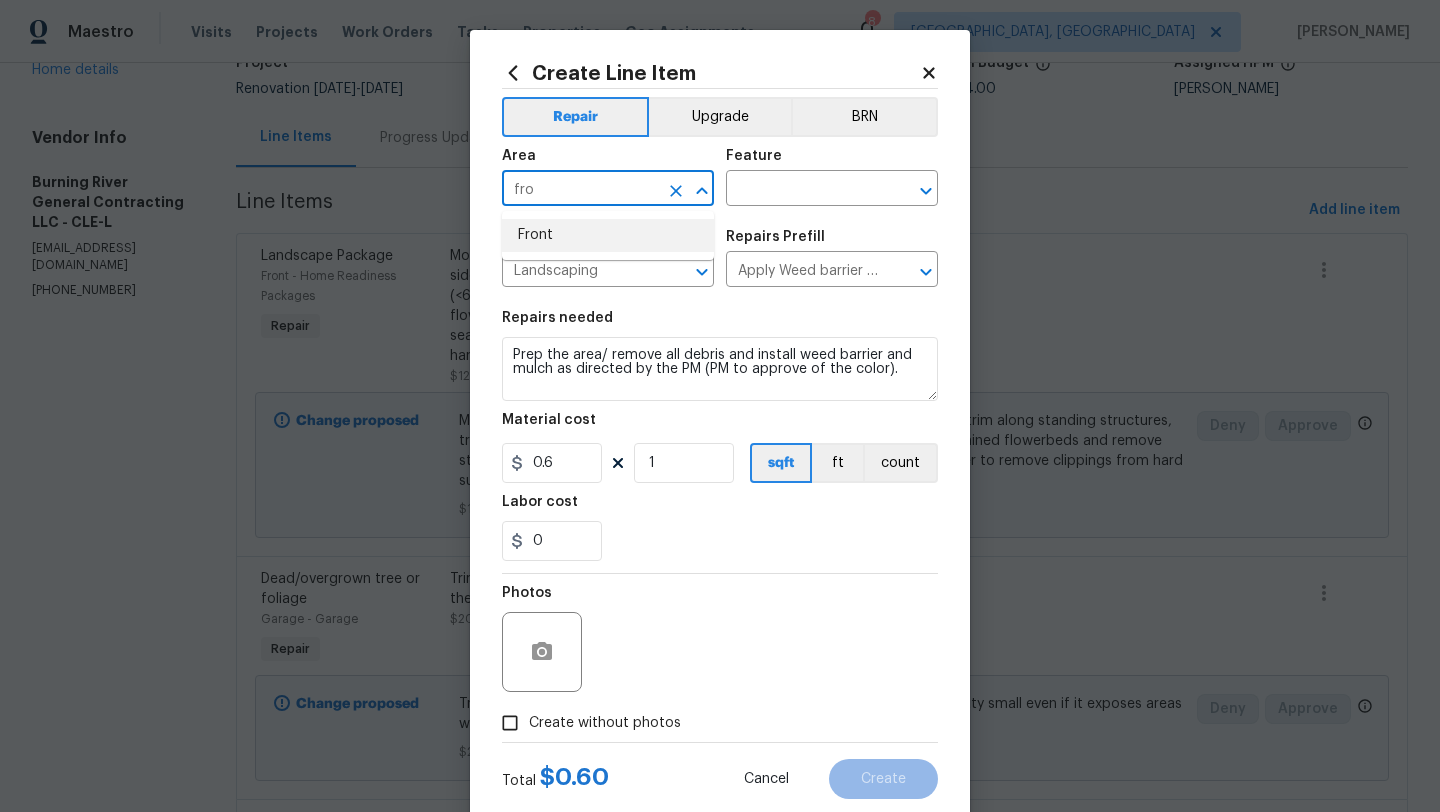 click on "Front" at bounding box center [608, 235] 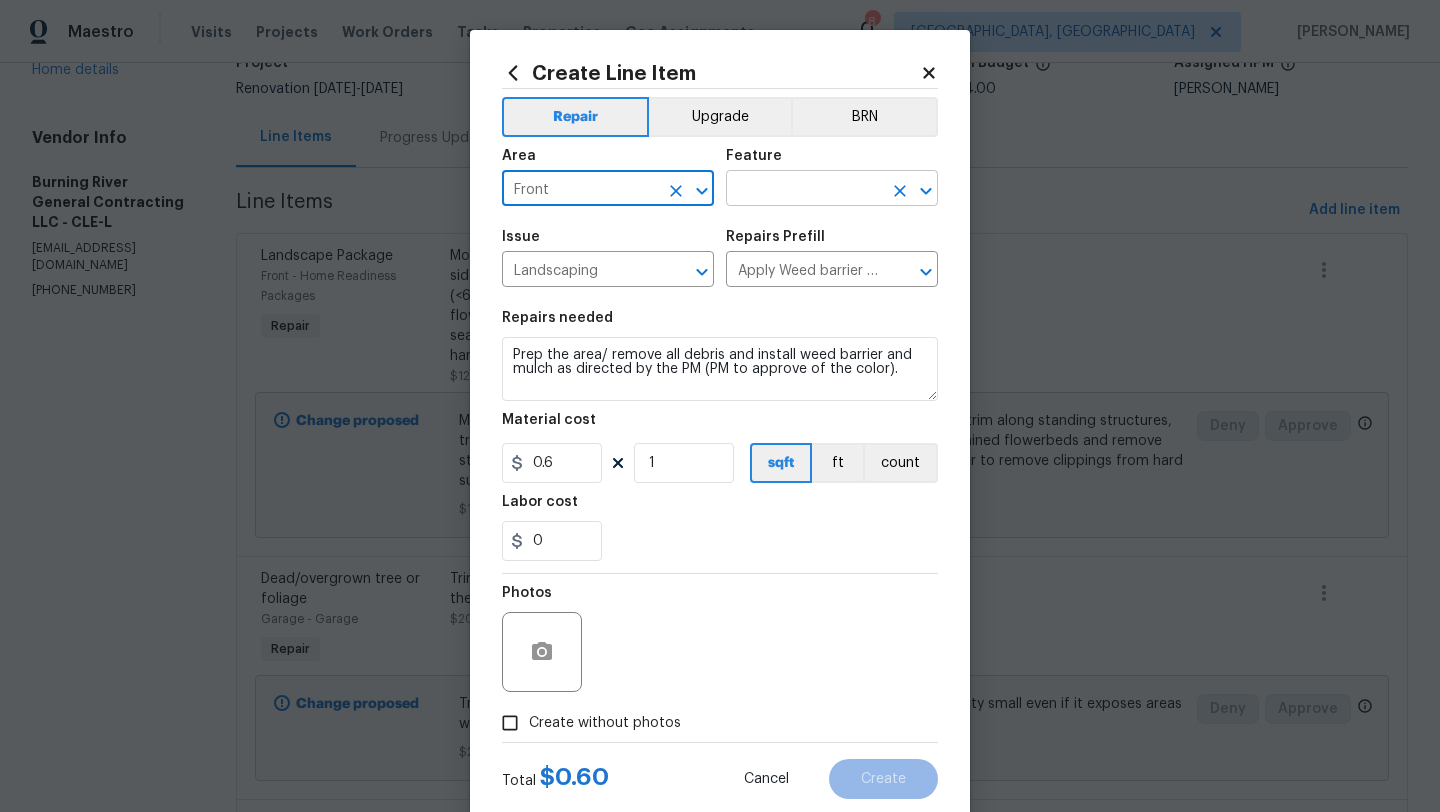 type on "Front" 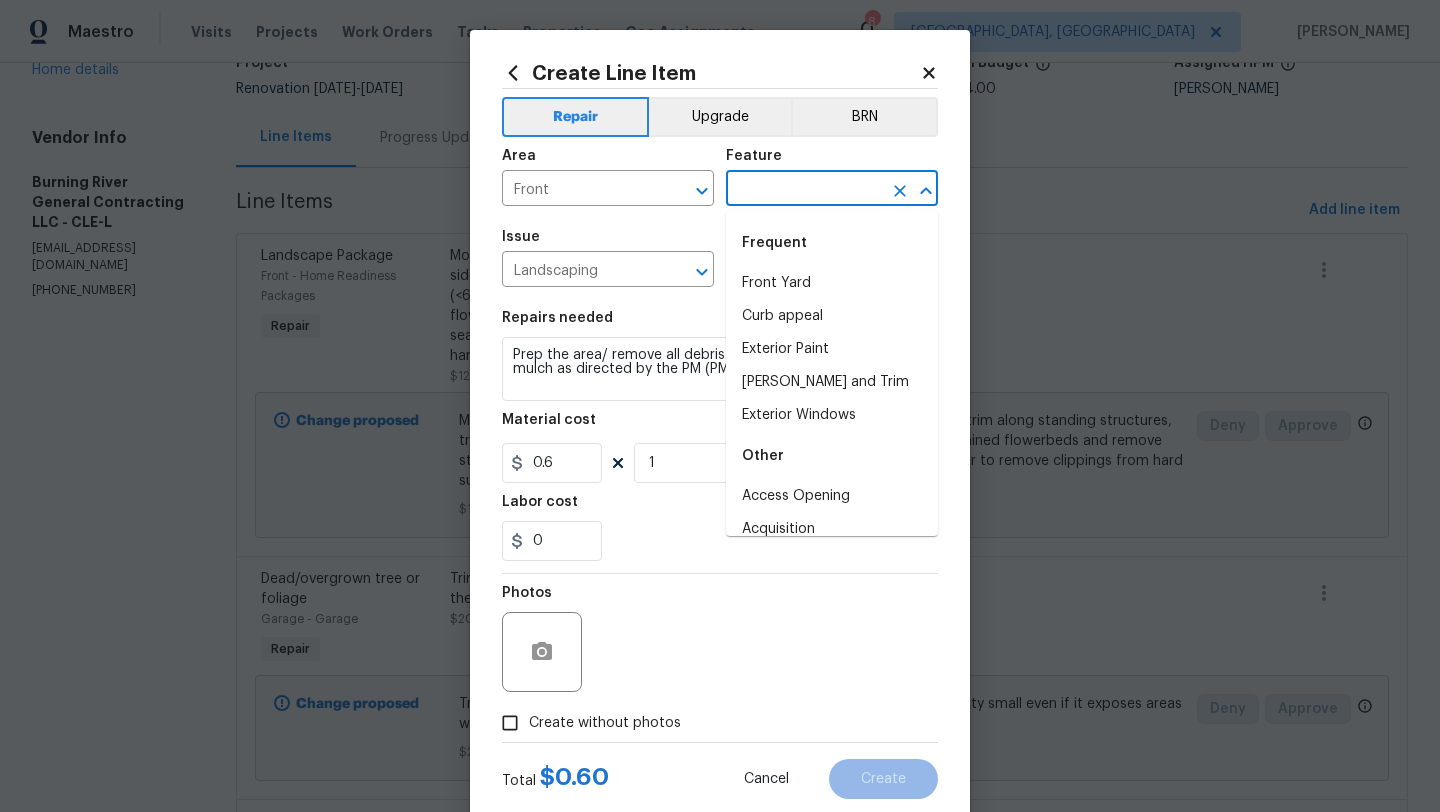 click at bounding box center (804, 190) 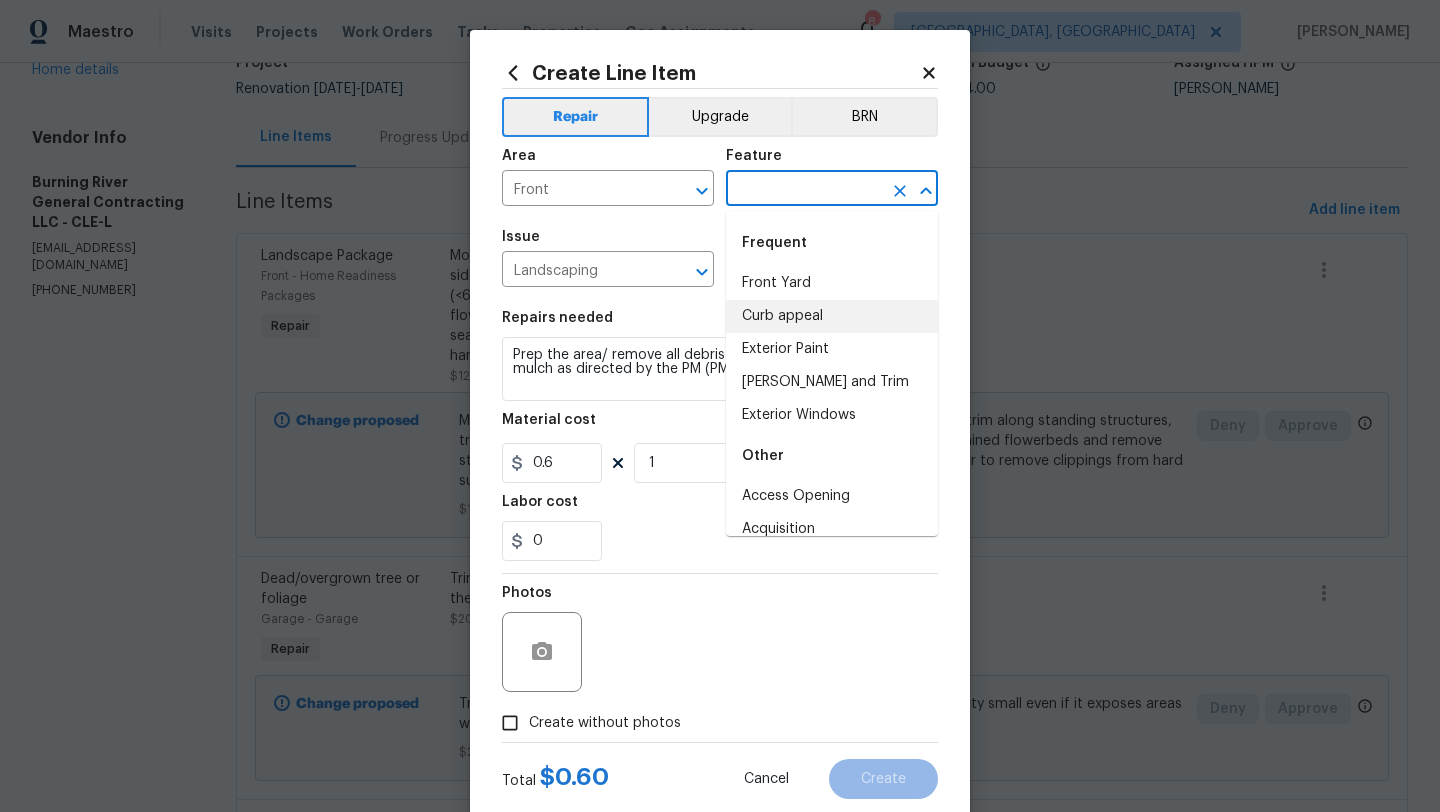 click on "Curb appeal" at bounding box center [832, 316] 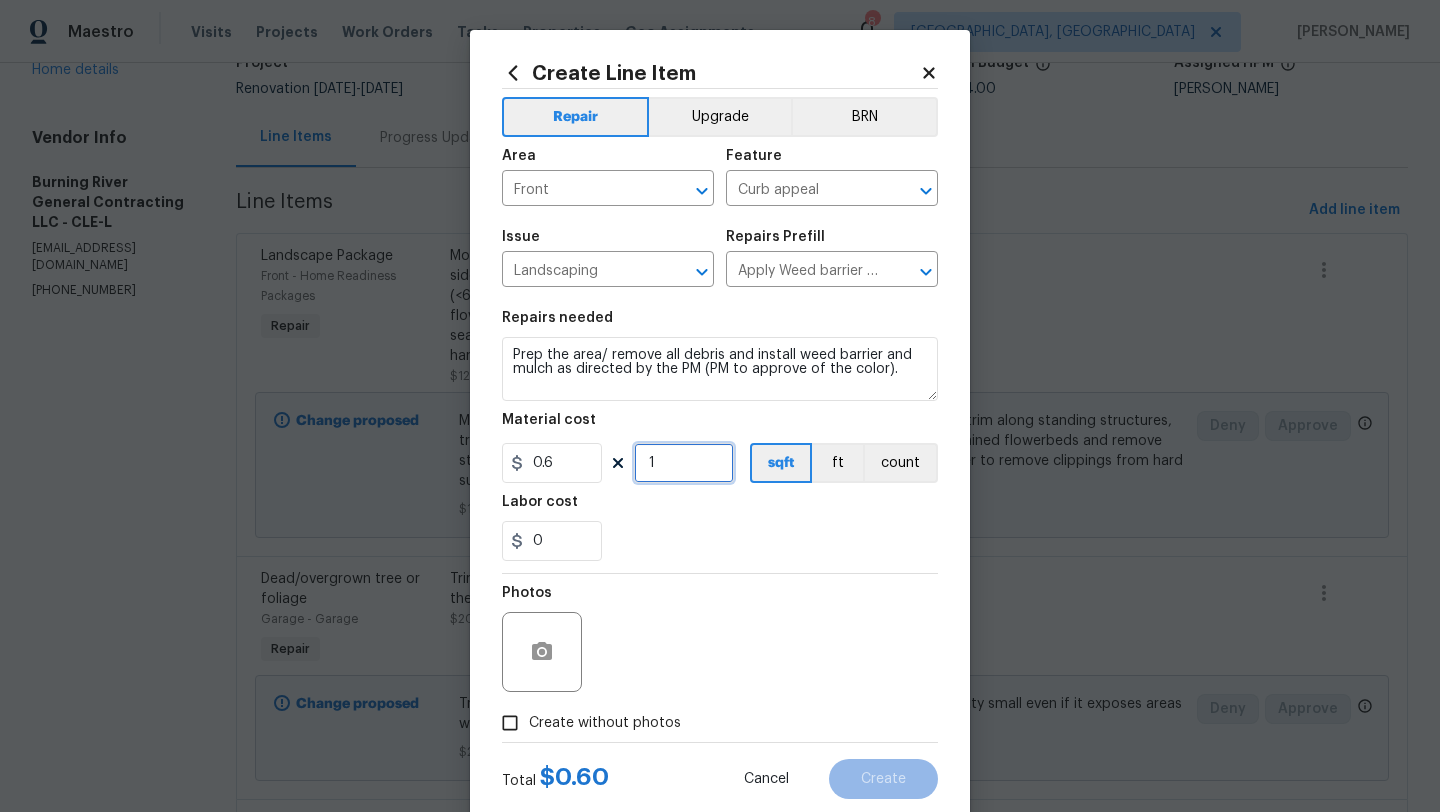 drag, startPoint x: 667, startPoint y: 468, endPoint x: 597, endPoint y: 467, distance: 70.00714 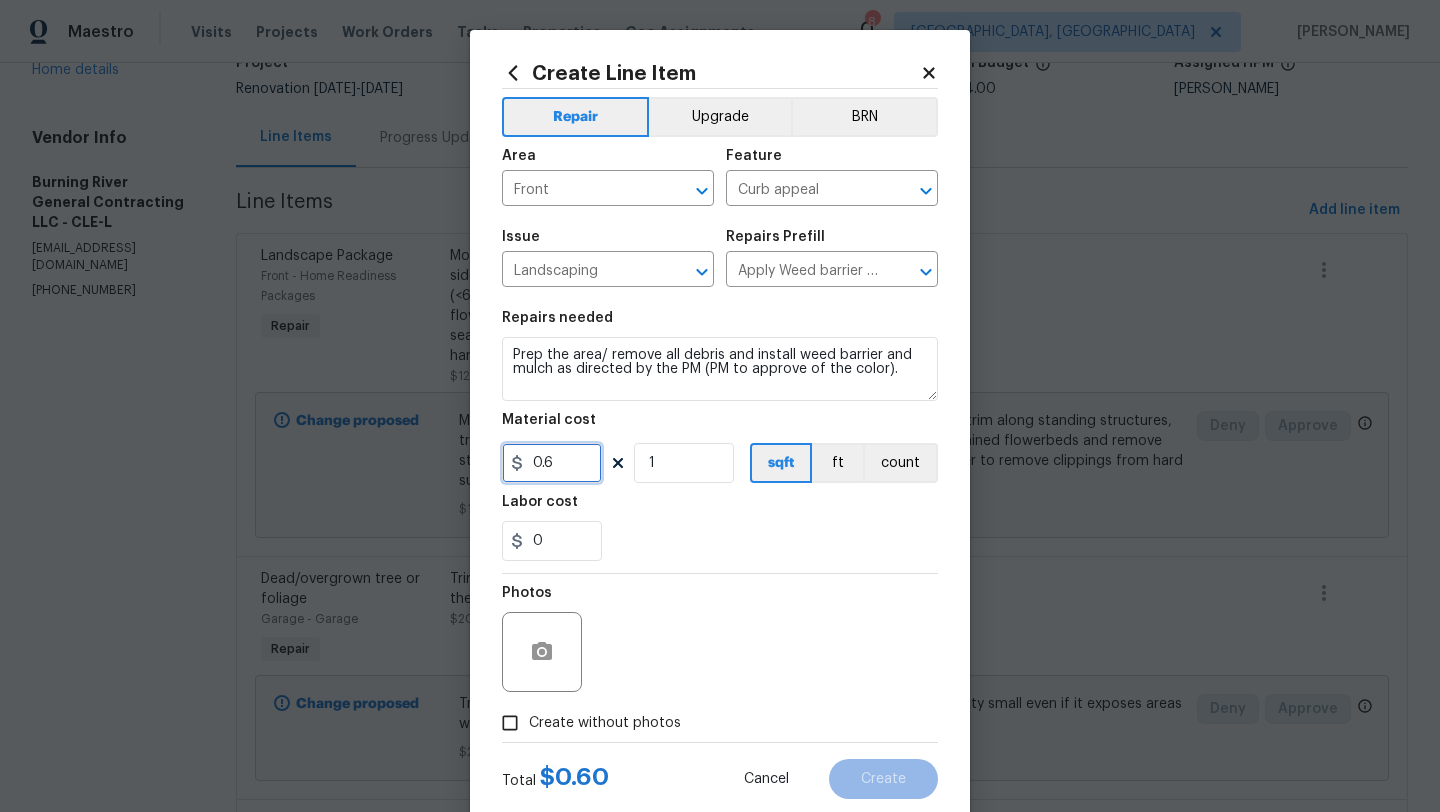 drag, startPoint x: 591, startPoint y: 467, endPoint x: 518, endPoint y: 463, distance: 73.109505 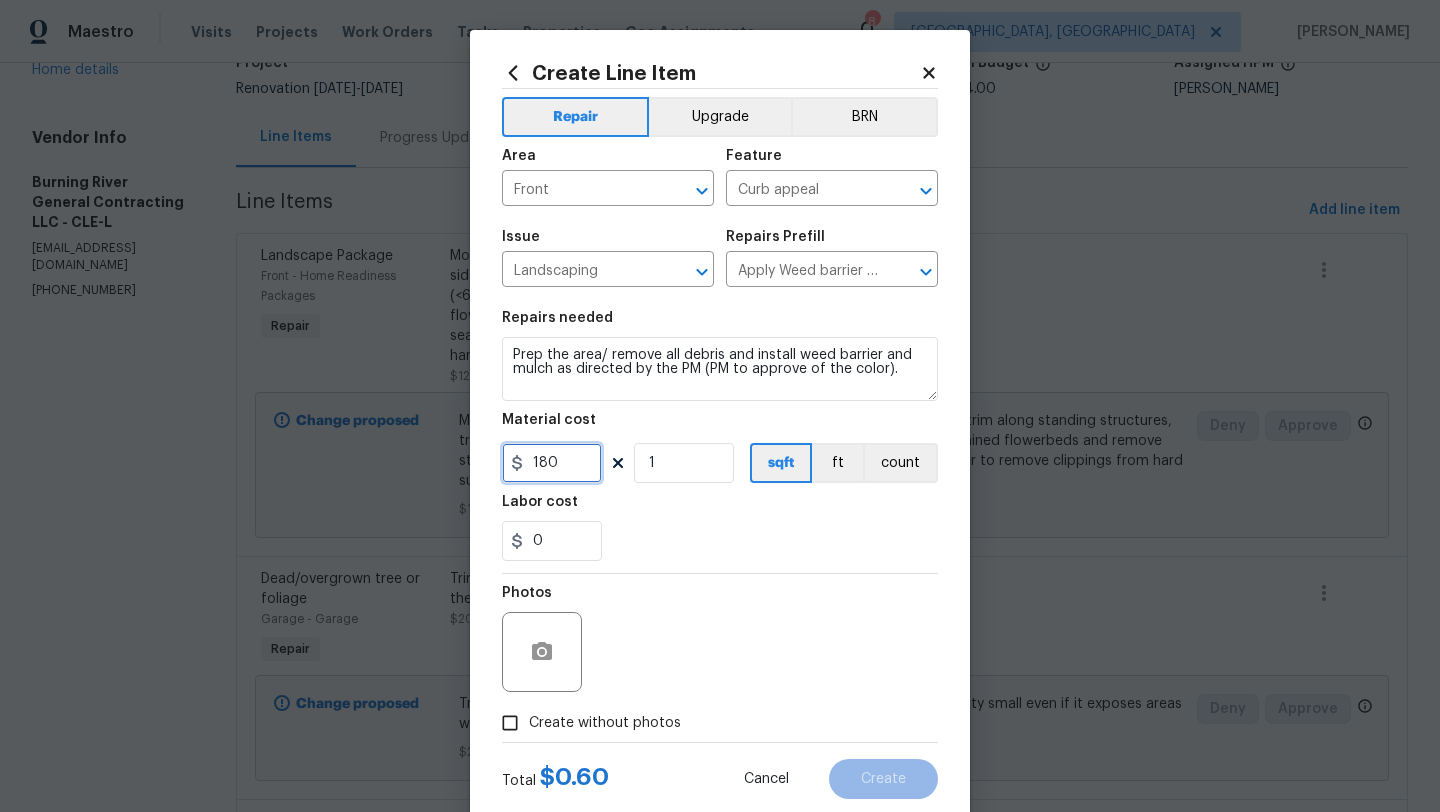 type on "180" 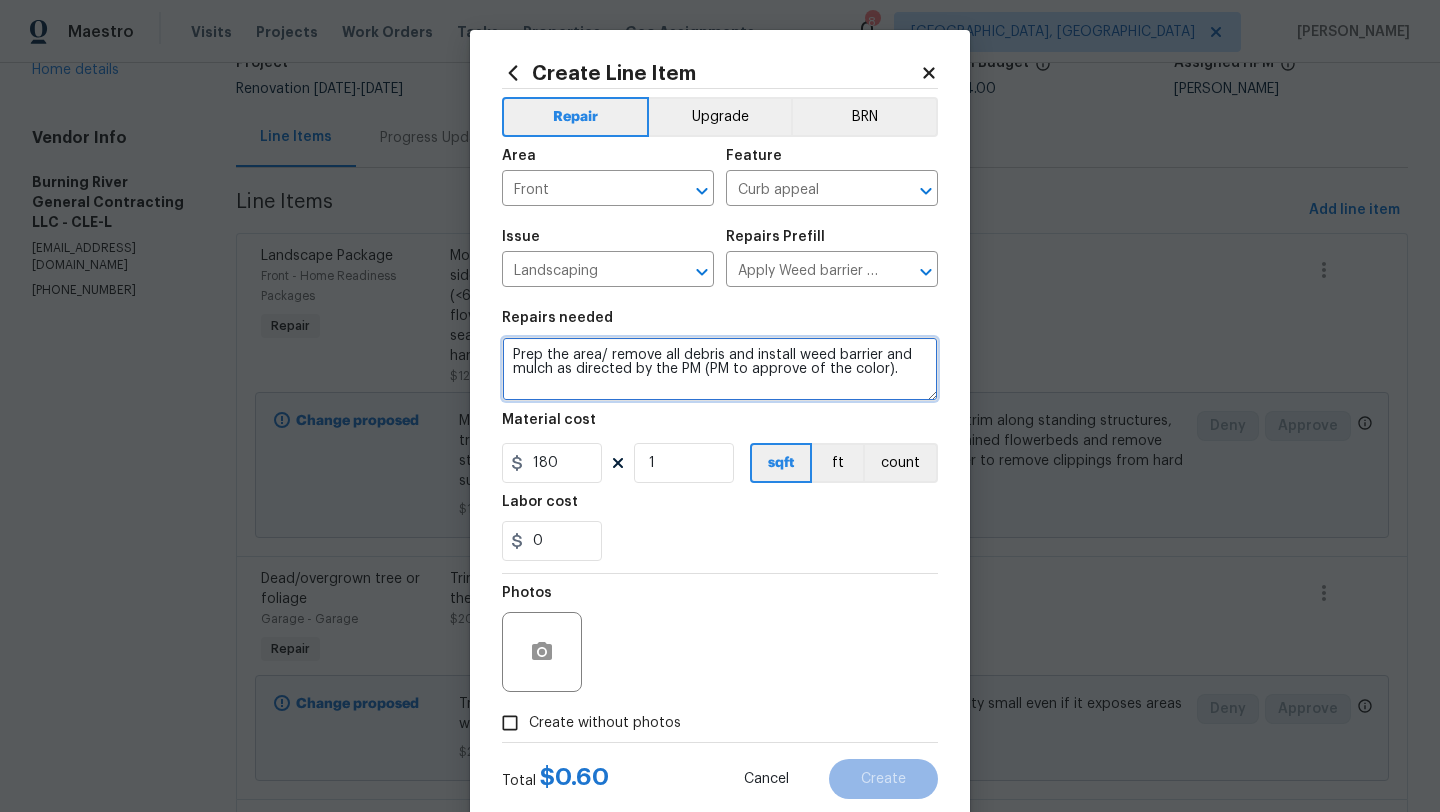 click on "Prep the area/ remove all debris and install weed barrier and mulch as directed by the PM (PM to approve of the color)." at bounding box center (720, 369) 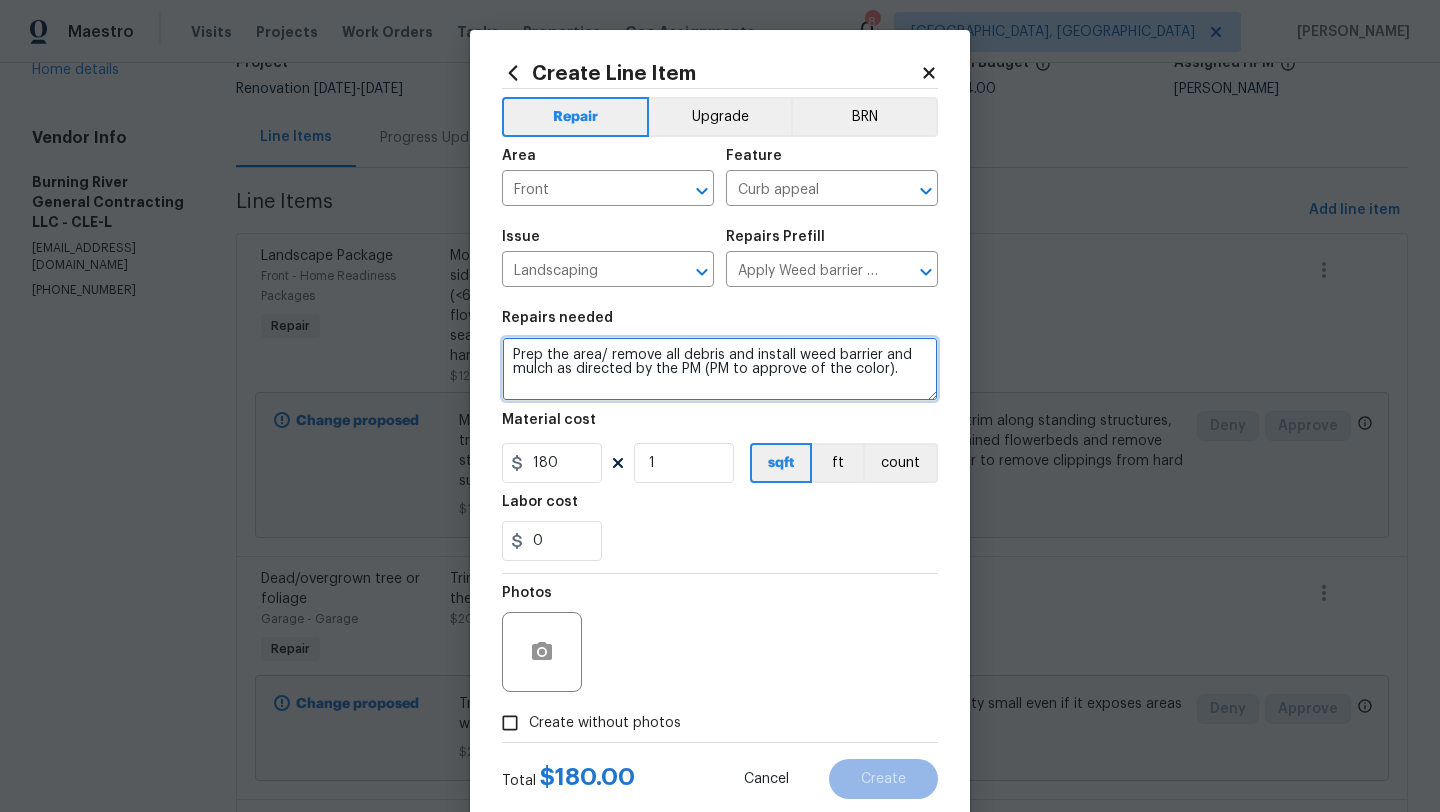 paste on "13335 Tradewinds Dr, Strongsville, OH 44136" 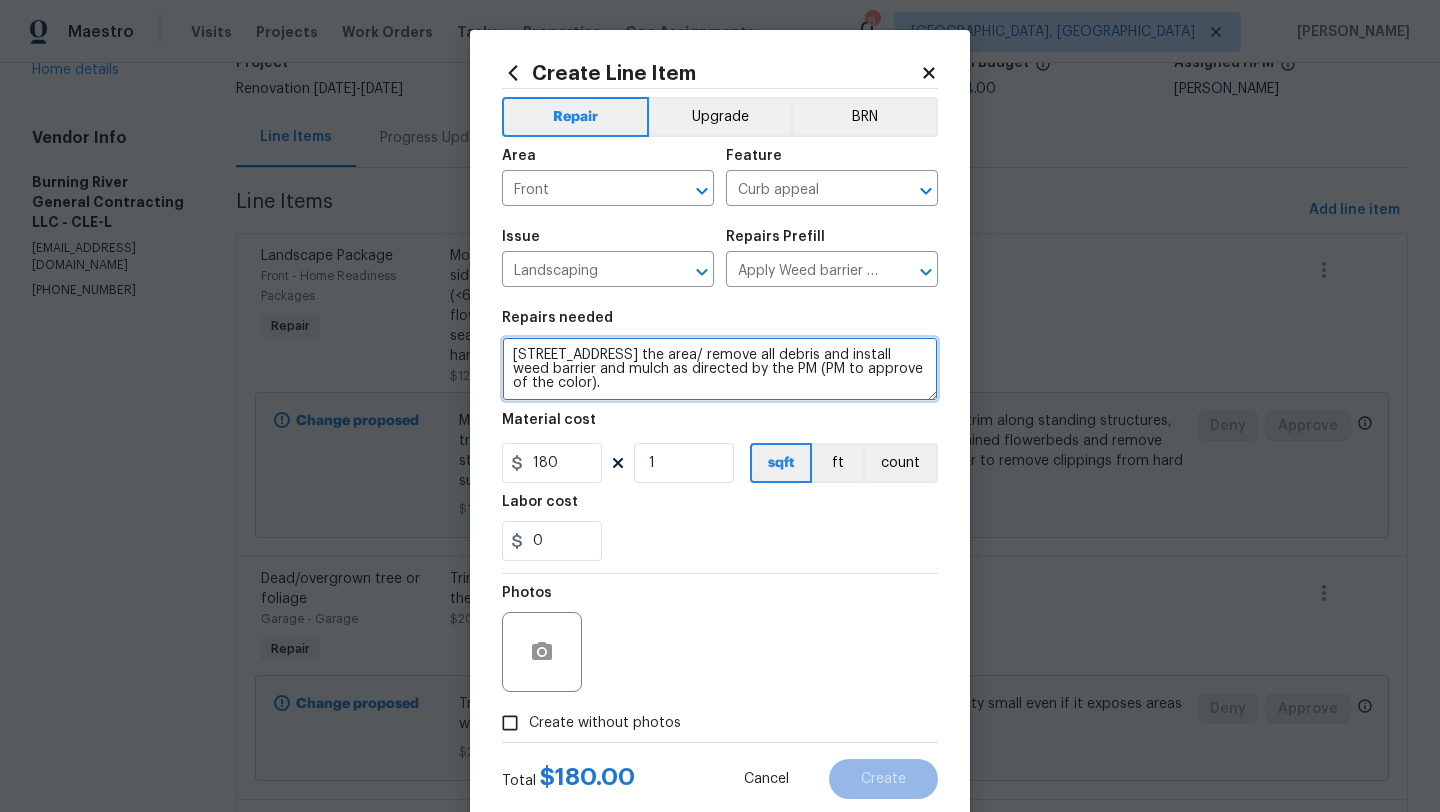 drag, startPoint x: 805, startPoint y: 356, endPoint x: 507, endPoint y: 351, distance: 298.04193 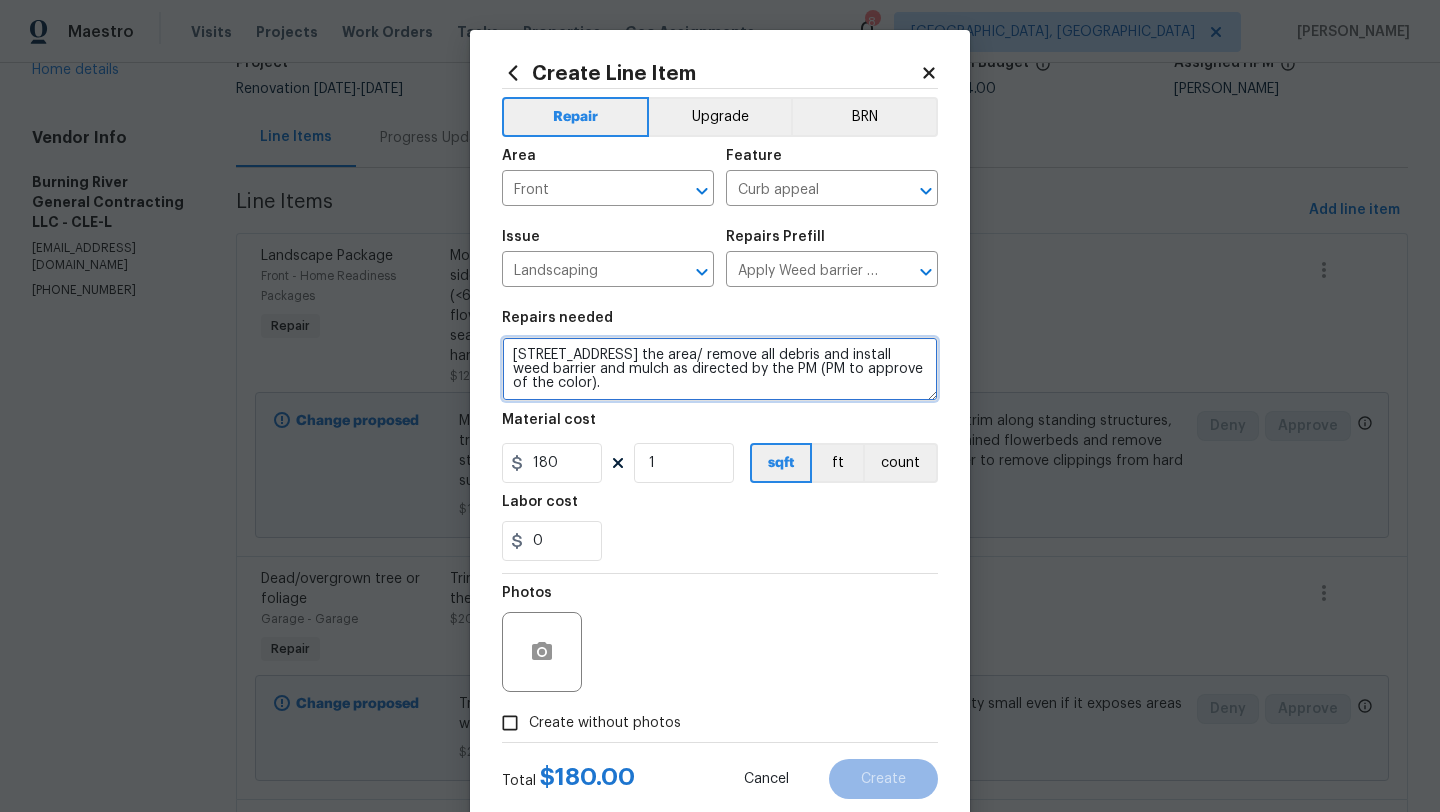 click on "13335 Tradewinds Dr, Strongsville, OH 44136Prep the area/ remove all debris and install weed barrier and mulch as directed by the PM (PM to approve of the color)." at bounding box center (720, 369) 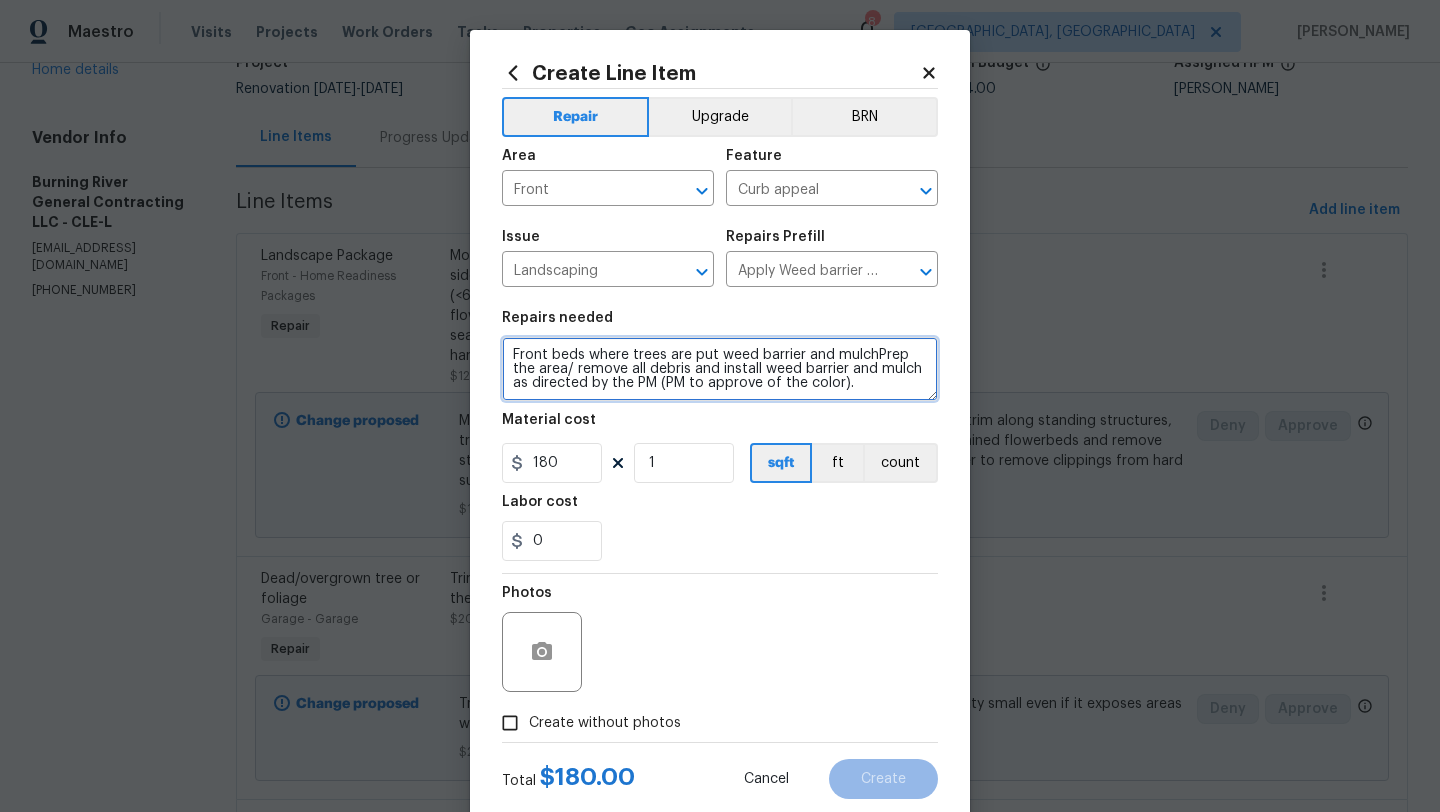 type on "Front beds where trees are put weed barrier and mulchPrep the area/ remove all debris and install weed barrier and mulch as directed by the PM (PM to approve of the color)." 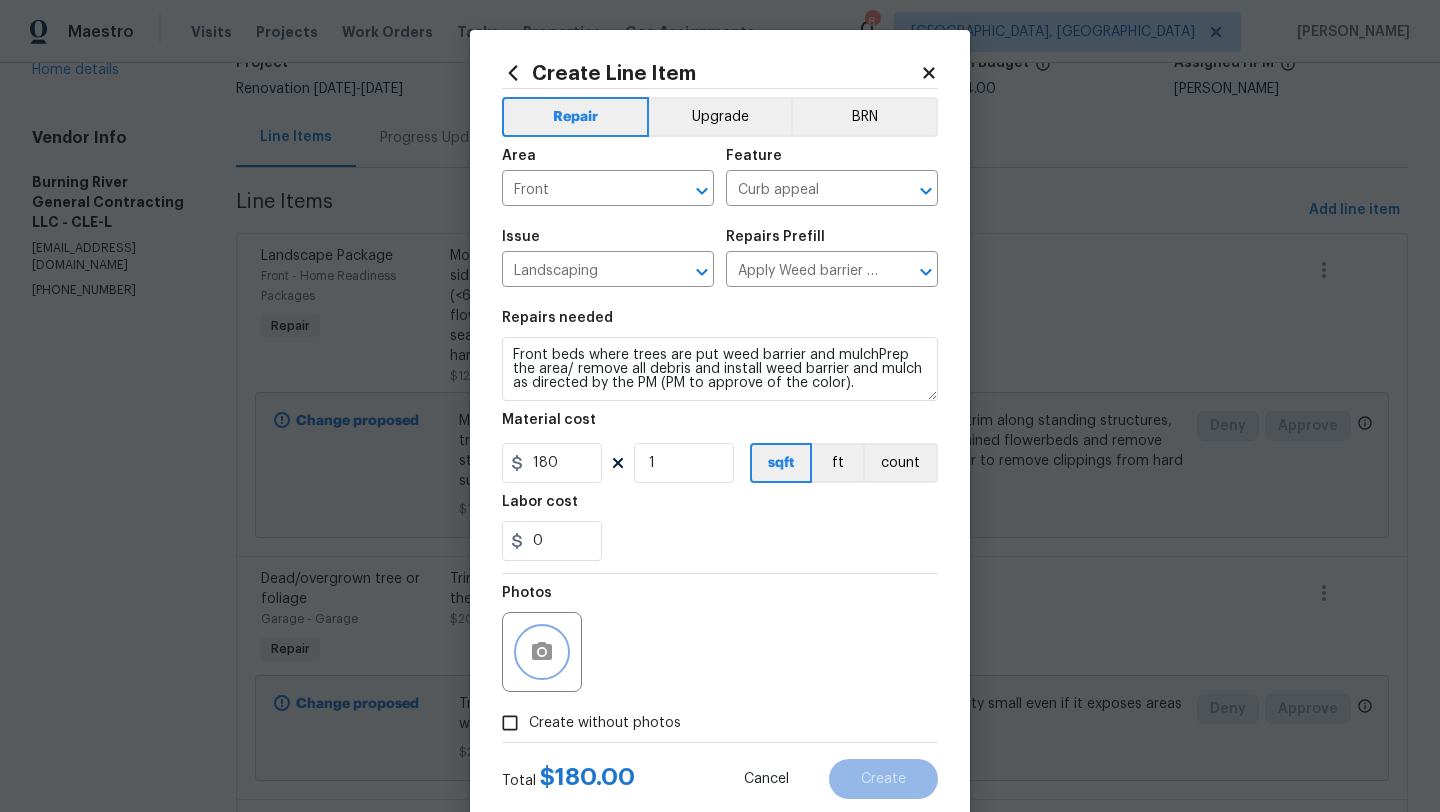 click 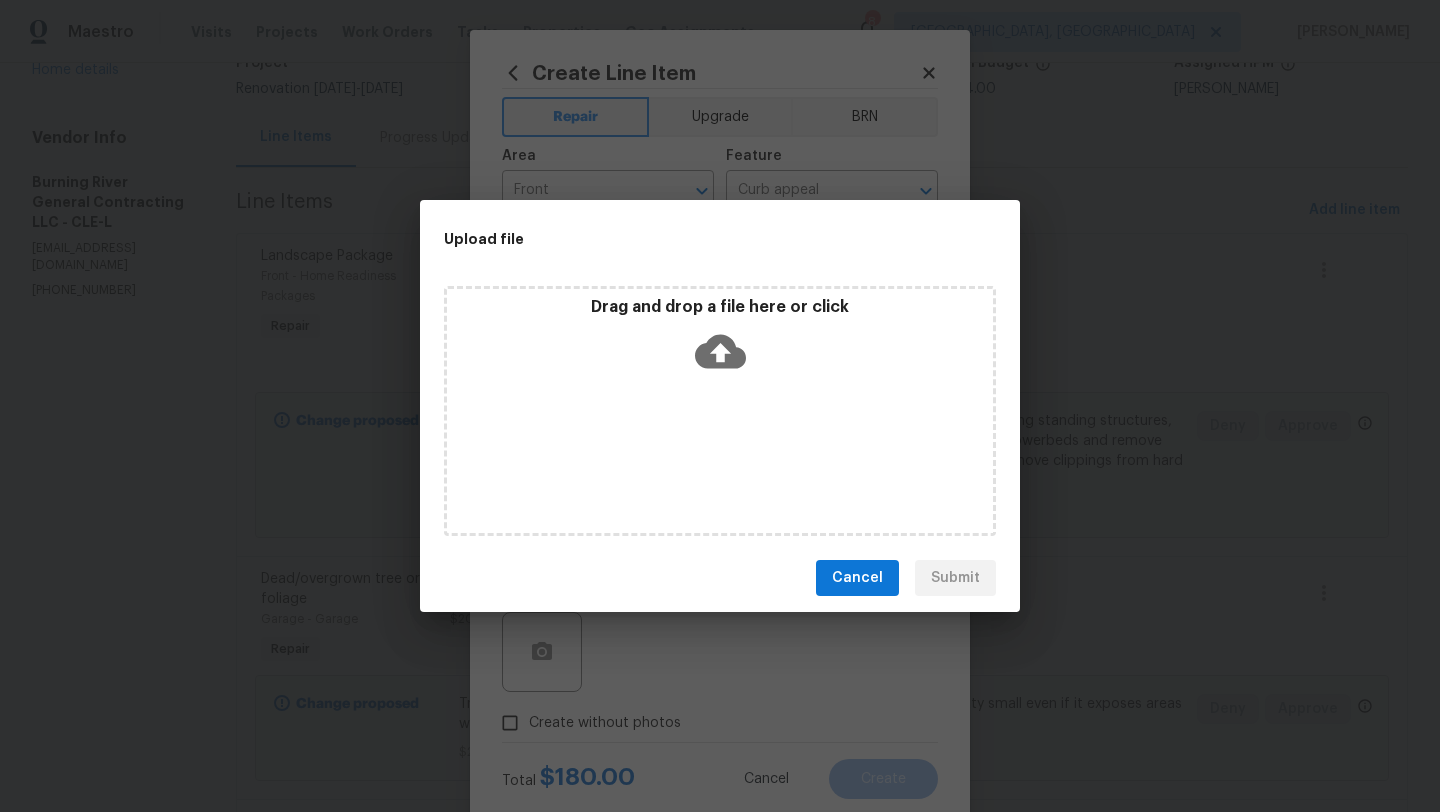 click 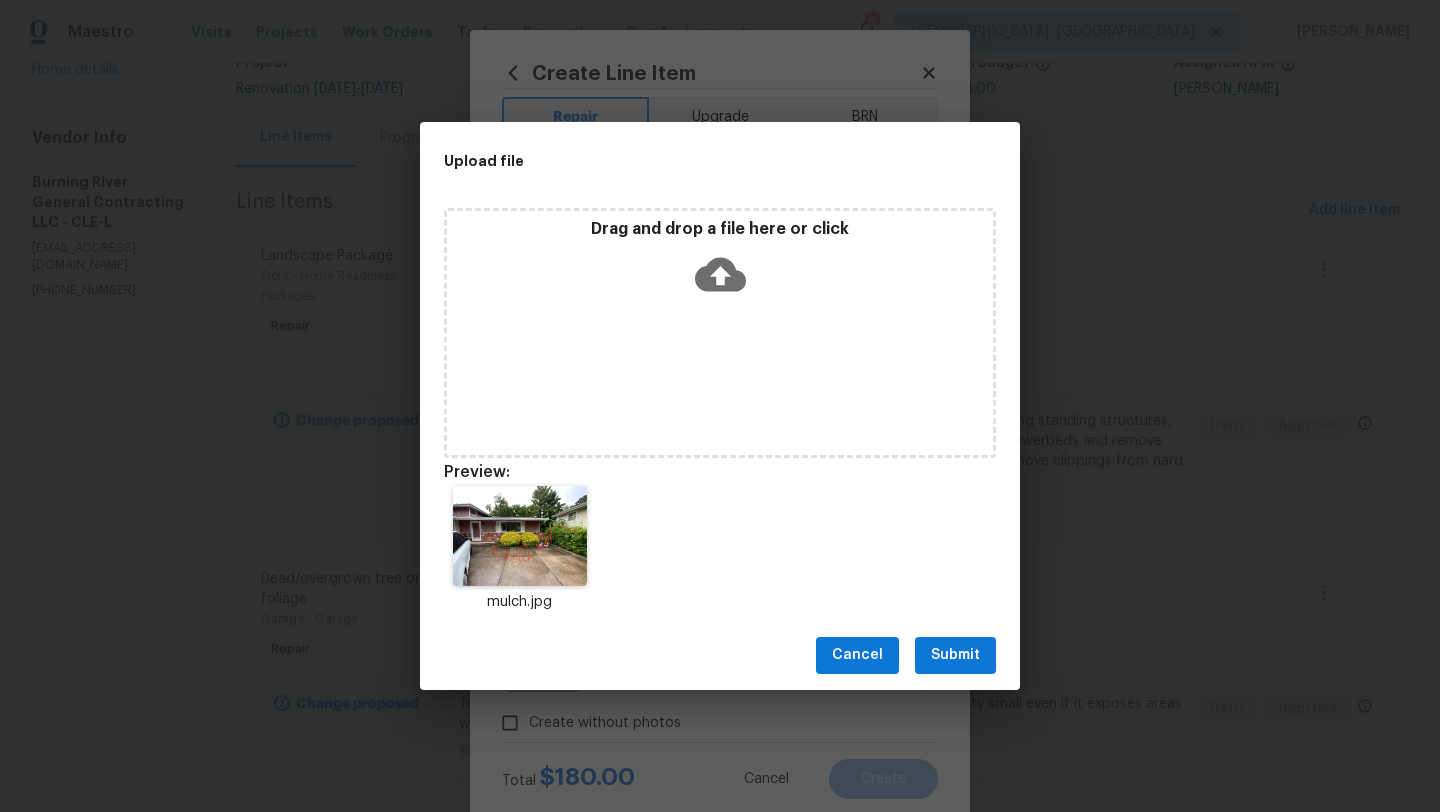 click on "Submit" at bounding box center (955, 655) 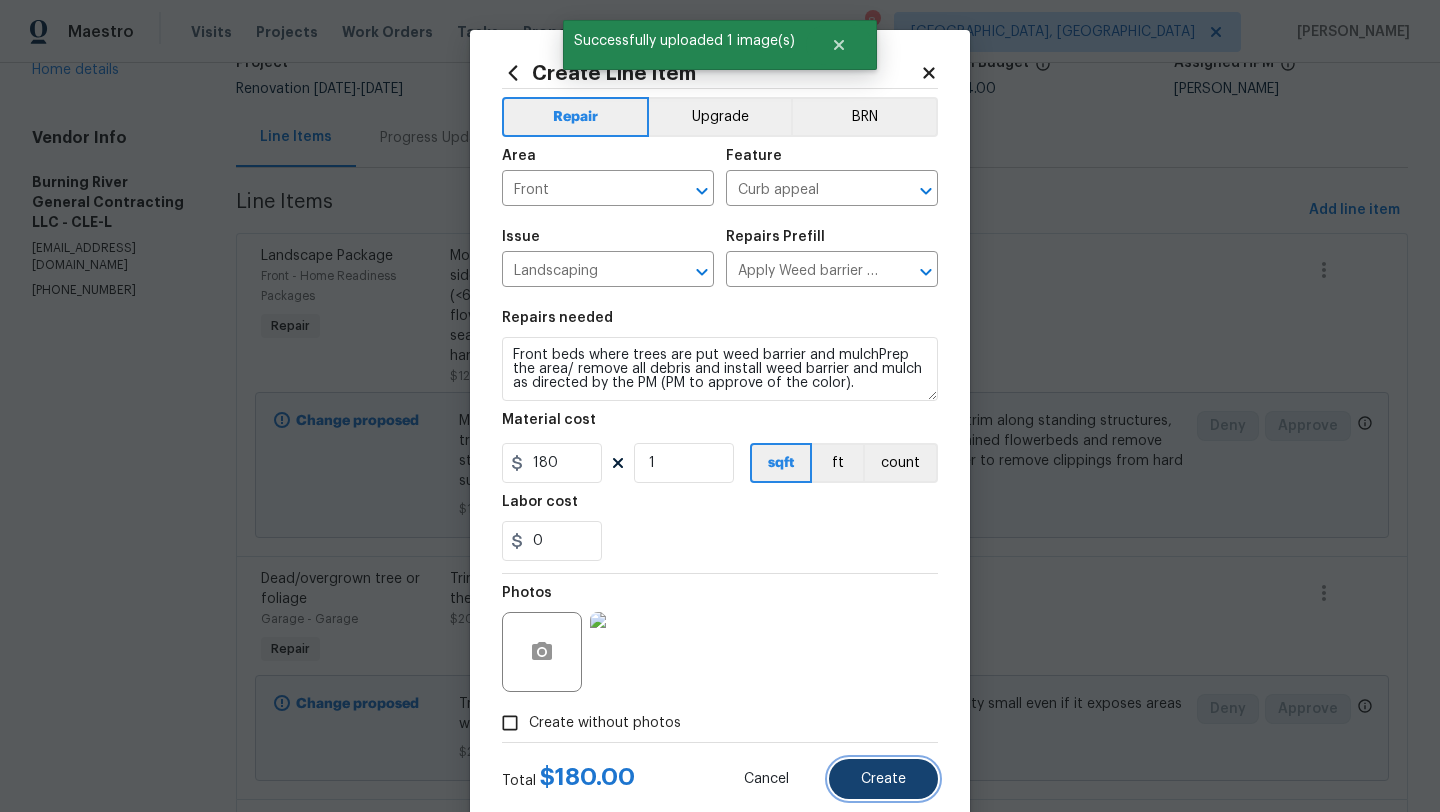 click on "Create" at bounding box center [883, 779] 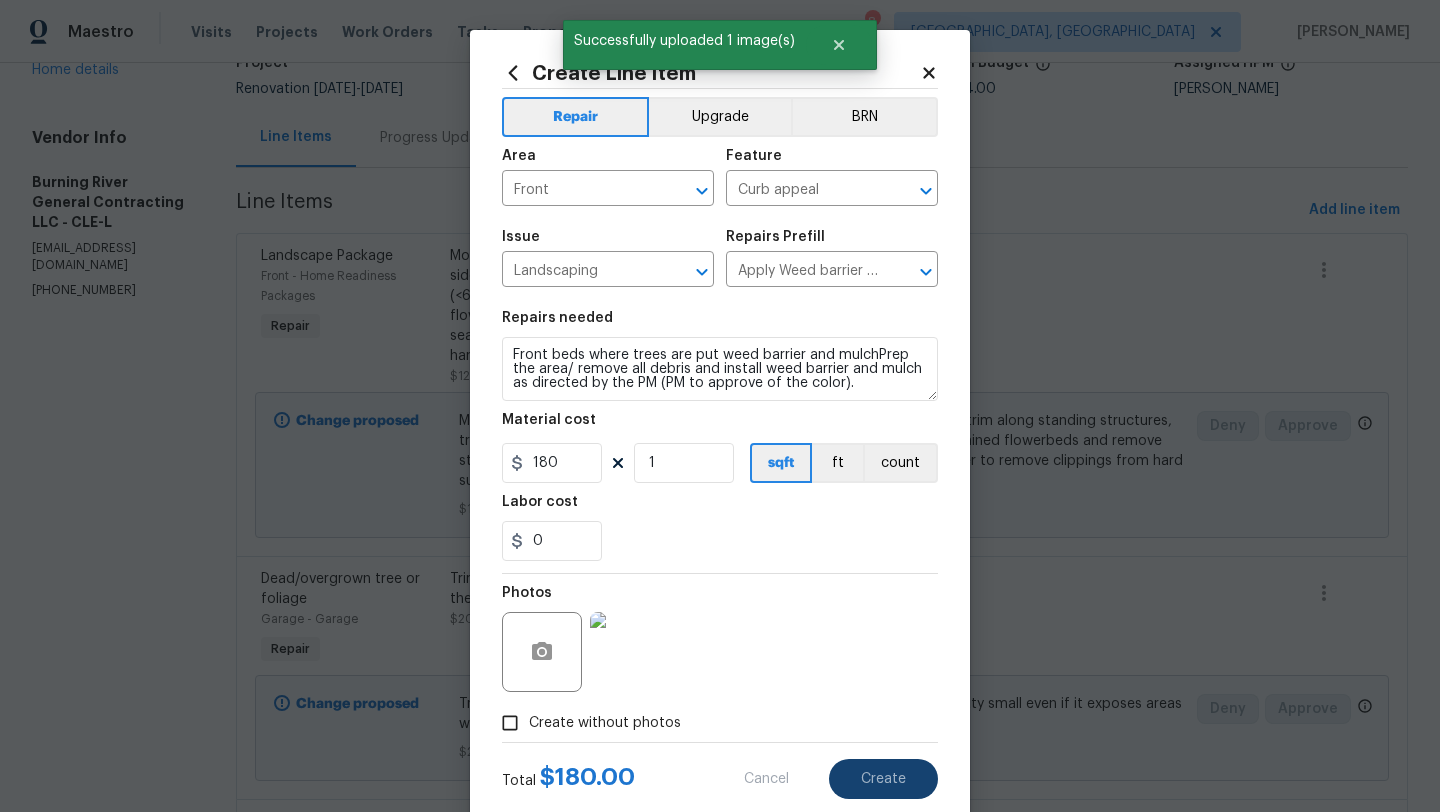 scroll, scrollTop: 0, scrollLeft: 0, axis: both 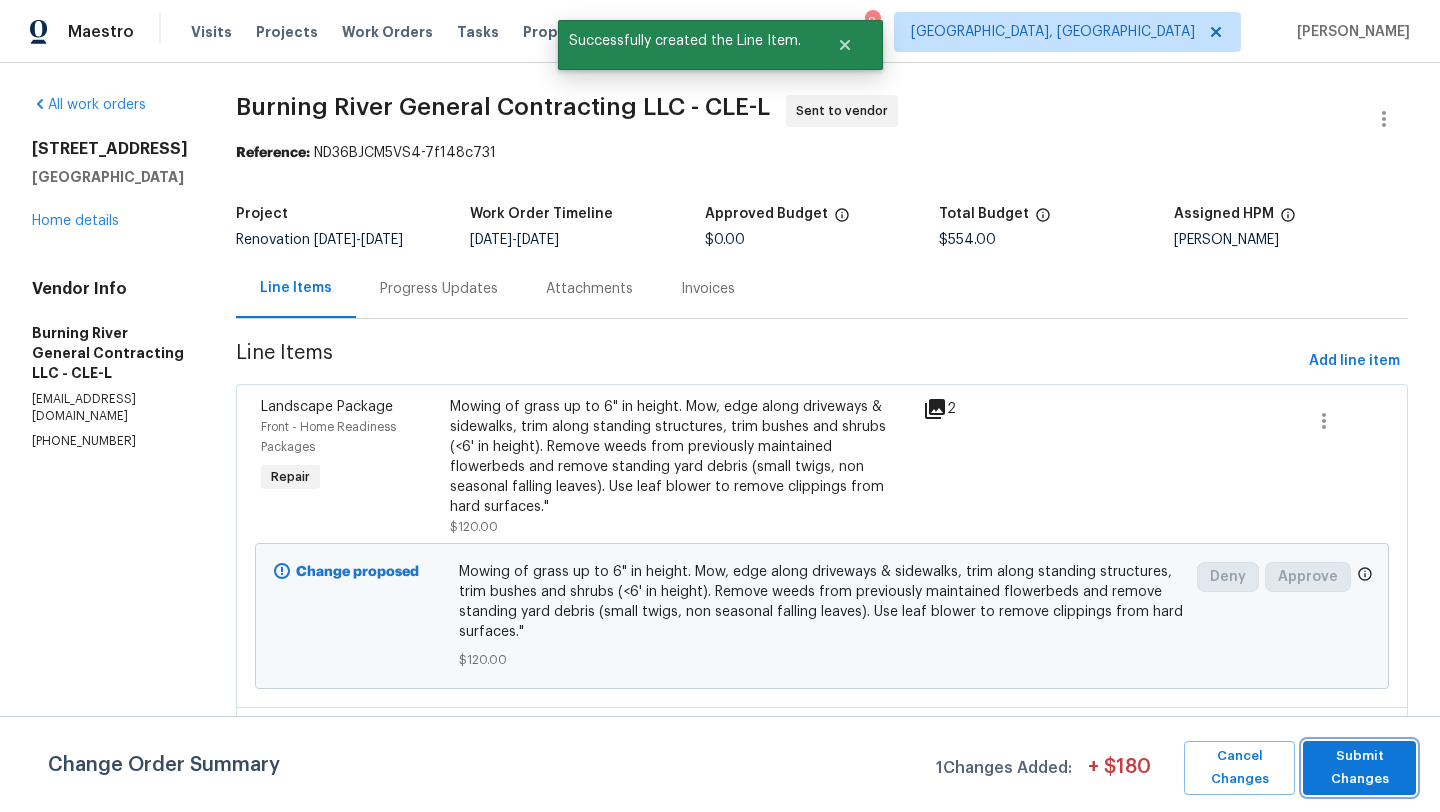 click on "Submit Changes" at bounding box center [1359, 768] 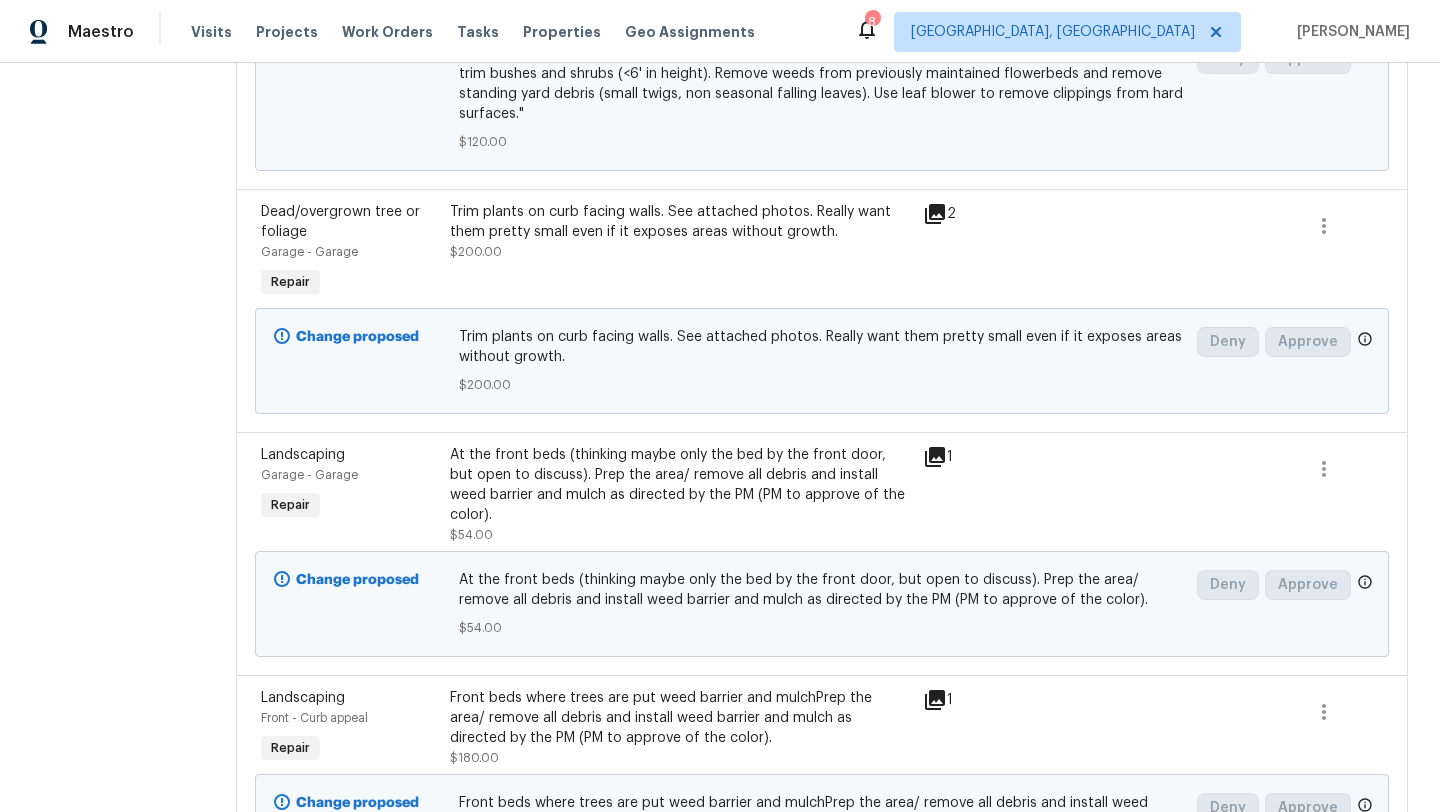 scroll, scrollTop: 560, scrollLeft: 0, axis: vertical 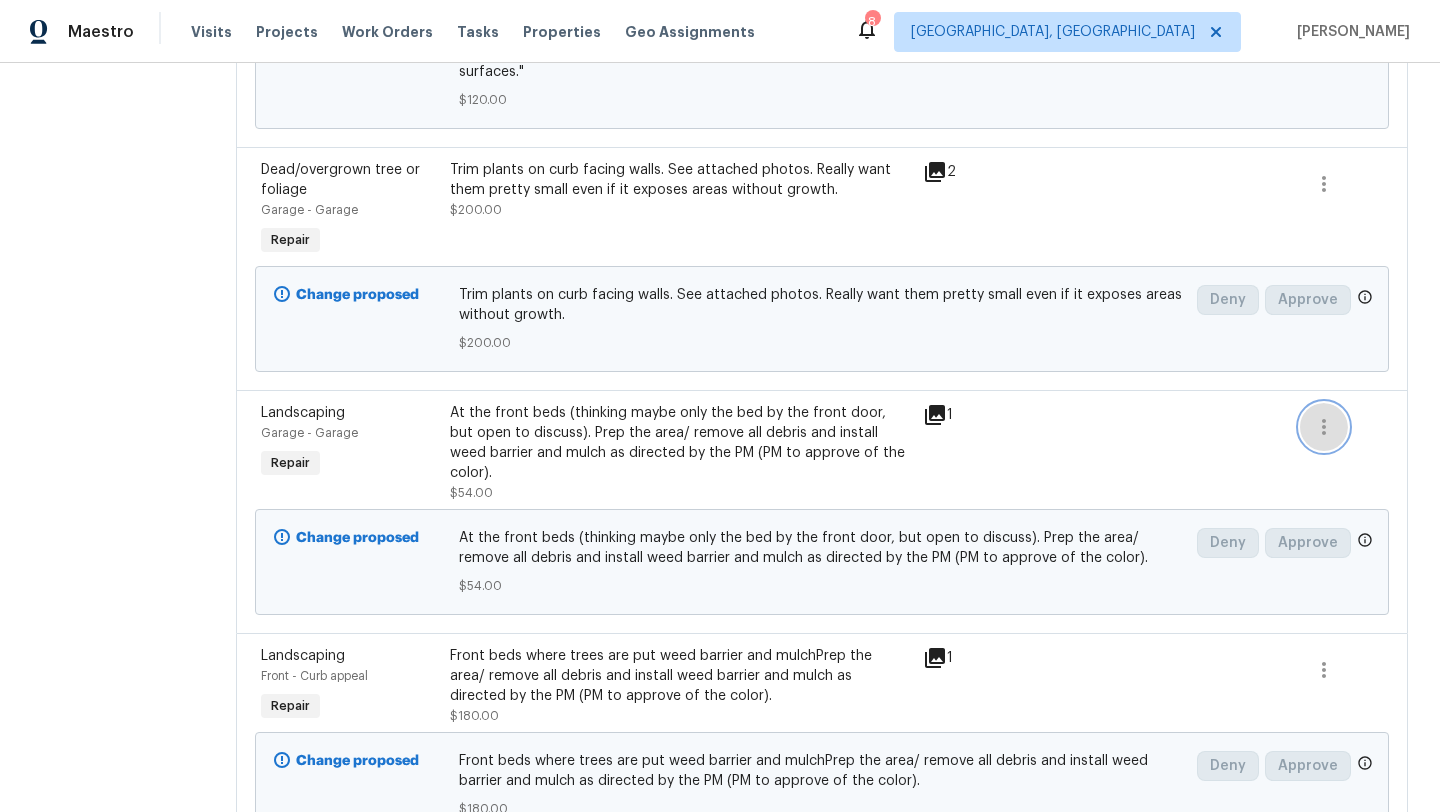 click 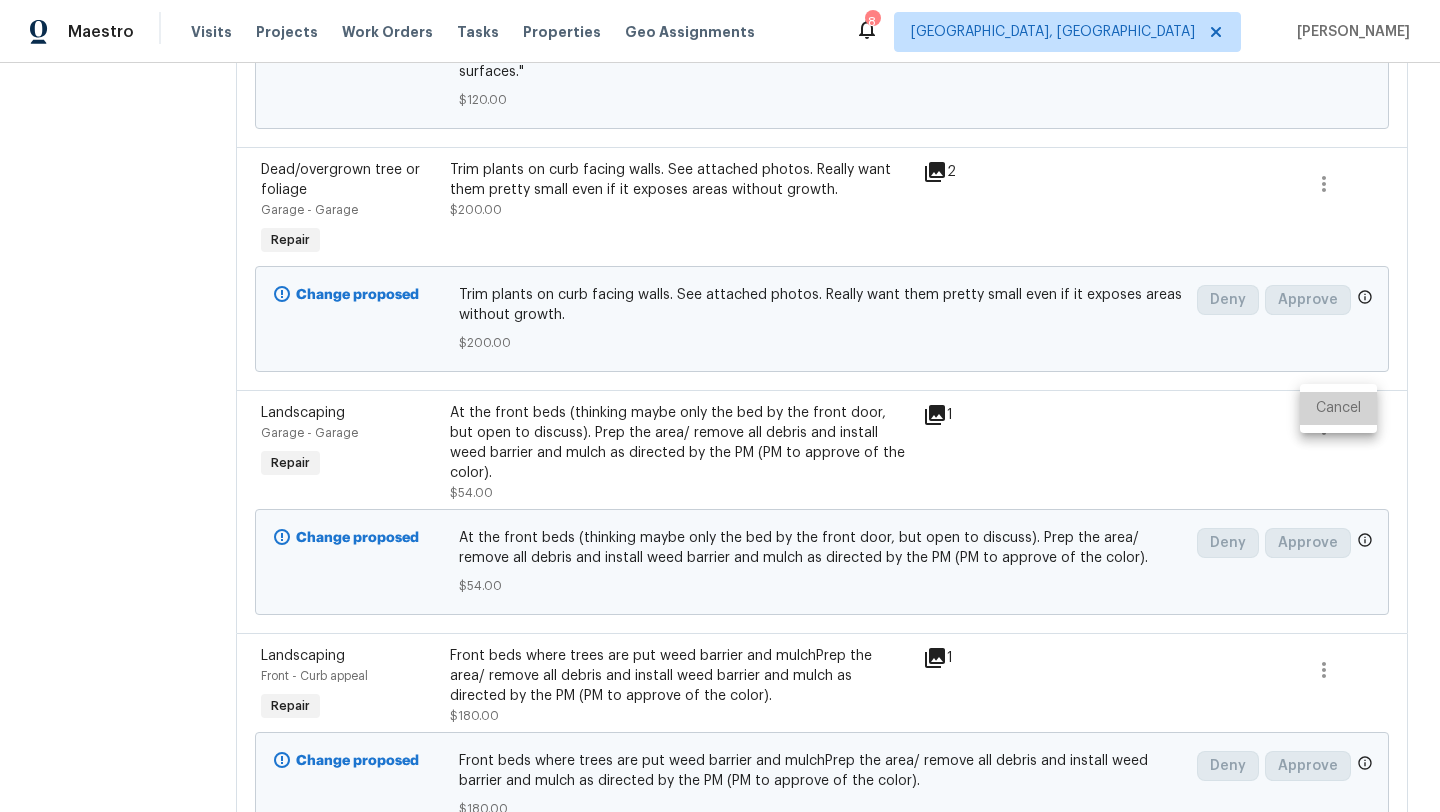 click on "Cancel" at bounding box center (1338, 408) 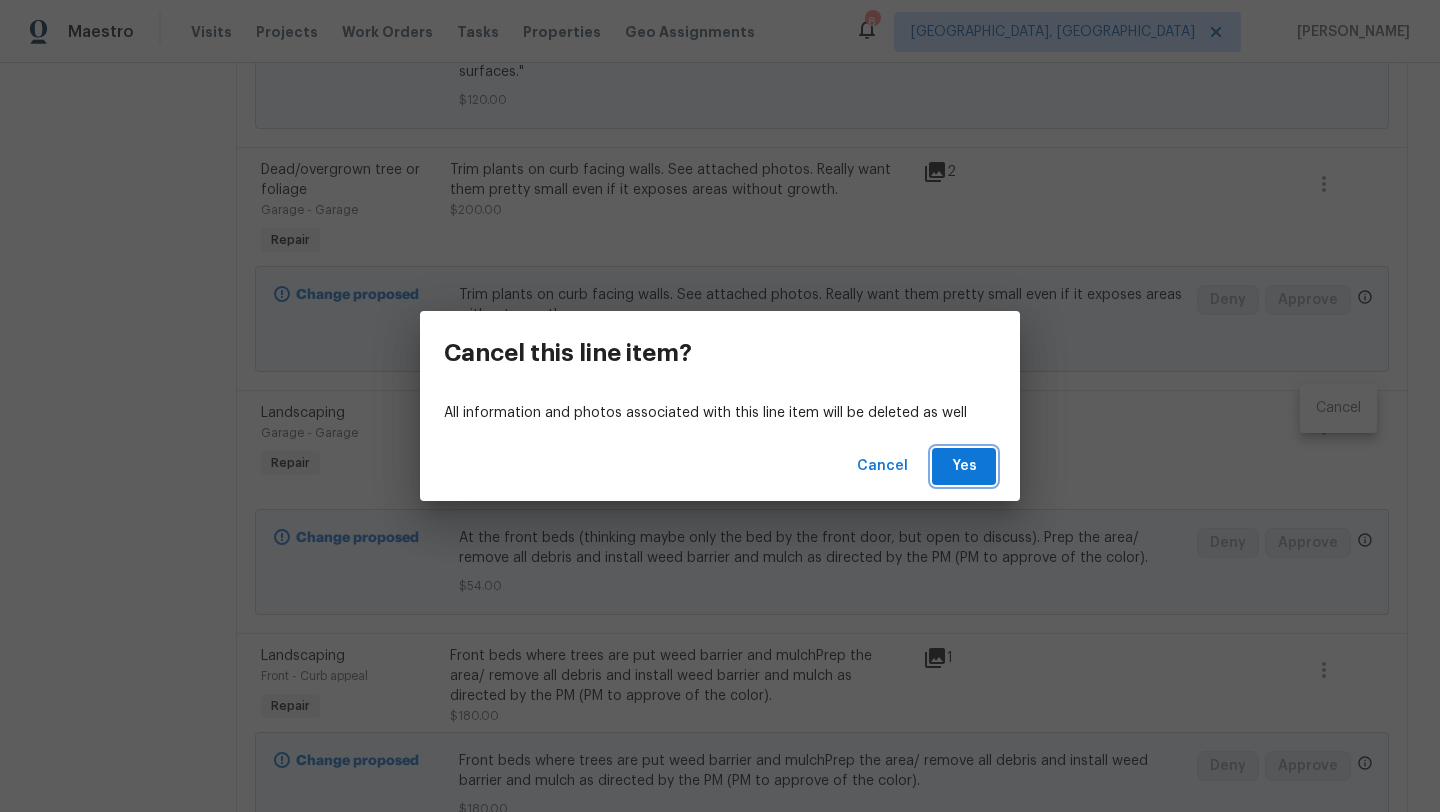 click on "Yes" at bounding box center [964, 466] 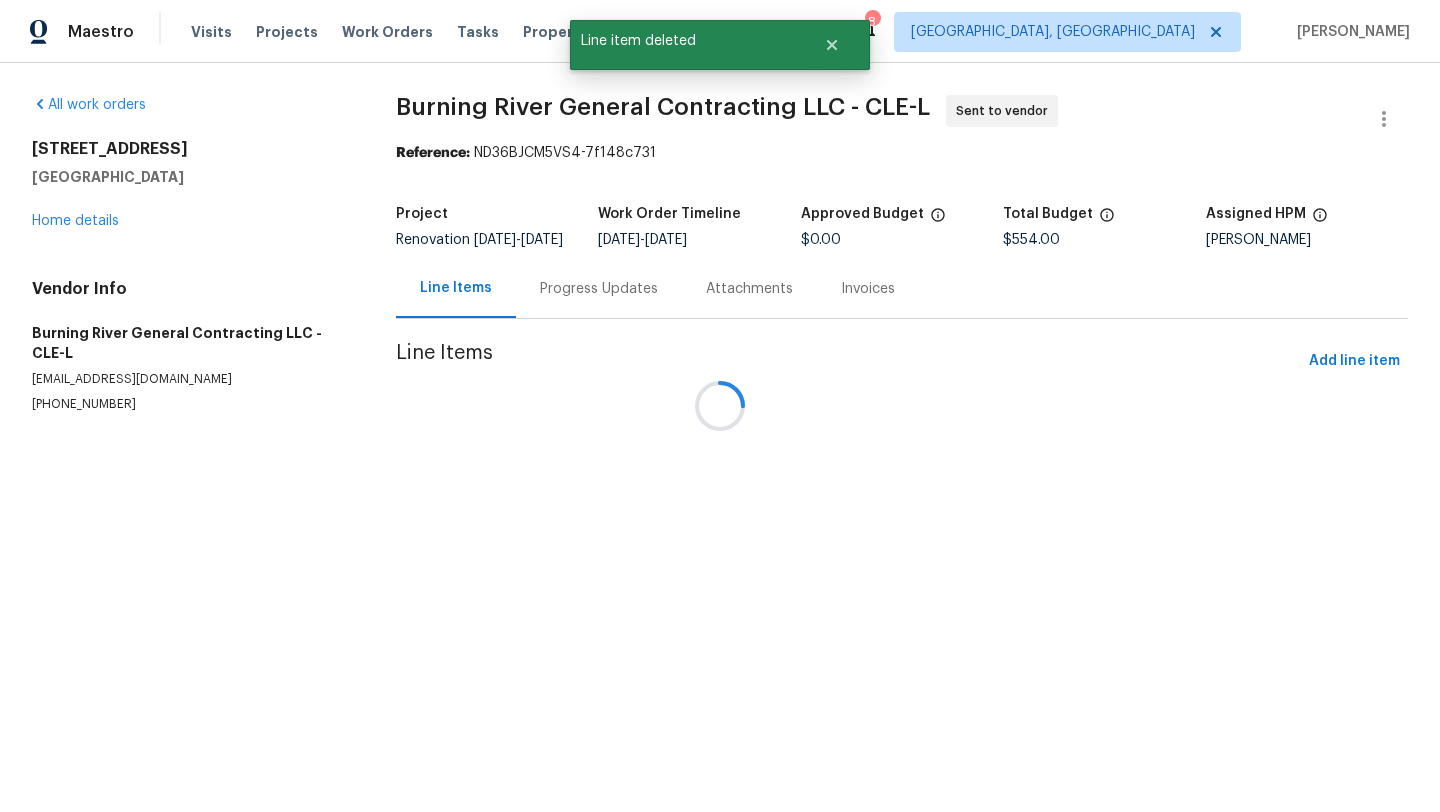 scroll, scrollTop: 0, scrollLeft: 0, axis: both 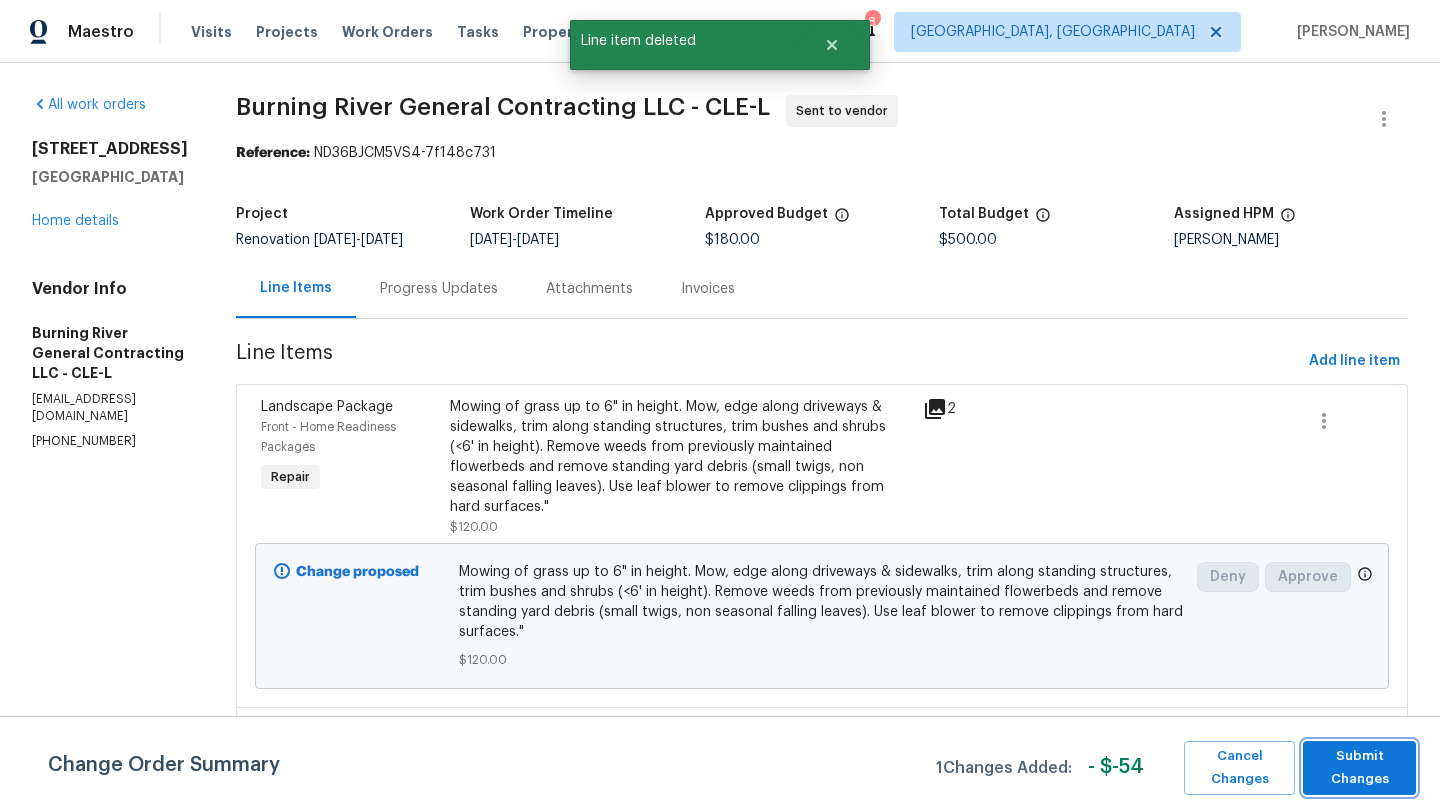 click on "Submit Changes" at bounding box center (1359, 768) 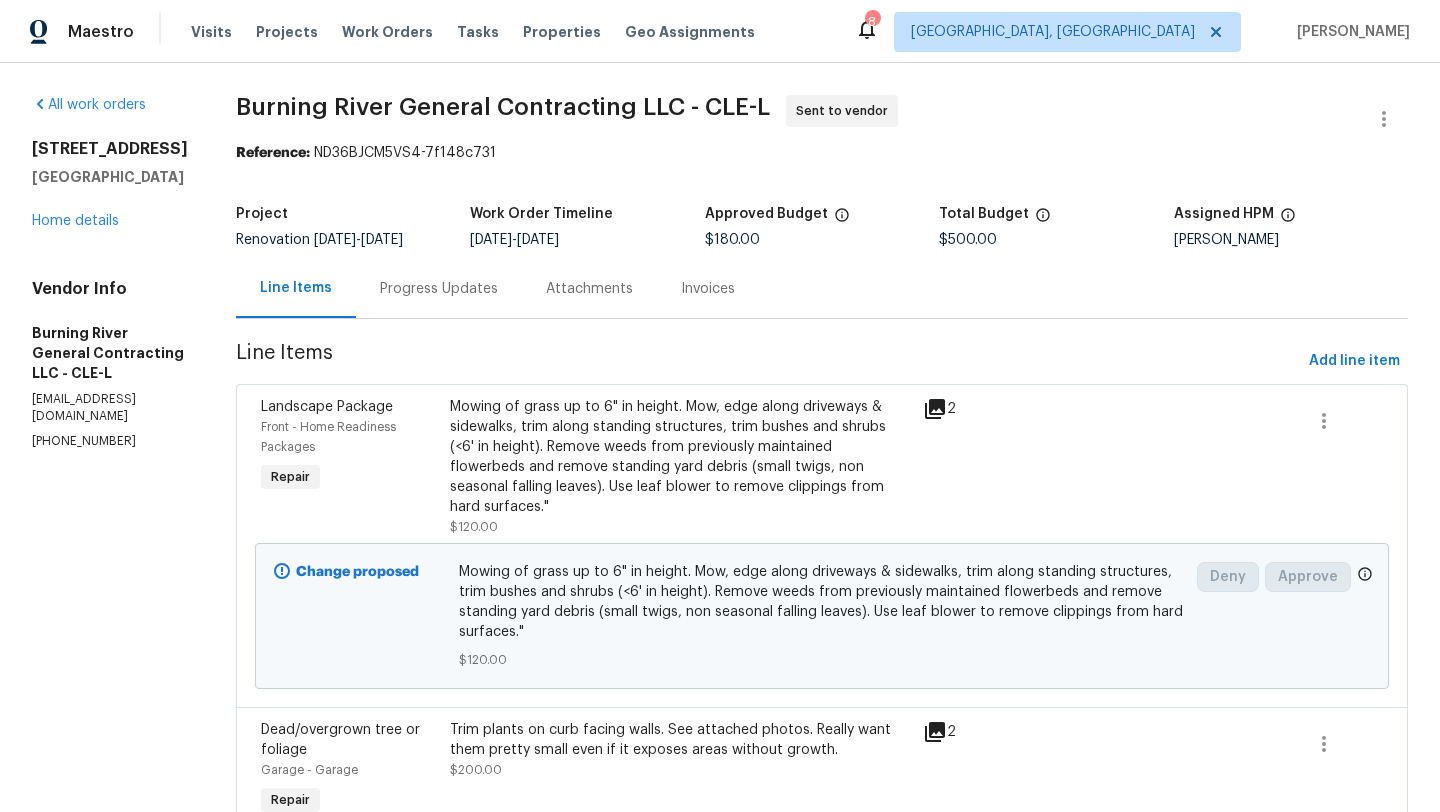 click on "Progress Updates" at bounding box center [439, 289] 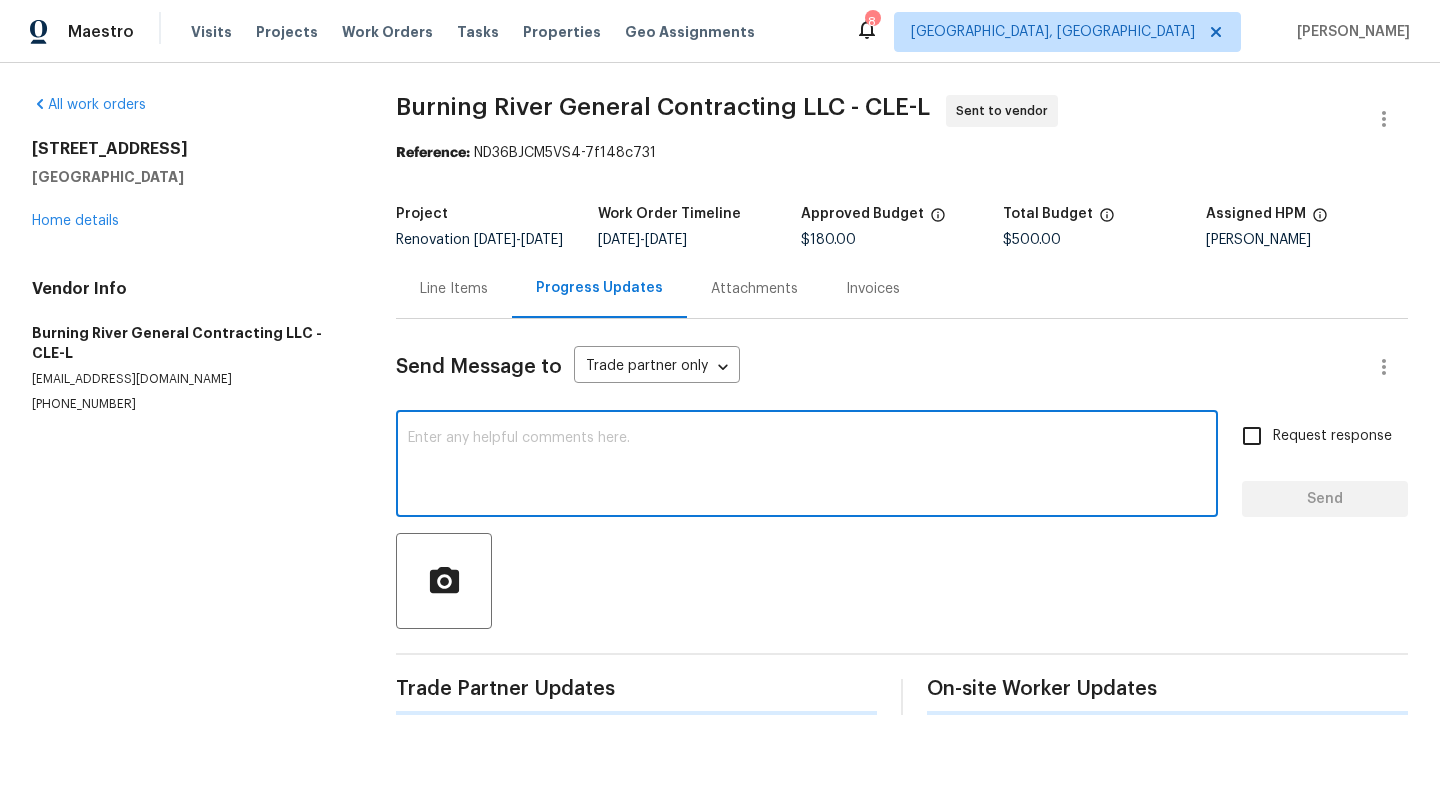 click at bounding box center [807, 466] 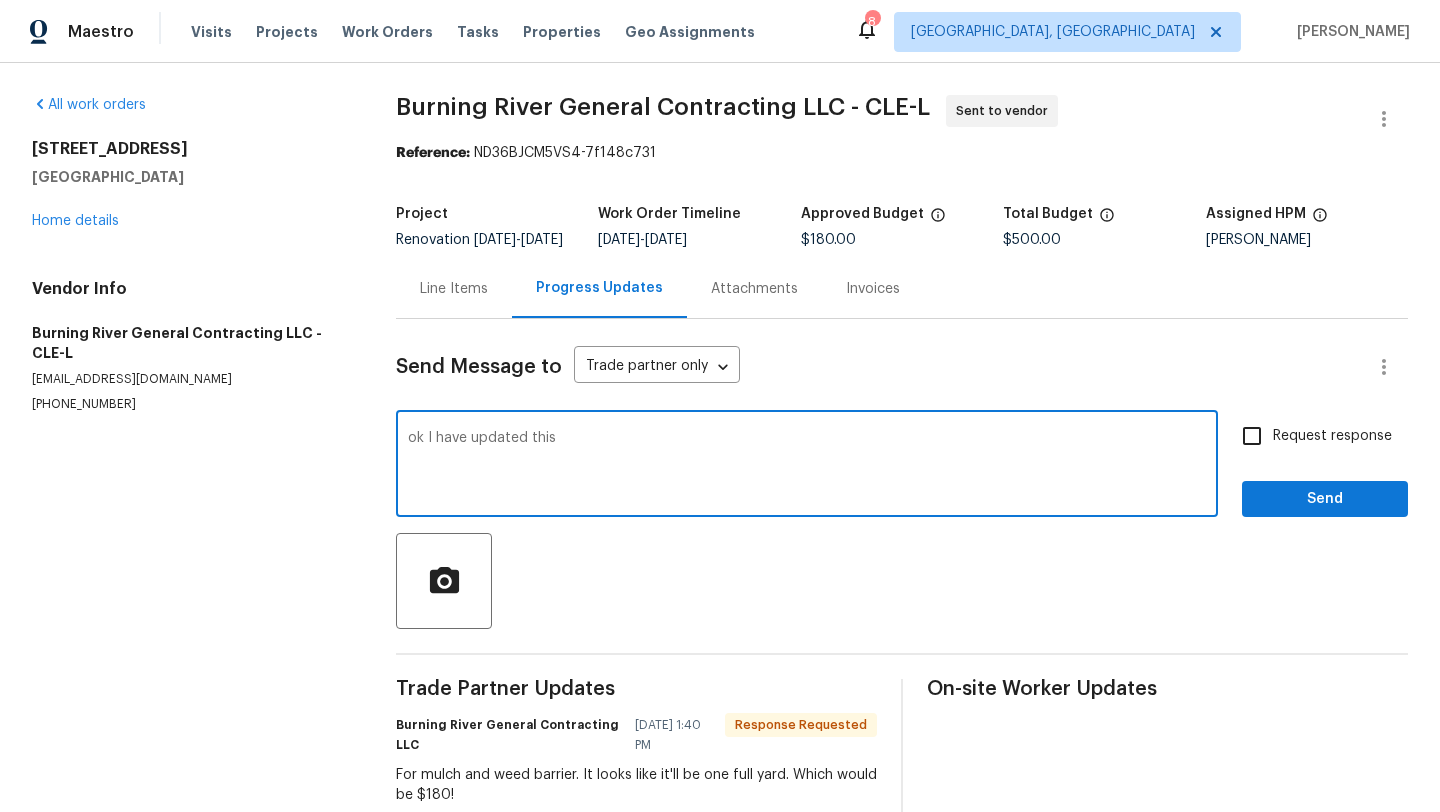 type on "ok I have updated this" 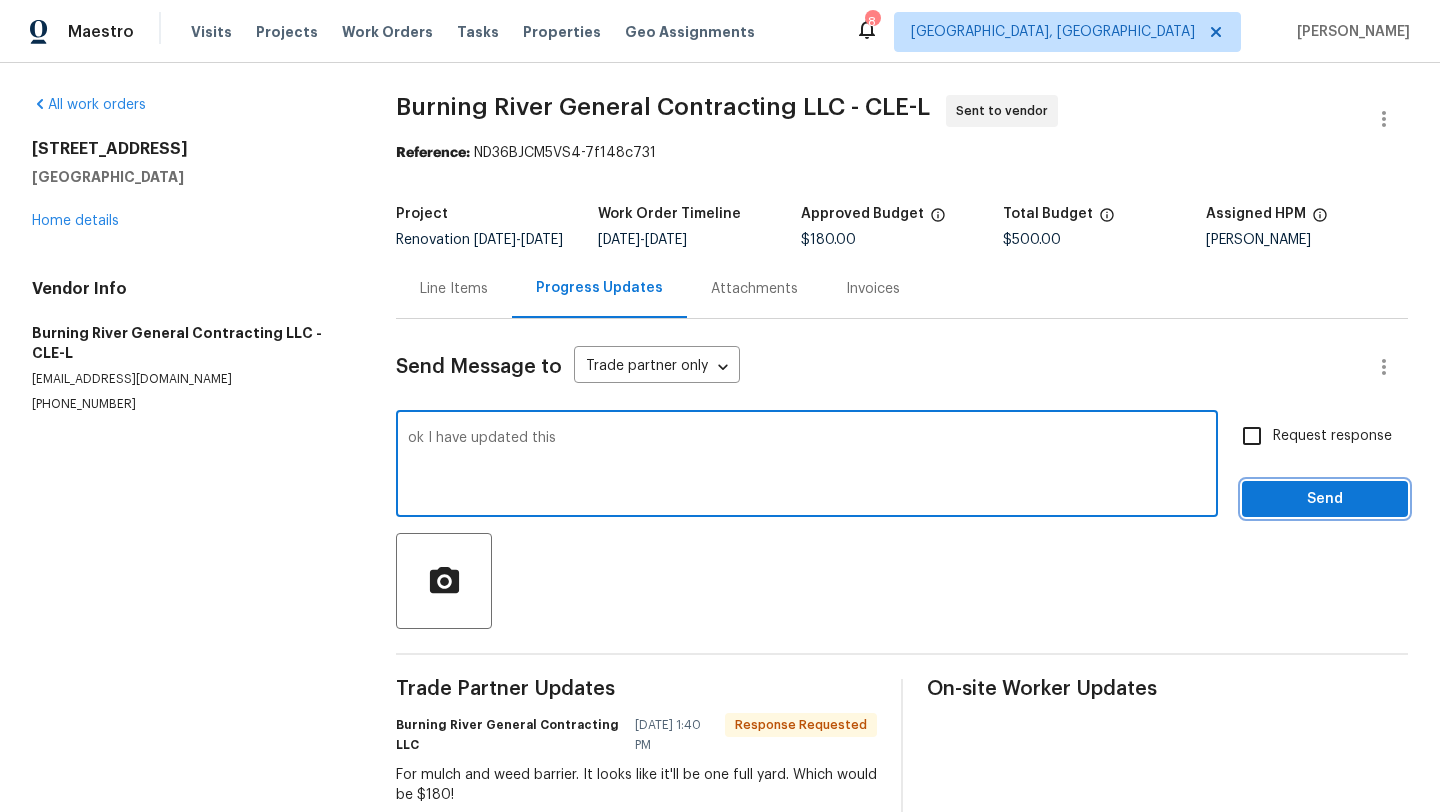 click on "Send Message to Trade partner only Trade partner only ​ ok I have updated this  x ​ Request response Send Trade Partner Updates Burning River General Contracting LLC 07/10/2025 1:40 PM Response Requested For mulch and weed barrier. It looks like it'll be one full yard. Which would be $180! On-site Worker Updates" at bounding box center (902, 574) 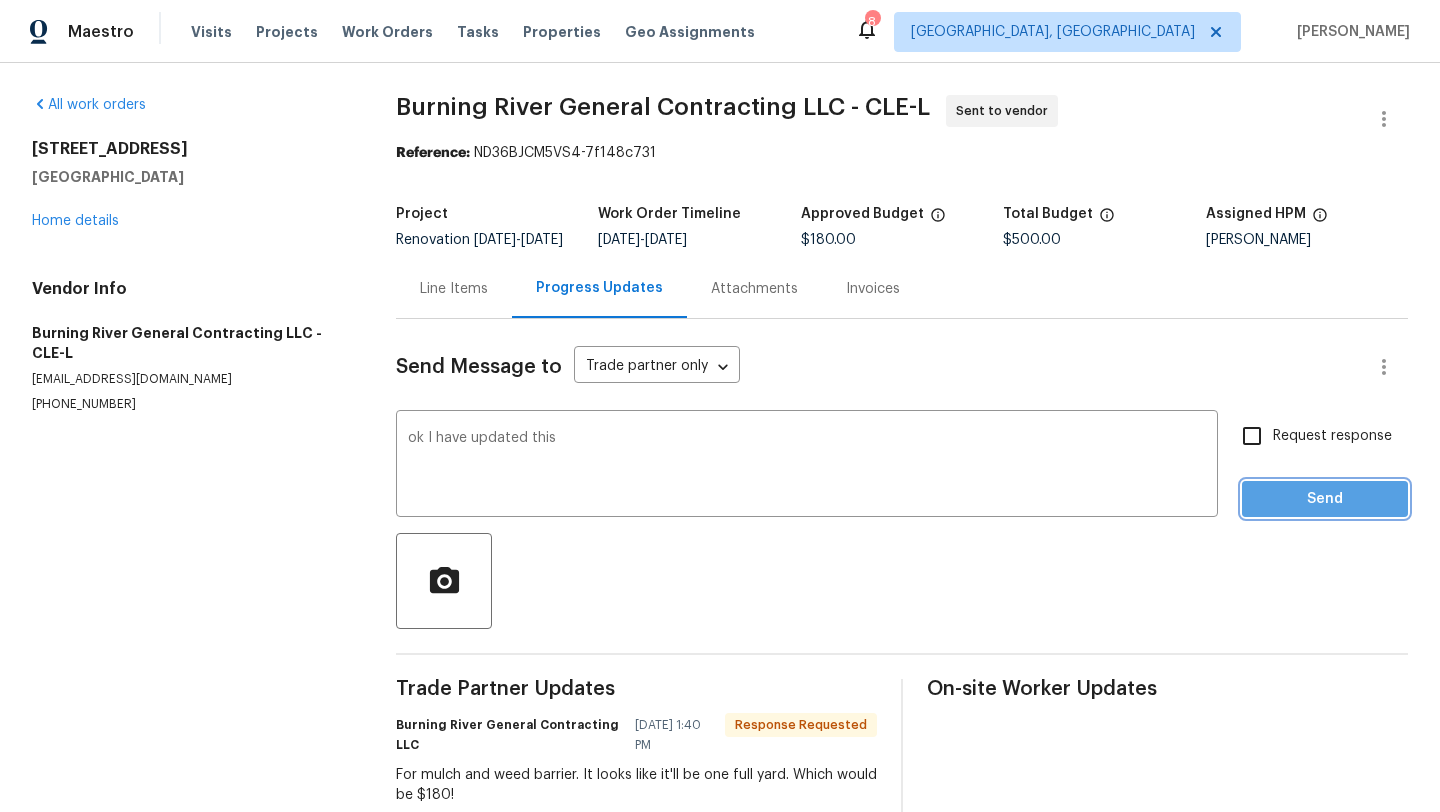 click on "Send" at bounding box center (1325, 499) 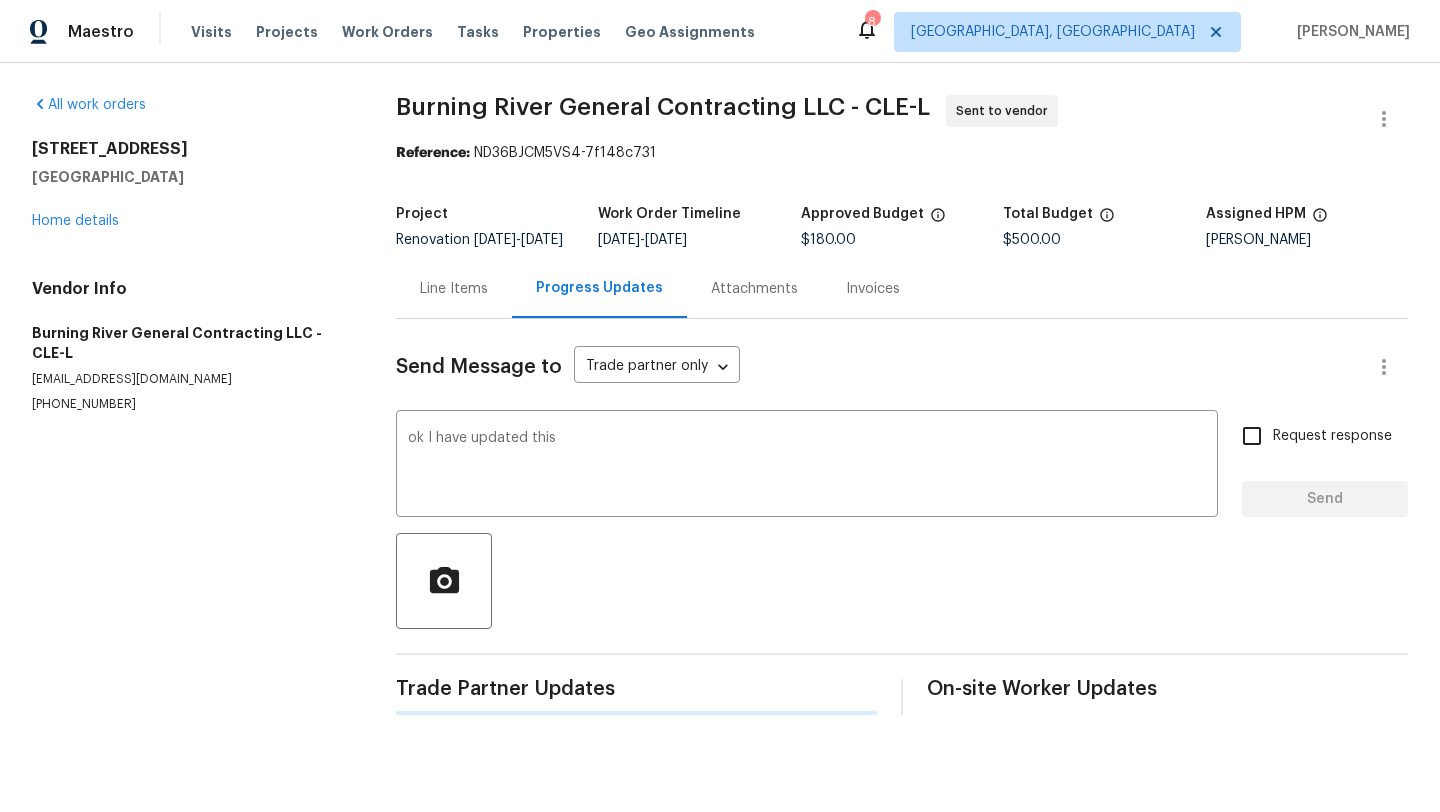 type 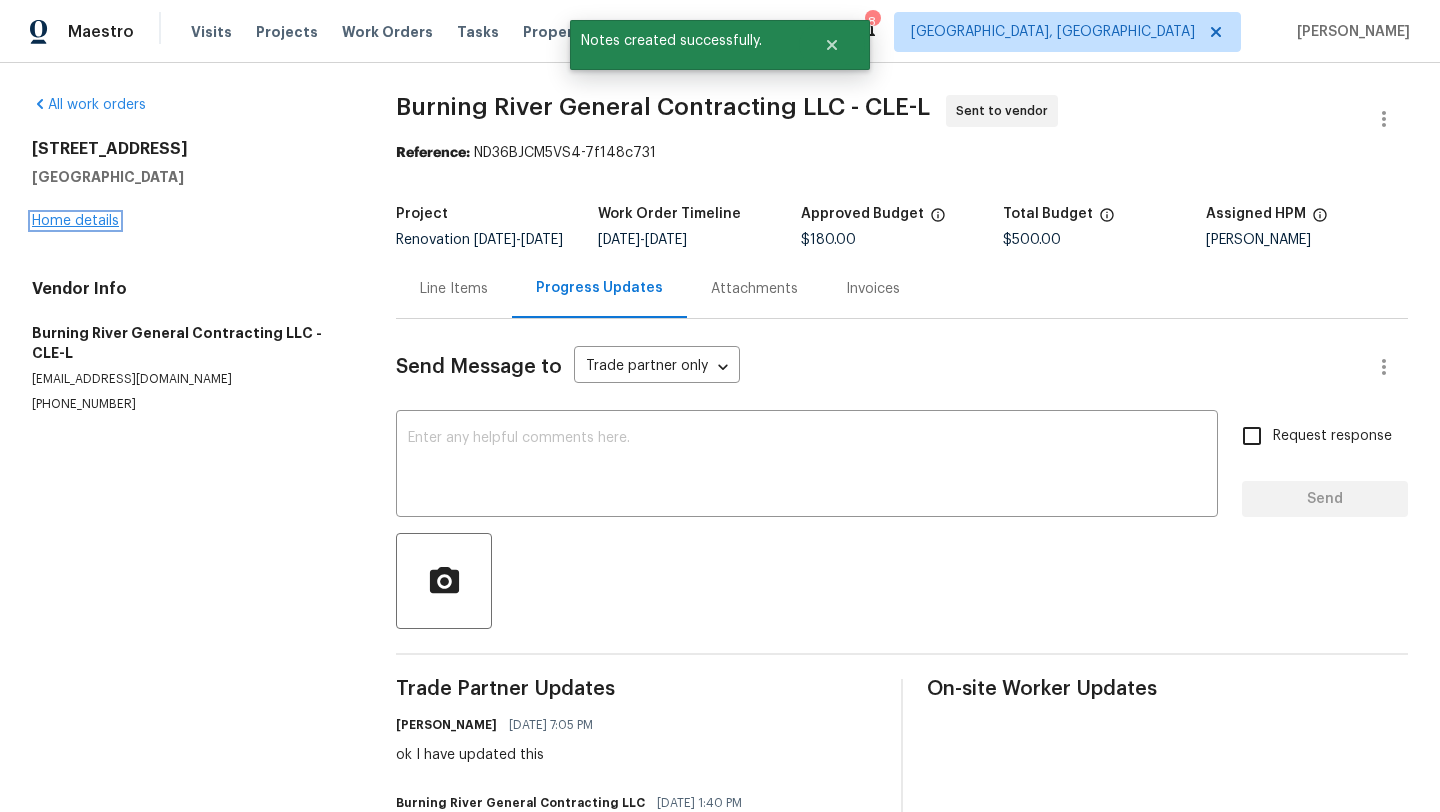 click on "Home details" at bounding box center (75, 221) 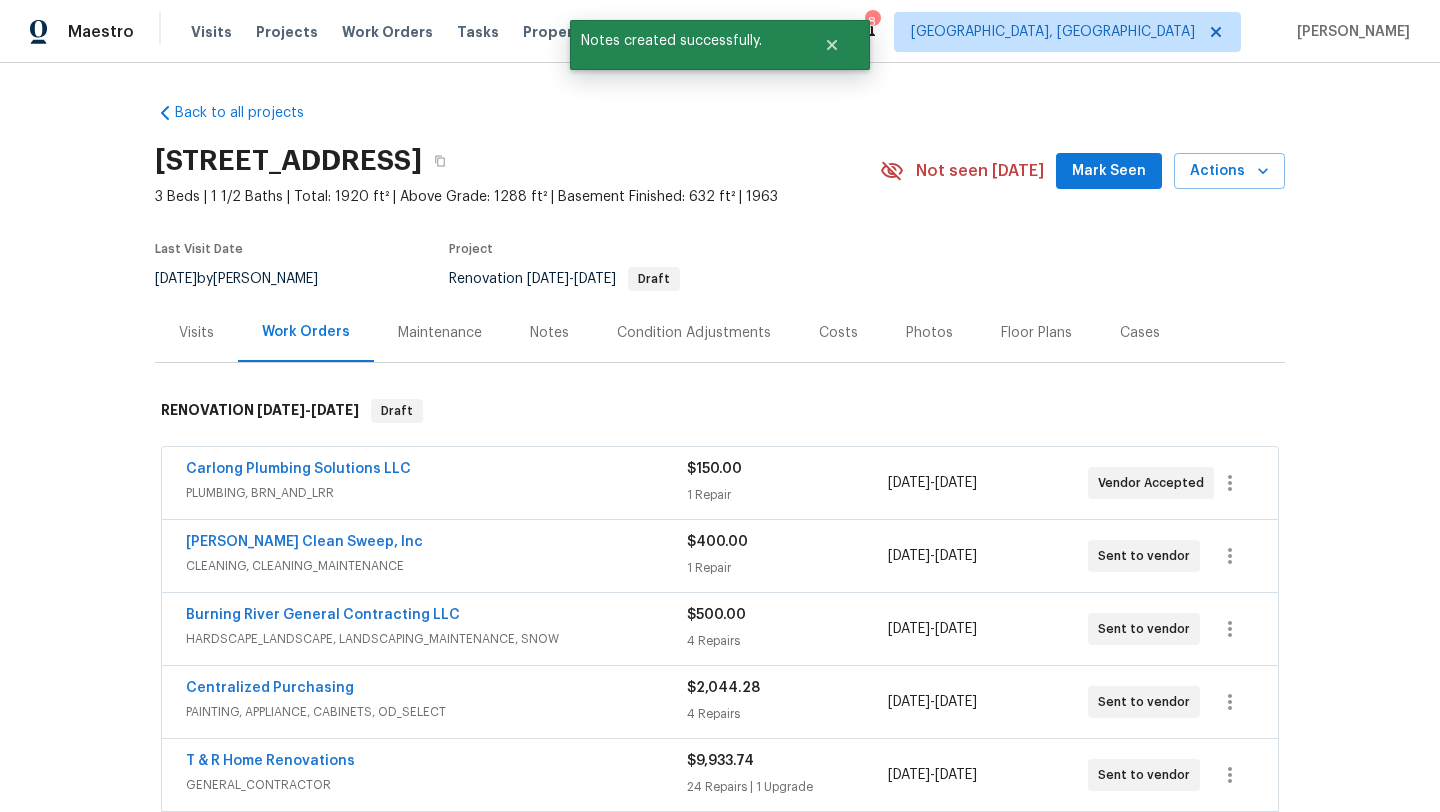 click on "Notes" at bounding box center [549, 333] 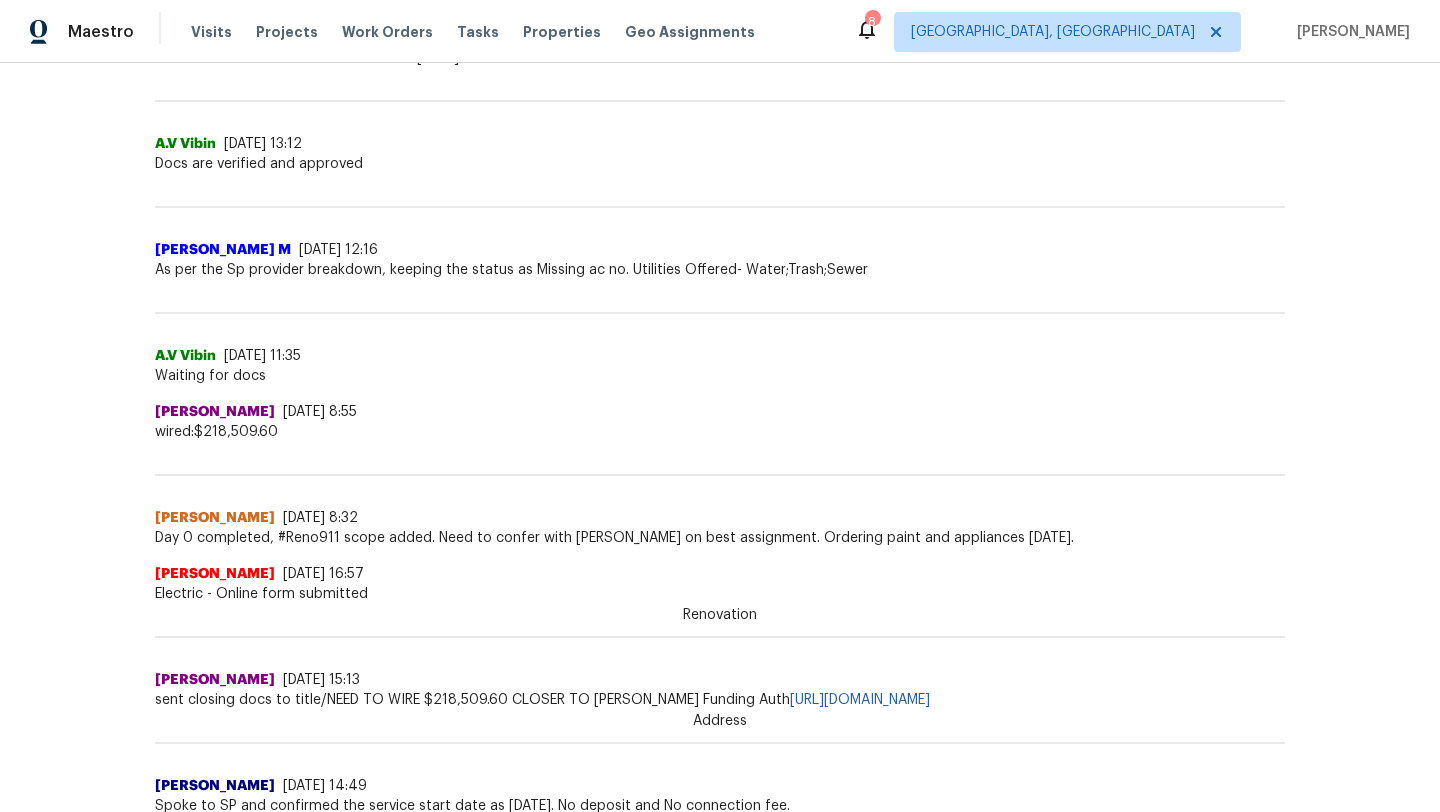 scroll, scrollTop: 0, scrollLeft: 0, axis: both 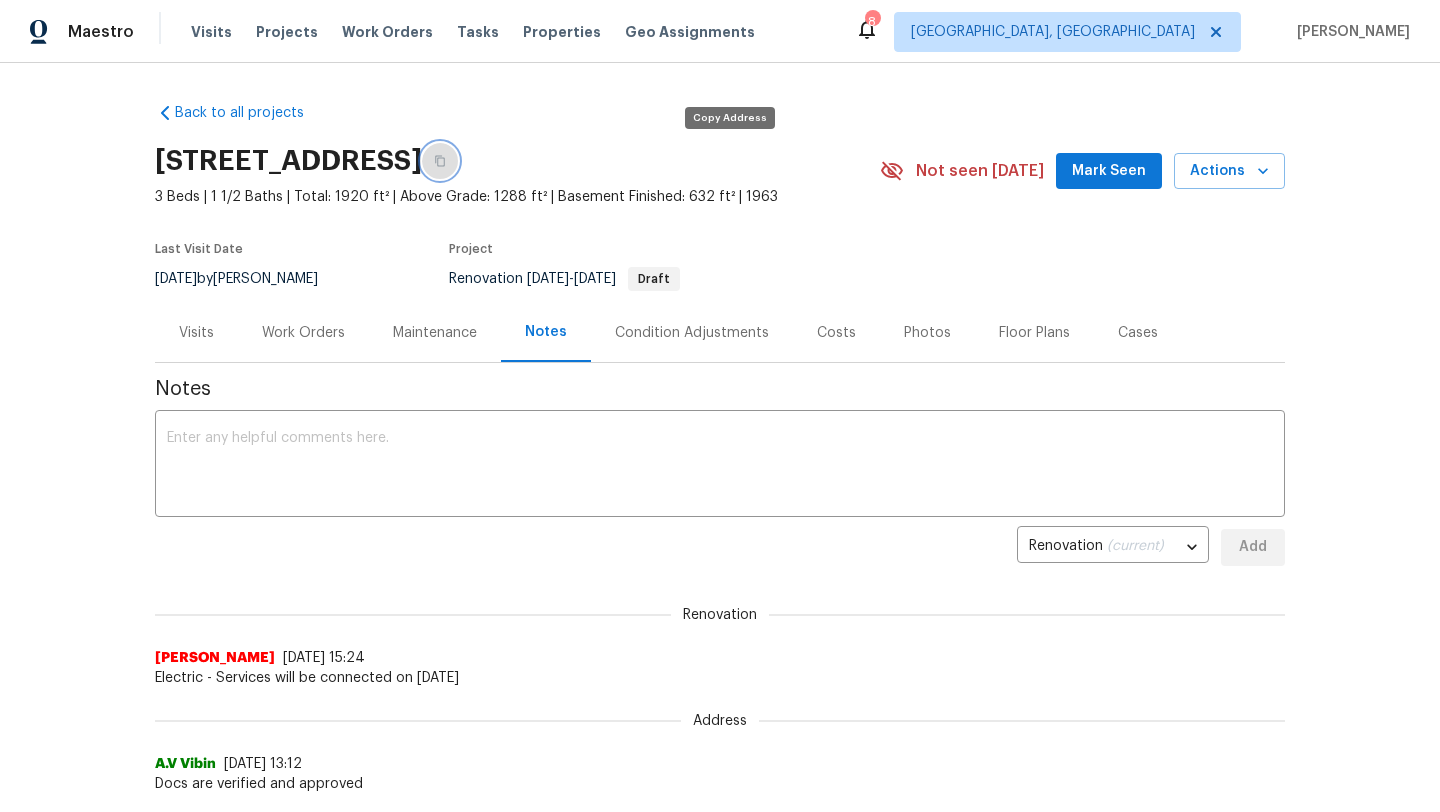 click 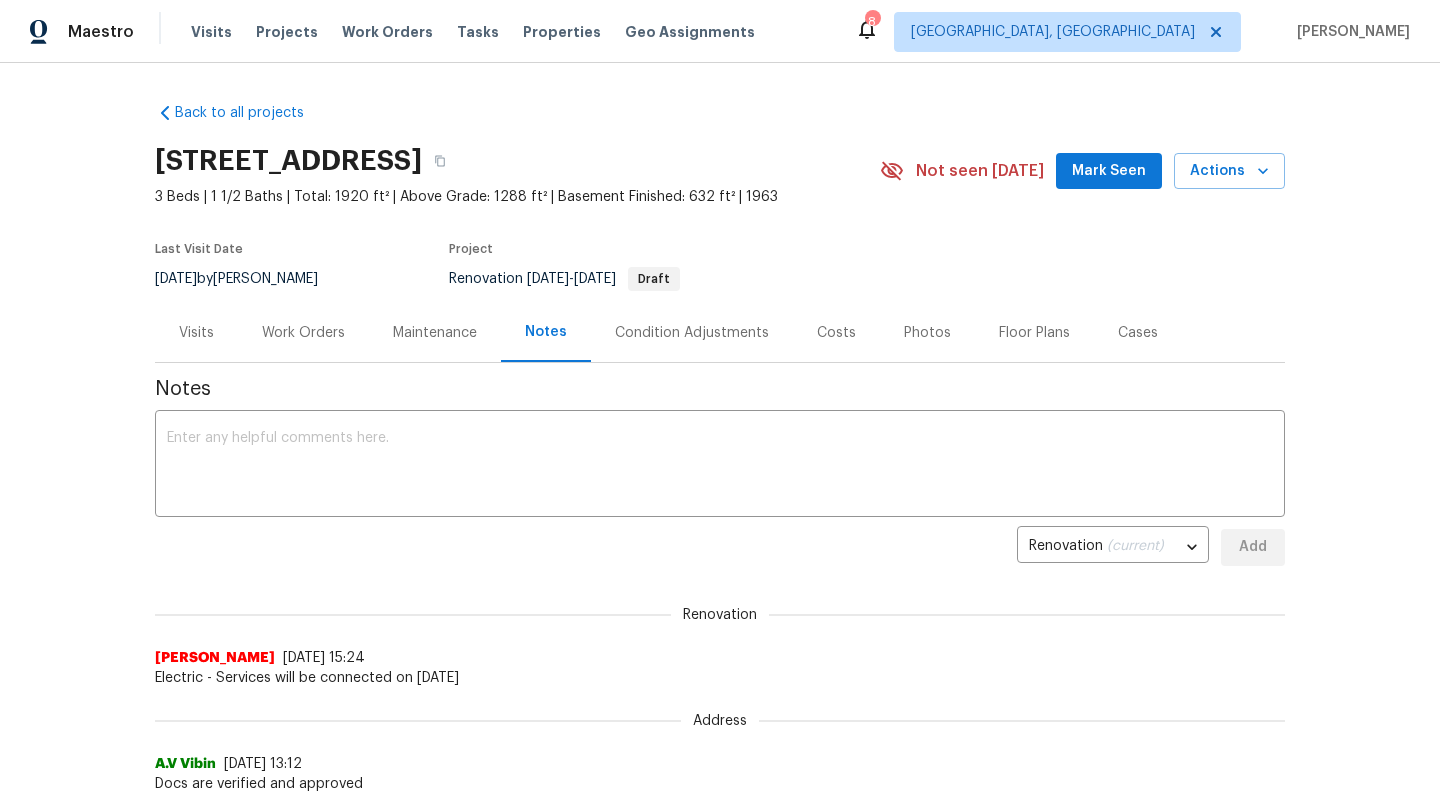 click on "Work Orders" at bounding box center [303, 333] 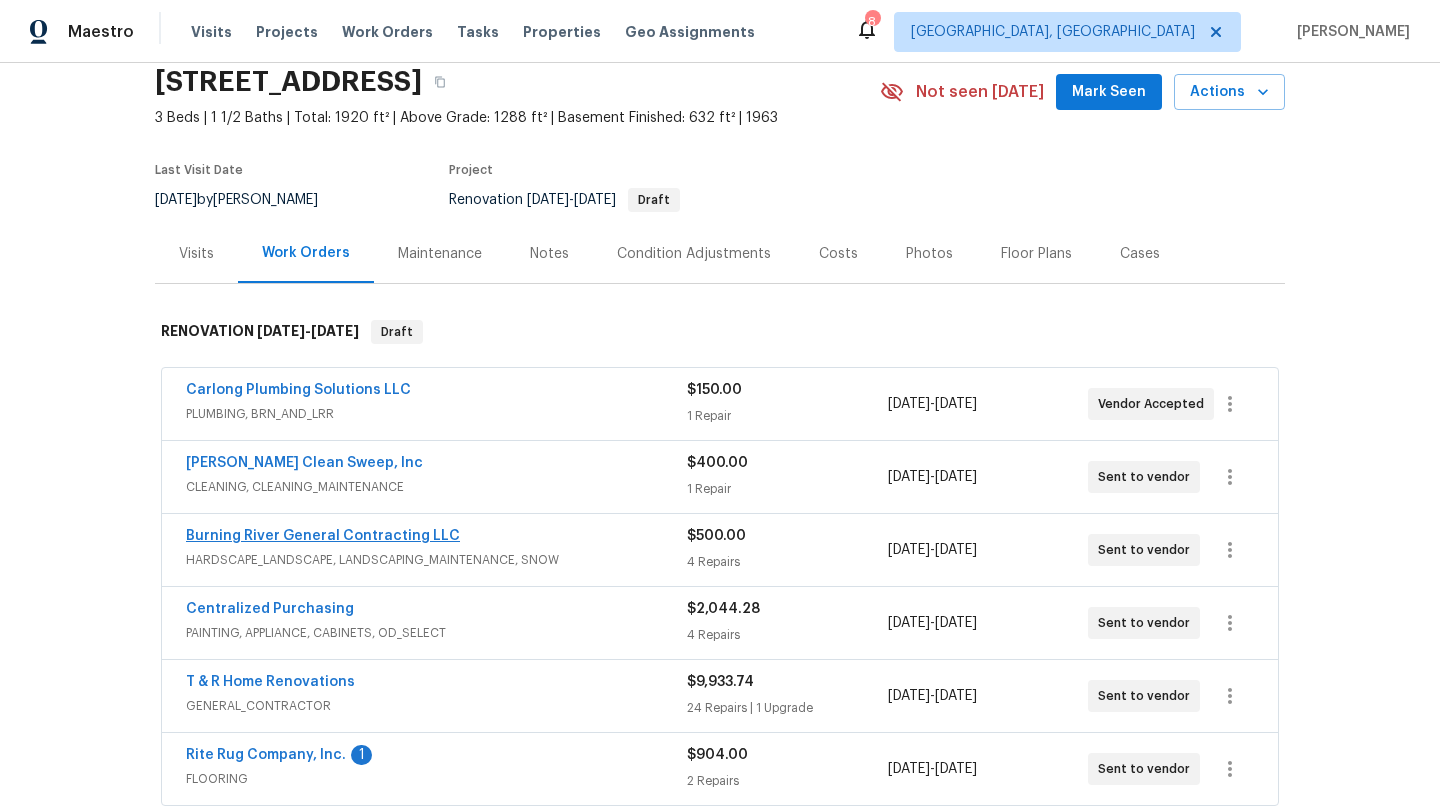 scroll, scrollTop: 99, scrollLeft: 0, axis: vertical 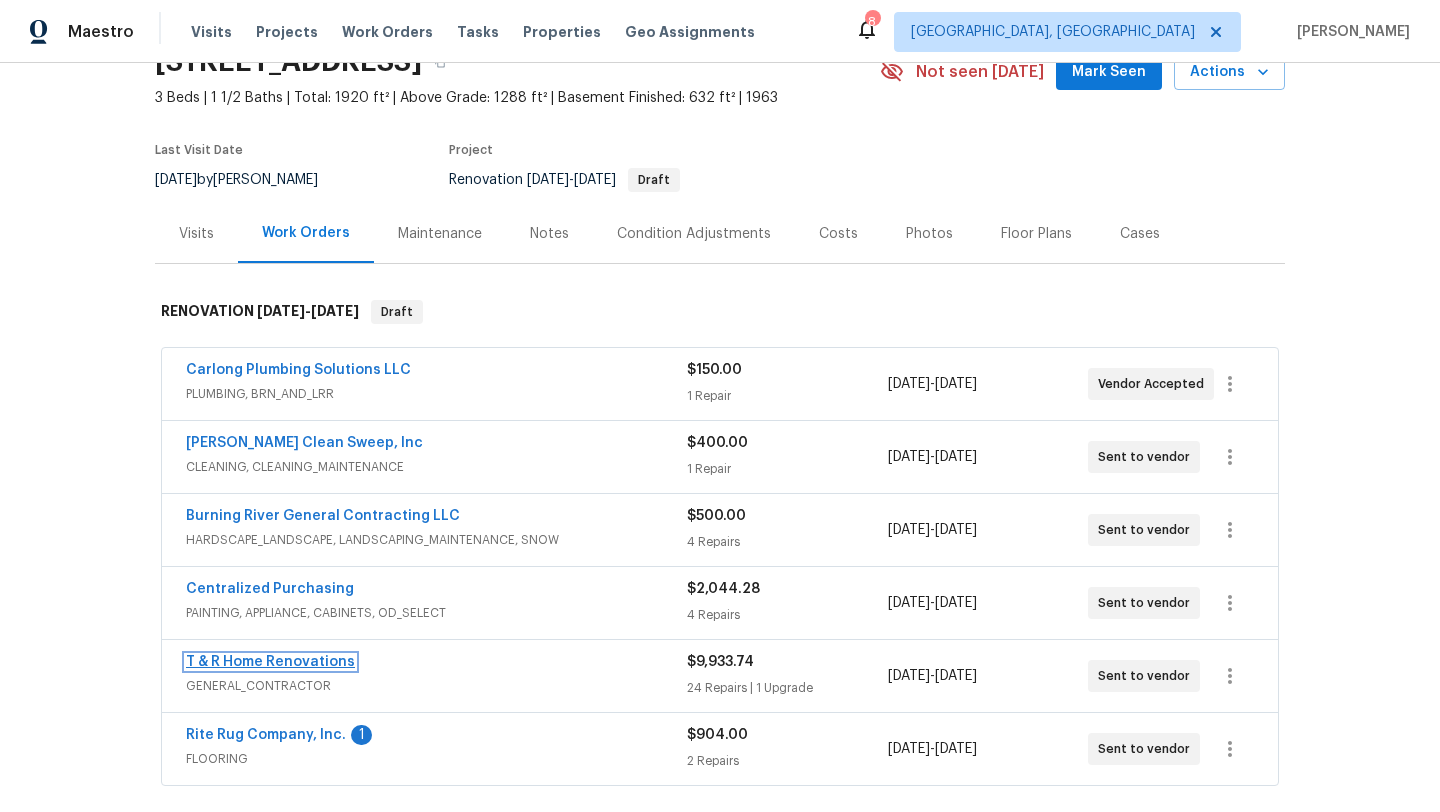 click on "T & R Home Renovations" at bounding box center (270, 662) 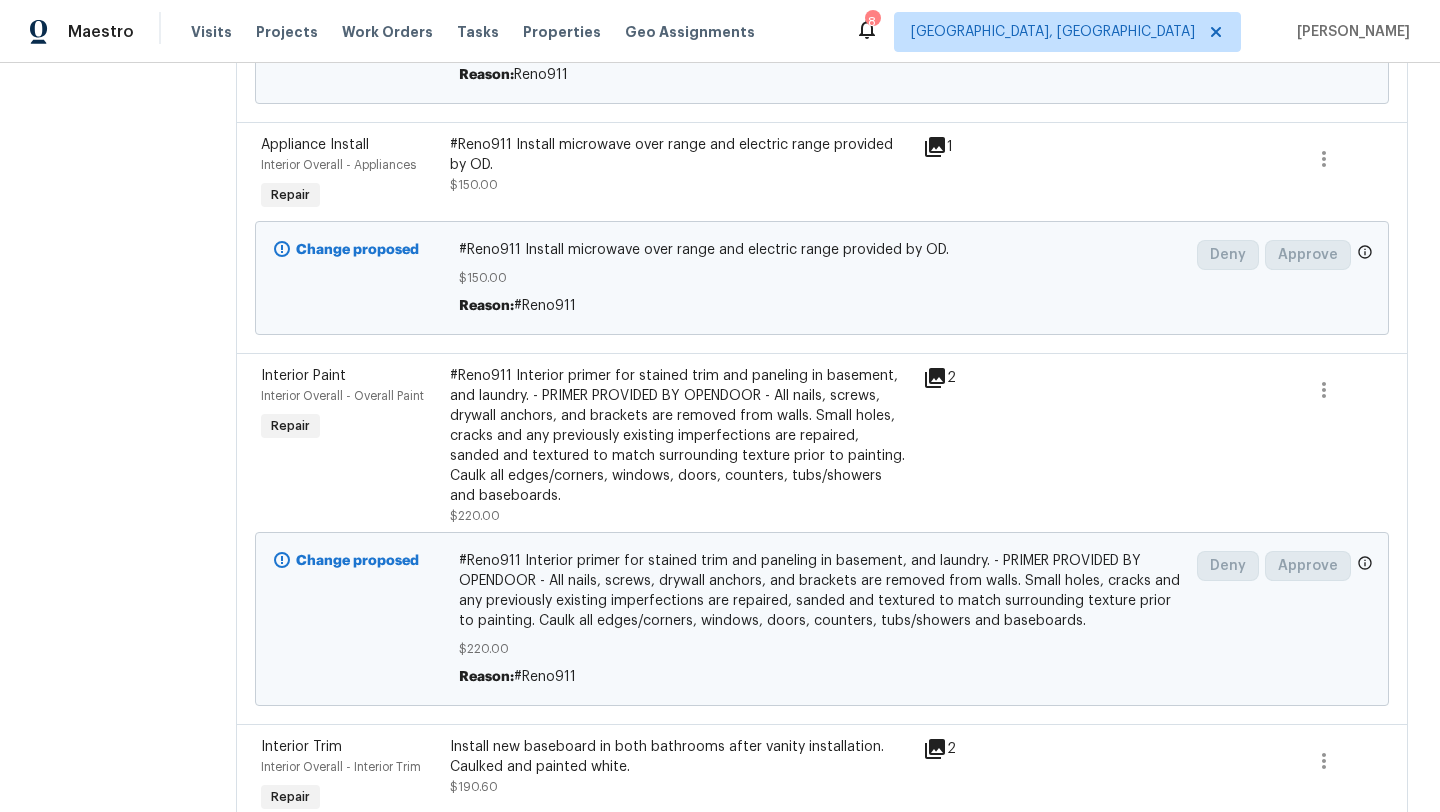 scroll, scrollTop: 3378, scrollLeft: 0, axis: vertical 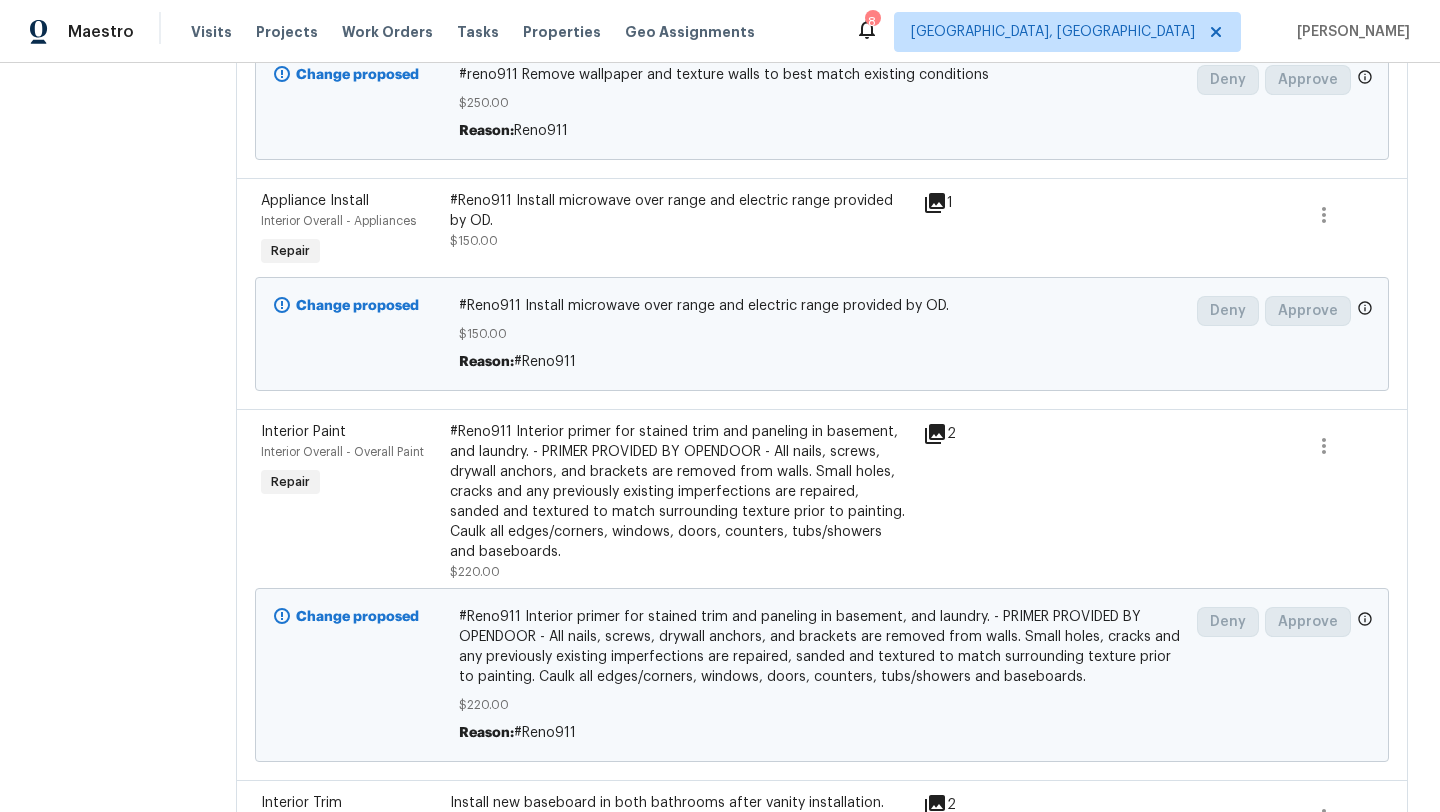 click 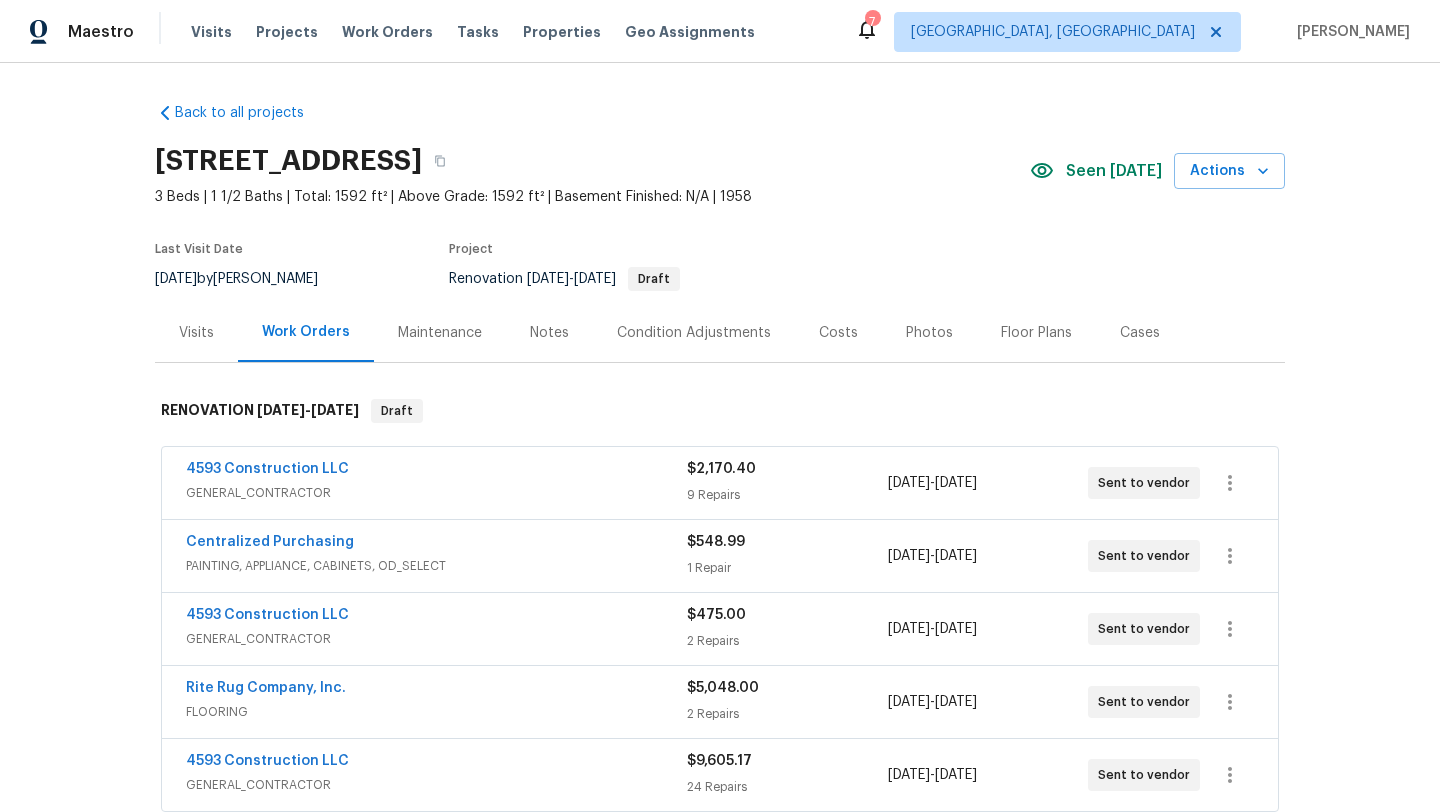 scroll, scrollTop: 0, scrollLeft: 0, axis: both 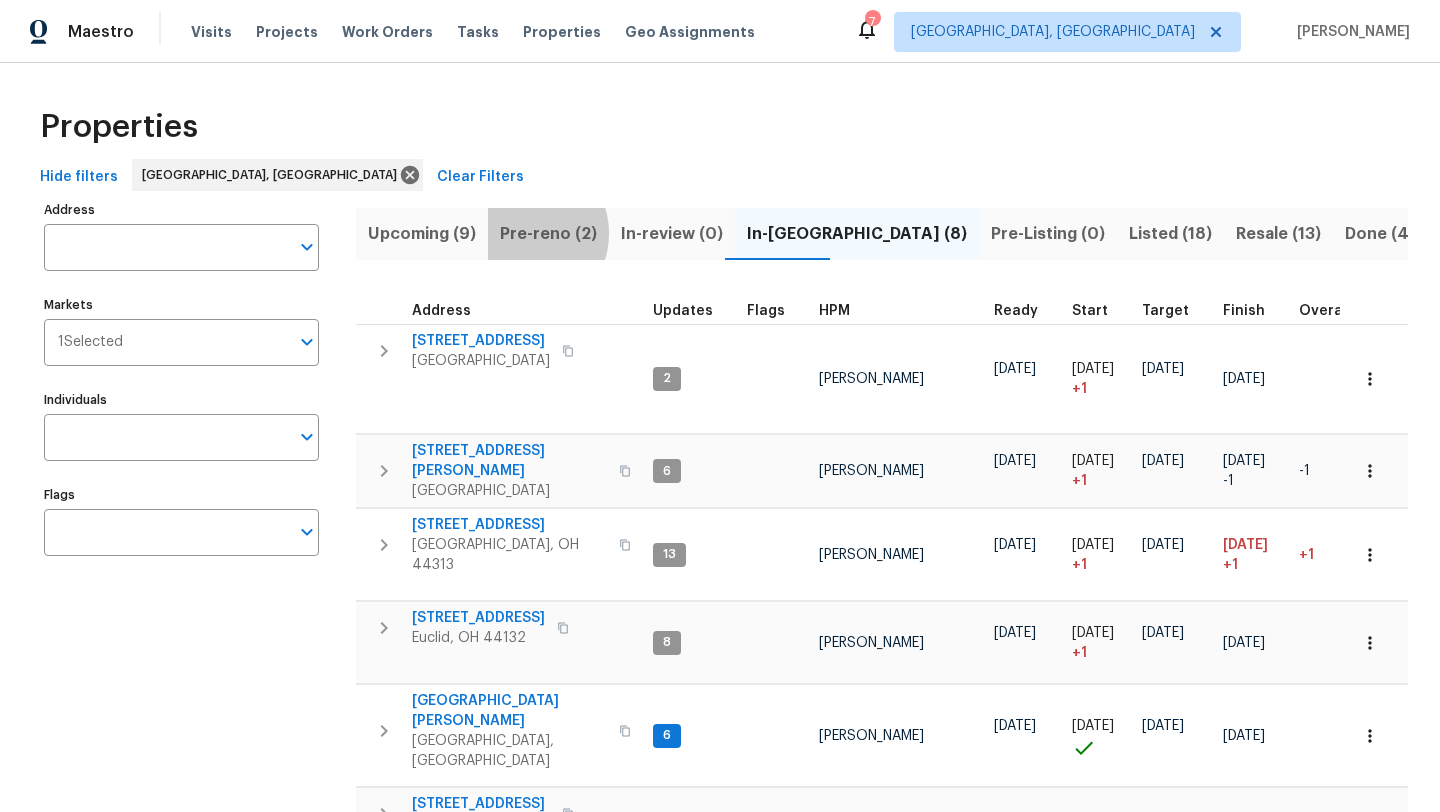 click on "Pre-reno (2)" at bounding box center [548, 234] 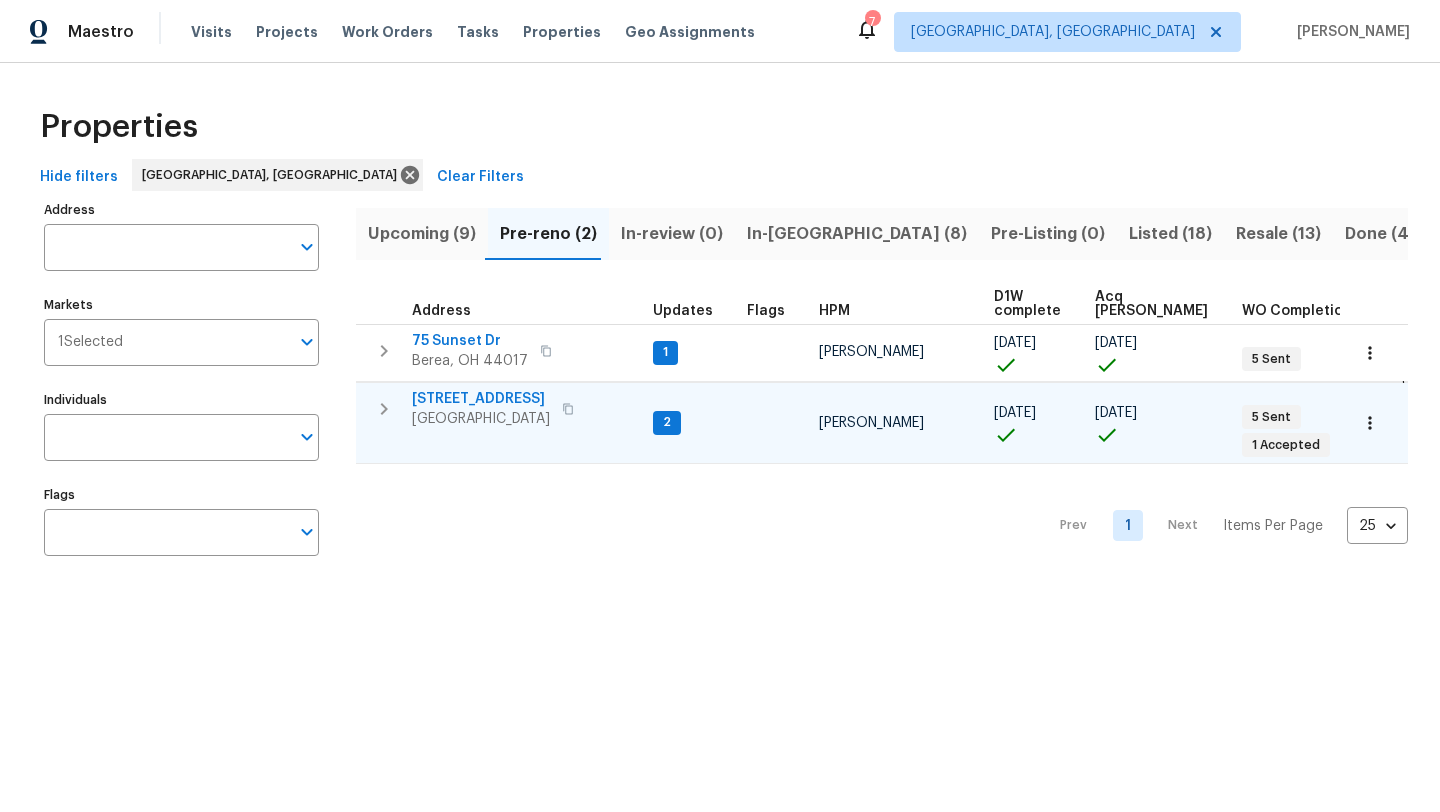 click on "[STREET_ADDRESS]" at bounding box center [481, 399] 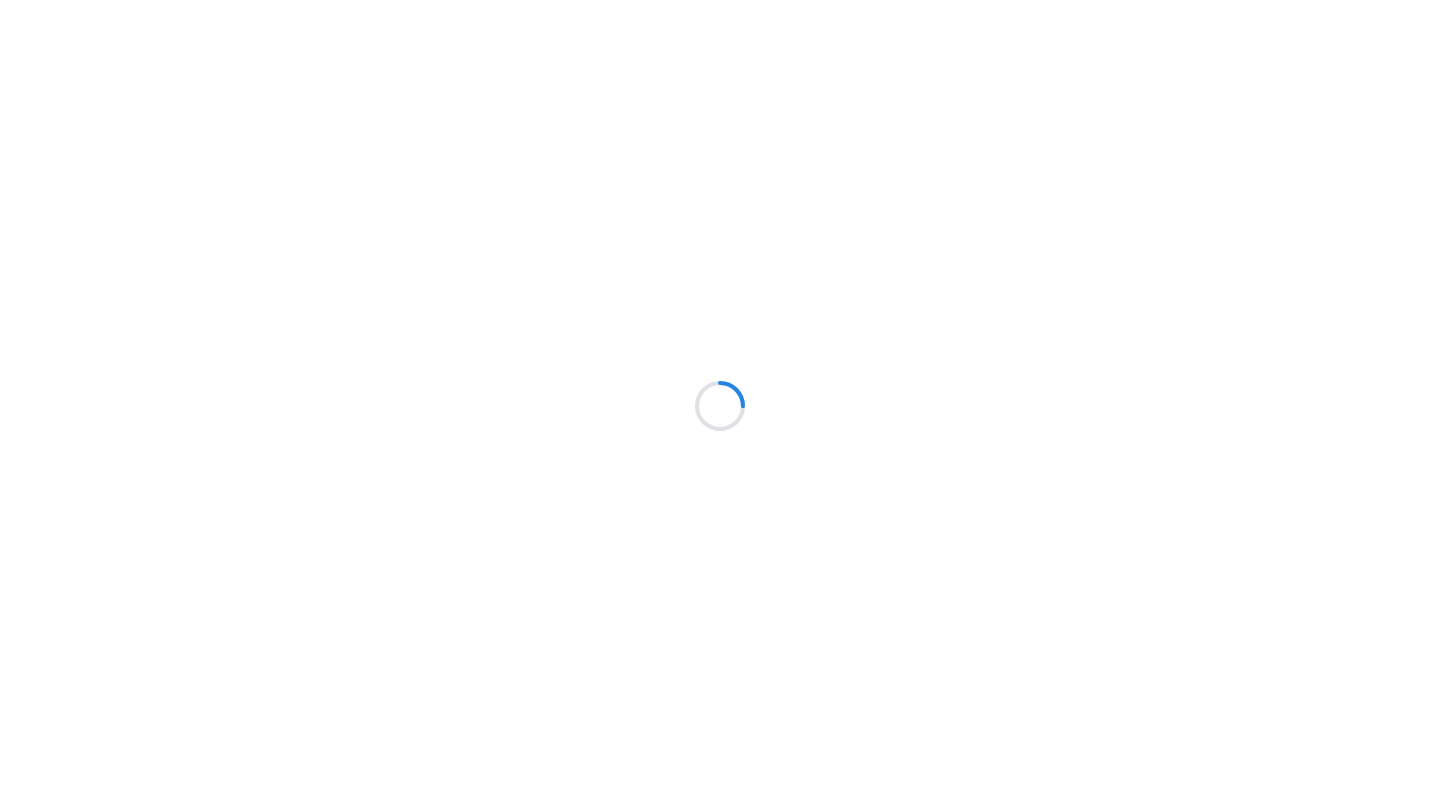 scroll, scrollTop: 0, scrollLeft: 0, axis: both 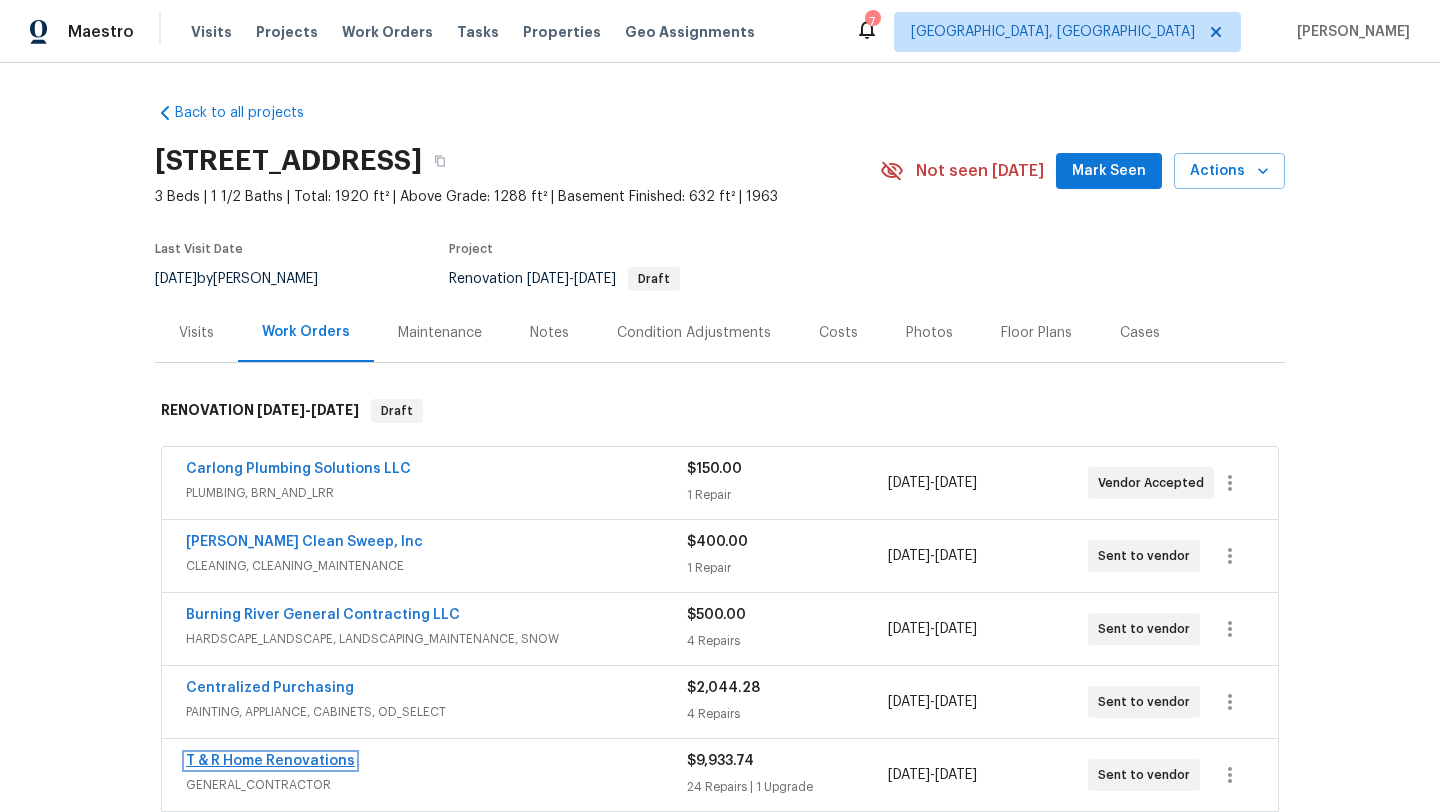 click on "T & R Home Renovations" at bounding box center [270, 761] 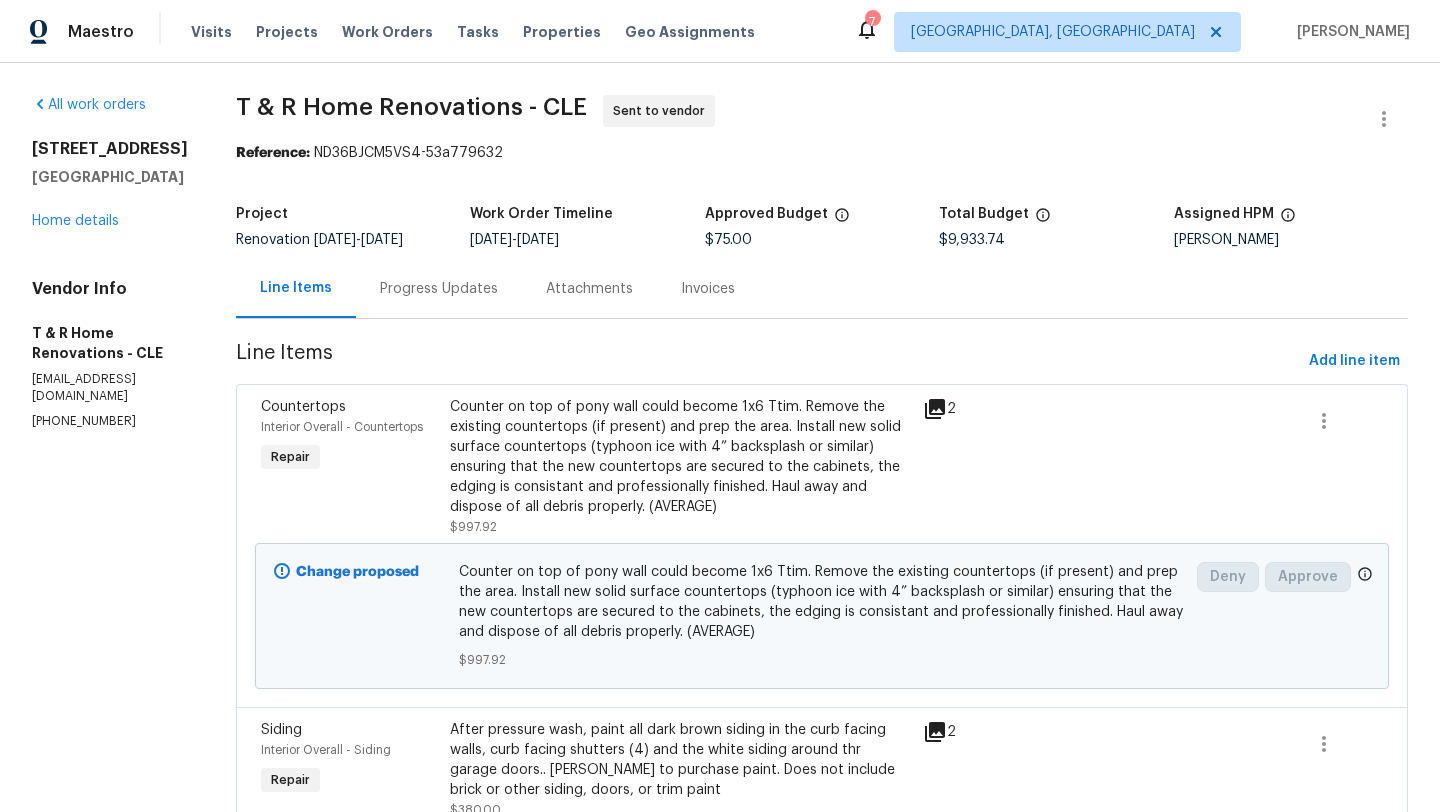 click on "Progress Updates" at bounding box center [439, 289] 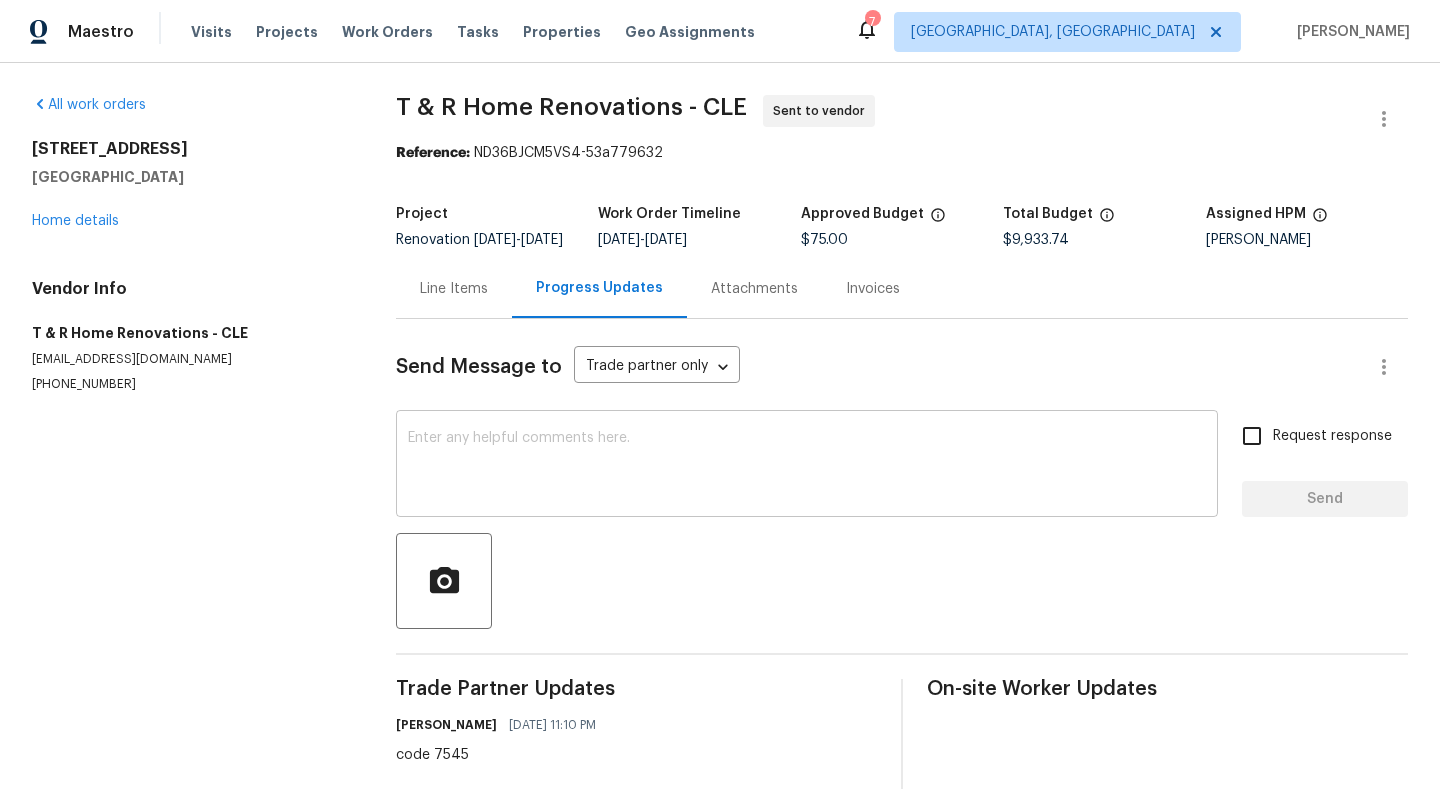 click at bounding box center (807, 466) 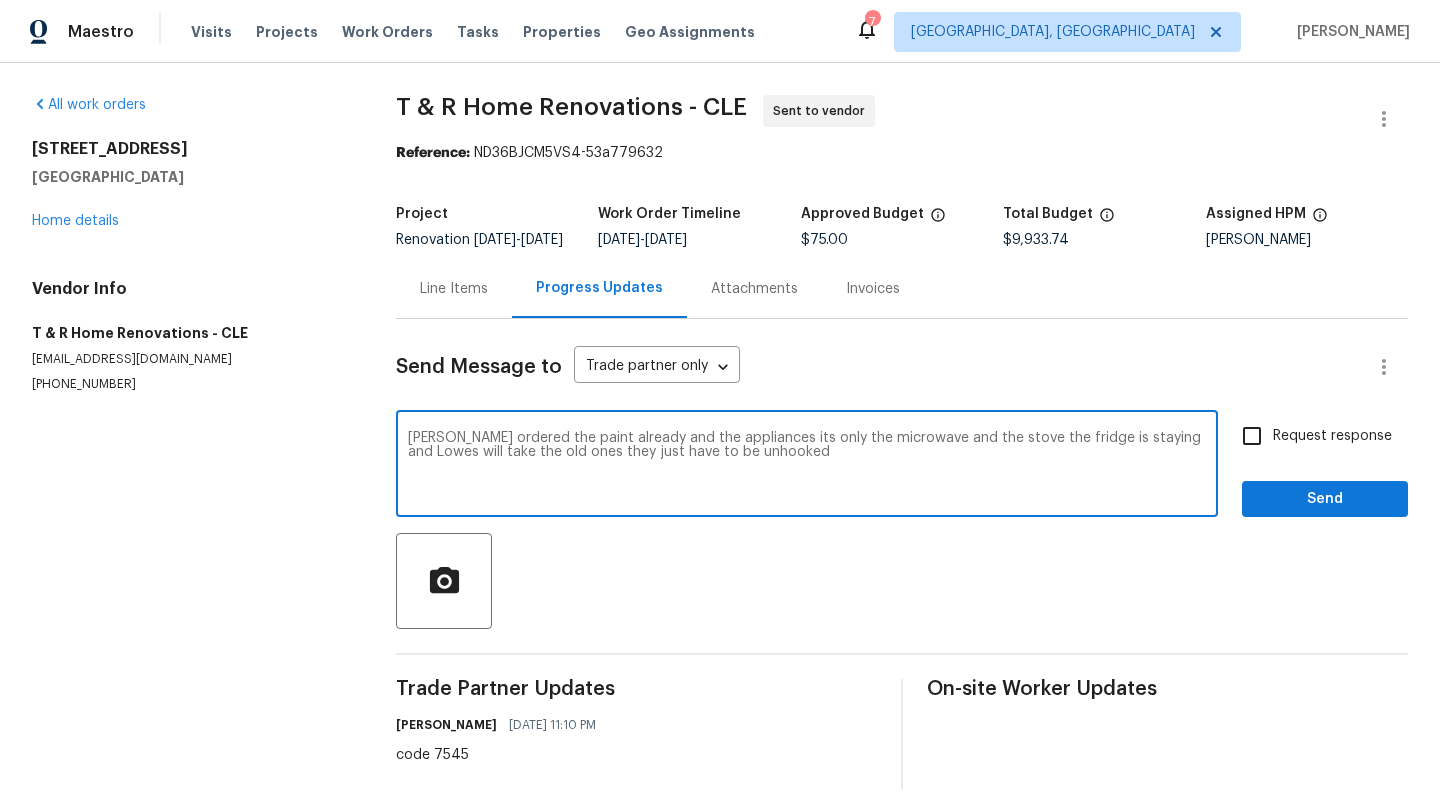 type on "So Kim ordered the paint already and the appliances its only the microwave and the stove the fridge is staying and Lowes will take the old ones they just have to be unhooked" 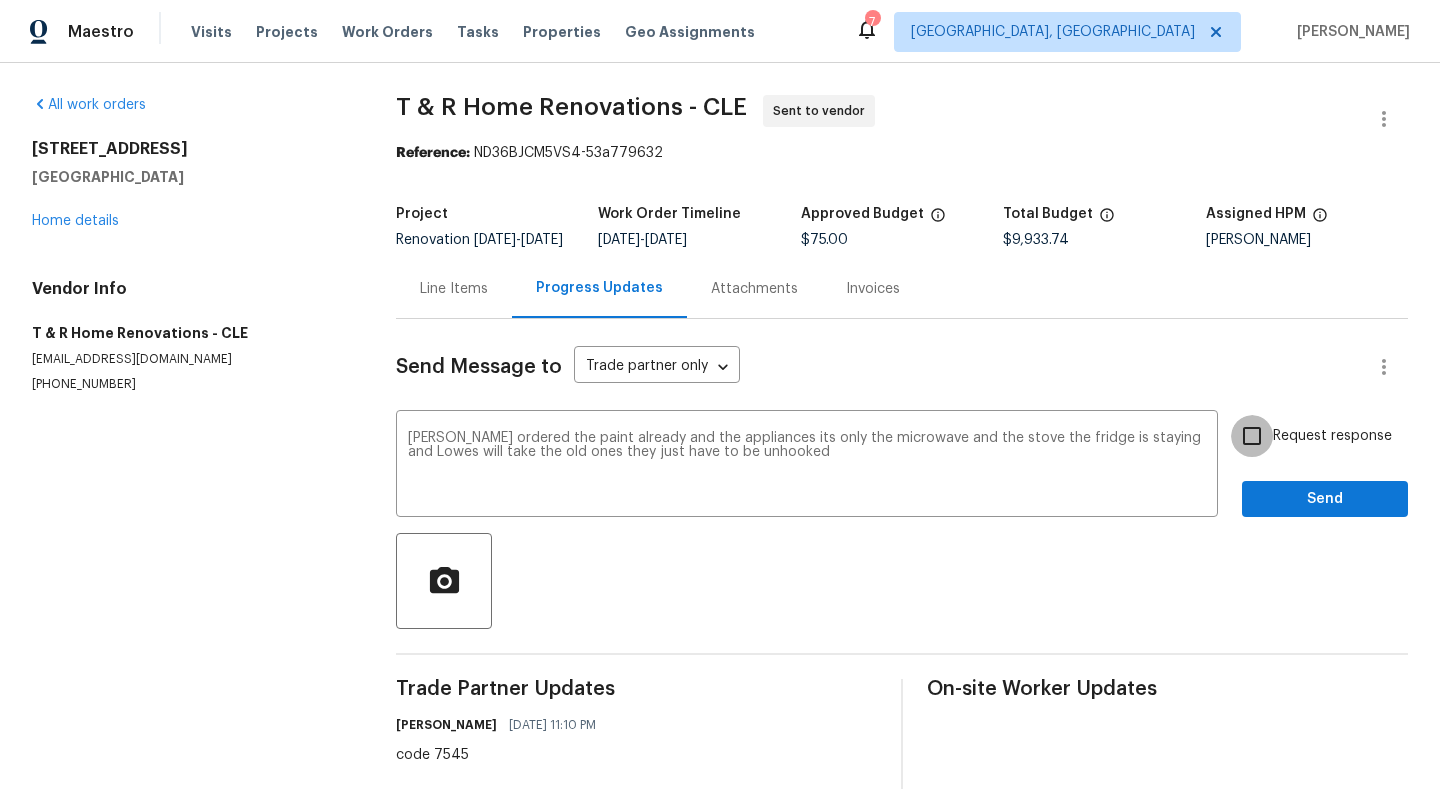 click on "Request response" at bounding box center [1252, 436] 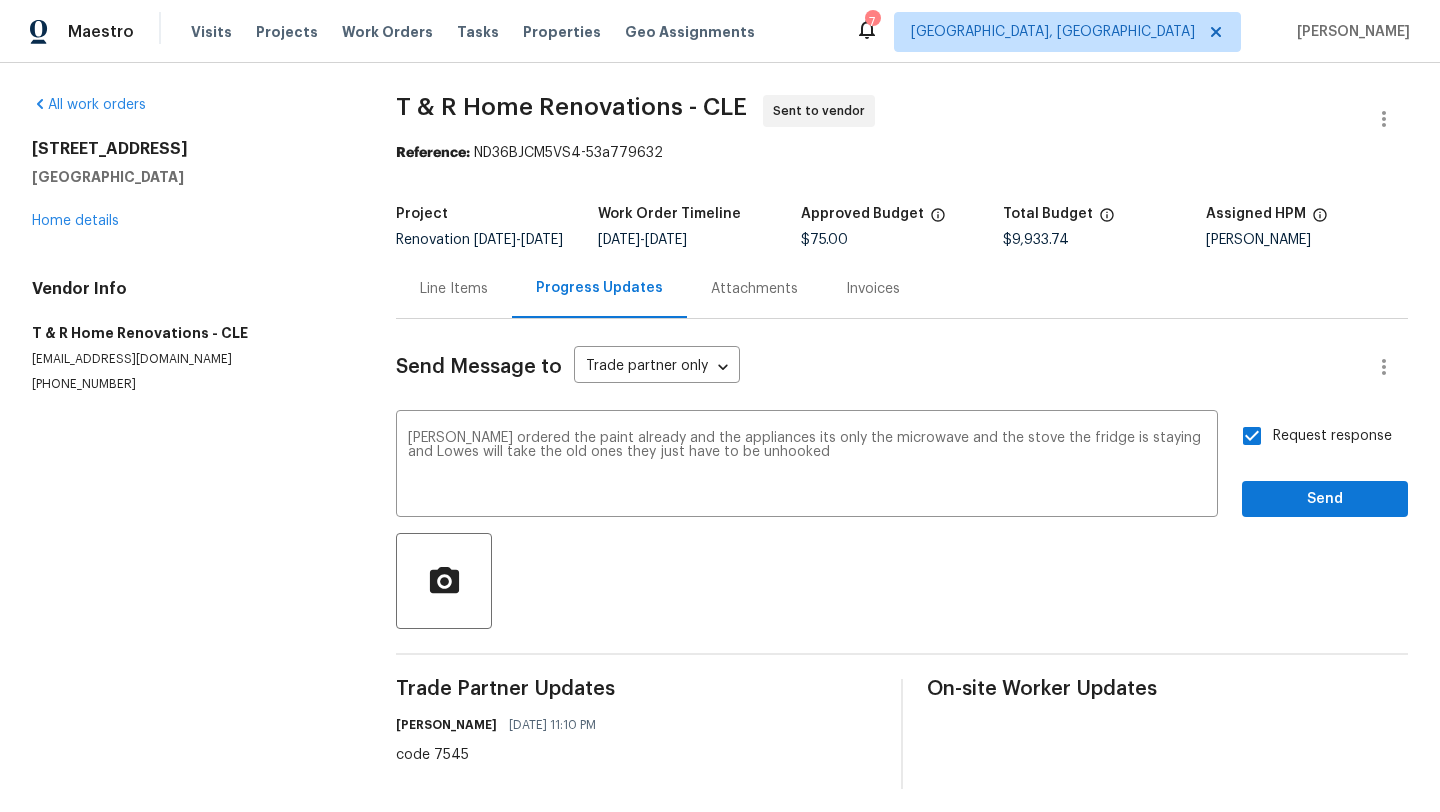 click on "Send Message to Trade partner only Trade partner only ​ So Kim ordered the paint already and the appliances its only the microwave and the stove the fridge is staying and Lowes will take the old ones they just have to be unhooked x ​ Request response Send Trade Partner Updates Rebecca McMillen 07/09/2025 11:10 PM code 7545 On-site Worker Updates" at bounding box center [902, 554] 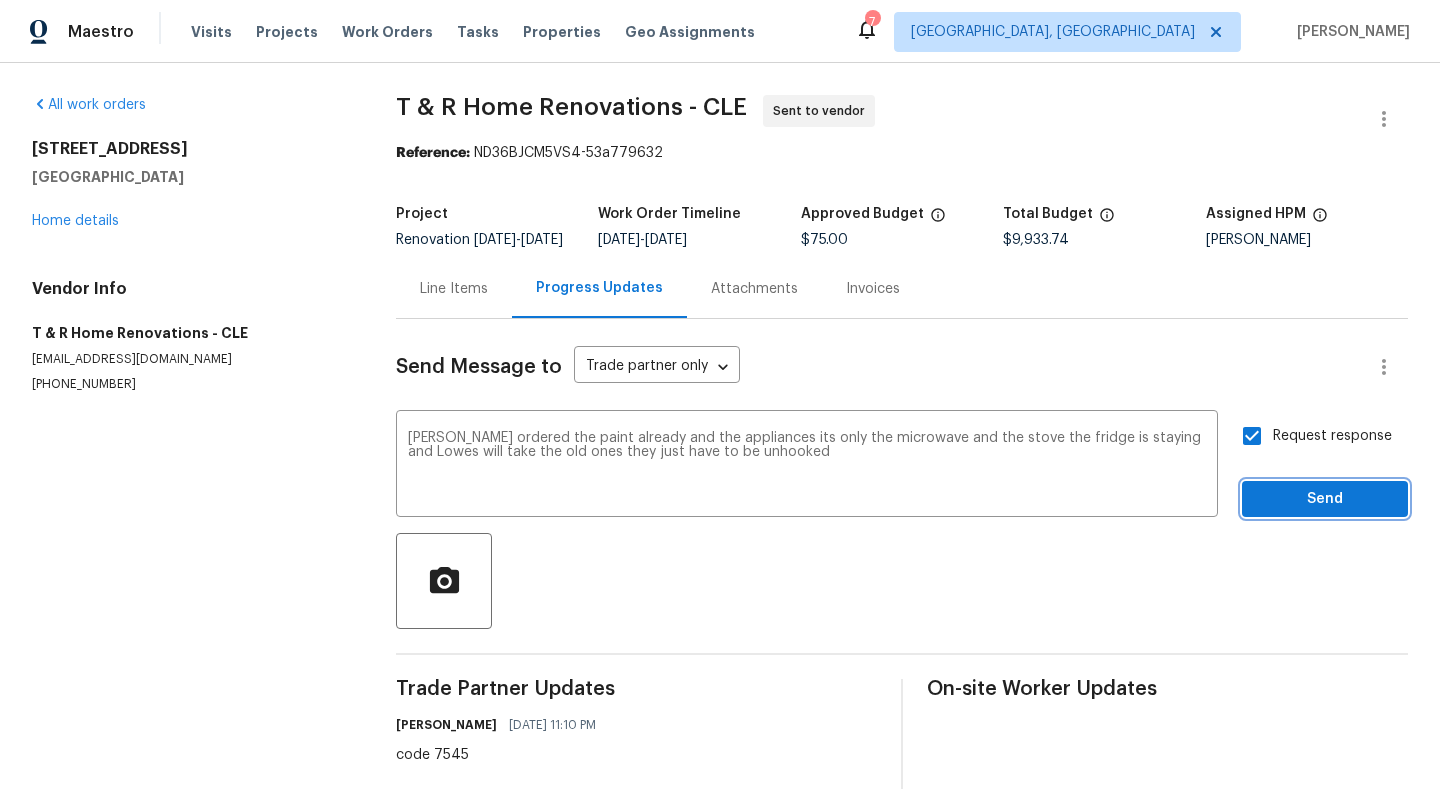 click on "Send" at bounding box center [1325, 499] 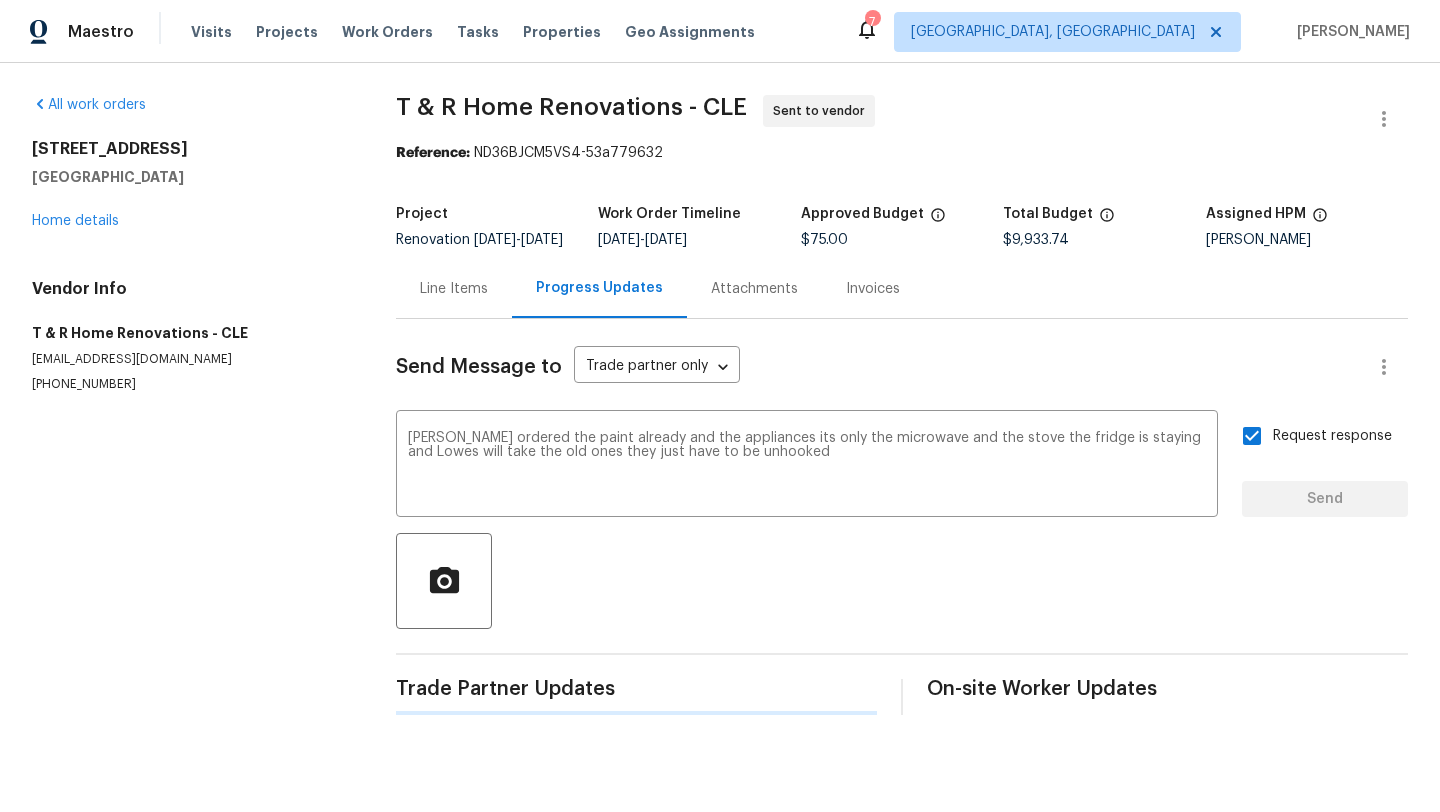 type 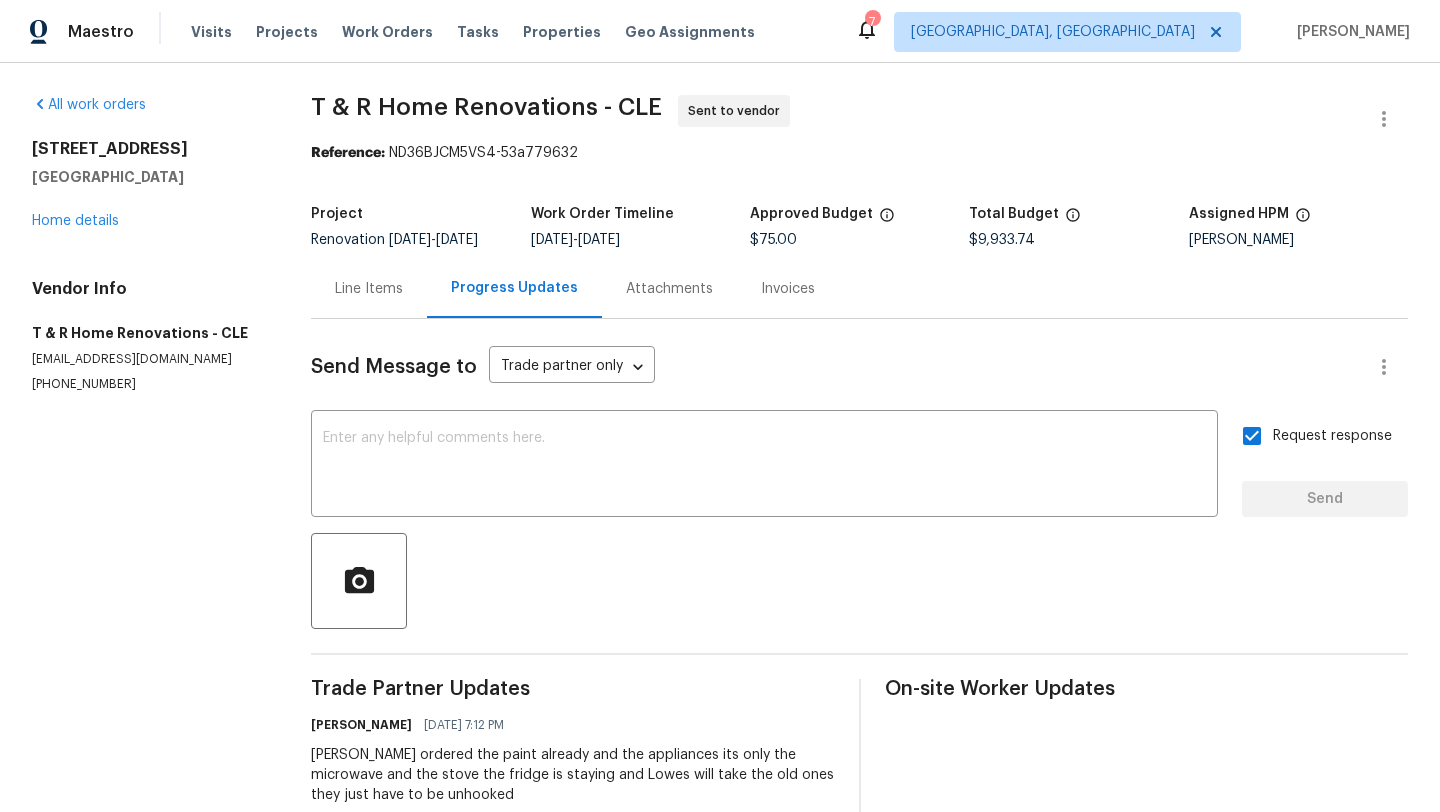 click on "Maestro Visits Projects Work Orders Tasks Properties Geo Assignments 7 Cleveland, OH Rebecca McMillen" at bounding box center [720, 31] 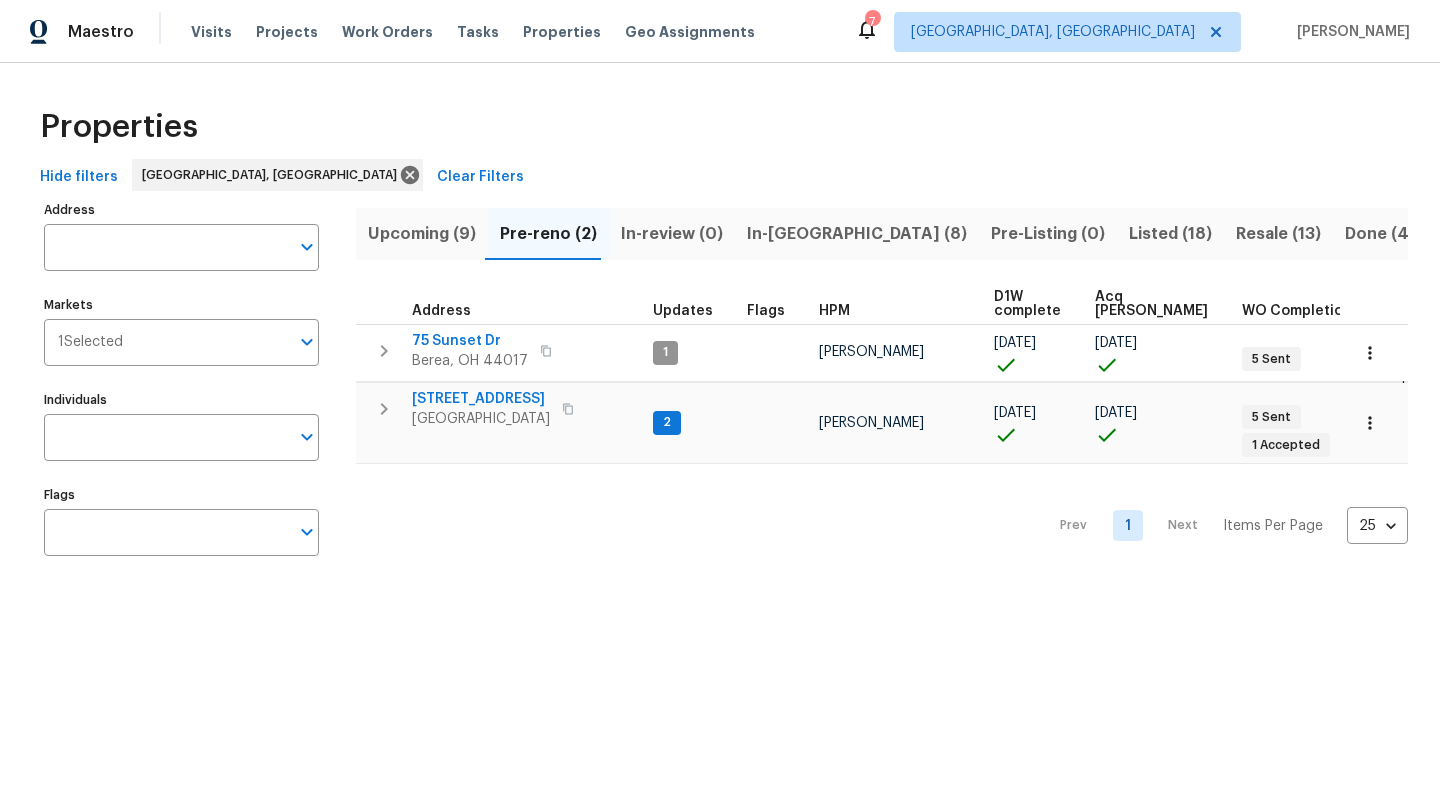 scroll, scrollTop: 0, scrollLeft: 0, axis: both 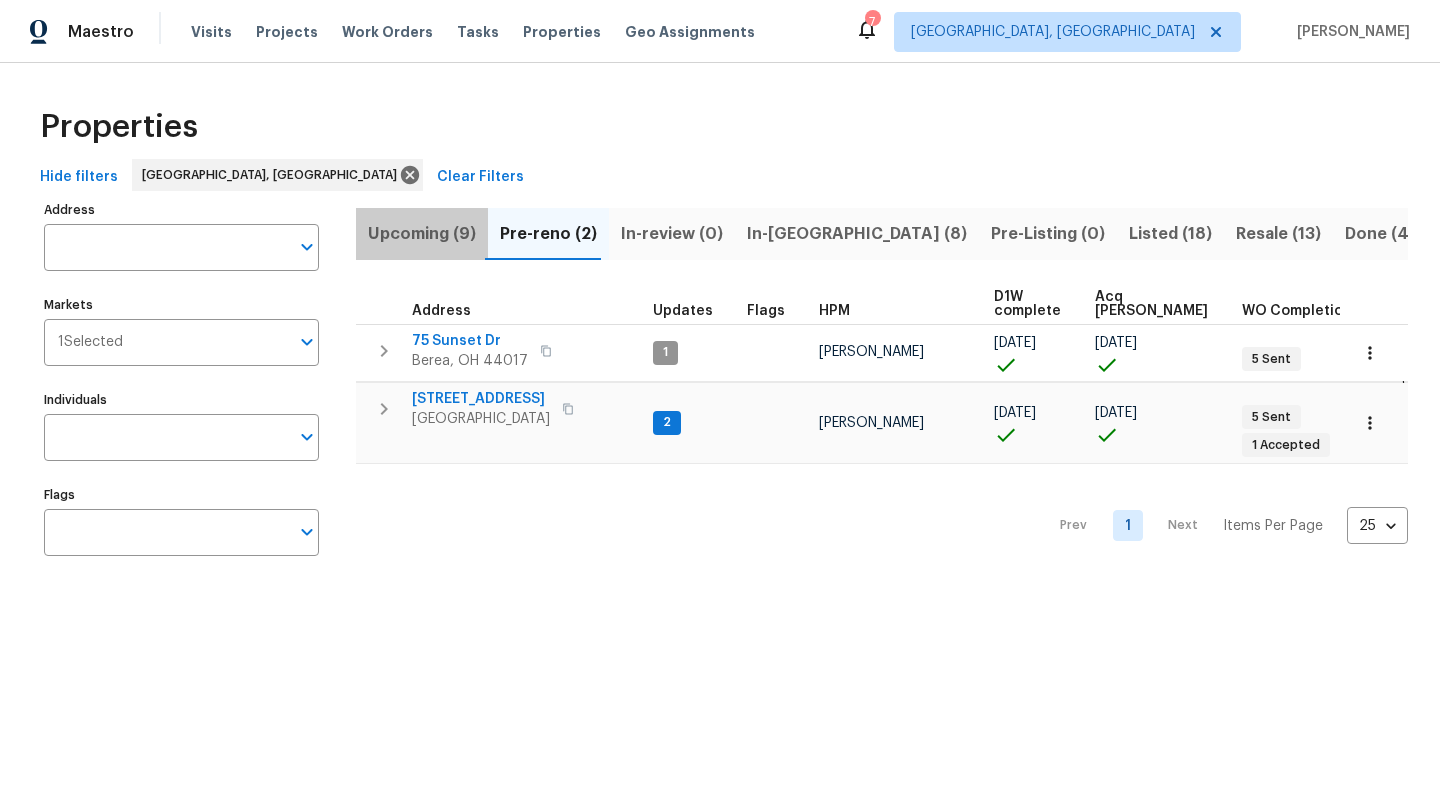 click on "Upcoming (9)" at bounding box center (422, 234) 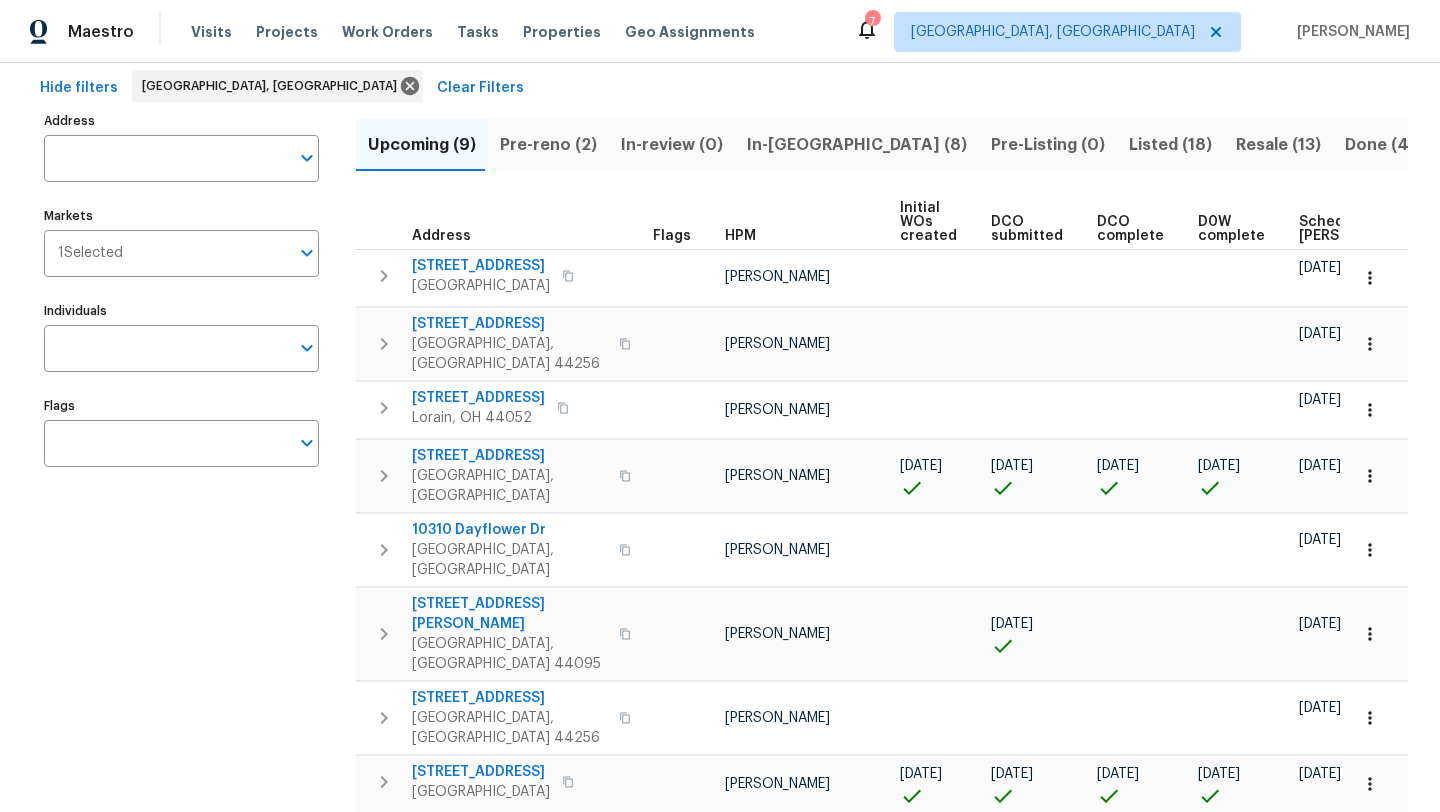 scroll, scrollTop: 128, scrollLeft: 0, axis: vertical 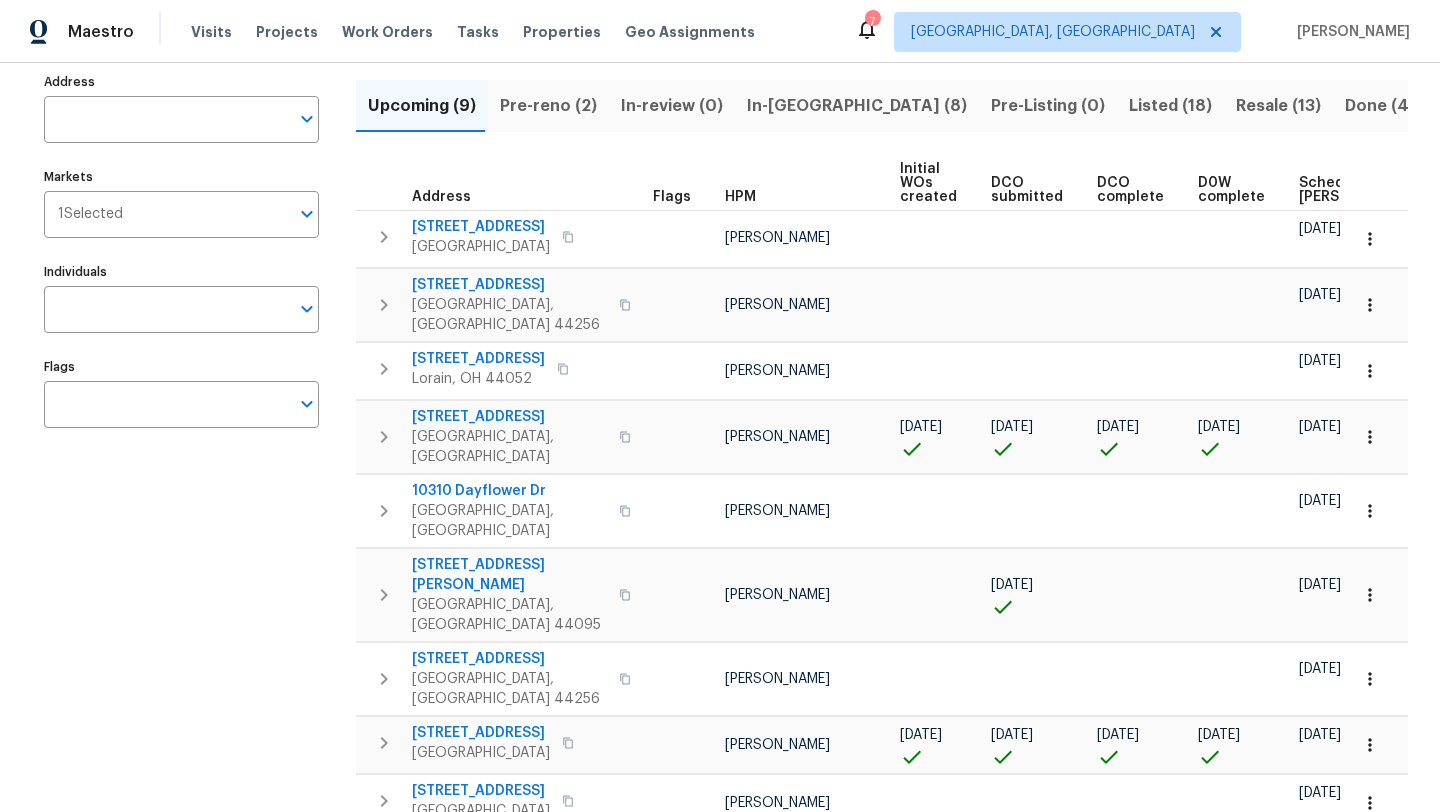 click on "Scheduled [PERSON_NAME]" at bounding box center [1355, 190] 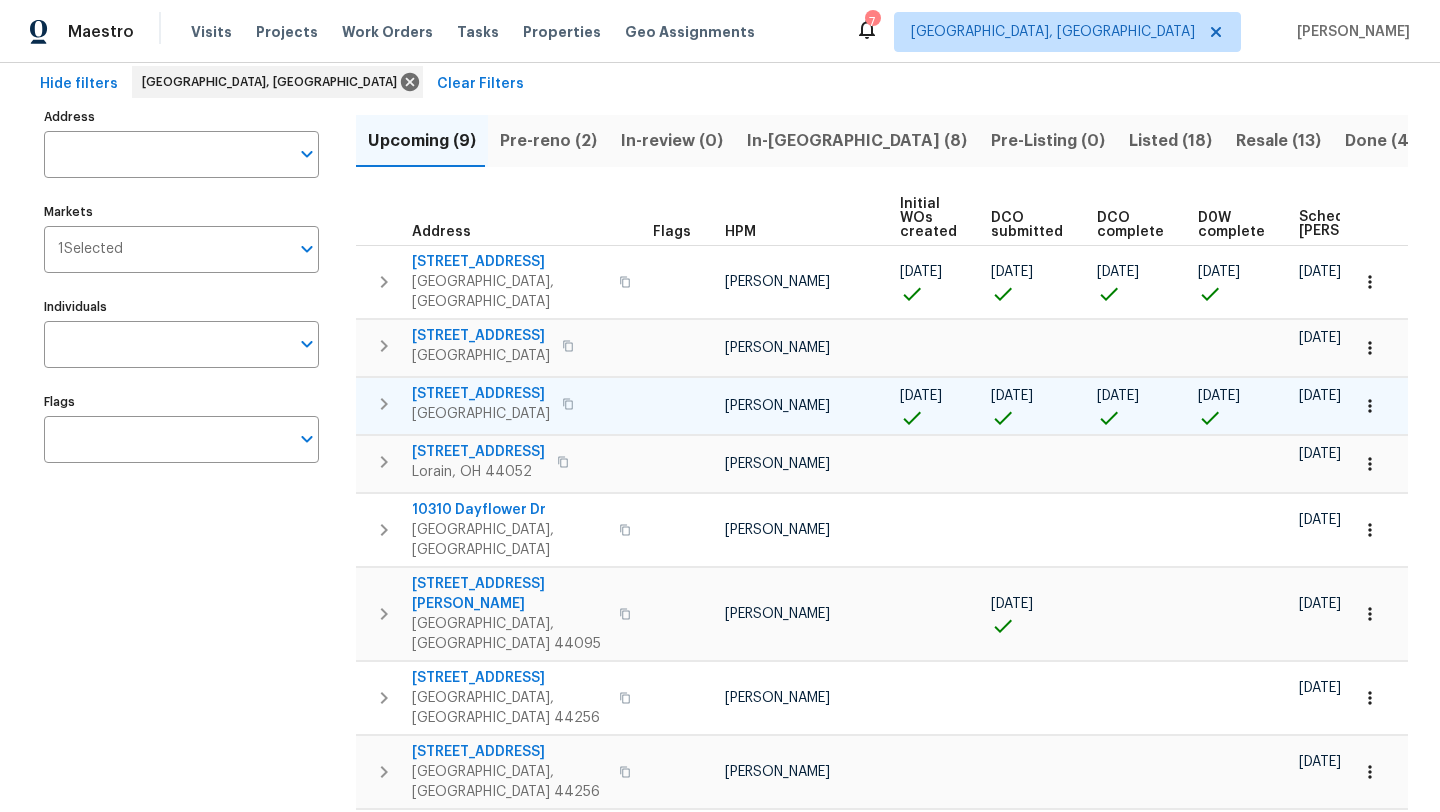 scroll, scrollTop: 122, scrollLeft: 0, axis: vertical 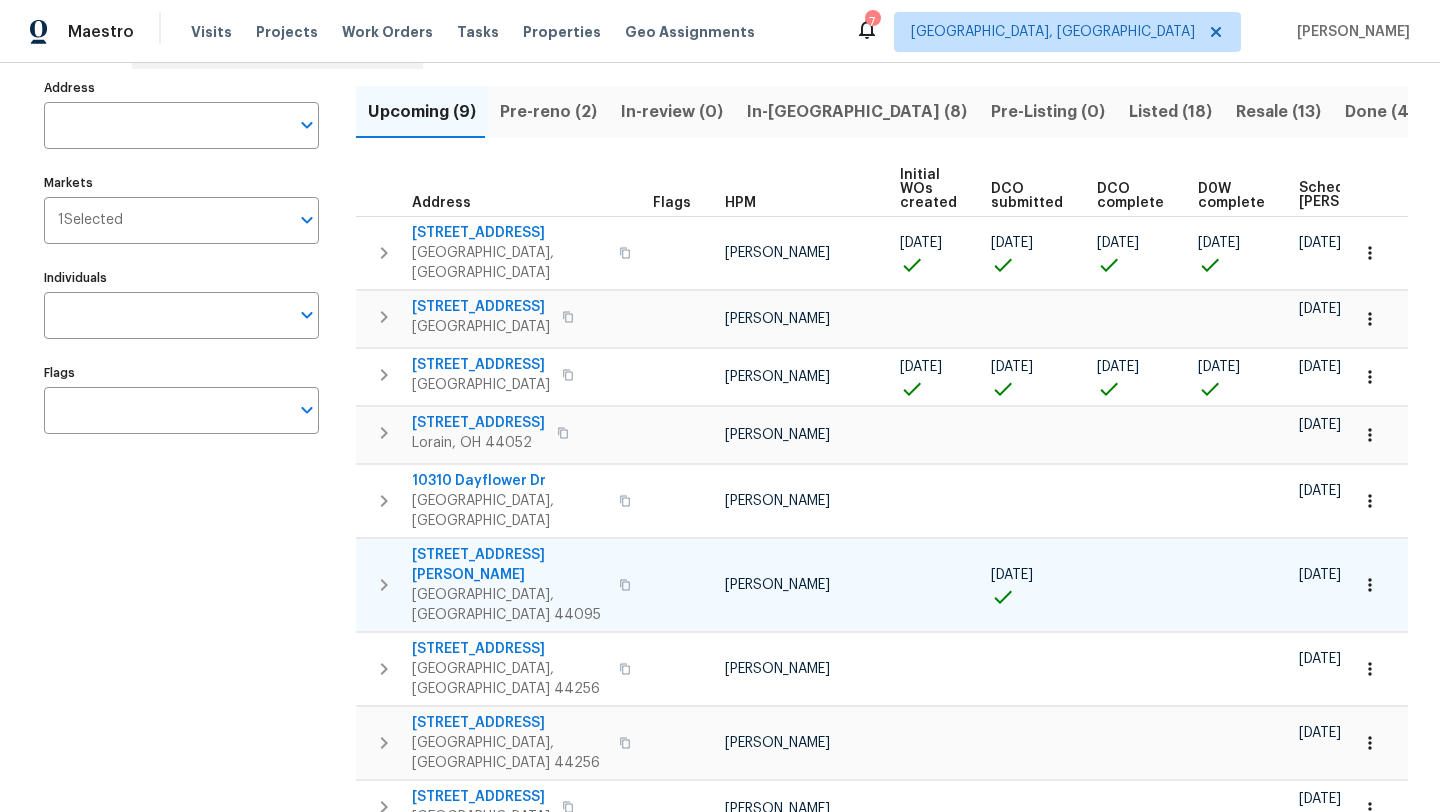 click on "[STREET_ADDRESS][PERSON_NAME]" at bounding box center (509, 565) 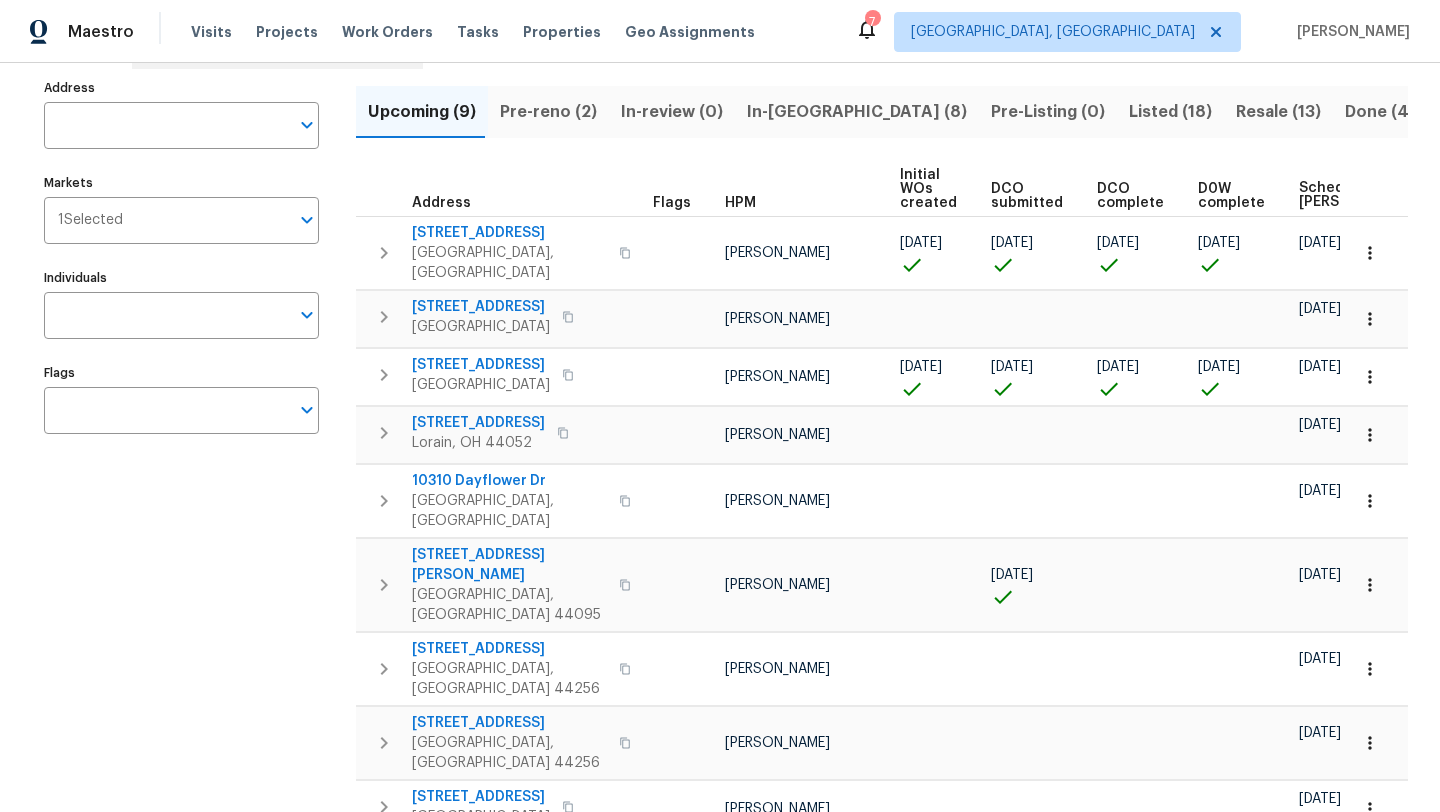 click on "In-[GEOGRAPHIC_DATA] (8)" at bounding box center [857, 112] 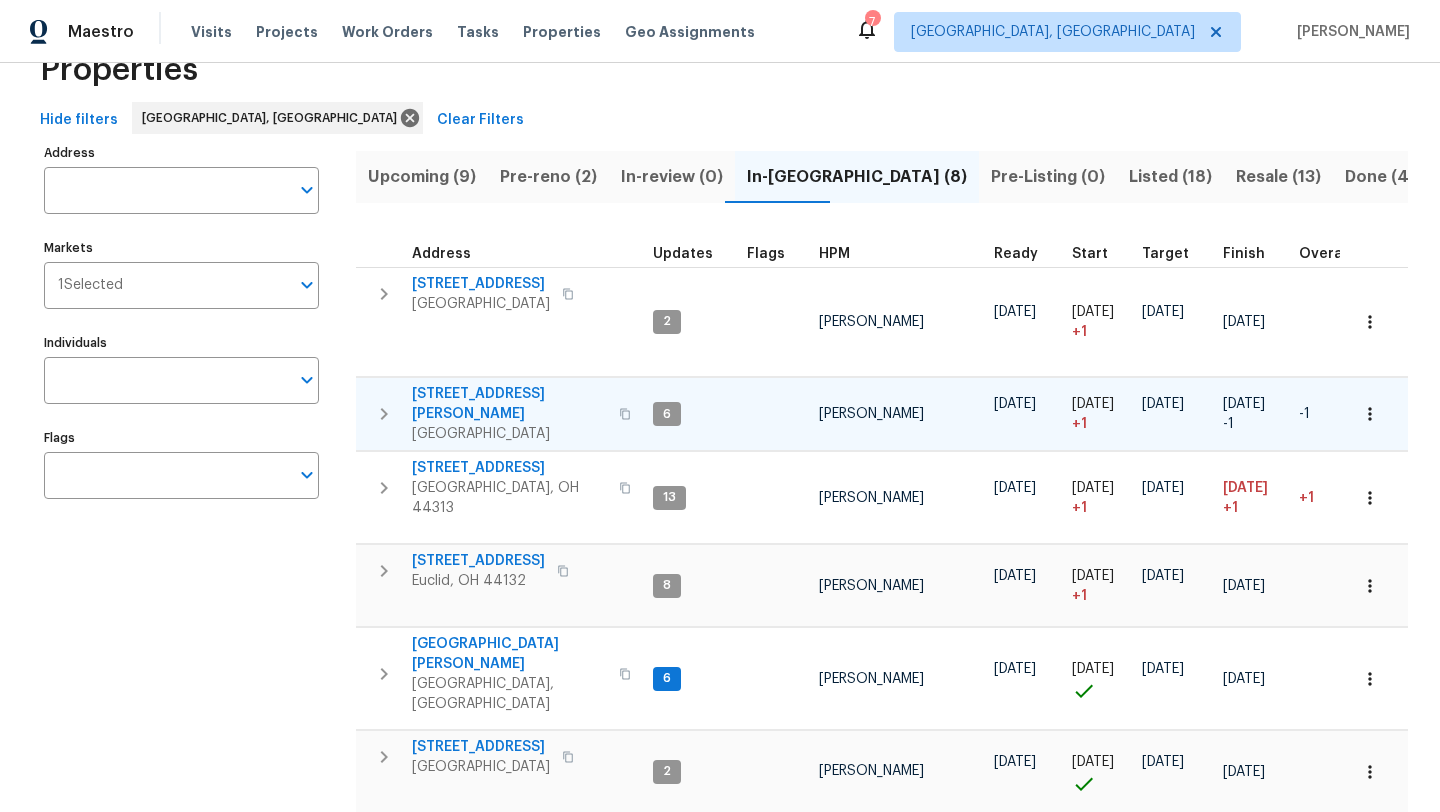 scroll, scrollTop: 66, scrollLeft: 0, axis: vertical 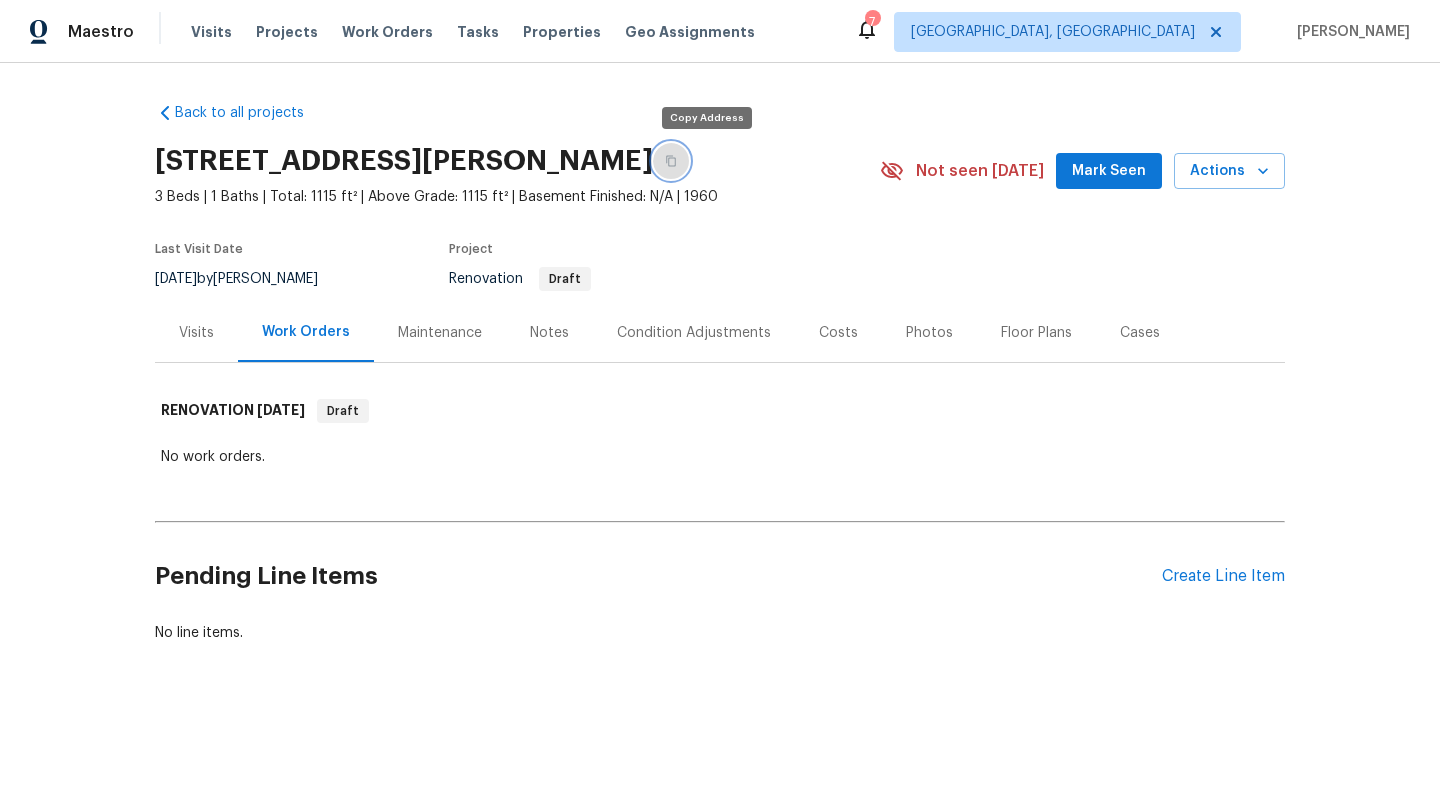 click 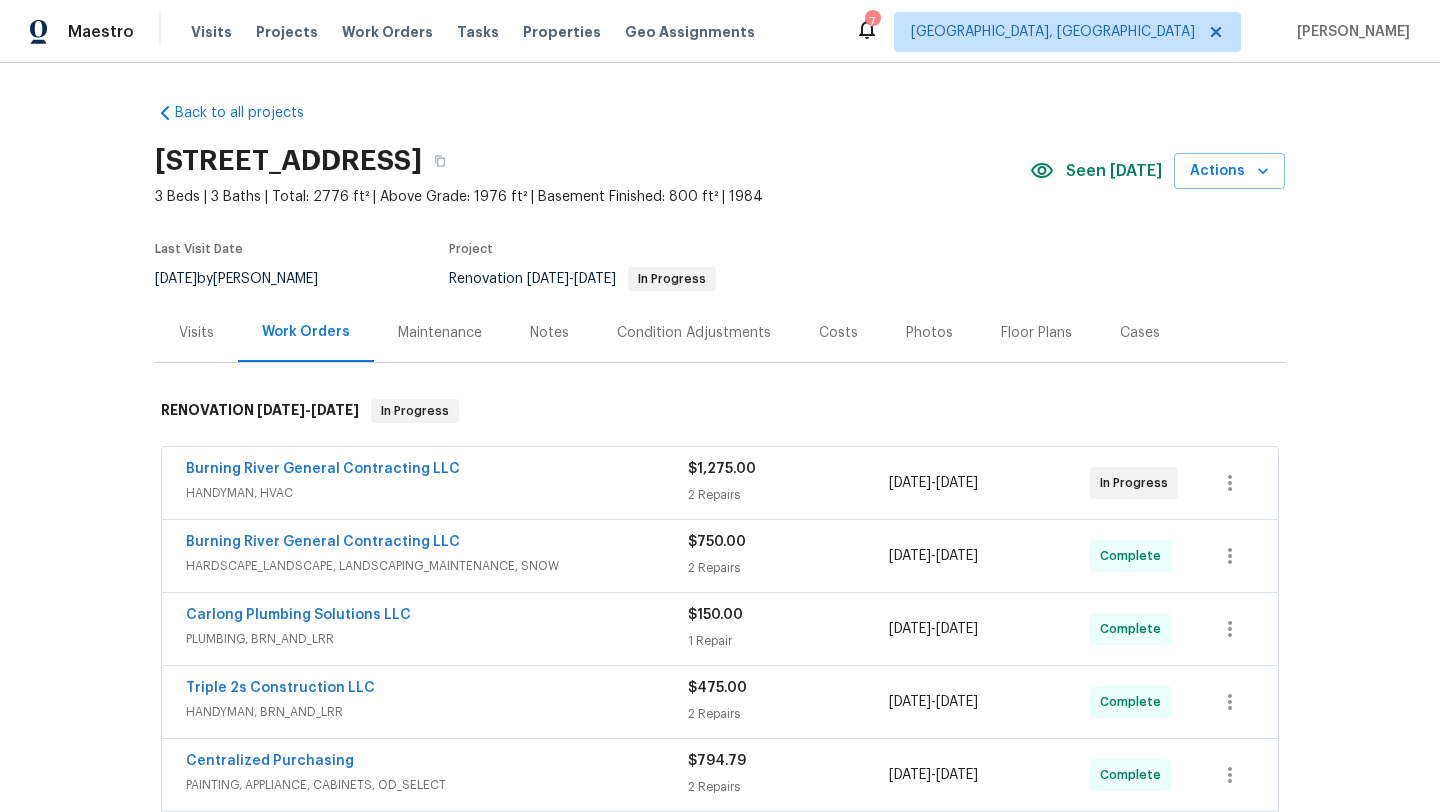 scroll, scrollTop: 0, scrollLeft: 0, axis: both 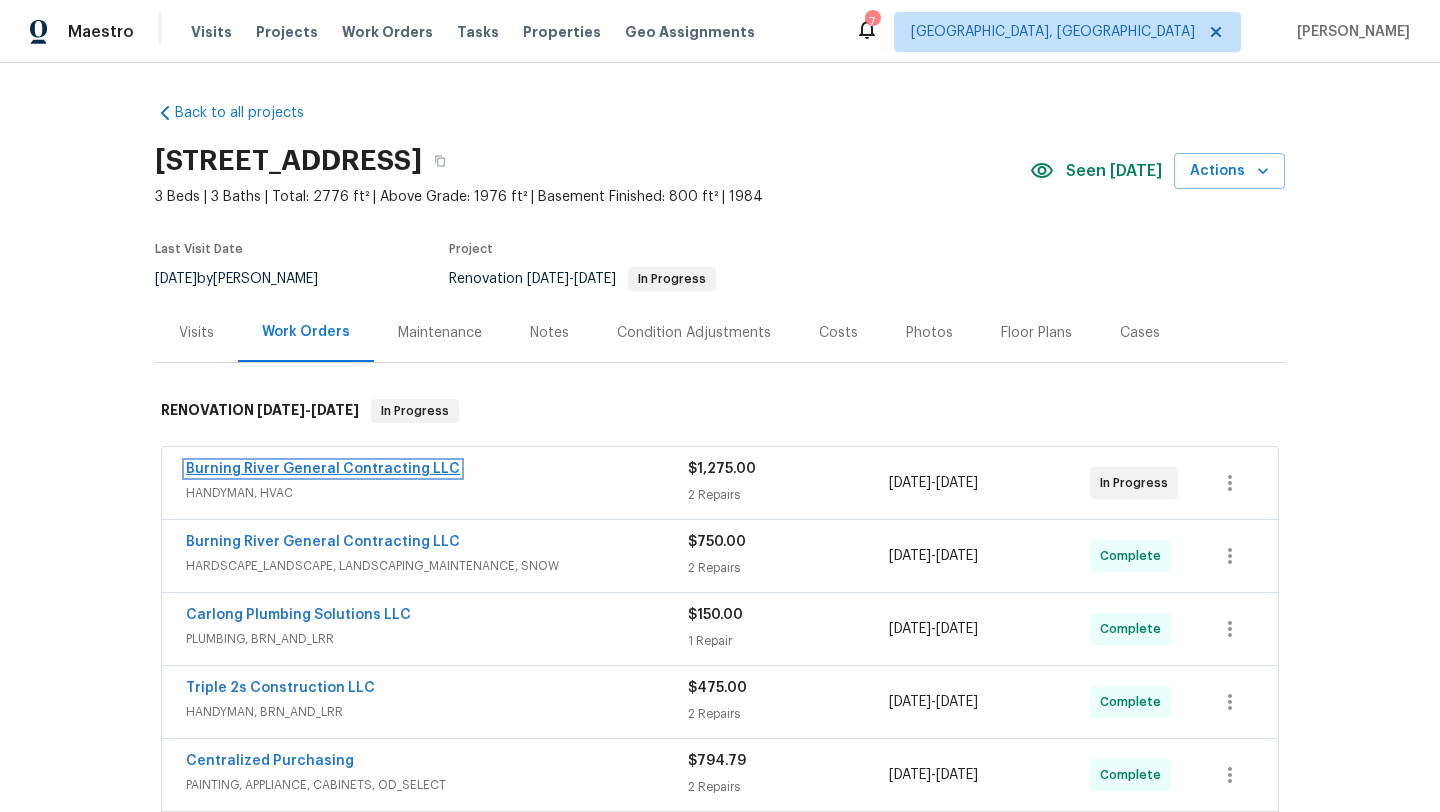 click on "Burning River General Contracting LLC" at bounding box center [323, 469] 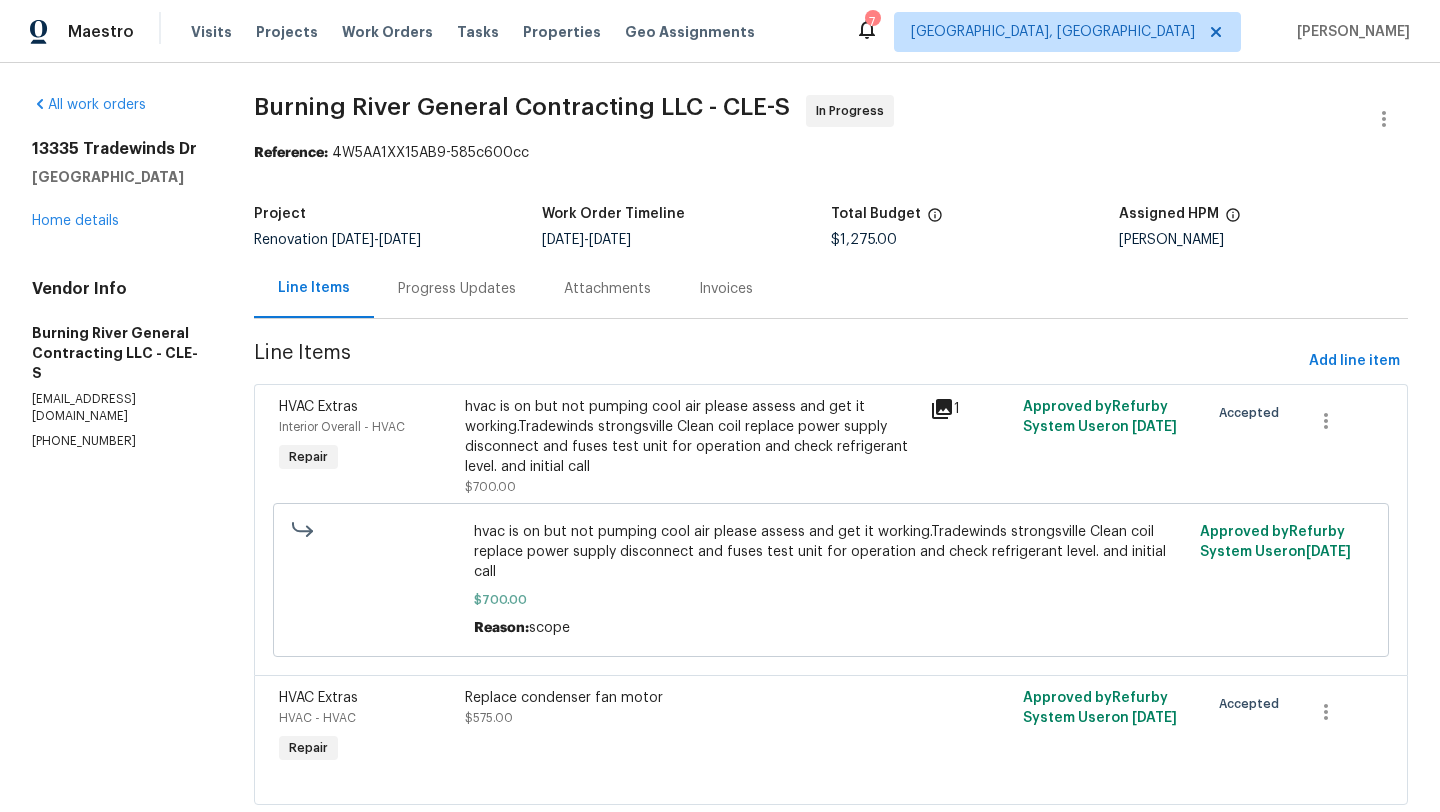 click on "hvac is on but not pumping cool air please assess and get it working.Tradewinds strongsville Clean coil replace power supply disconnect and fuses test unit for operation and check refrigerant level. and  initial call" at bounding box center [691, 437] 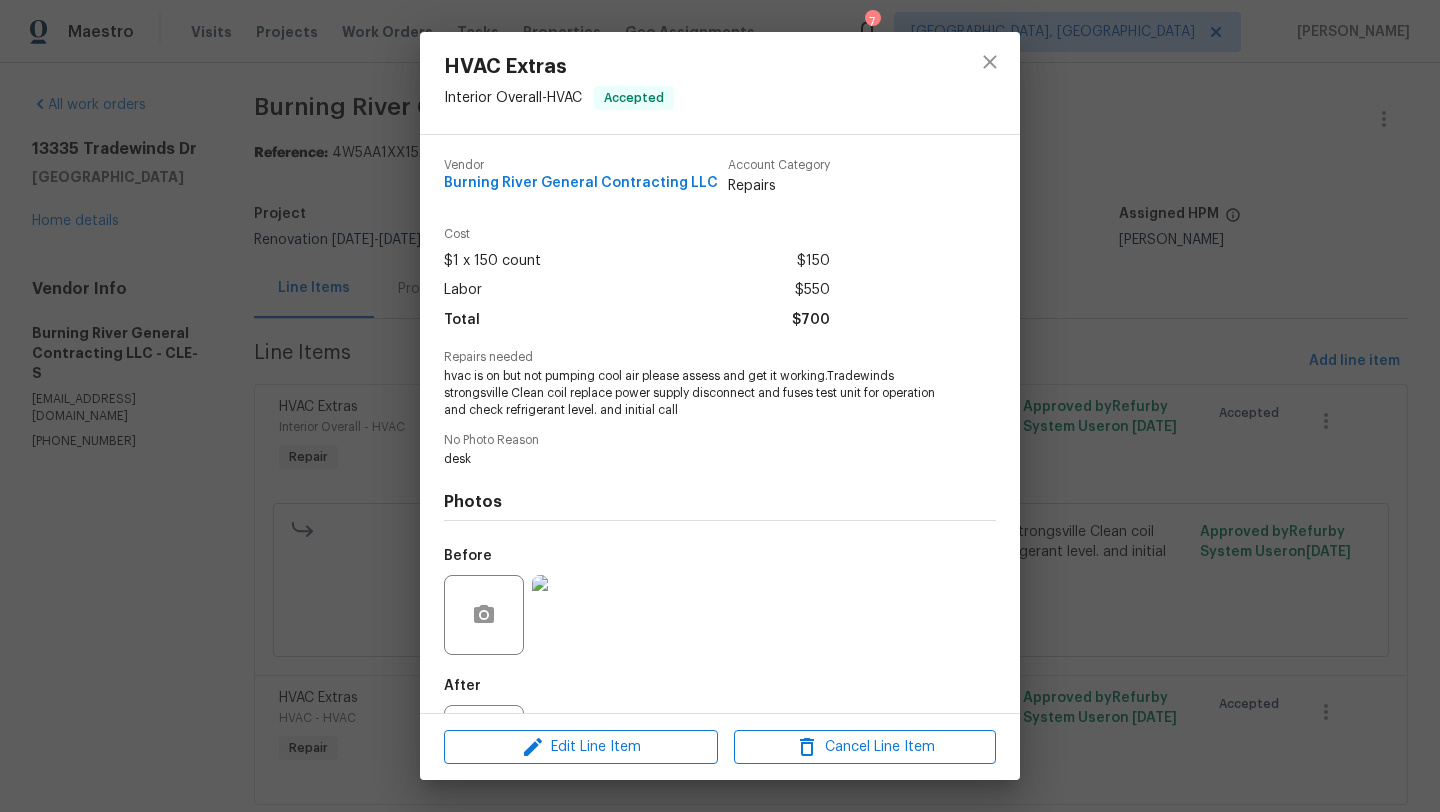 scroll, scrollTop: 92, scrollLeft: 0, axis: vertical 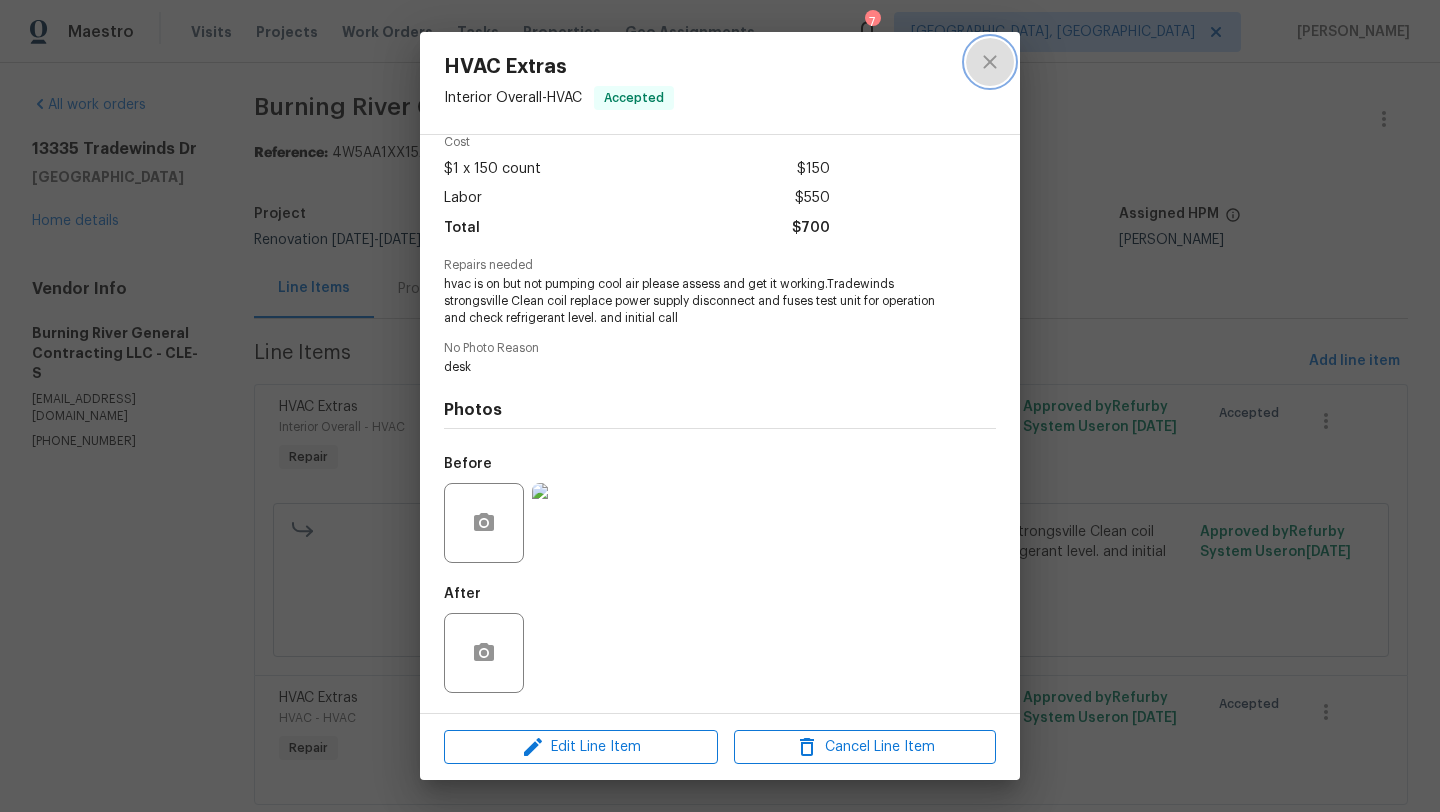 click 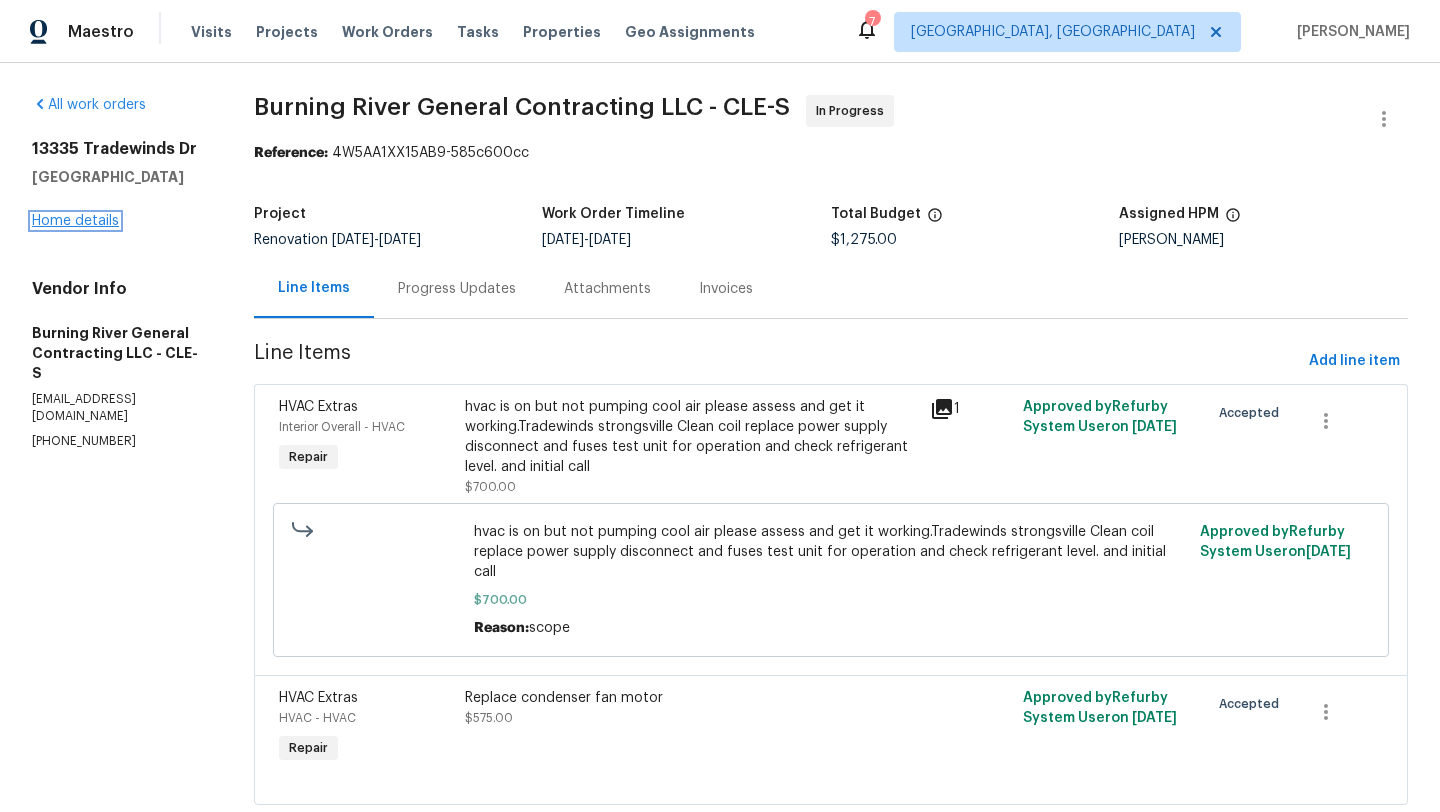 click on "Home details" at bounding box center [75, 221] 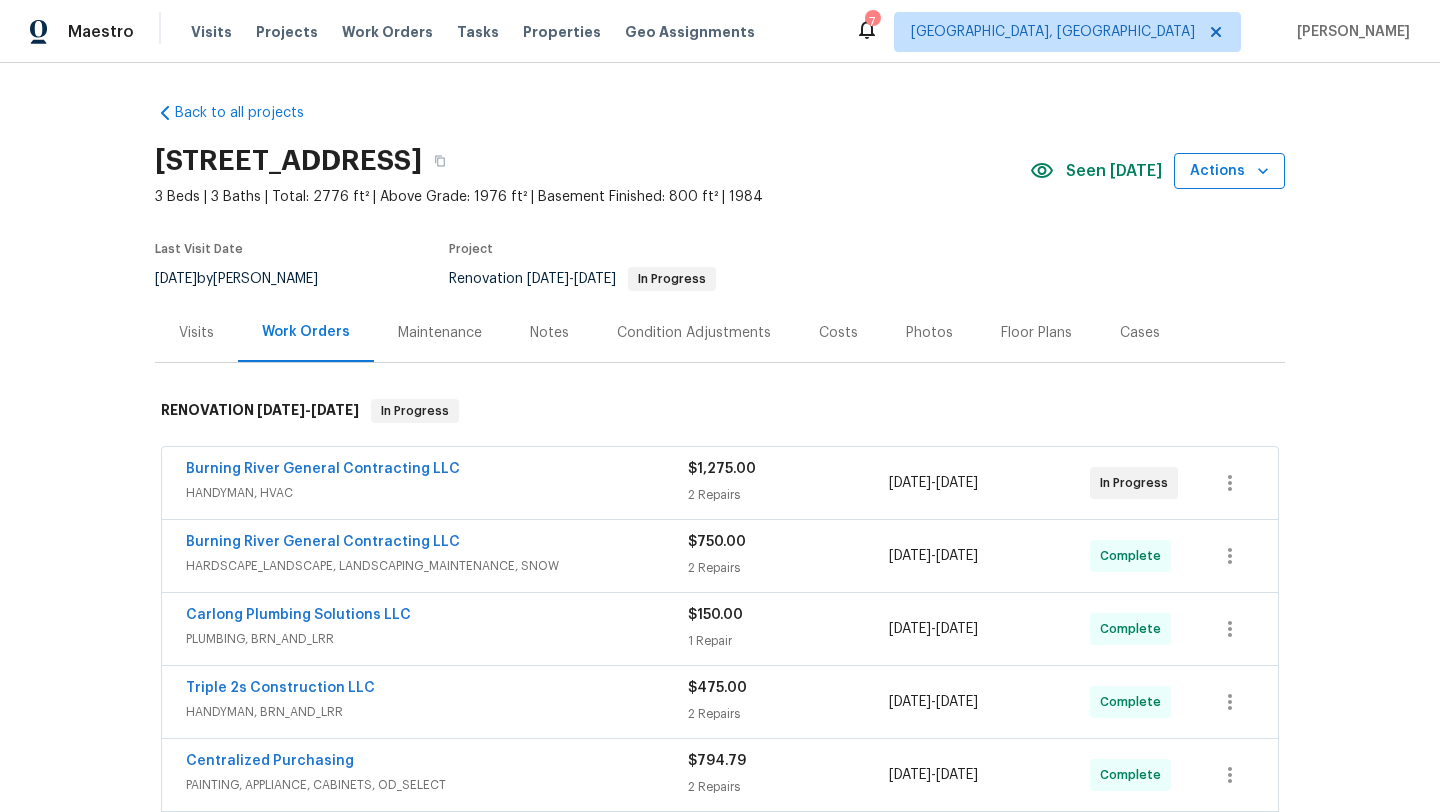 click on "Actions" at bounding box center [1229, 171] 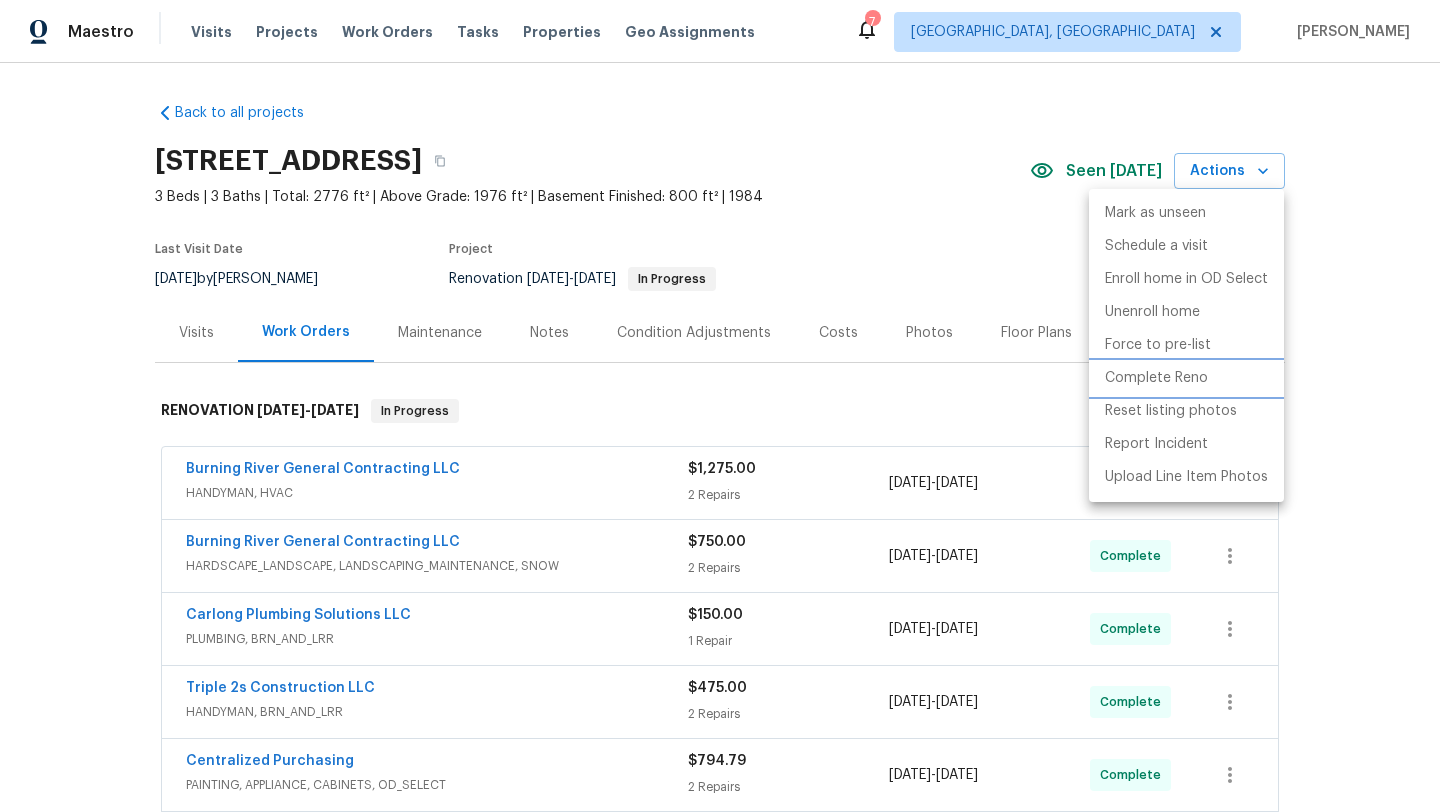 click on "Complete Reno" at bounding box center [1156, 378] 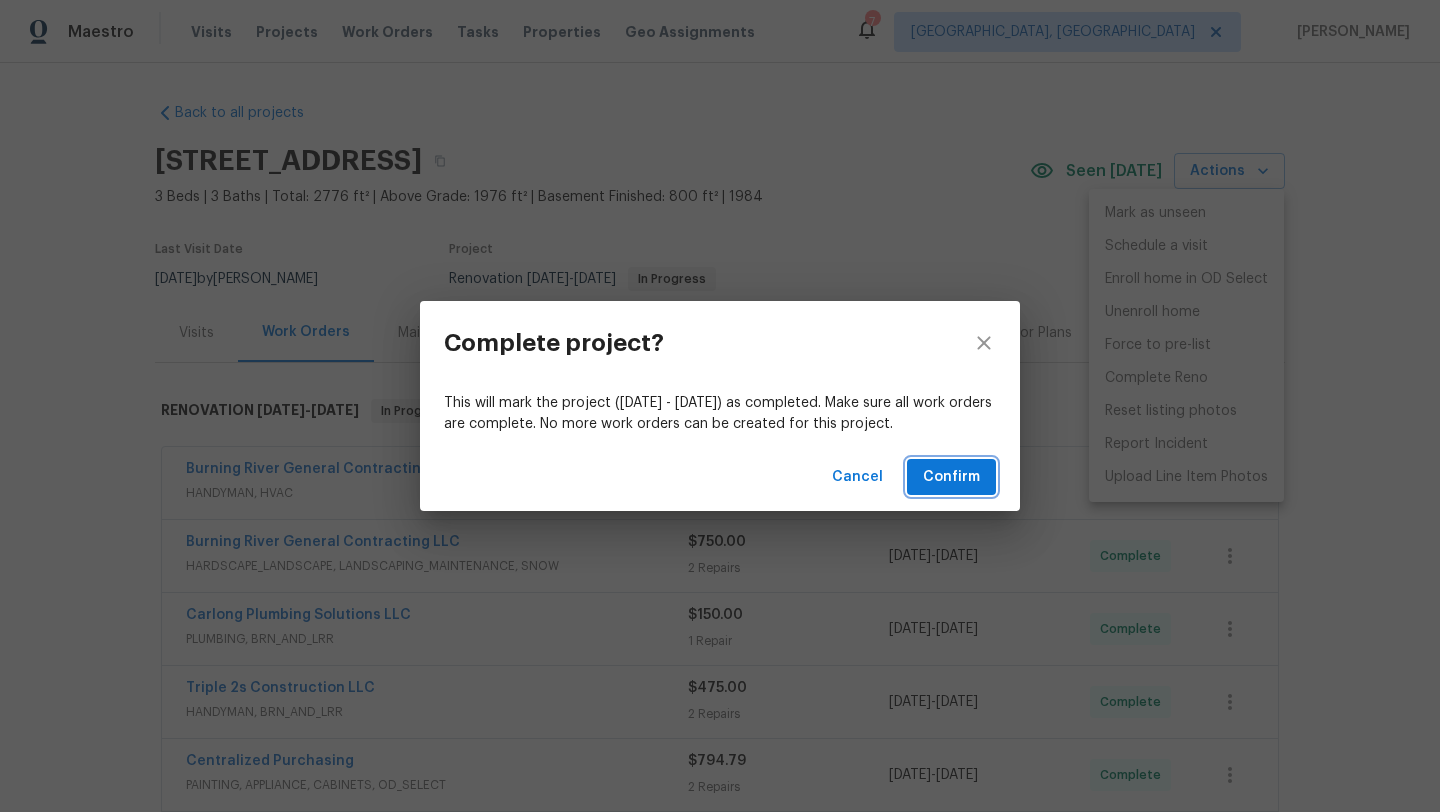 click on "Confirm" at bounding box center [951, 477] 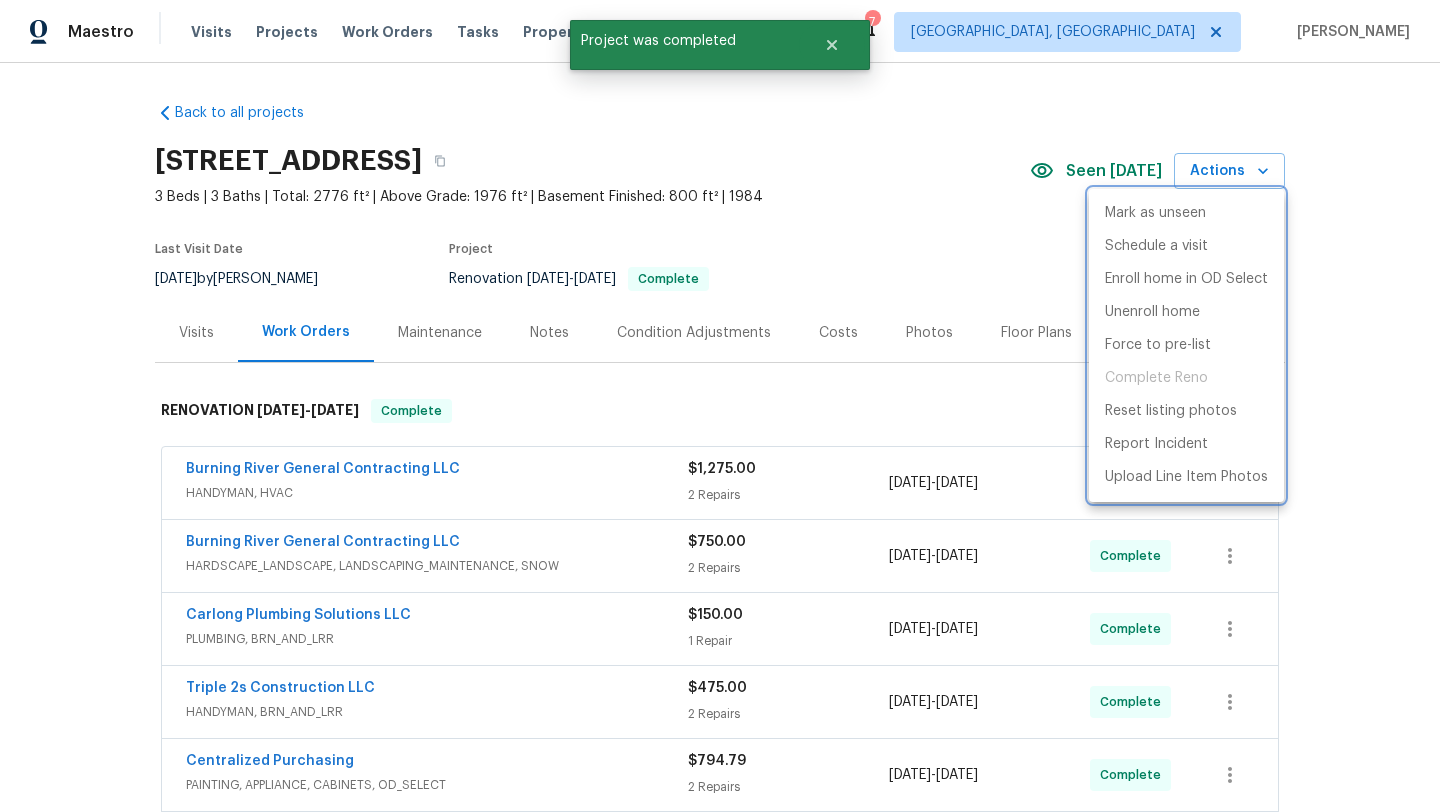 click at bounding box center [720, 406] 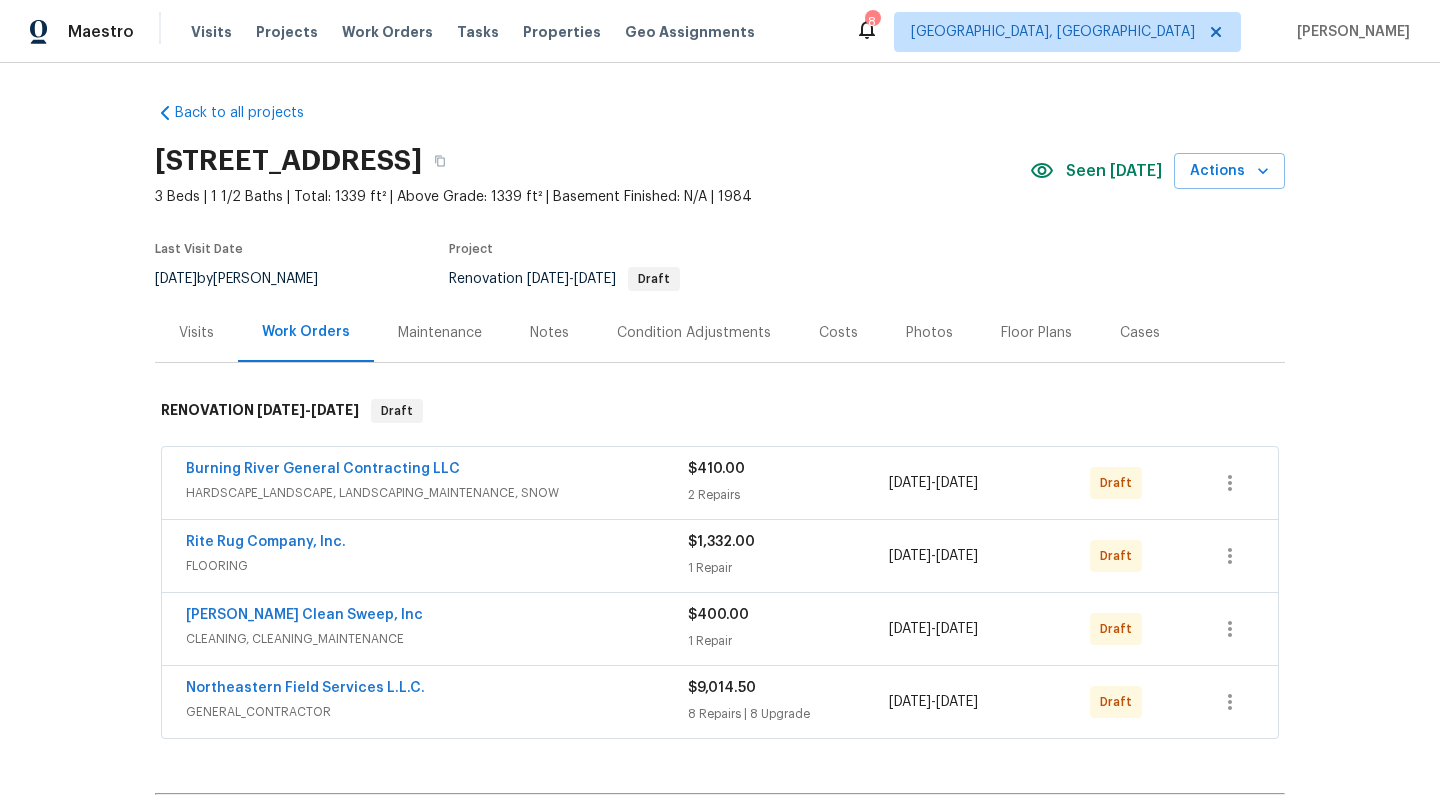 scroll, scrollTop: 0, scrollLeft: 0, axis: both 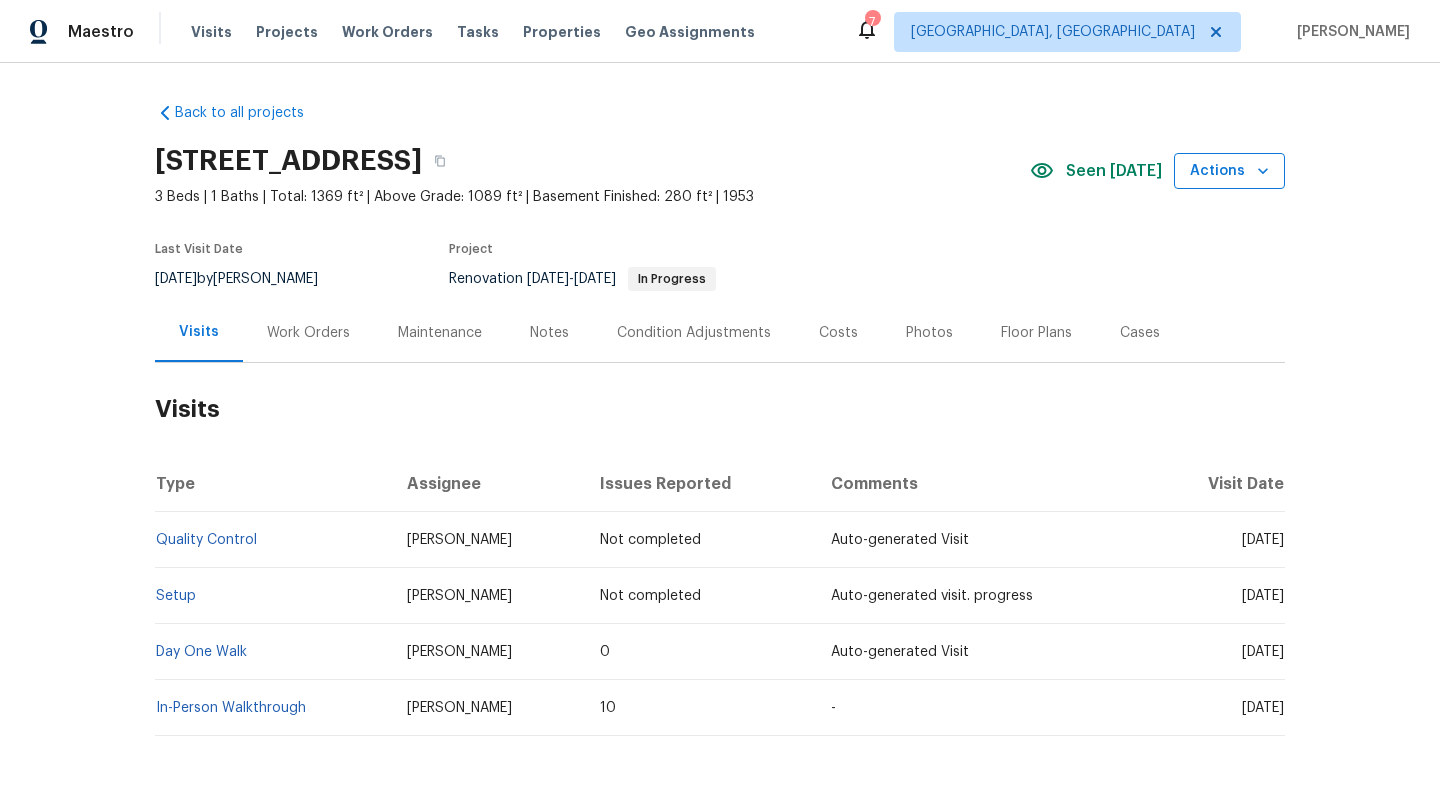 click on "Actions" at bounding box center [1229, 171] 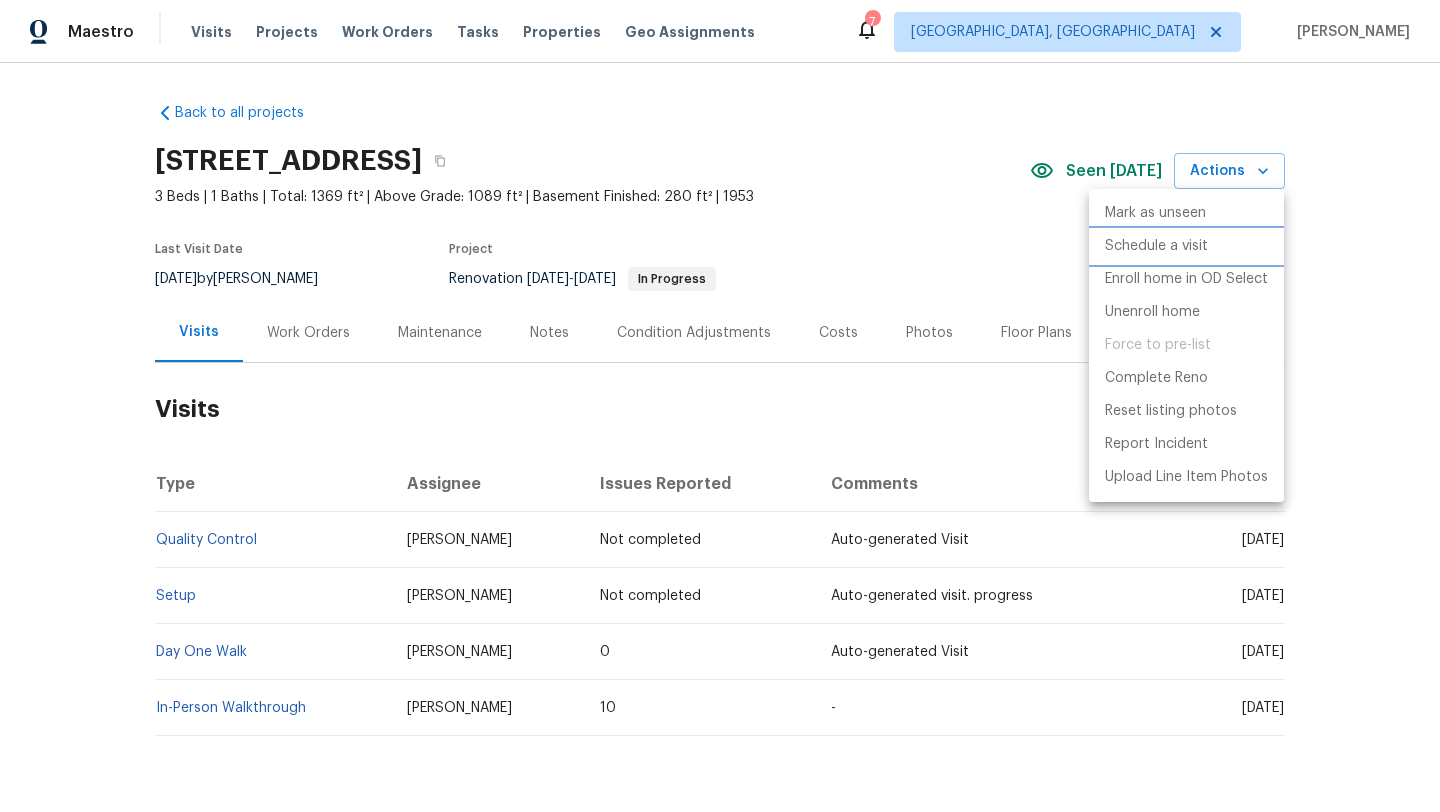 click on "Schedule a visit" at bounding box center [1156, 246] 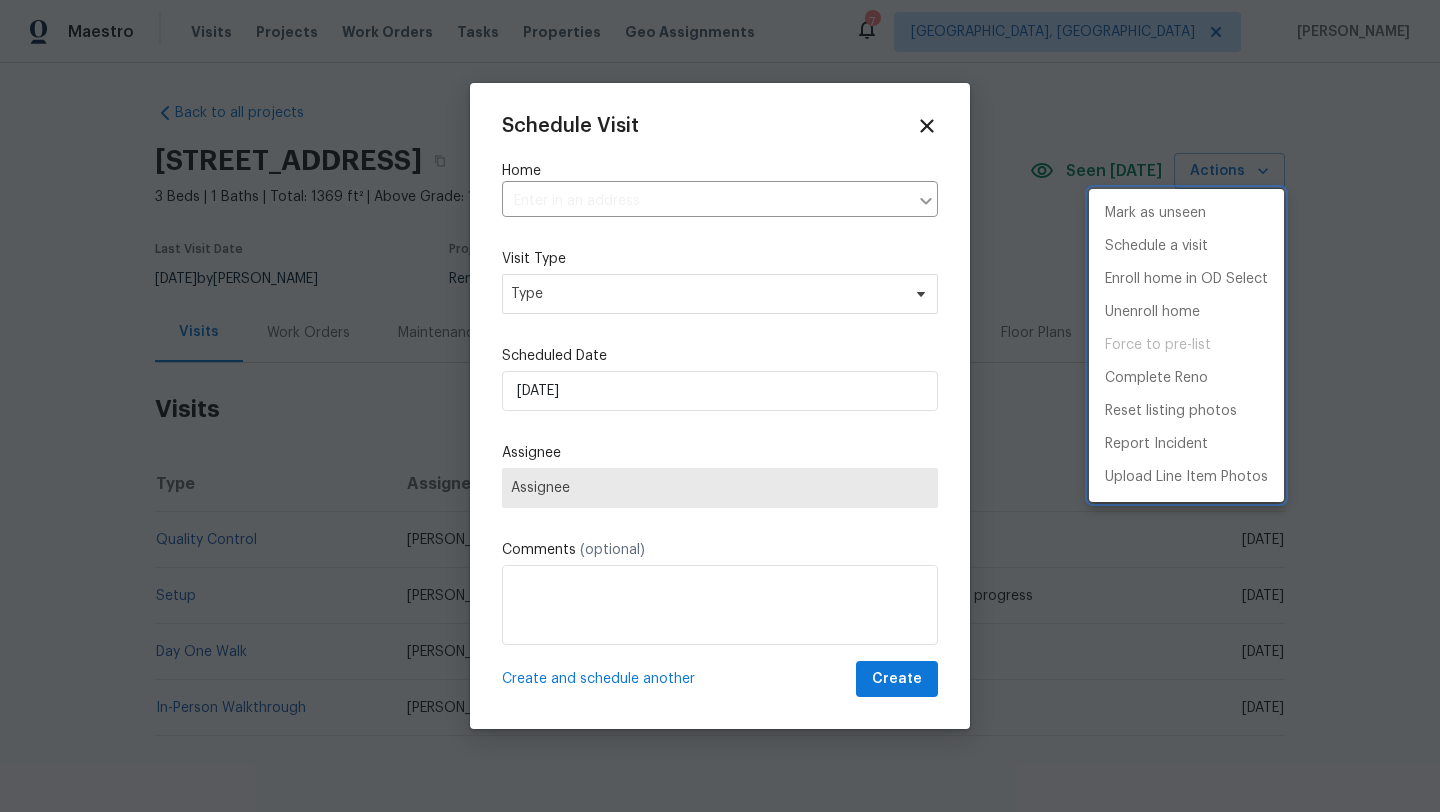 type on "2821 Parklane Dr, Cleveland, OH 44134" 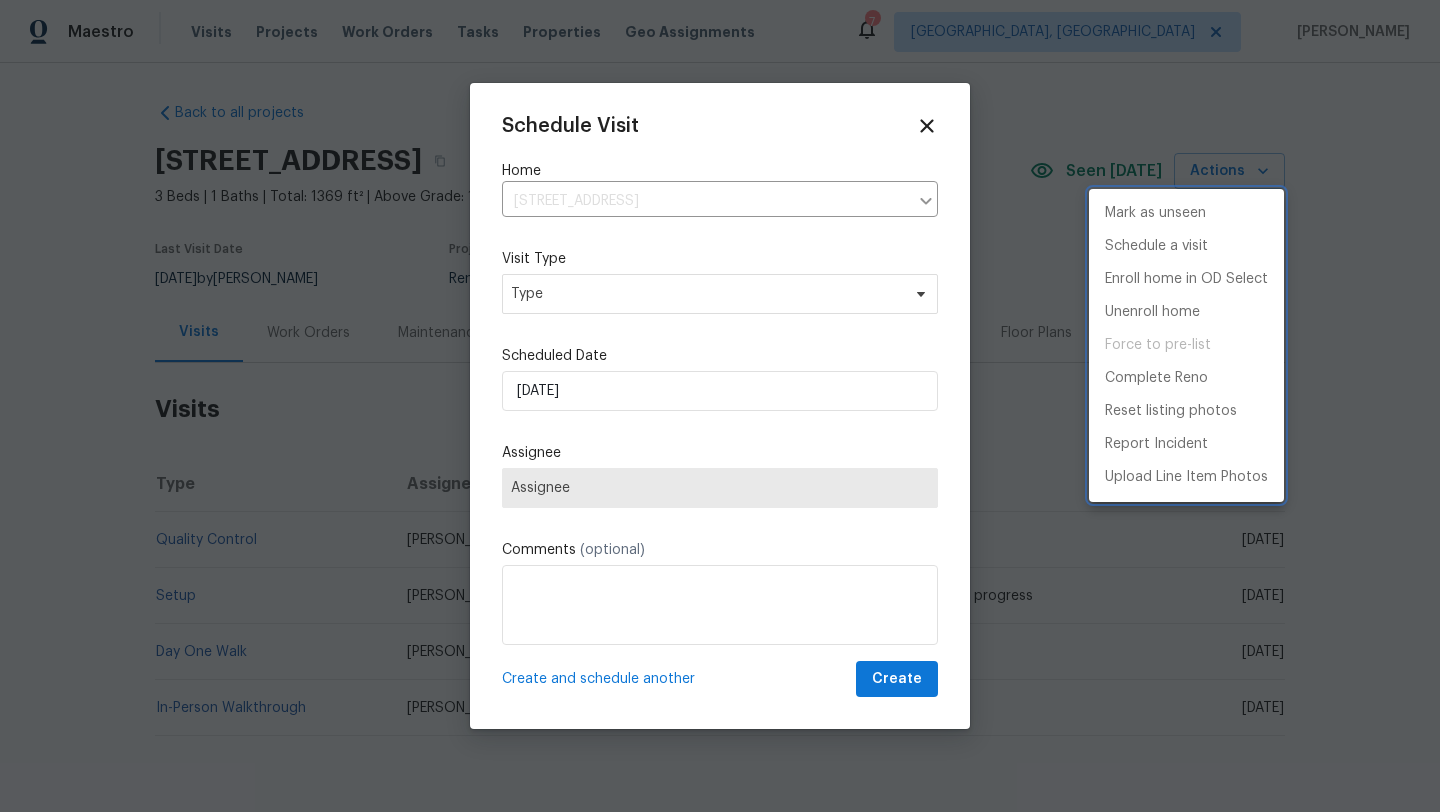 click at bounding box center [720, 406] 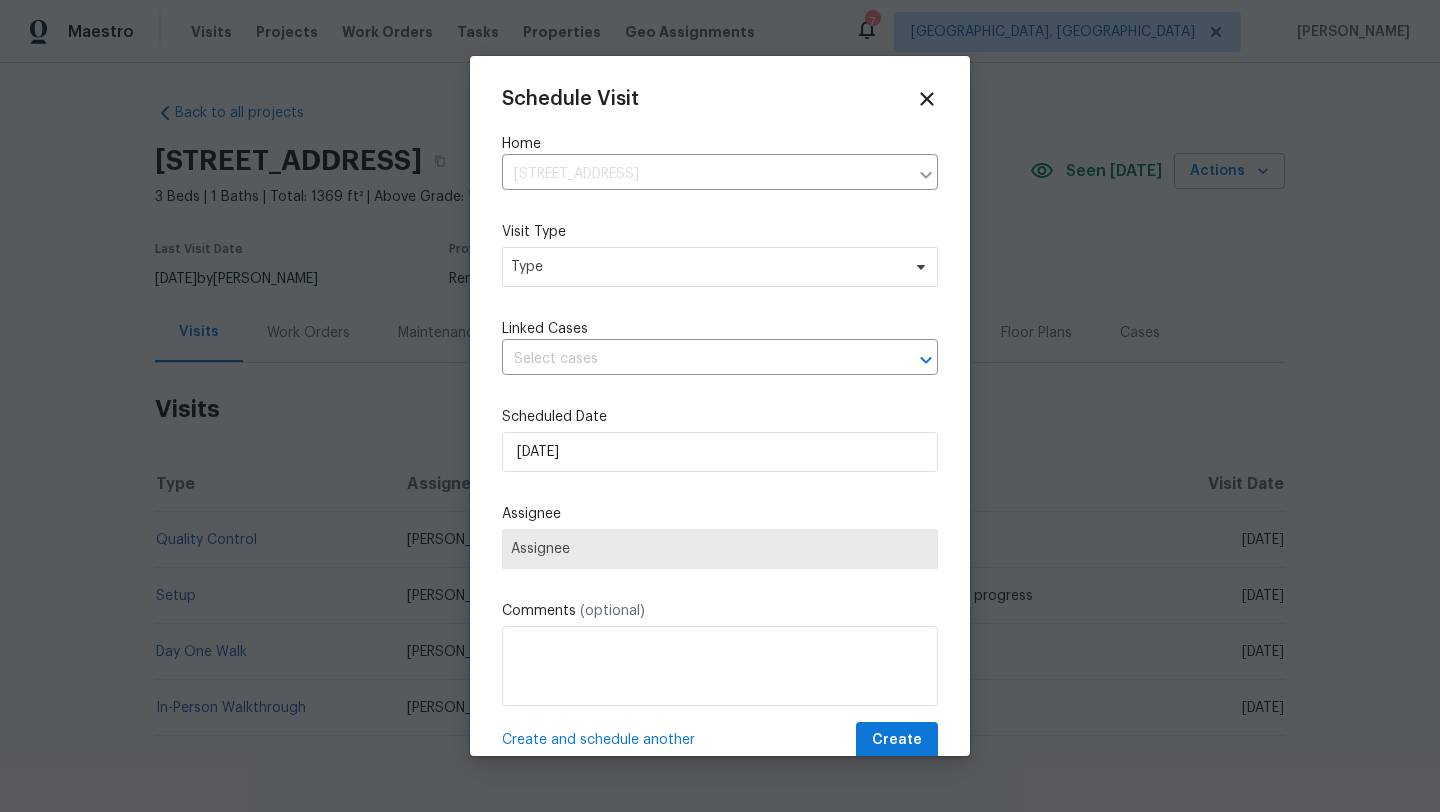 click on "Schedule Visit Home   2821 Parklane Dr, Cleveland, OH 44134 ​ Visit Type   Type Linked Cases   ​ Scheduled Date   7/10/2025 Assignee   Assignee Comments   (optional) Create and schedule another Create" at bounding box center (720, 423) 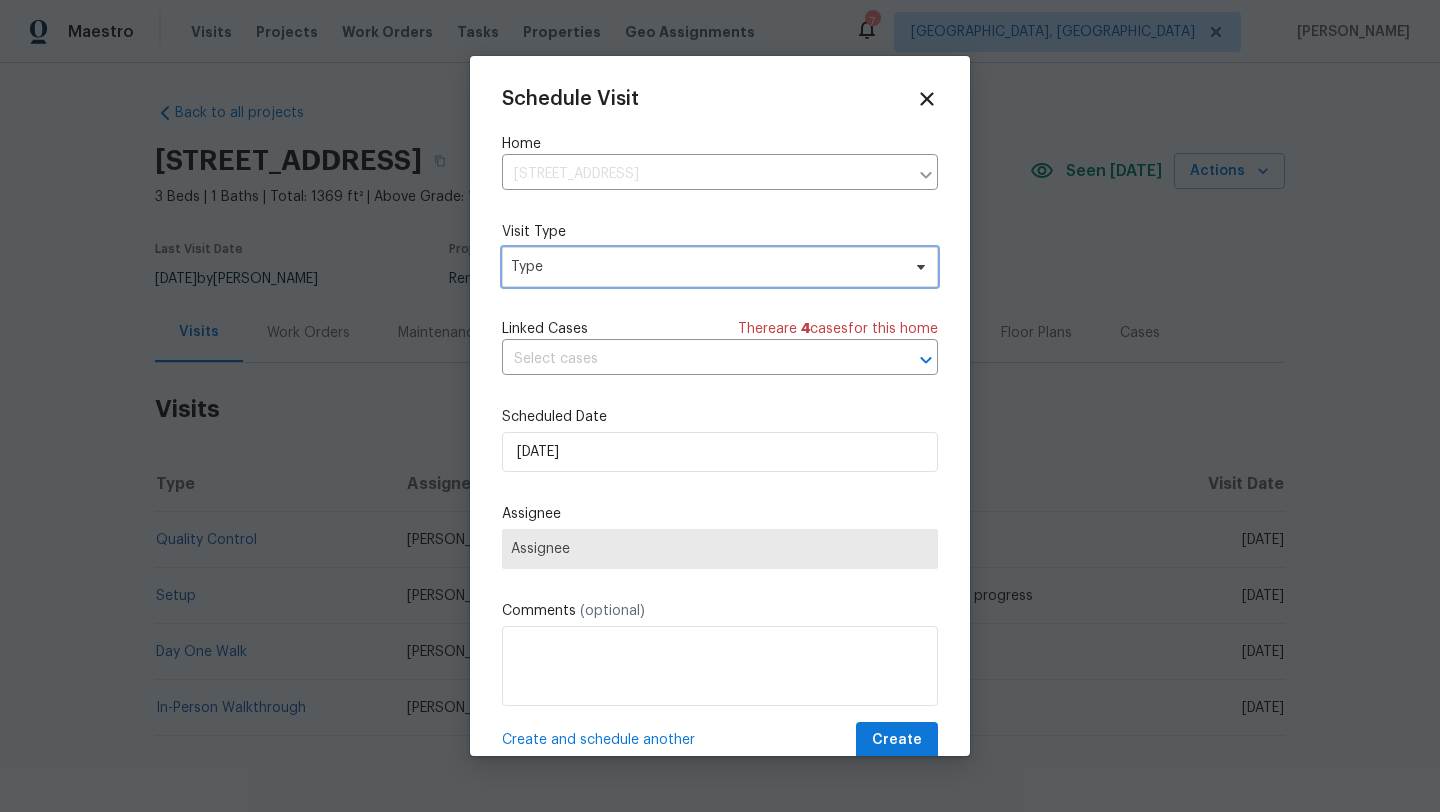 click on "Type" at bounding box center (705, 267) 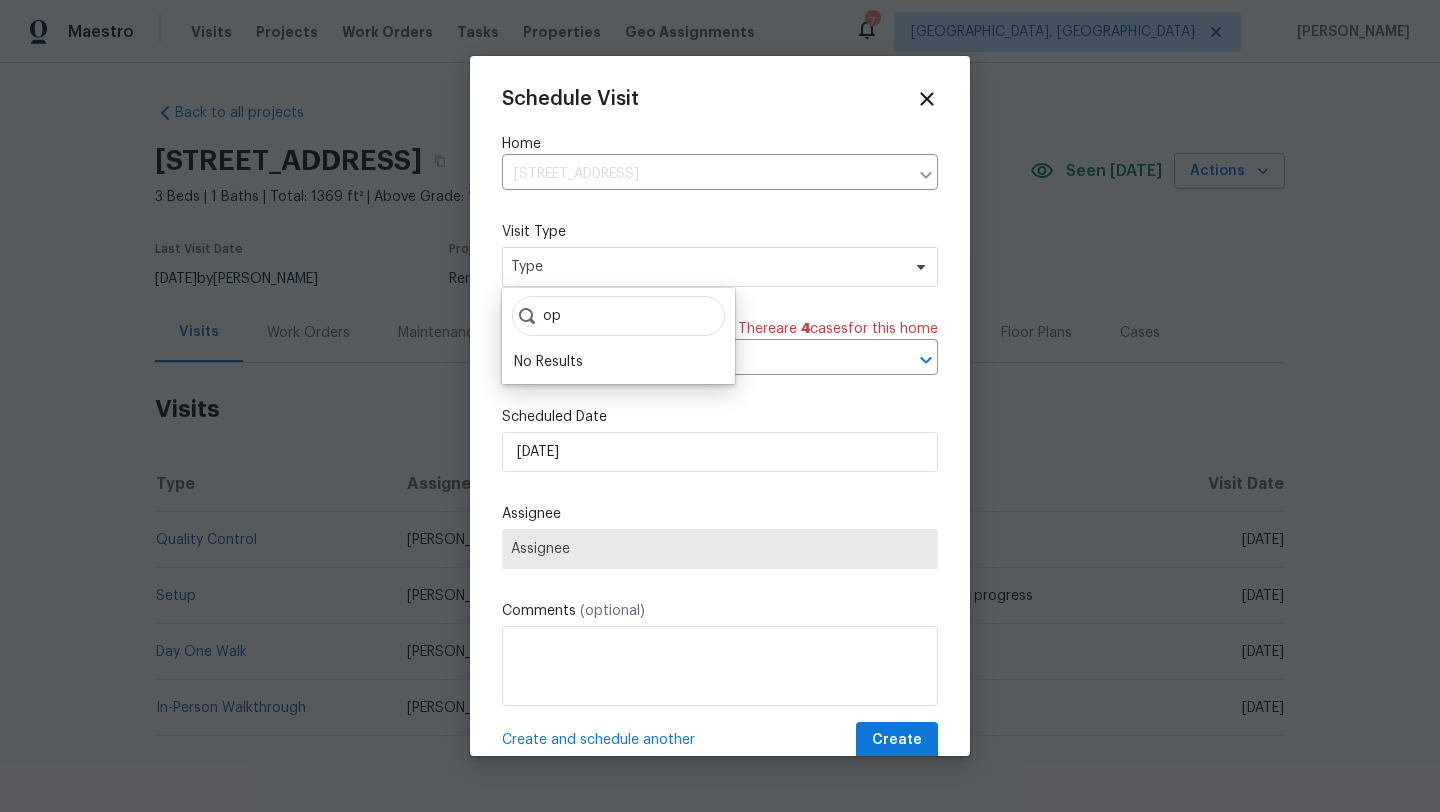 type on "o" 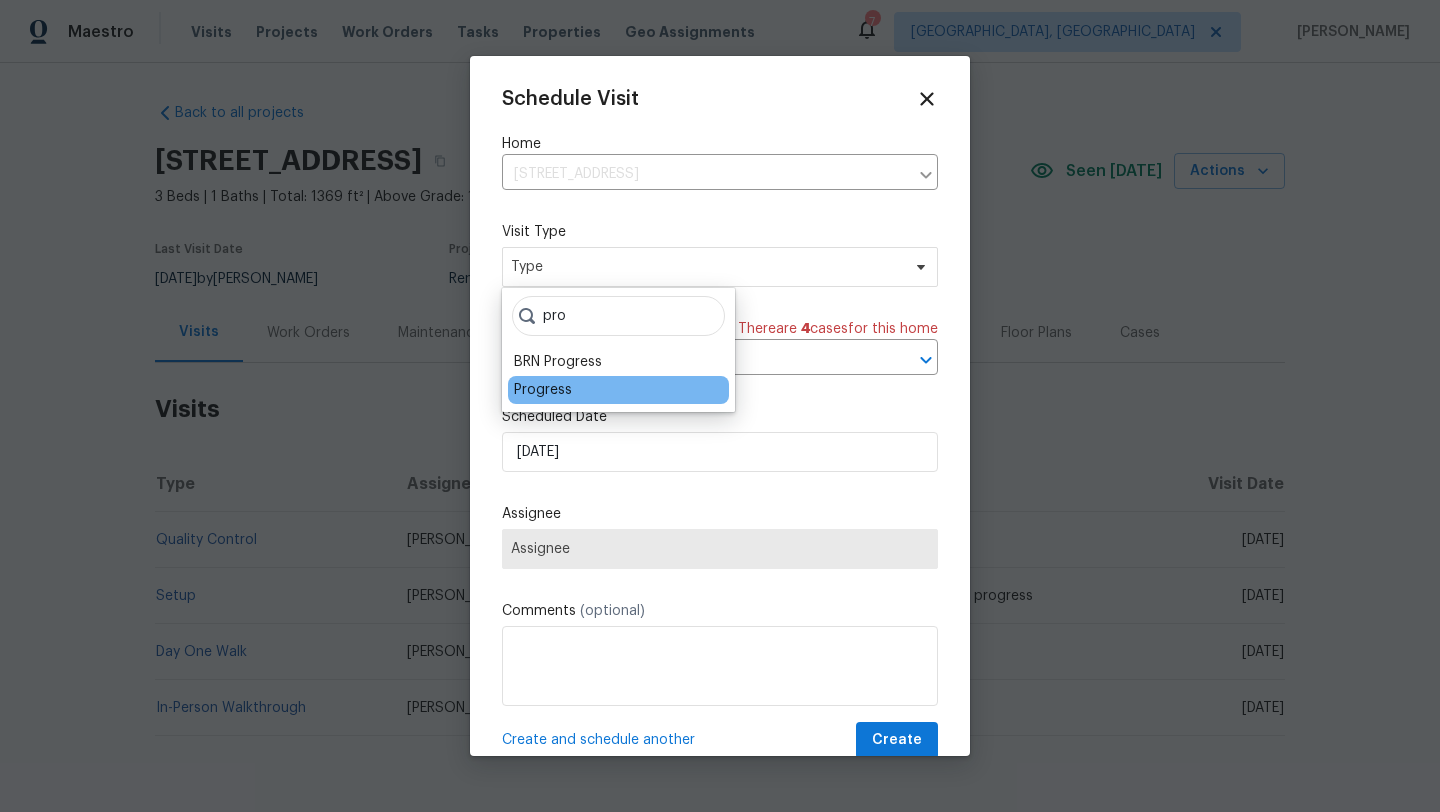 type on "pro" 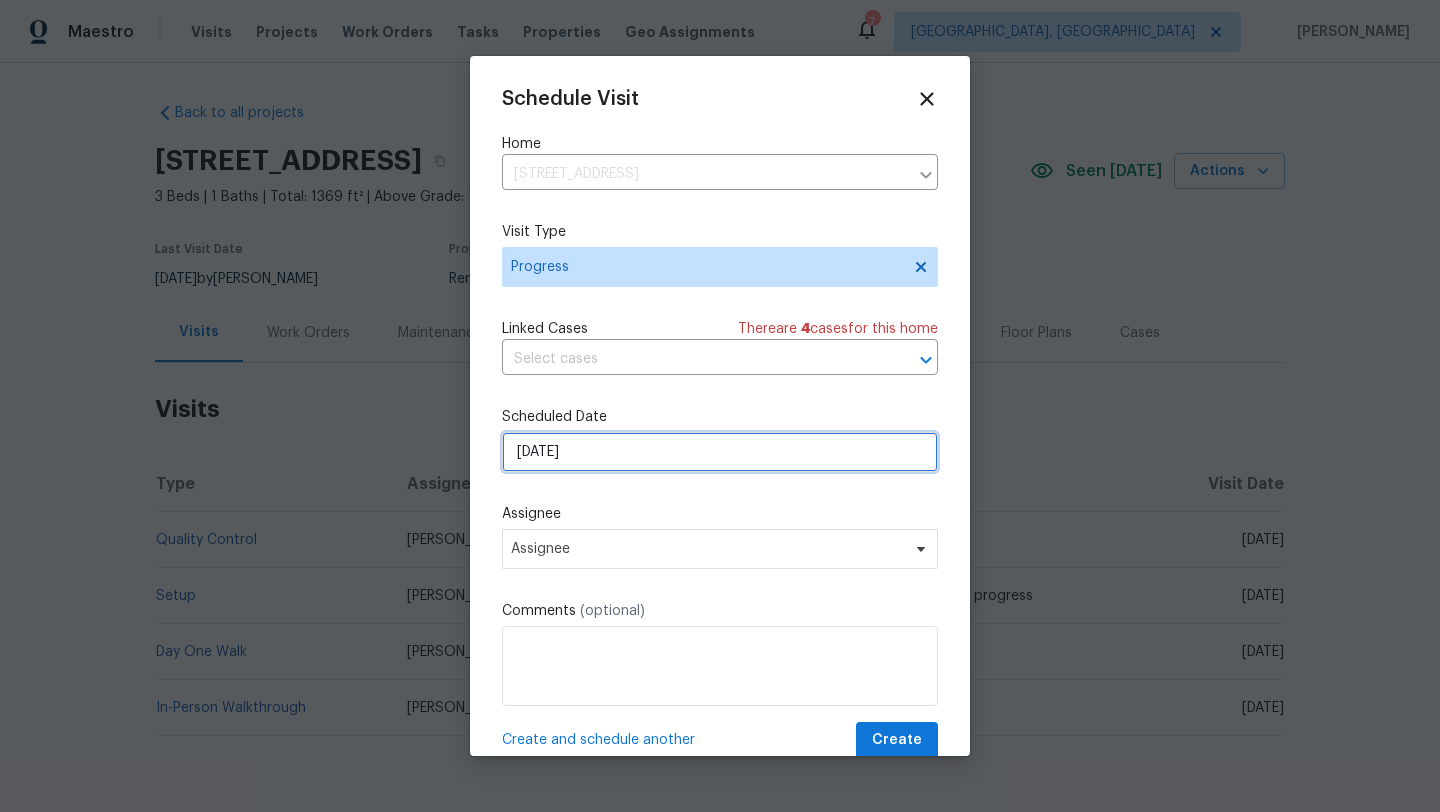 click on "[DATE]" at bounding box center [720, 452] 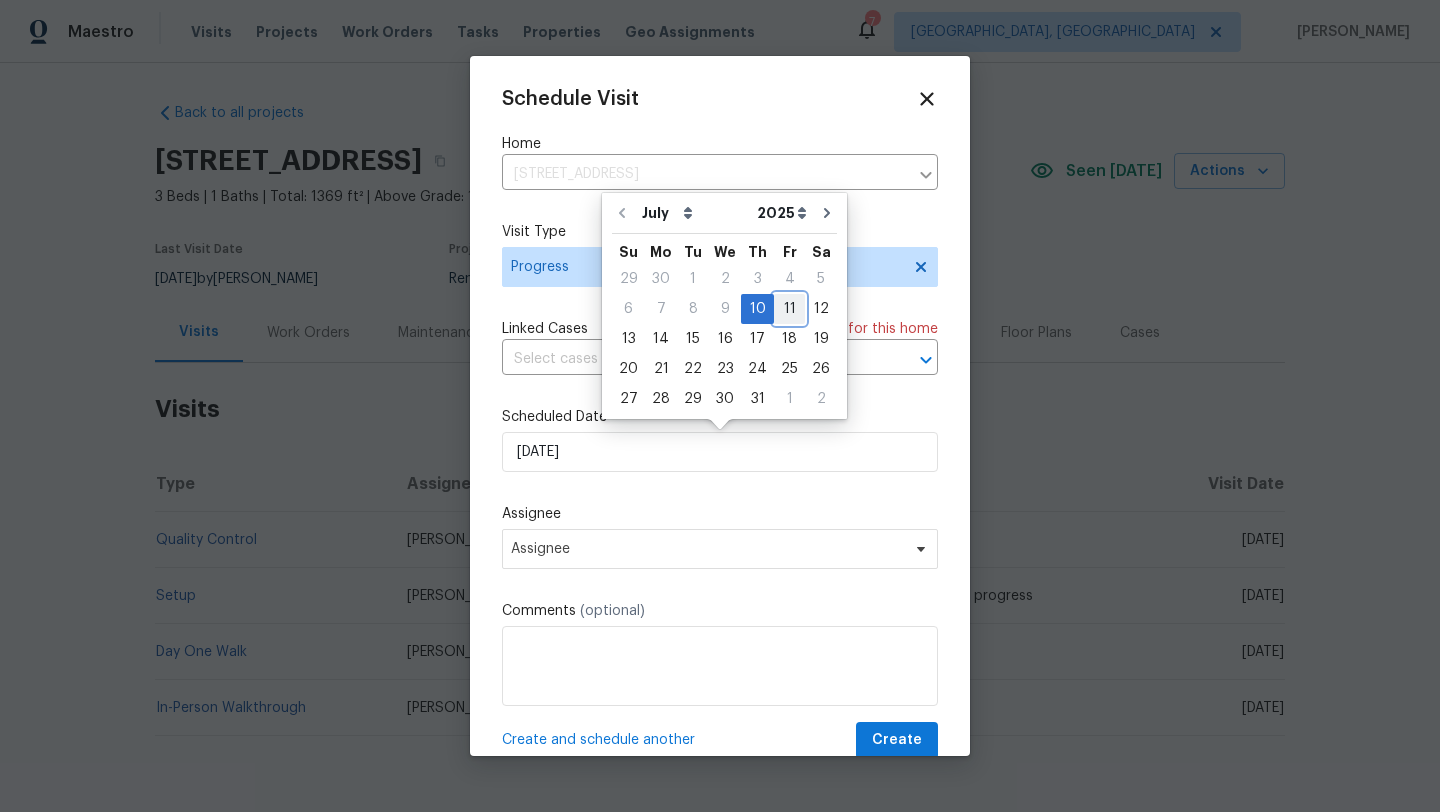 click on "11" at bounding box center [789, 309] 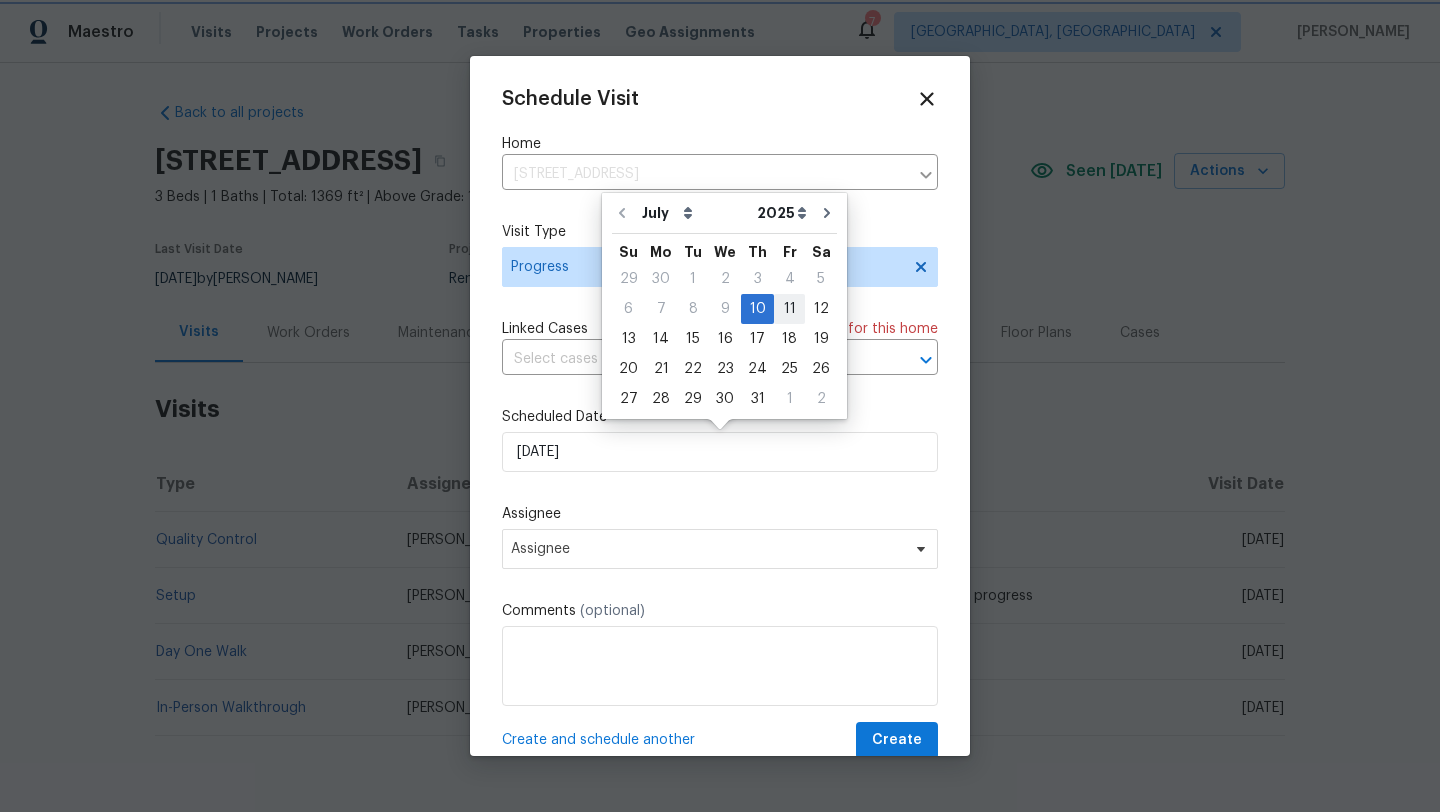 type on "[DATE]" 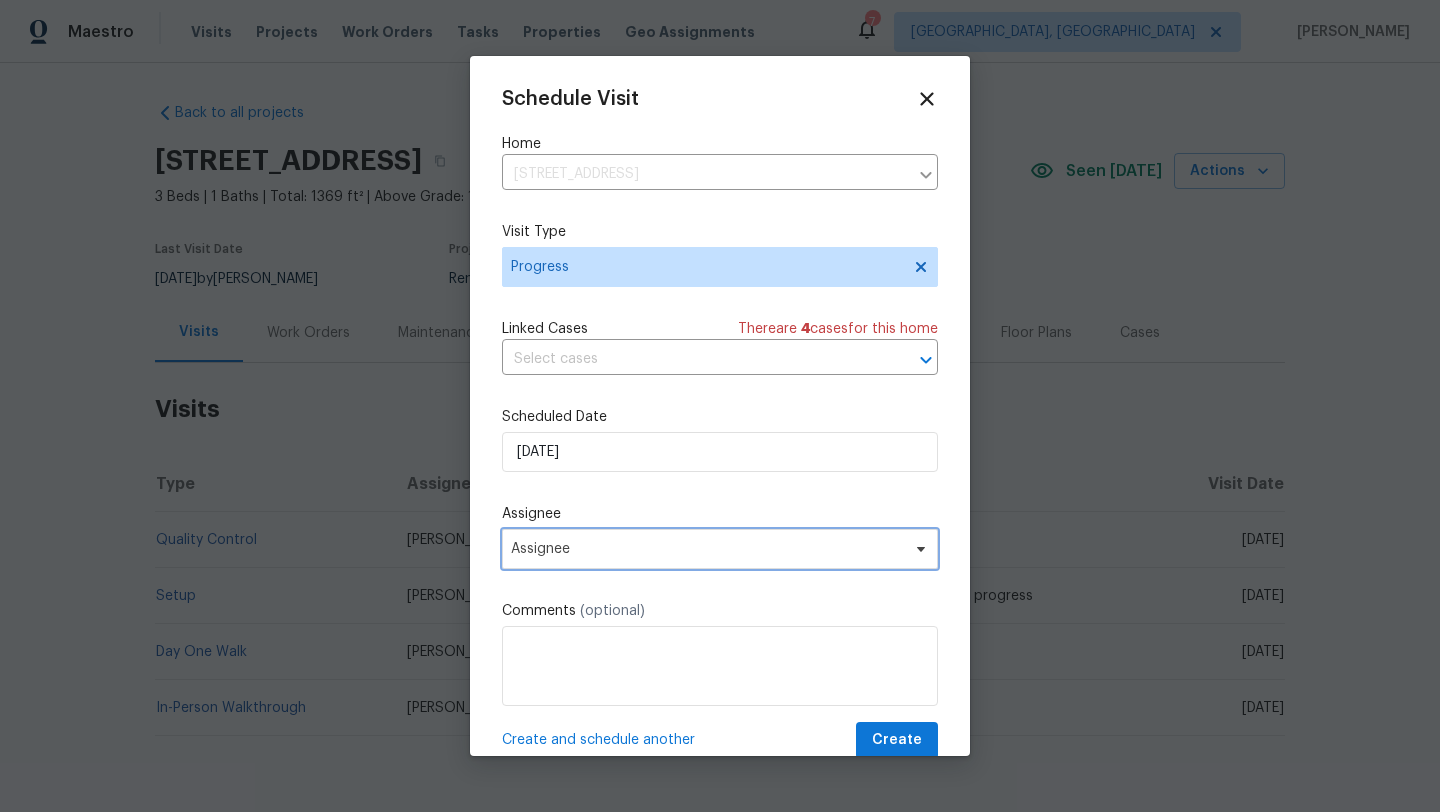 click on "Assignee" at bounding box center (720, 549) 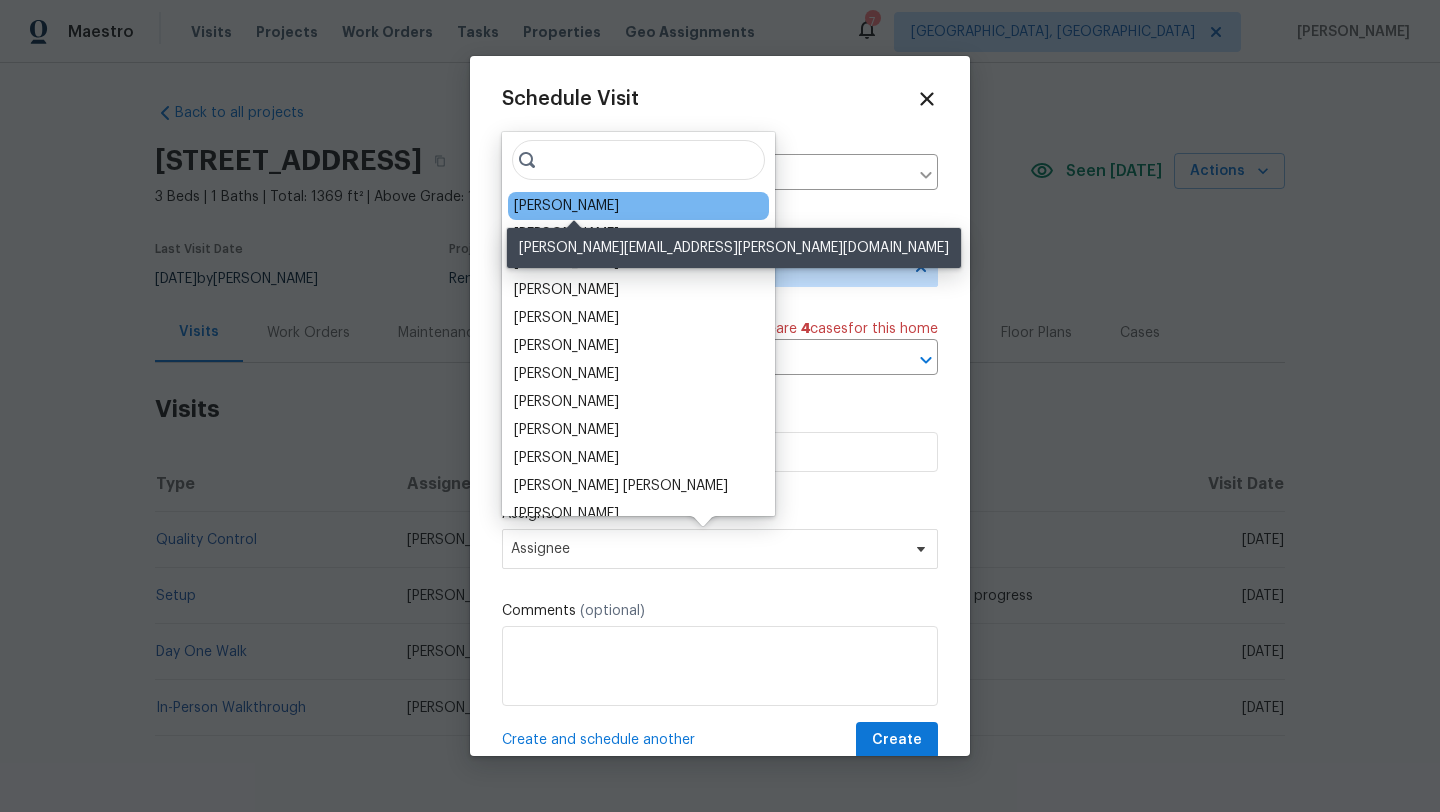 click on "[PERSON_NAME]" at bounding box center [566, 206] 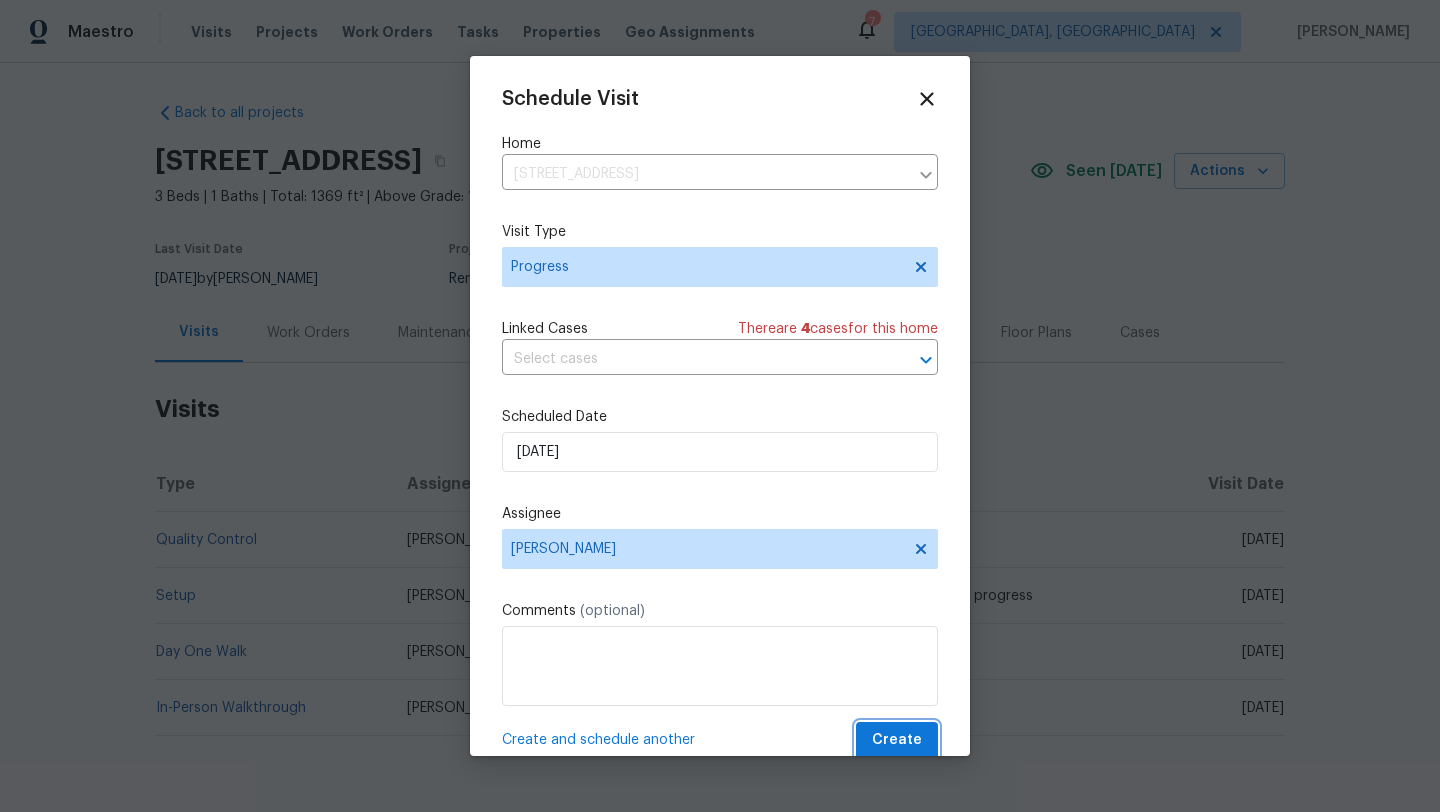 click on "Create" at bounding box center (897, 740) 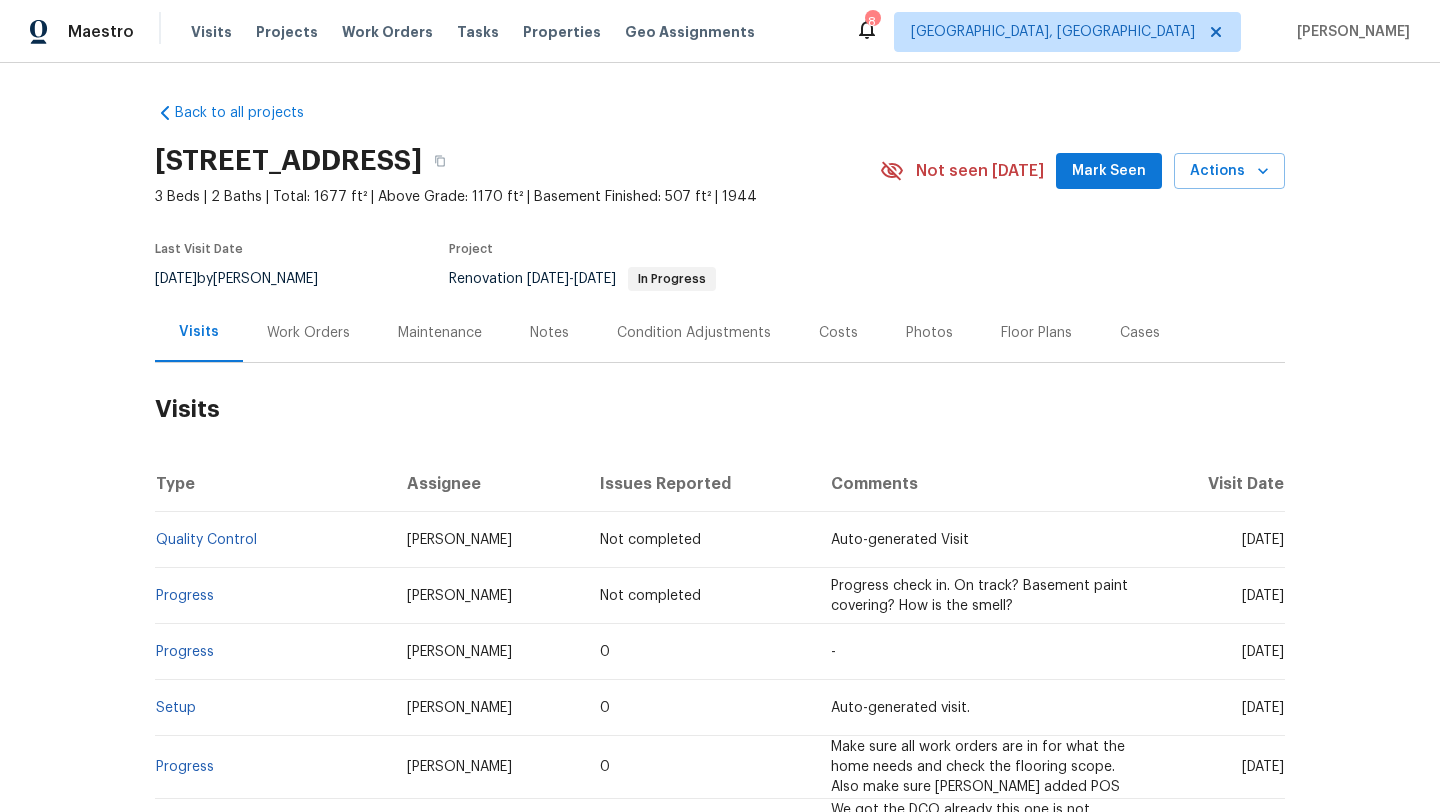 scroll, scrollTop: 0, scrollLeft: 0, axis: both 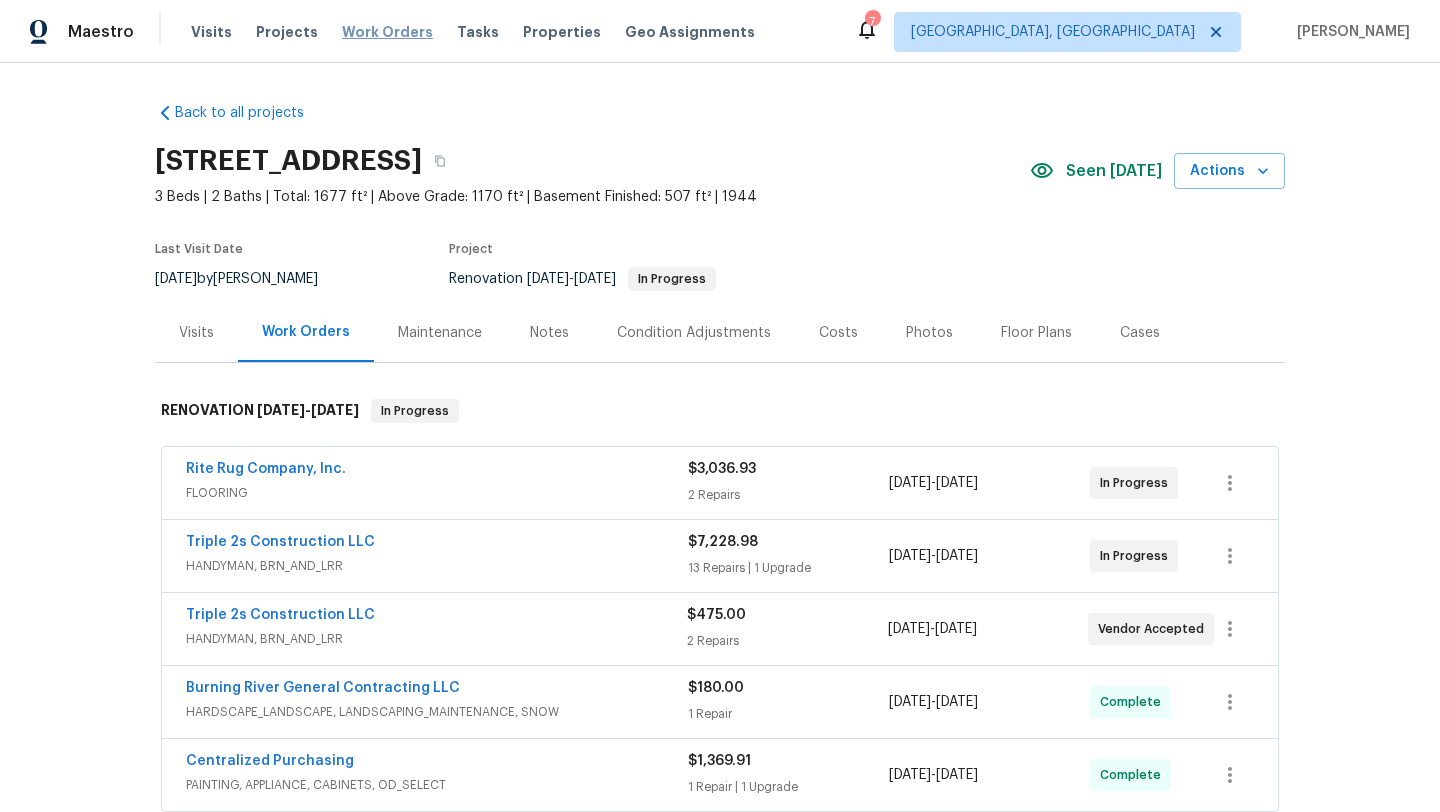 click on "Work Orders" at bounding box center (387, 32) 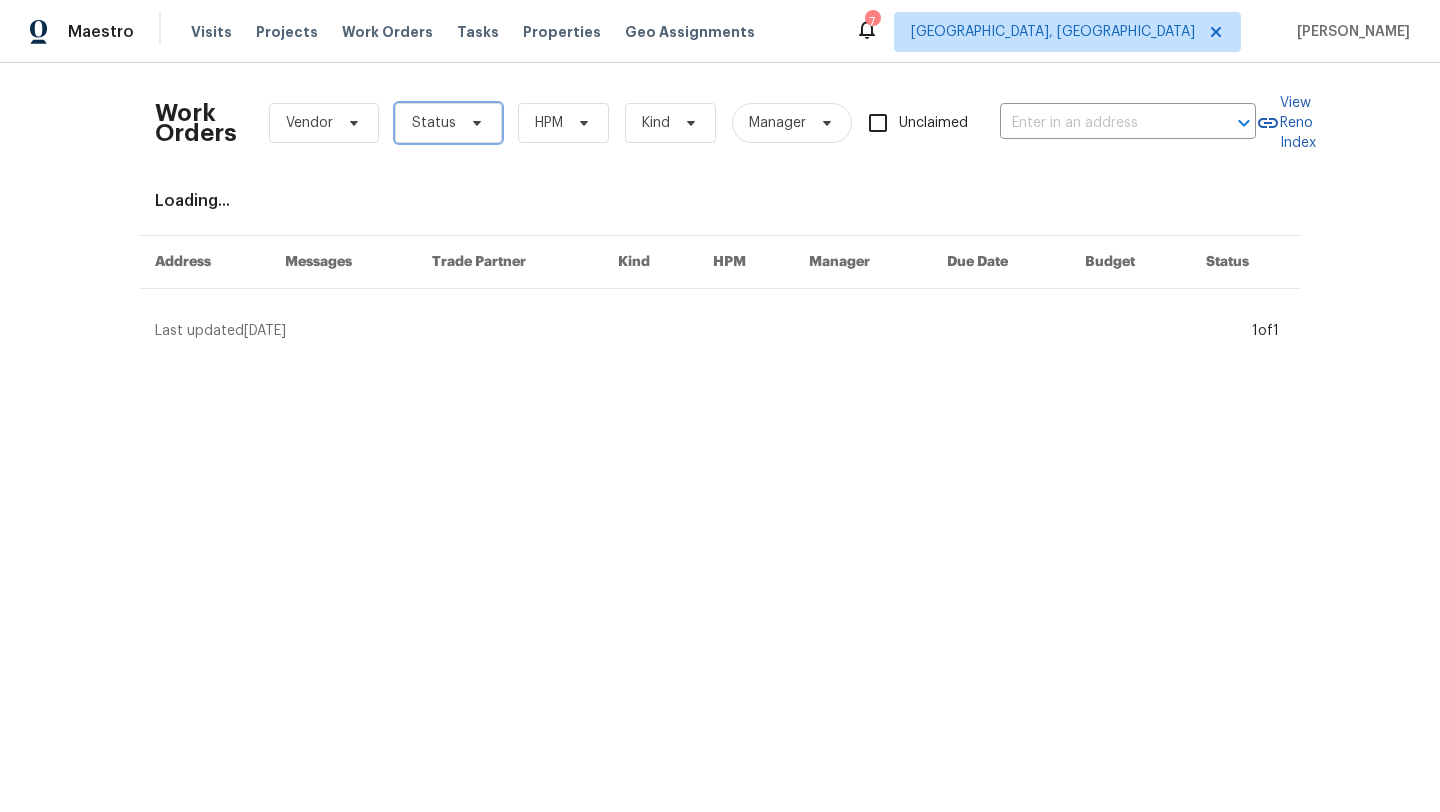 click on "Status" at bounding box center (448, 123) 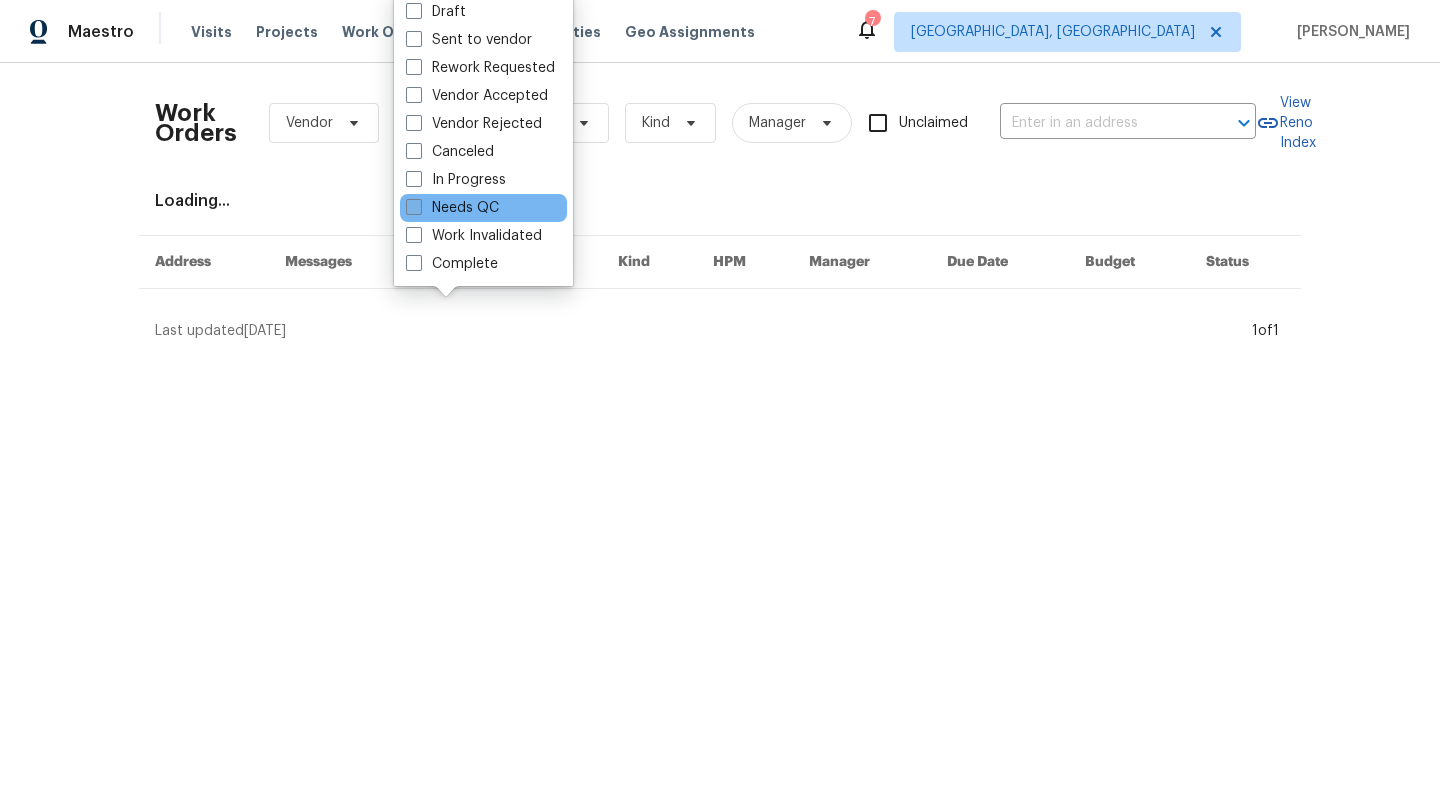 click on "Needs QC" at bounding box center (452, 208) 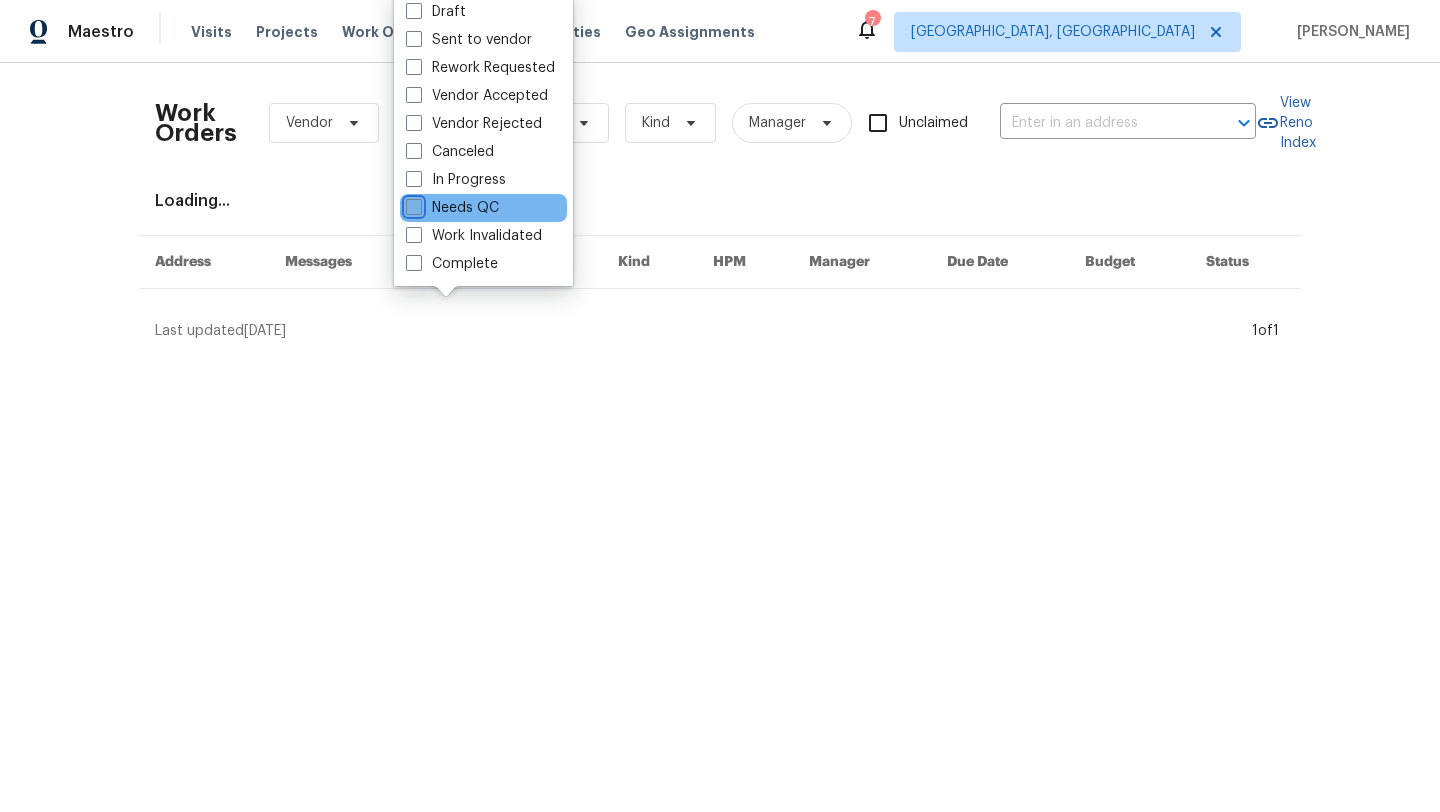 click on "Needs QC" at bounding box center (412, 204) 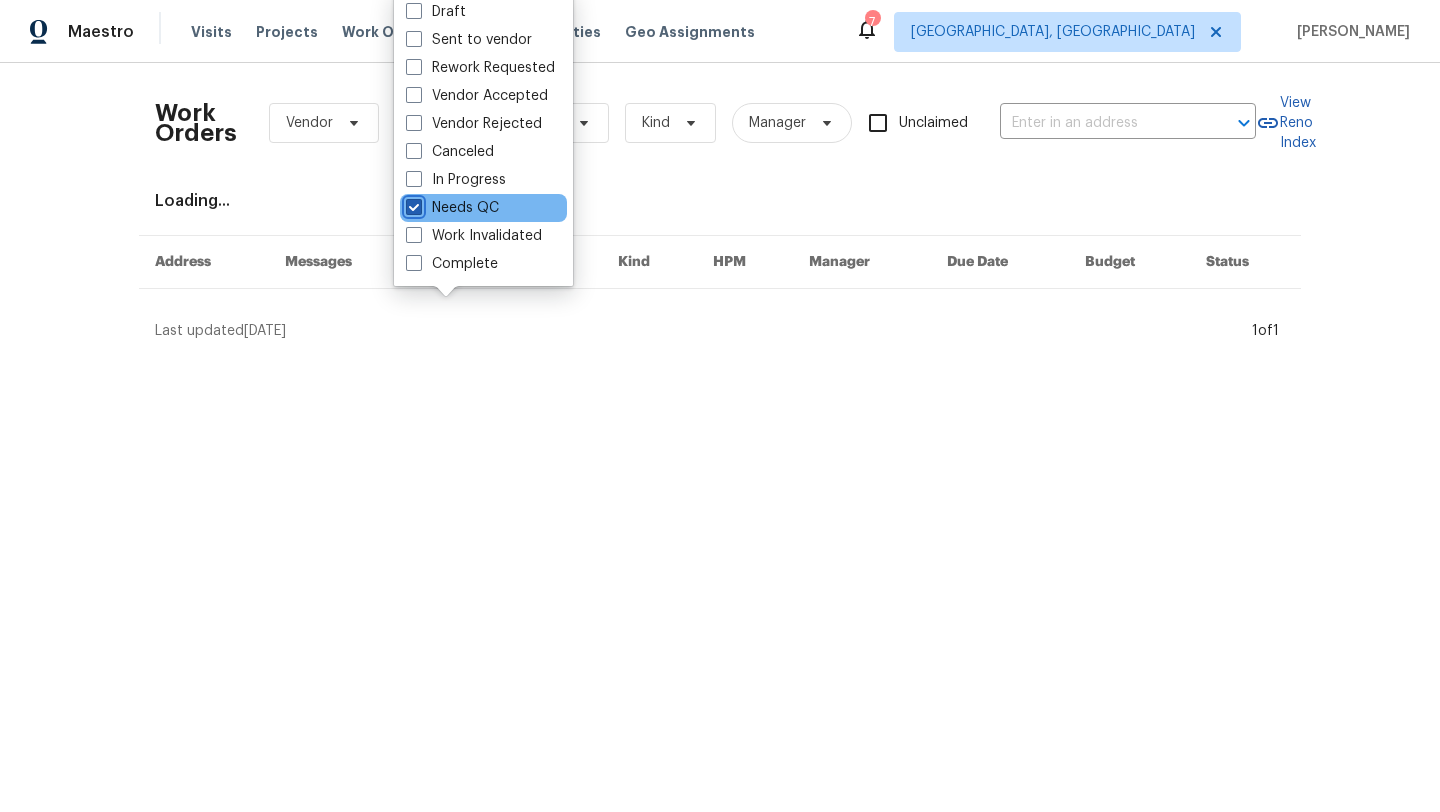 checkbox on "true" 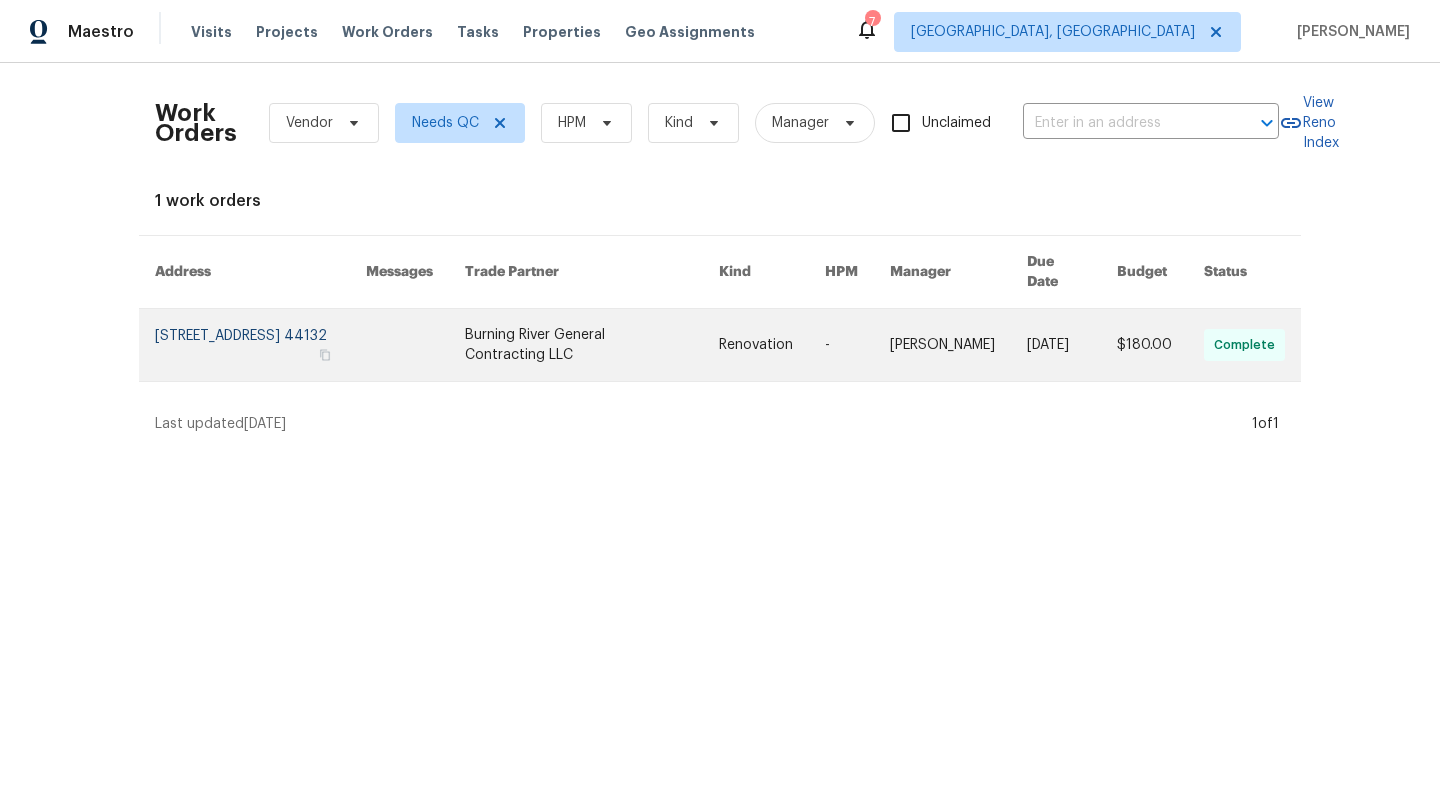 click at bounding box center [260, 345] 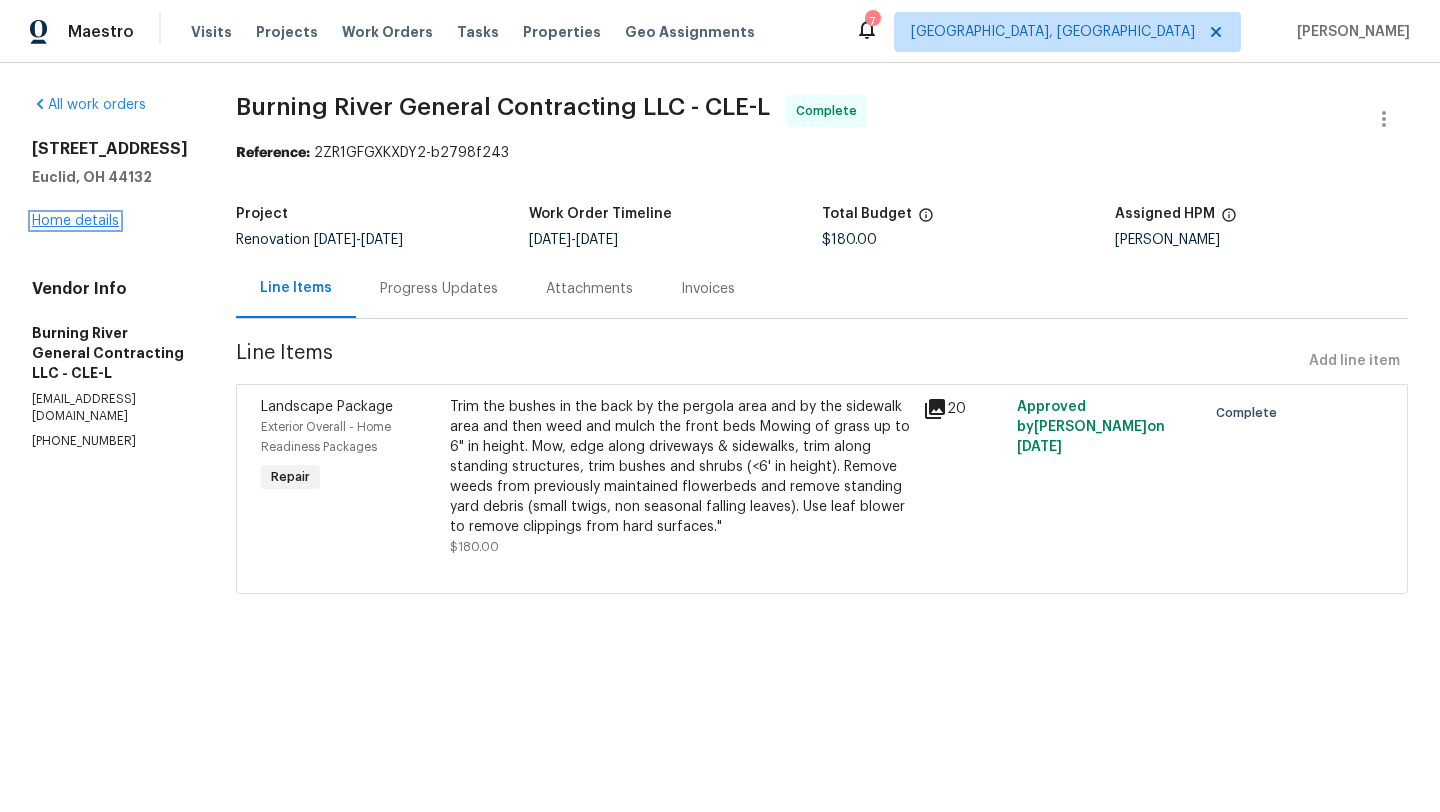 click on "Home details" at bounding box center [75, 221] 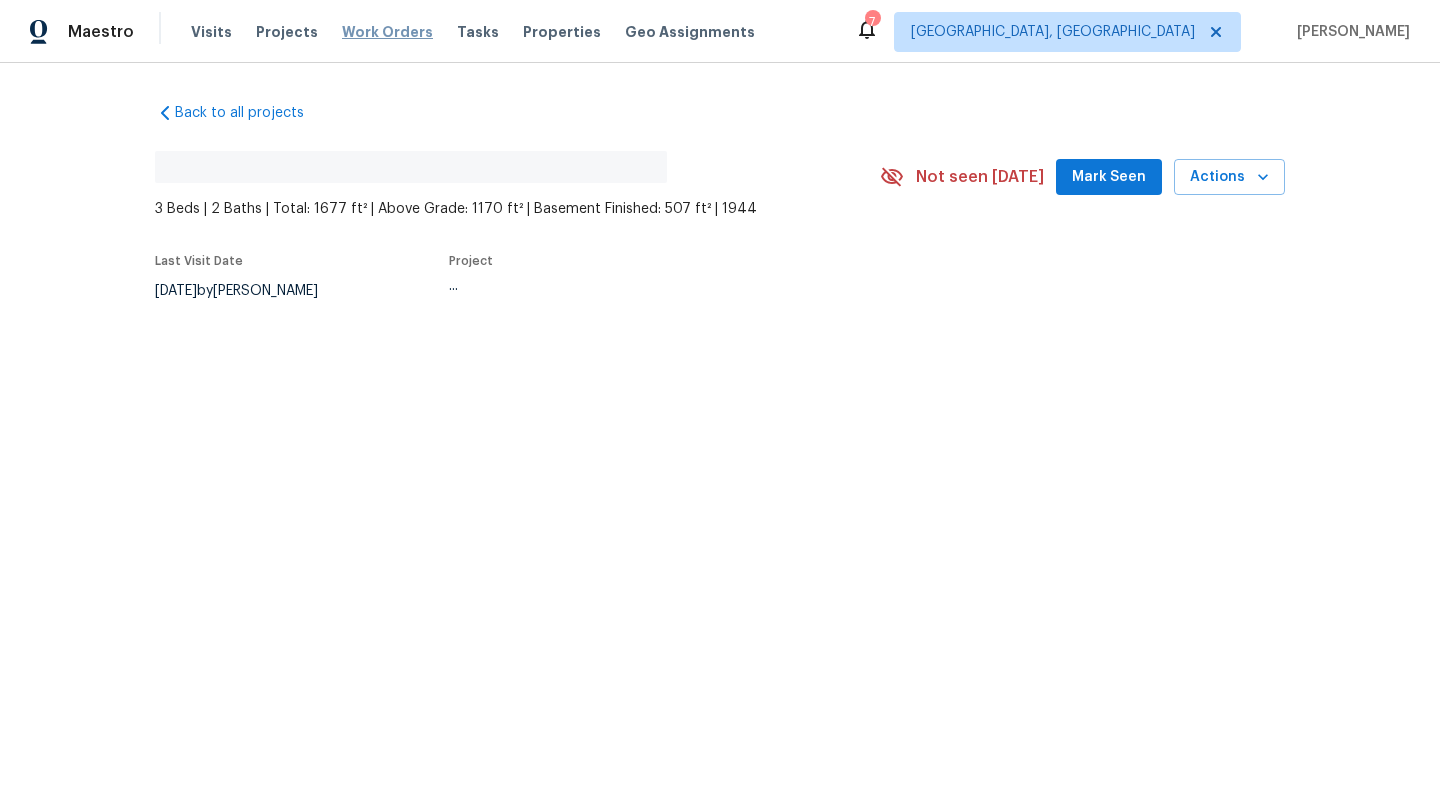 click on "Work Orders" at bounding box center [387, 32] 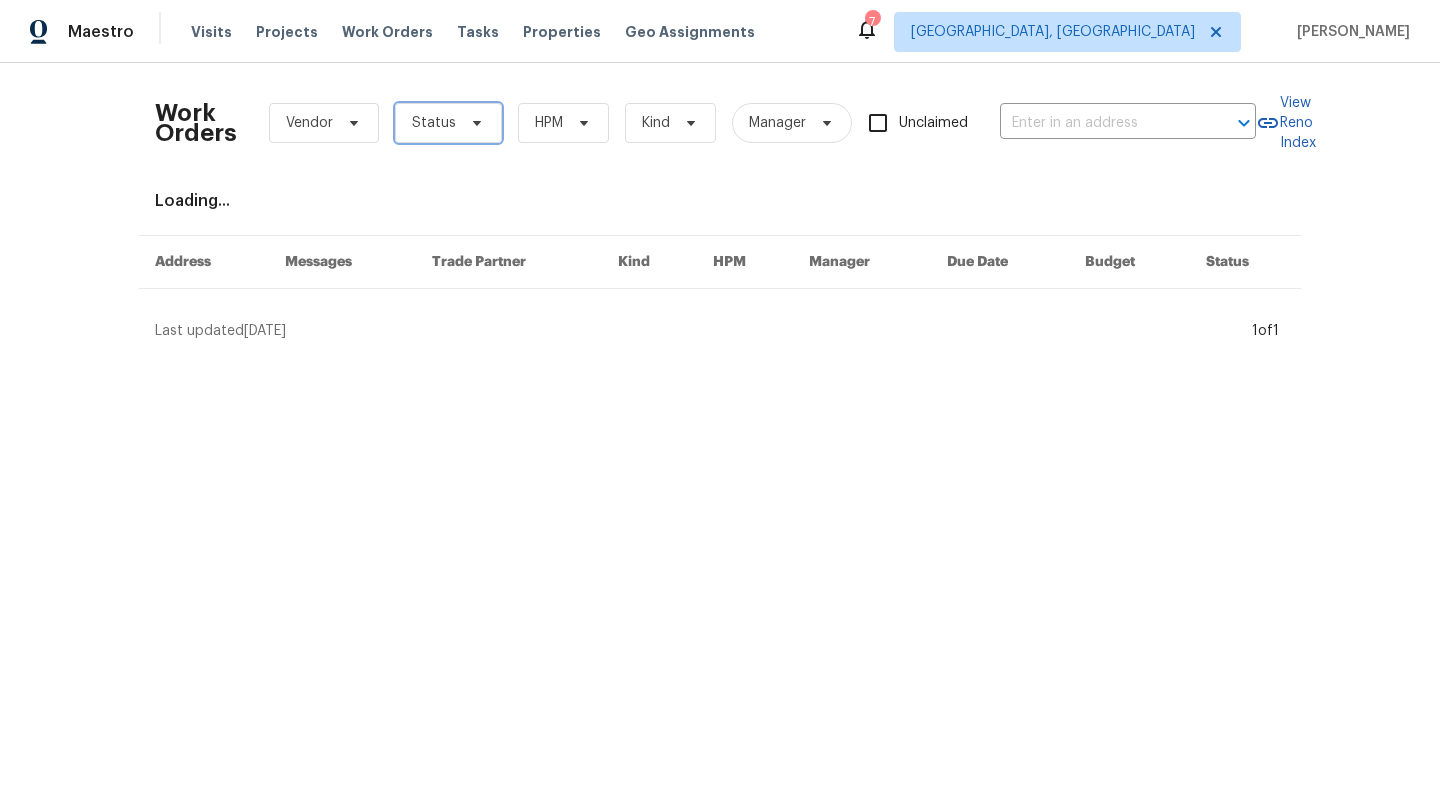click on "Status" at bounding box center [434, 123] 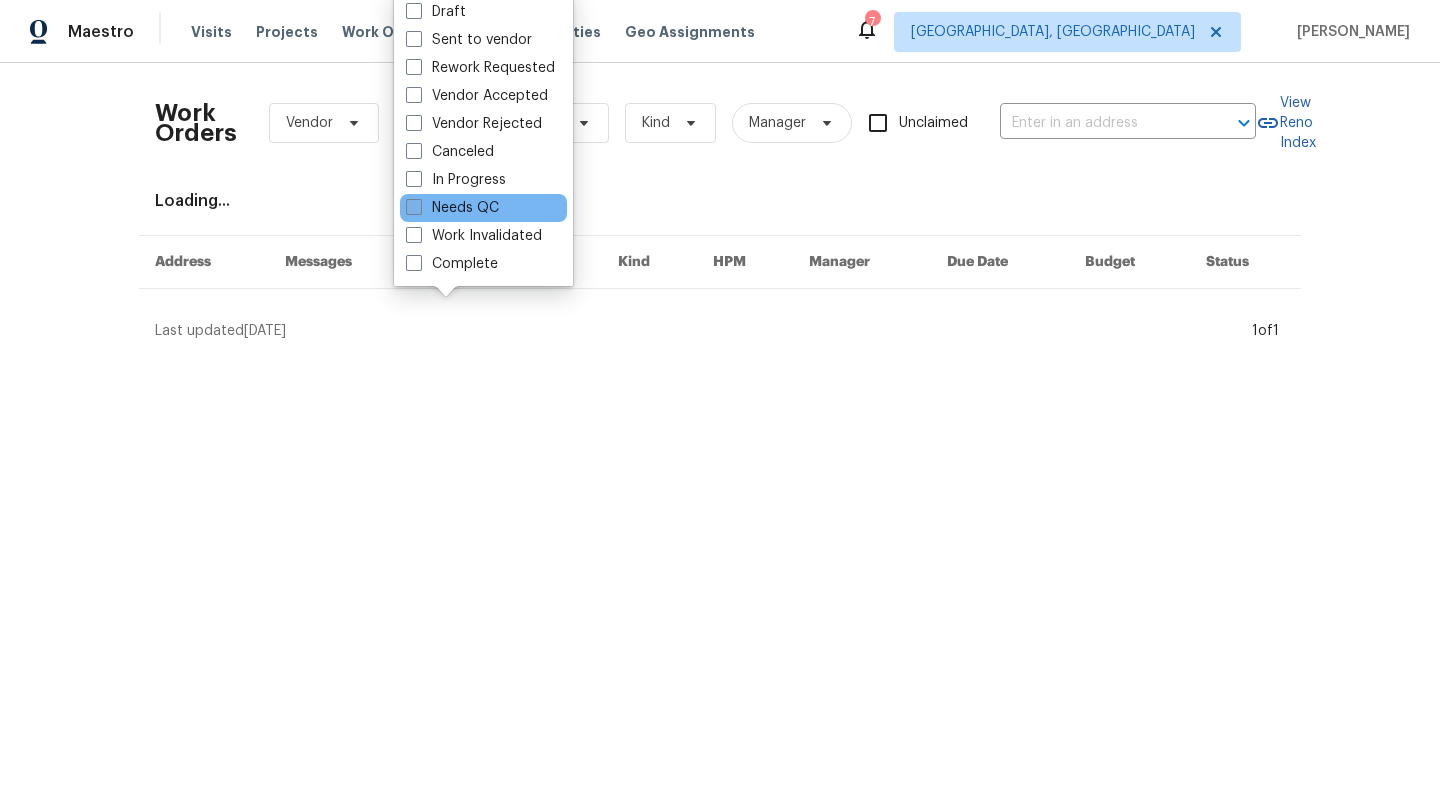 click on "Needs QC" at bounding box center [452, 208] 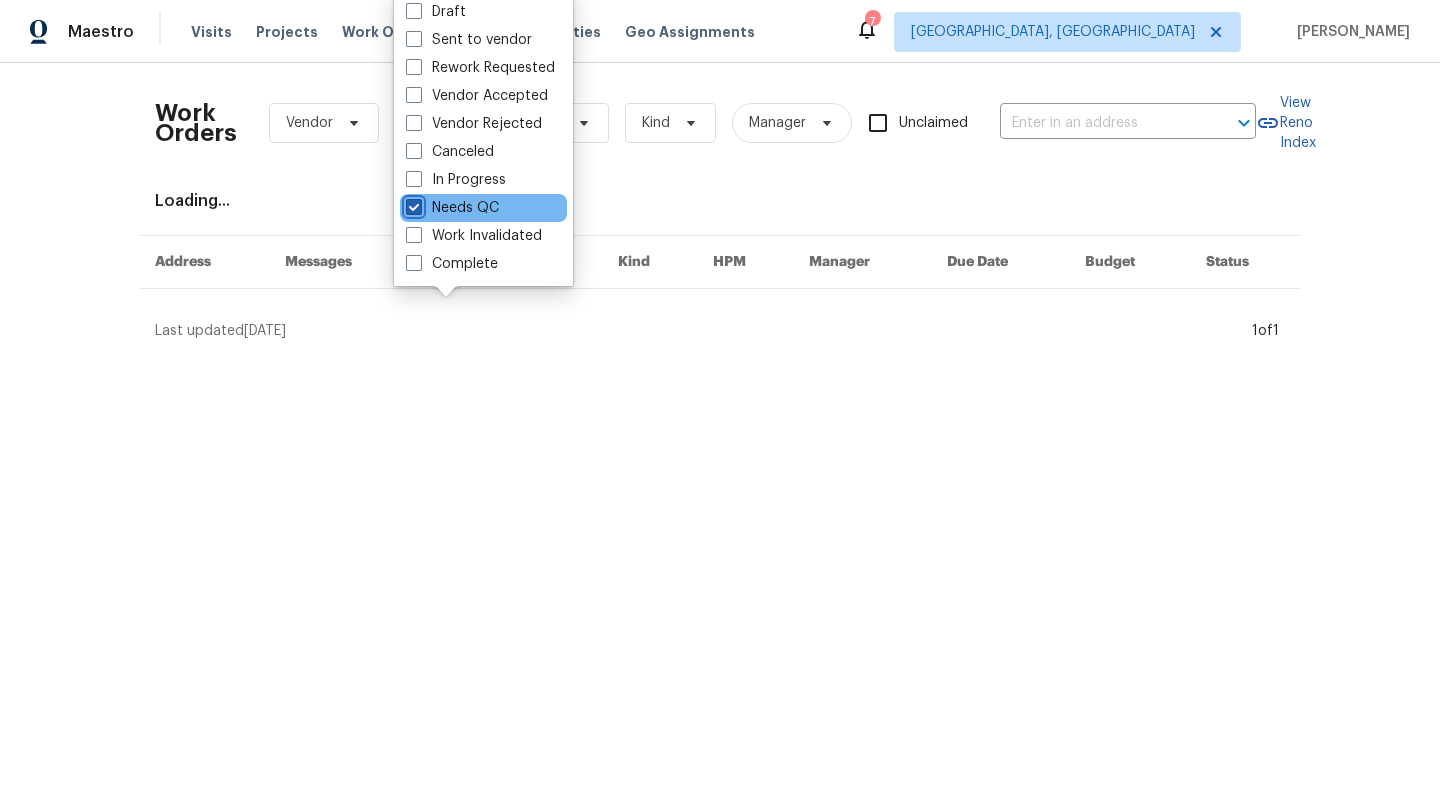 checkbox on "true" 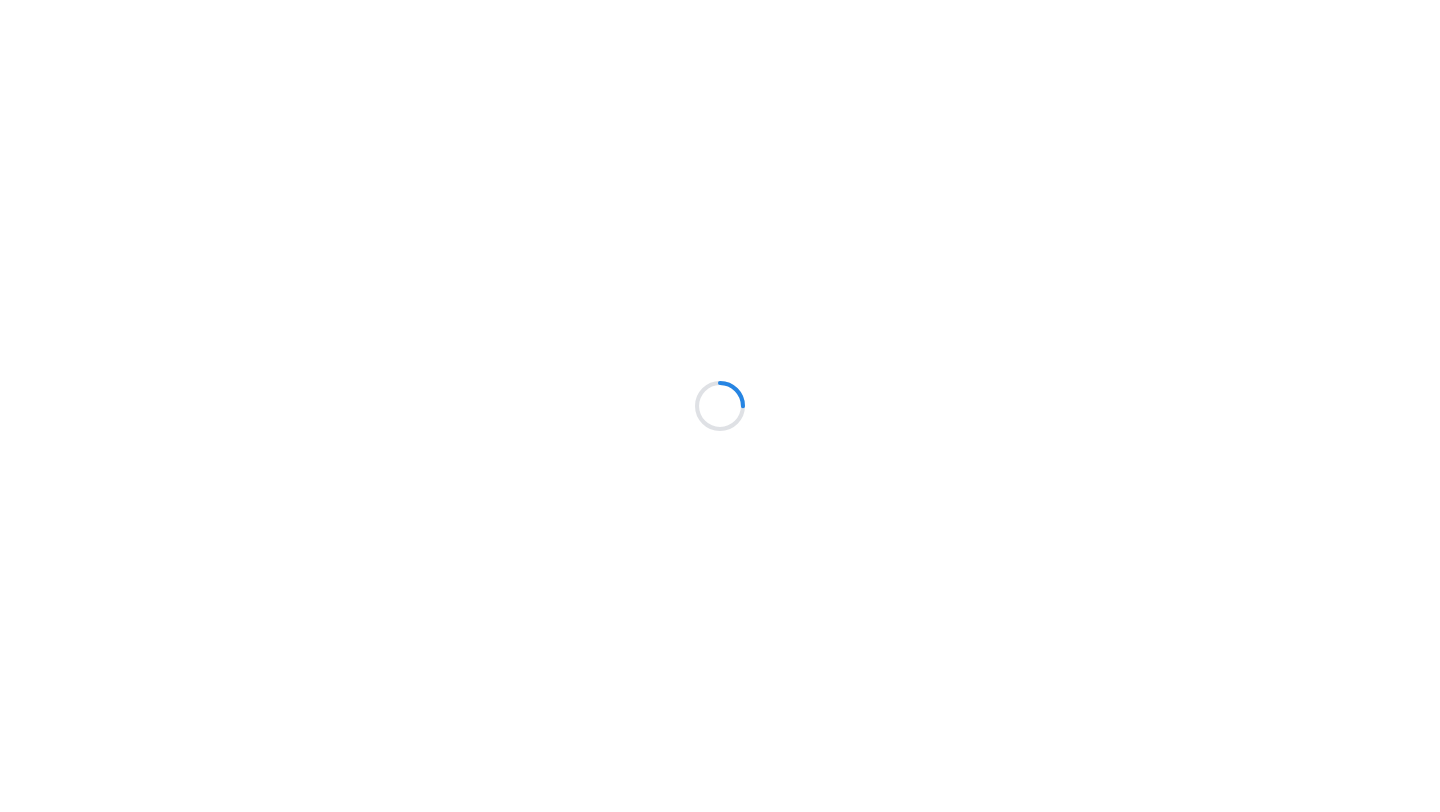 scroll, scrollTop: 0, scrollLeft: 0, axis: both 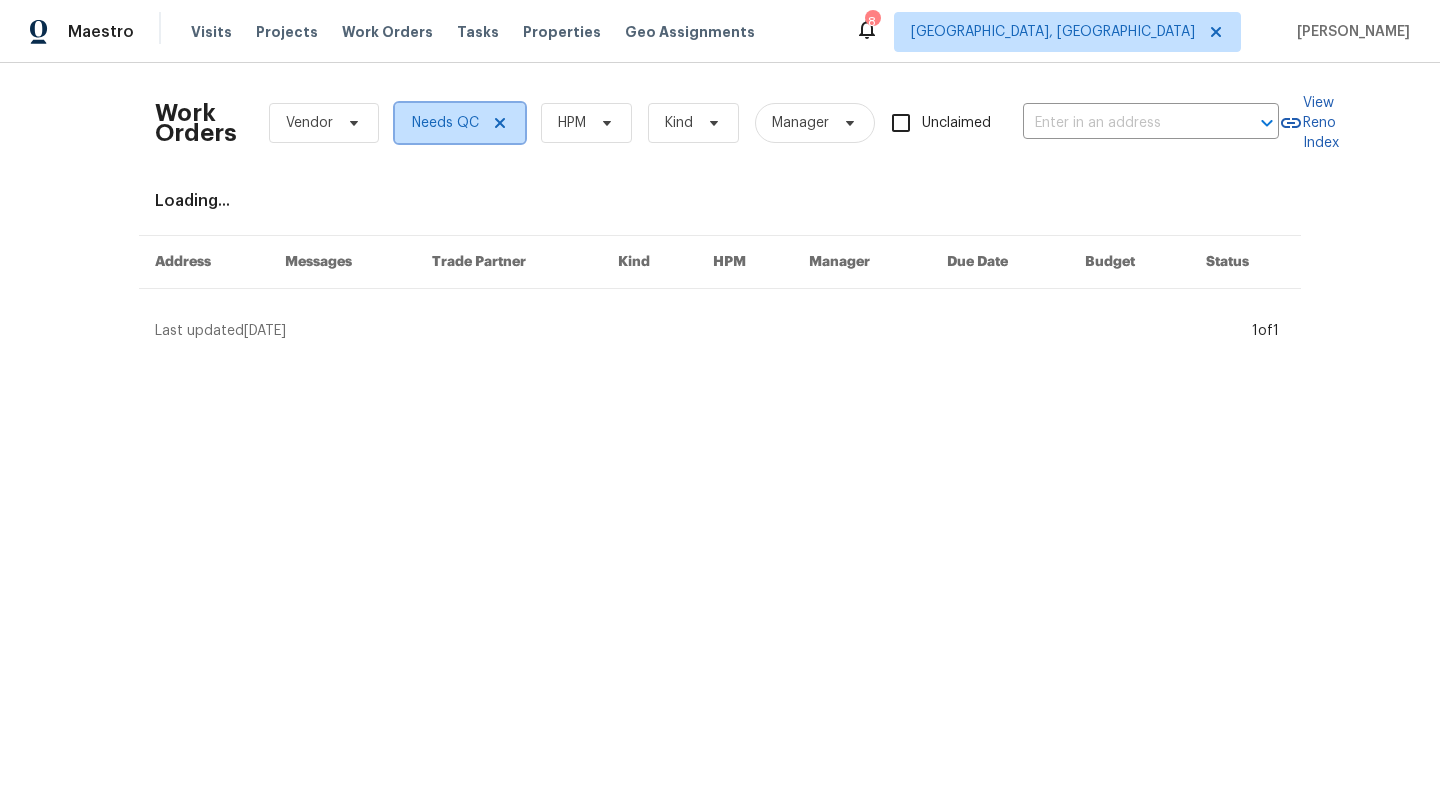 click 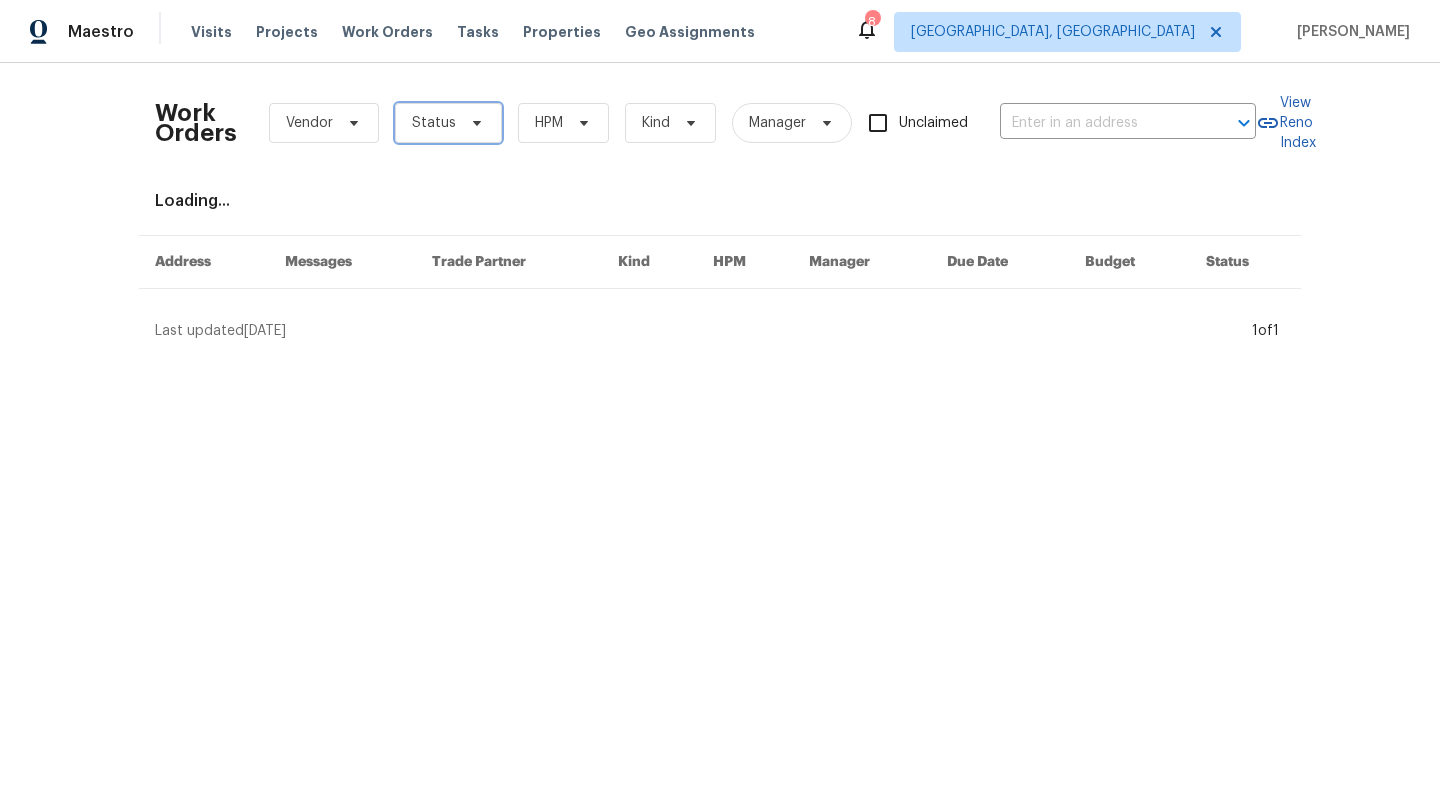scroll, scrollTop: 0, scrollLeft: 0, axis: both 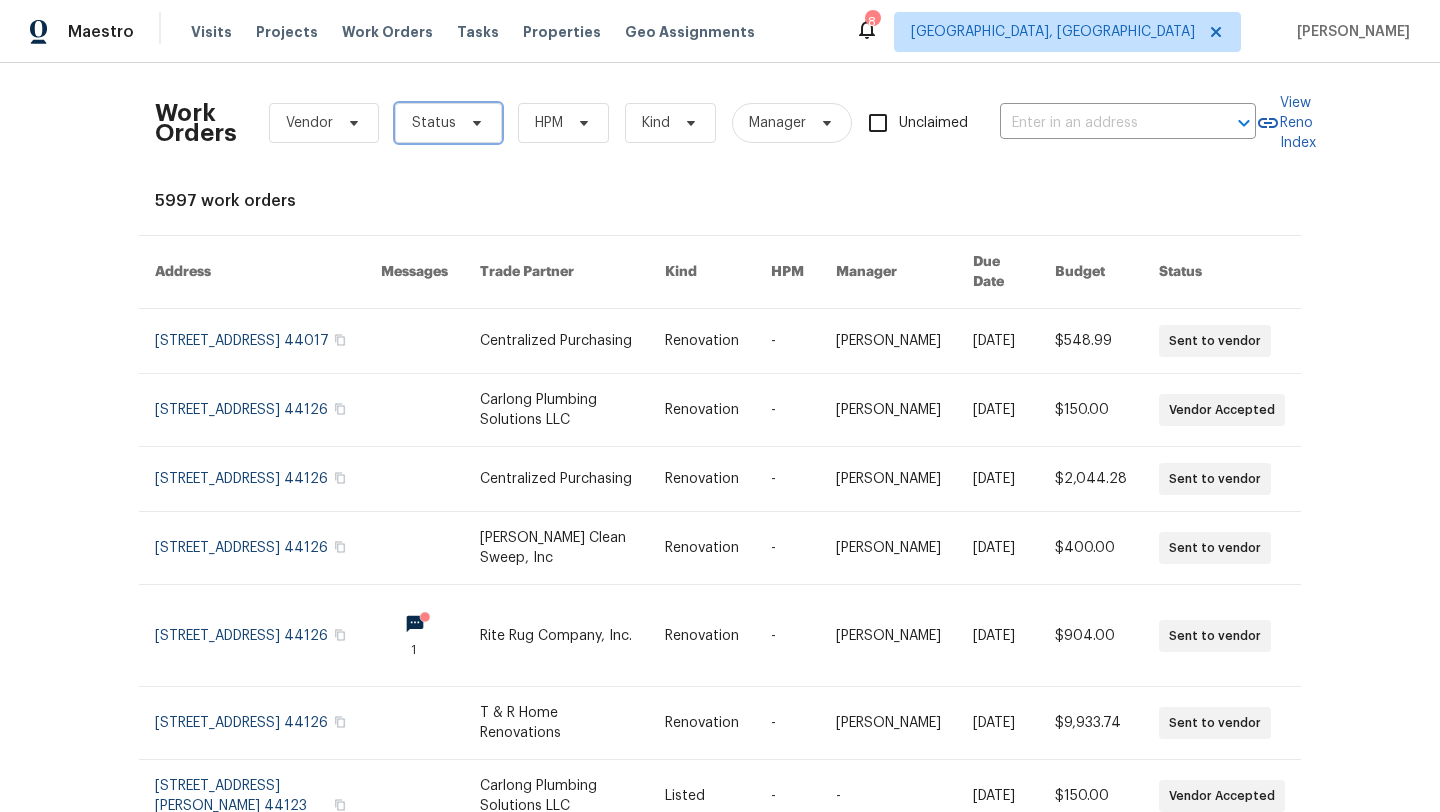 click on "Status" at bounding box center (434, 123) 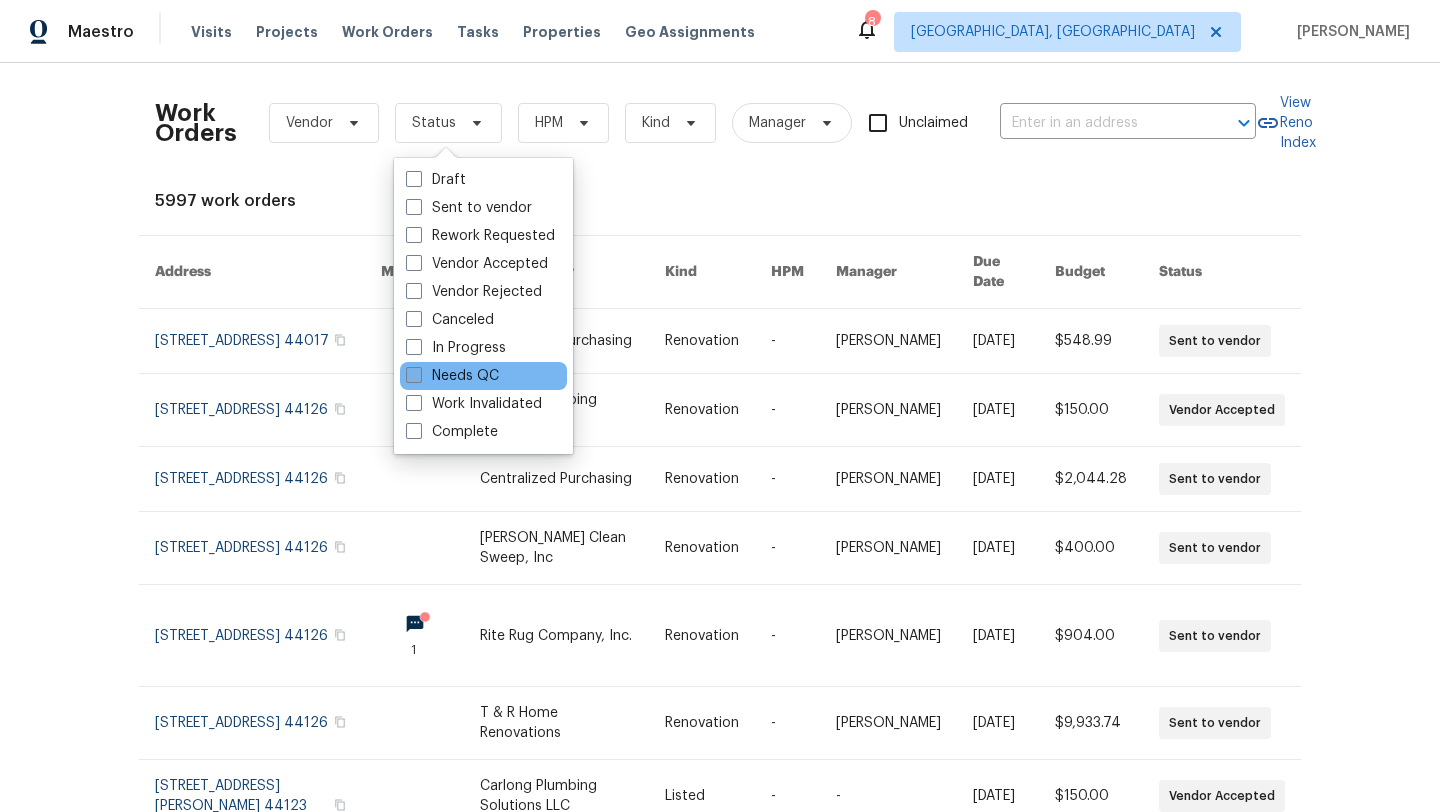 click on "Needs QC" at bounding box center (452, 376) 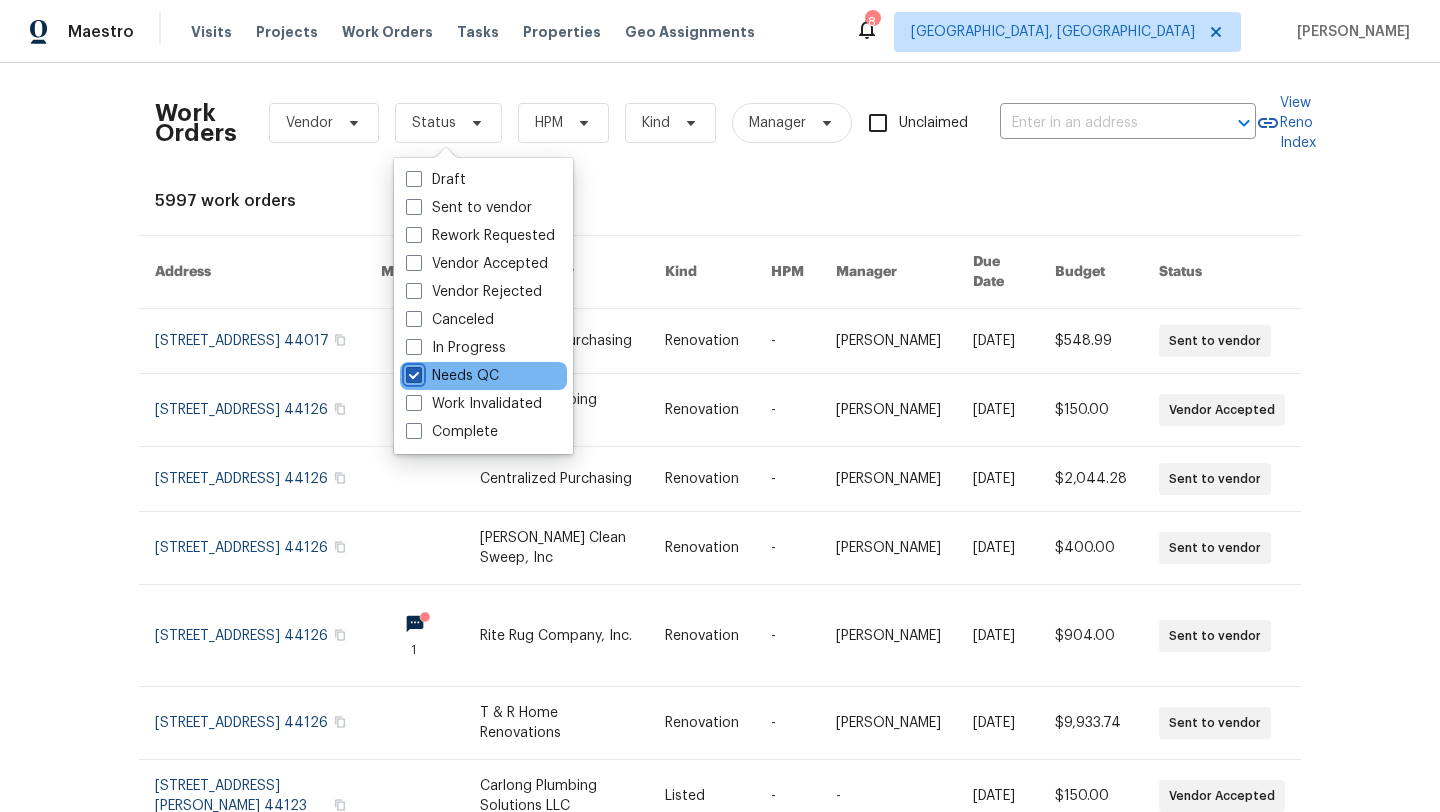 checkbox on "true" 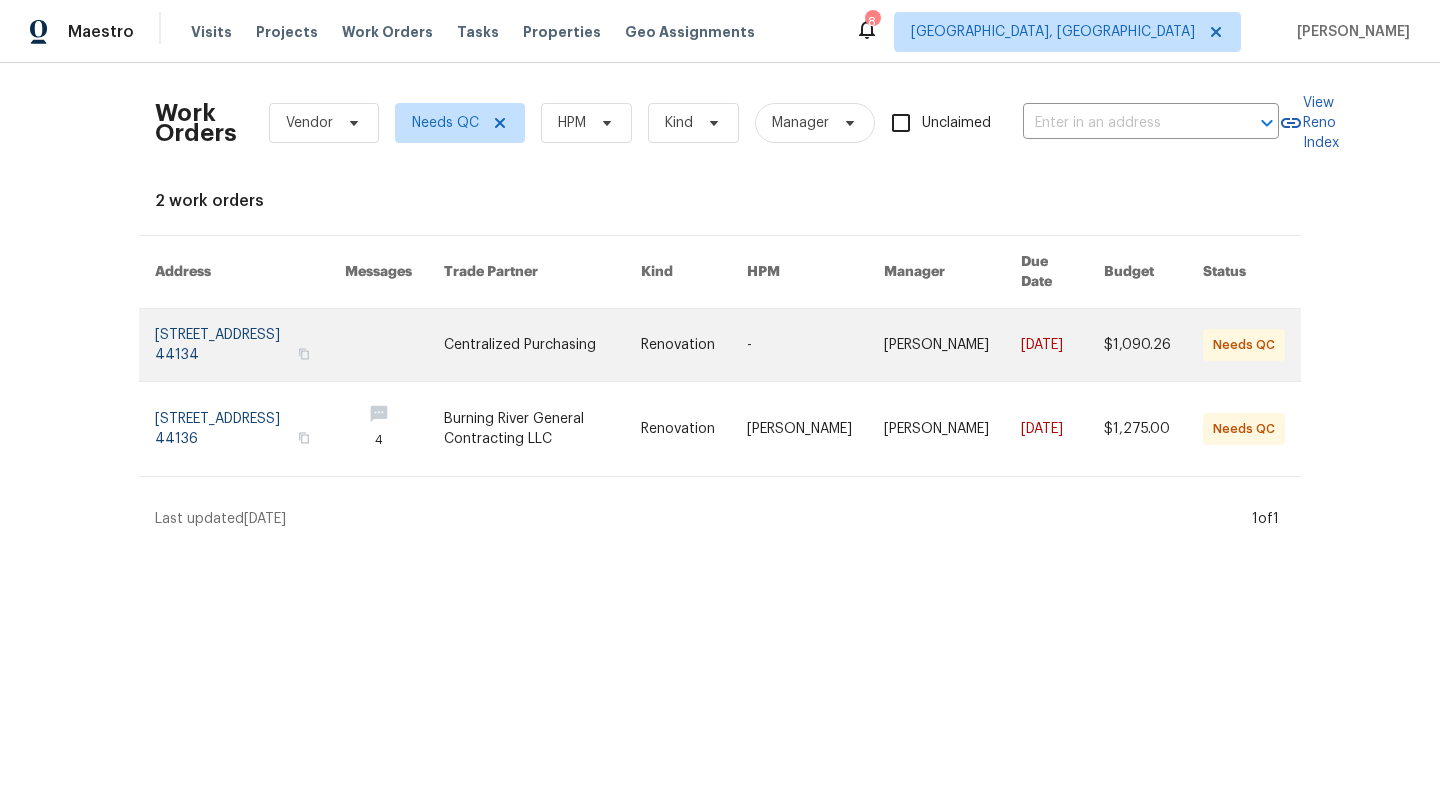 click at bounding box center [250, 345] 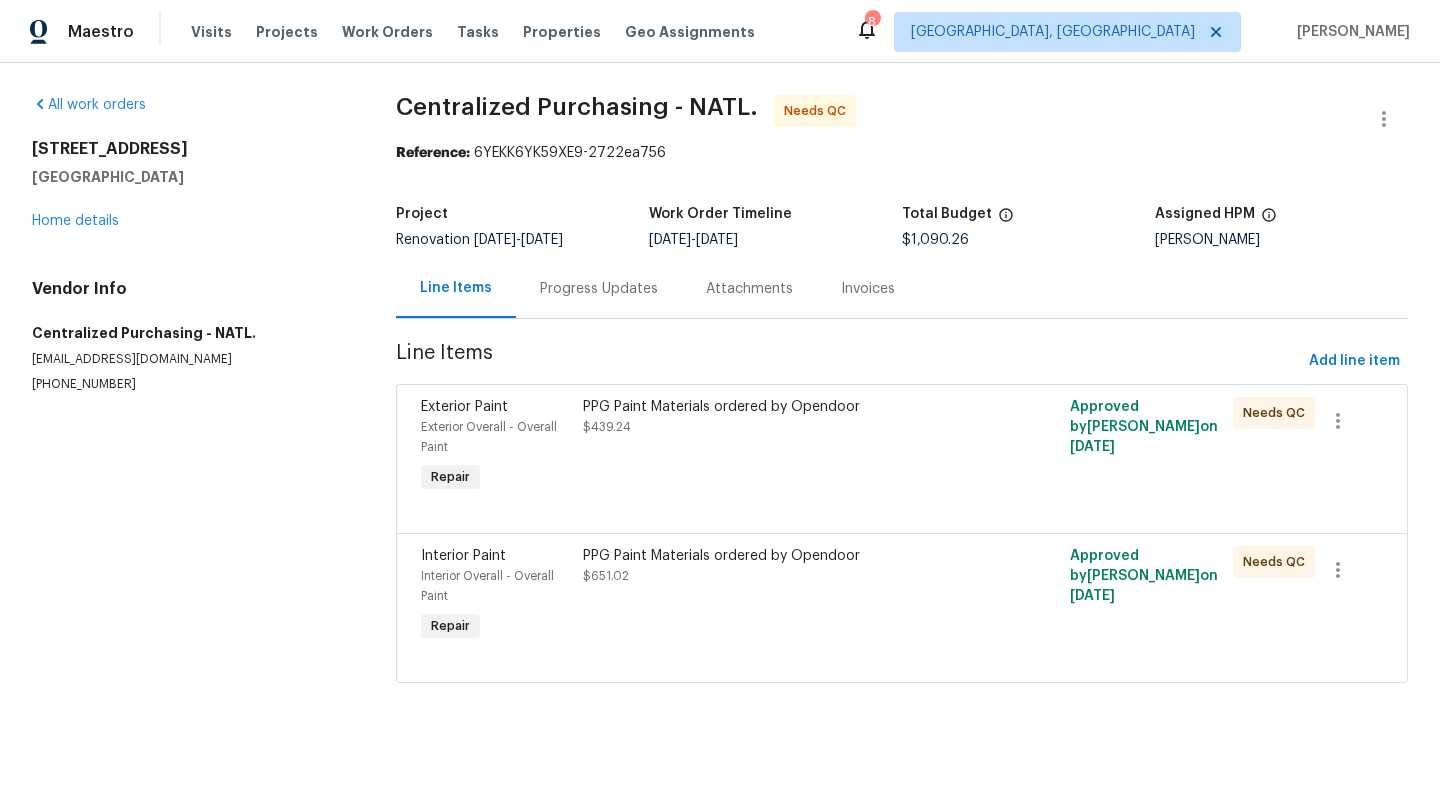 click on "PPG Paint Materials ordered by Opendoor $439.24" at bounding box center (780, 447) 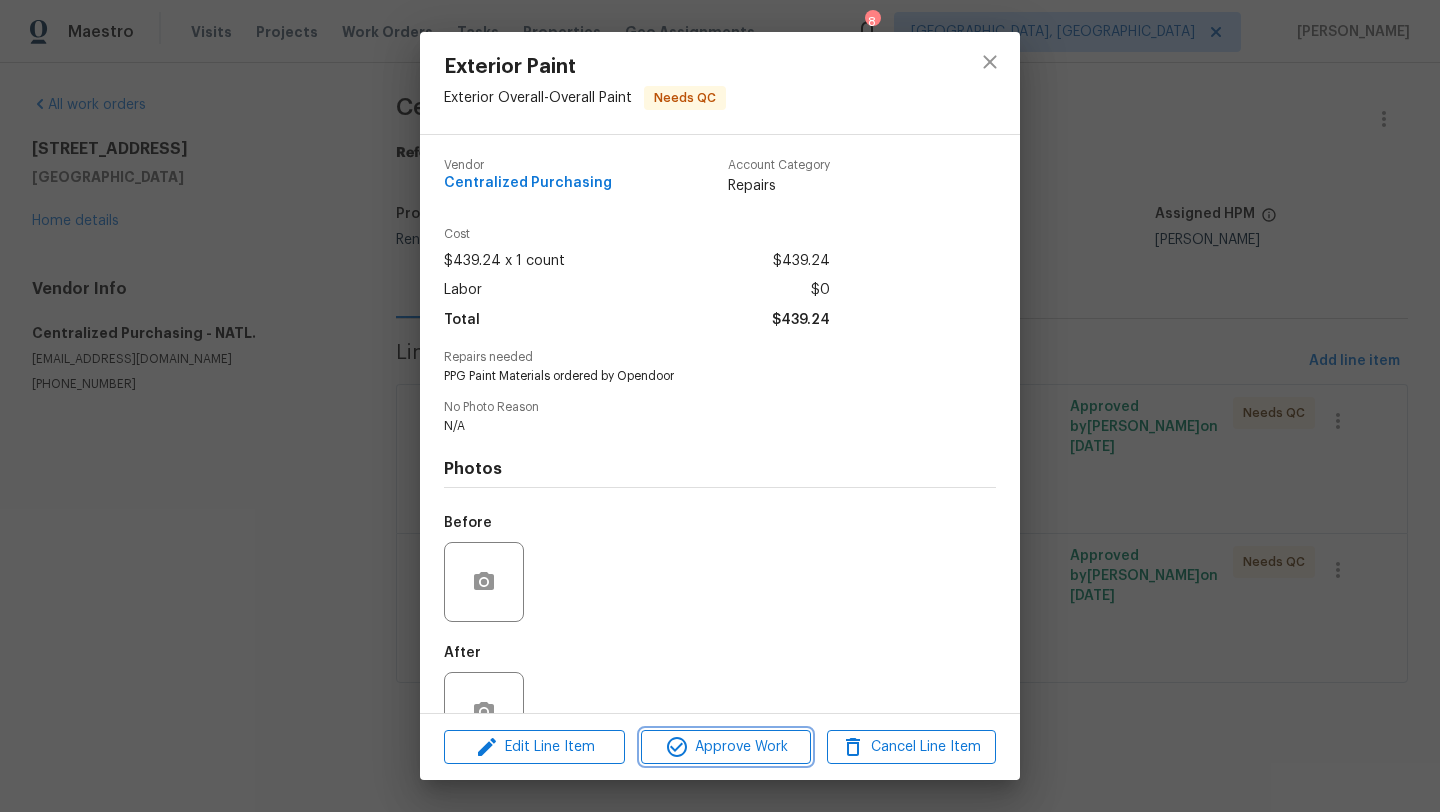 click 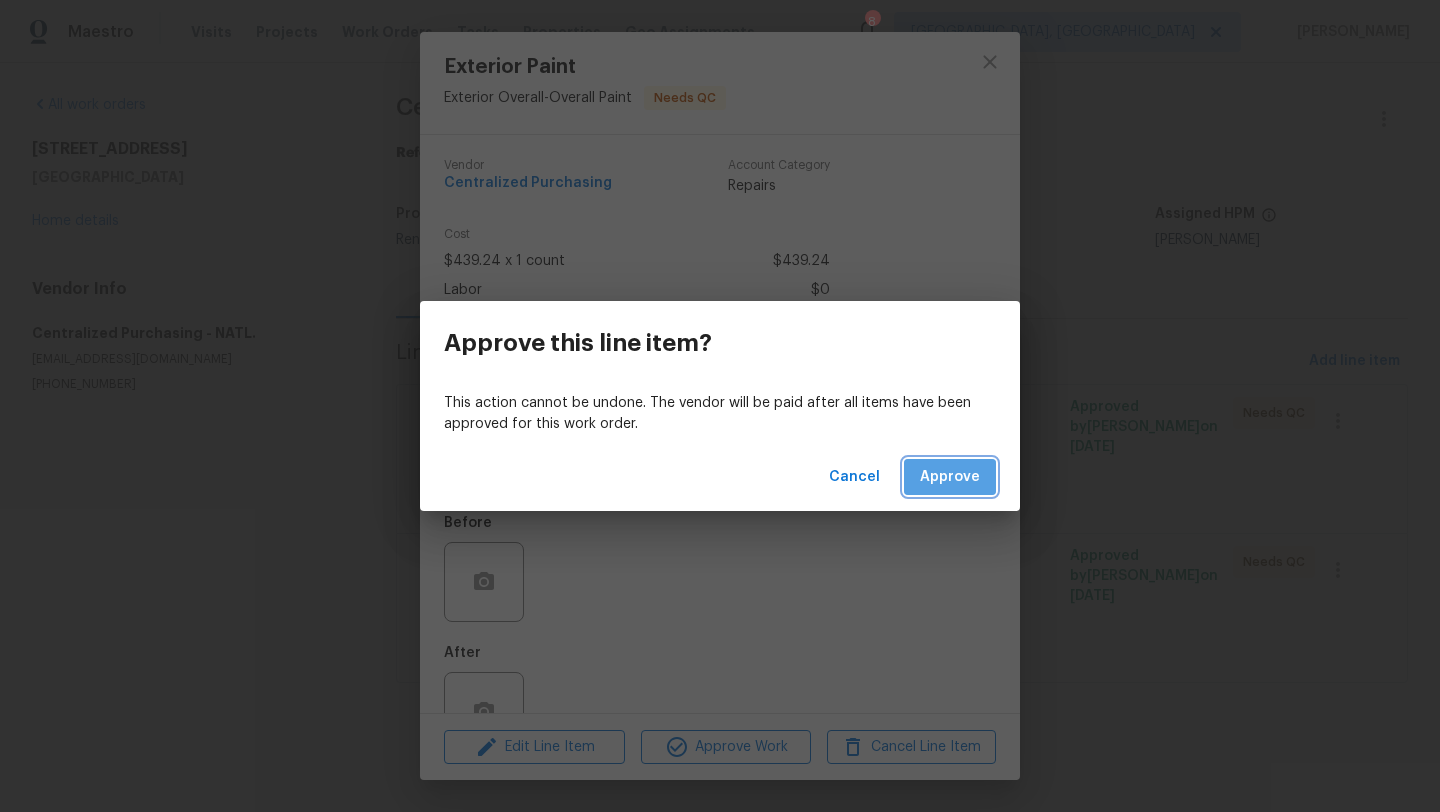 click on "Approve" at bounding box center (950, 477) 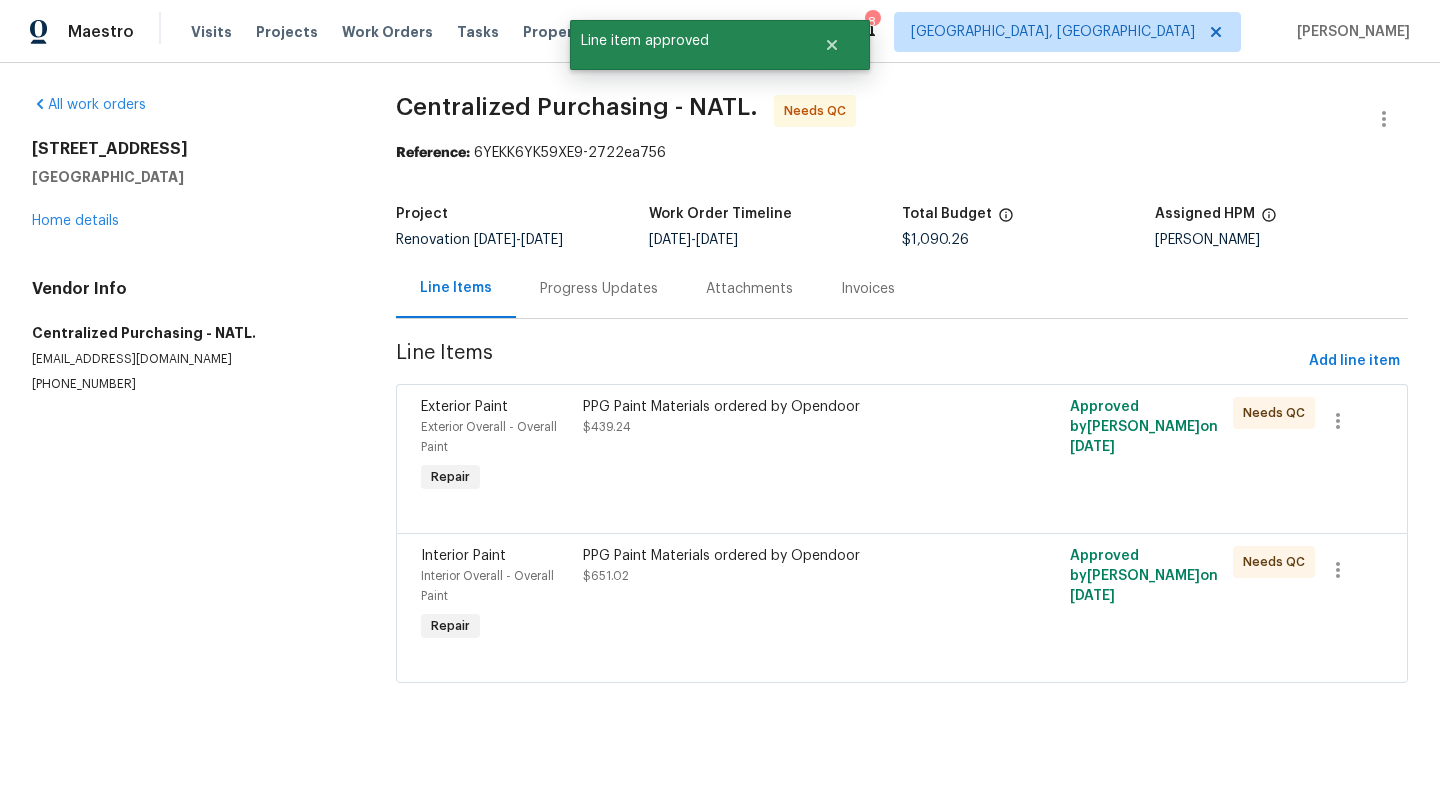 click on "PPG Paint Materials ordered by Opendoor $651.02" at bounding box center (780, 566) 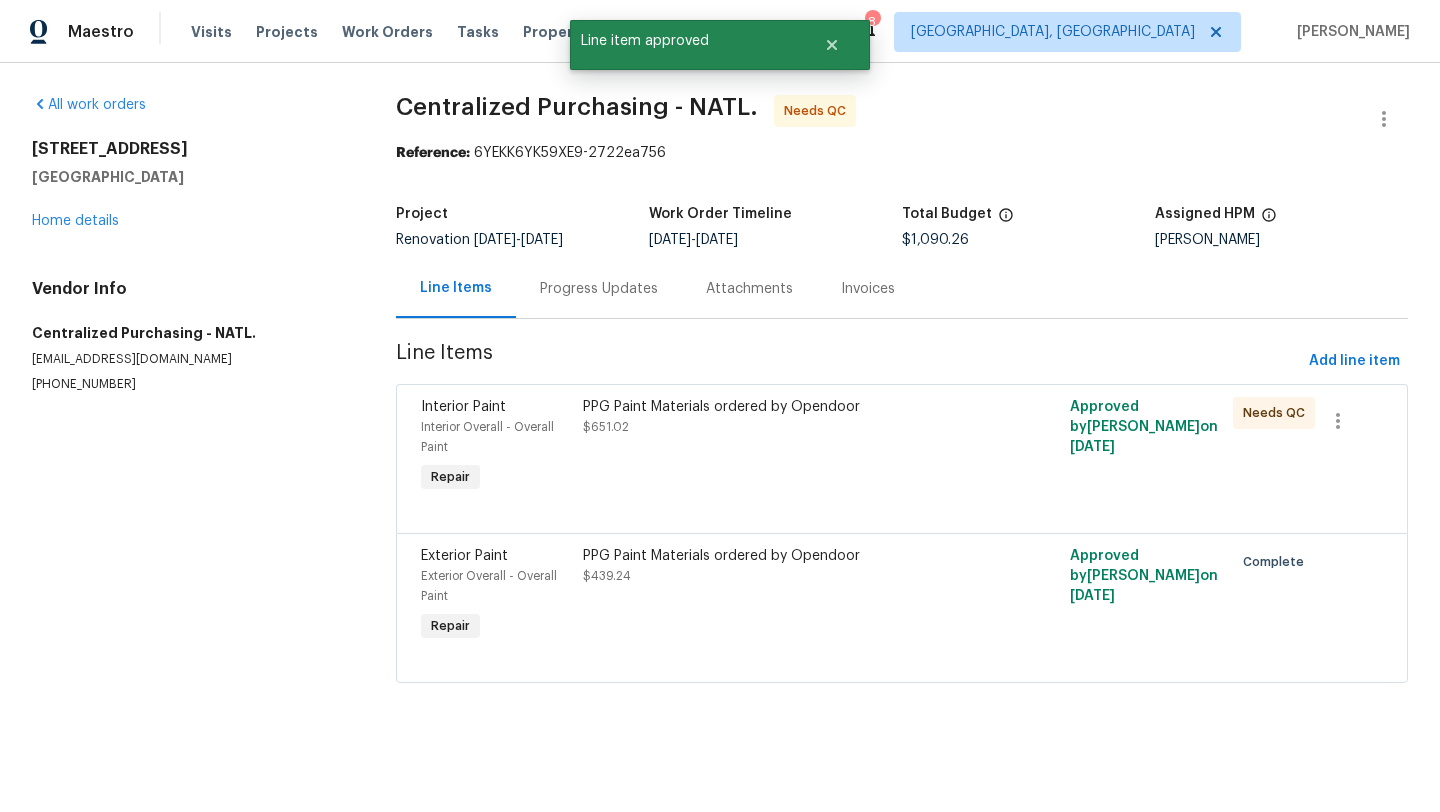 click on "PPG Paint Materials ordered by Opendoor $651.02" at bounding box center (780, 447) 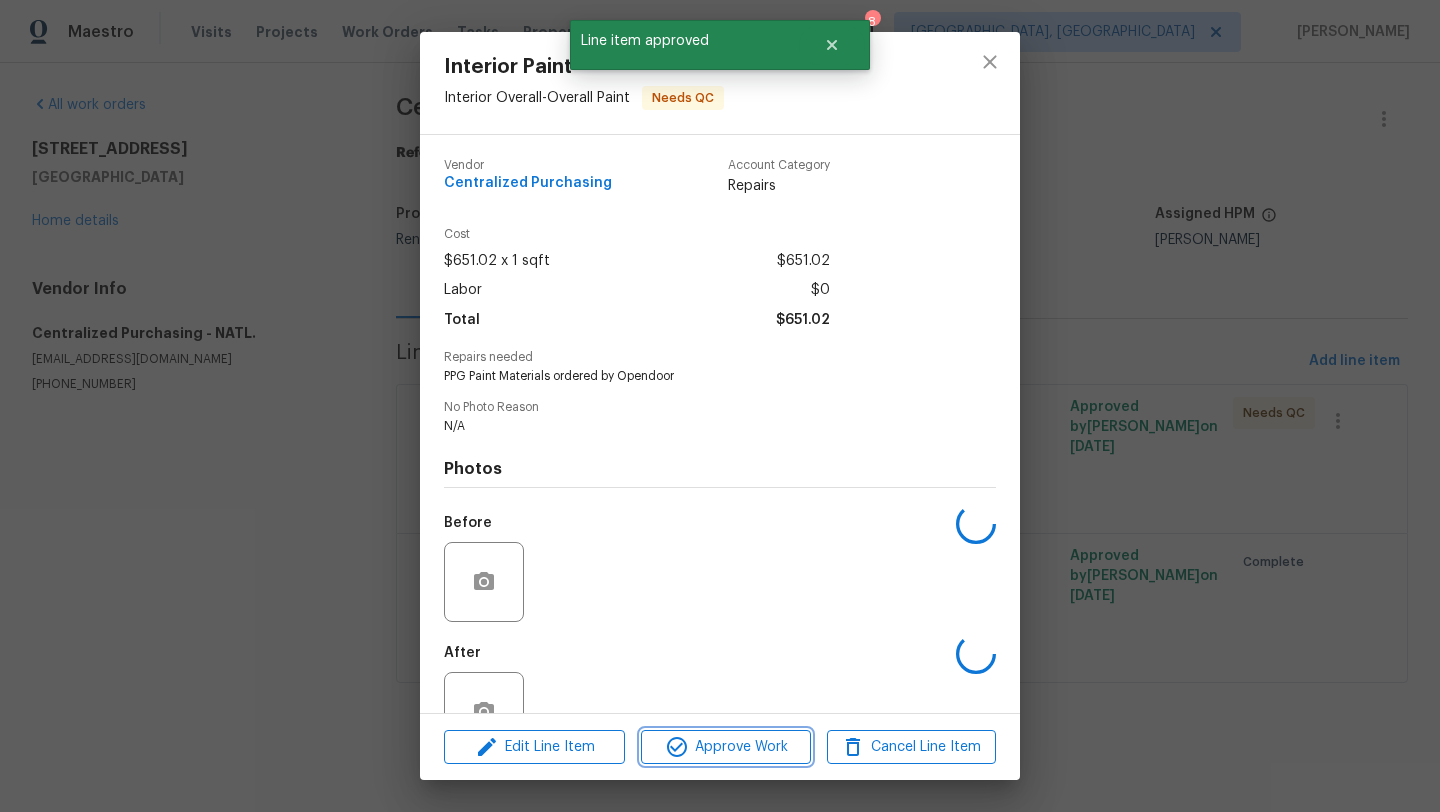 click on "Approve Work" at bounding box center [725, 747] 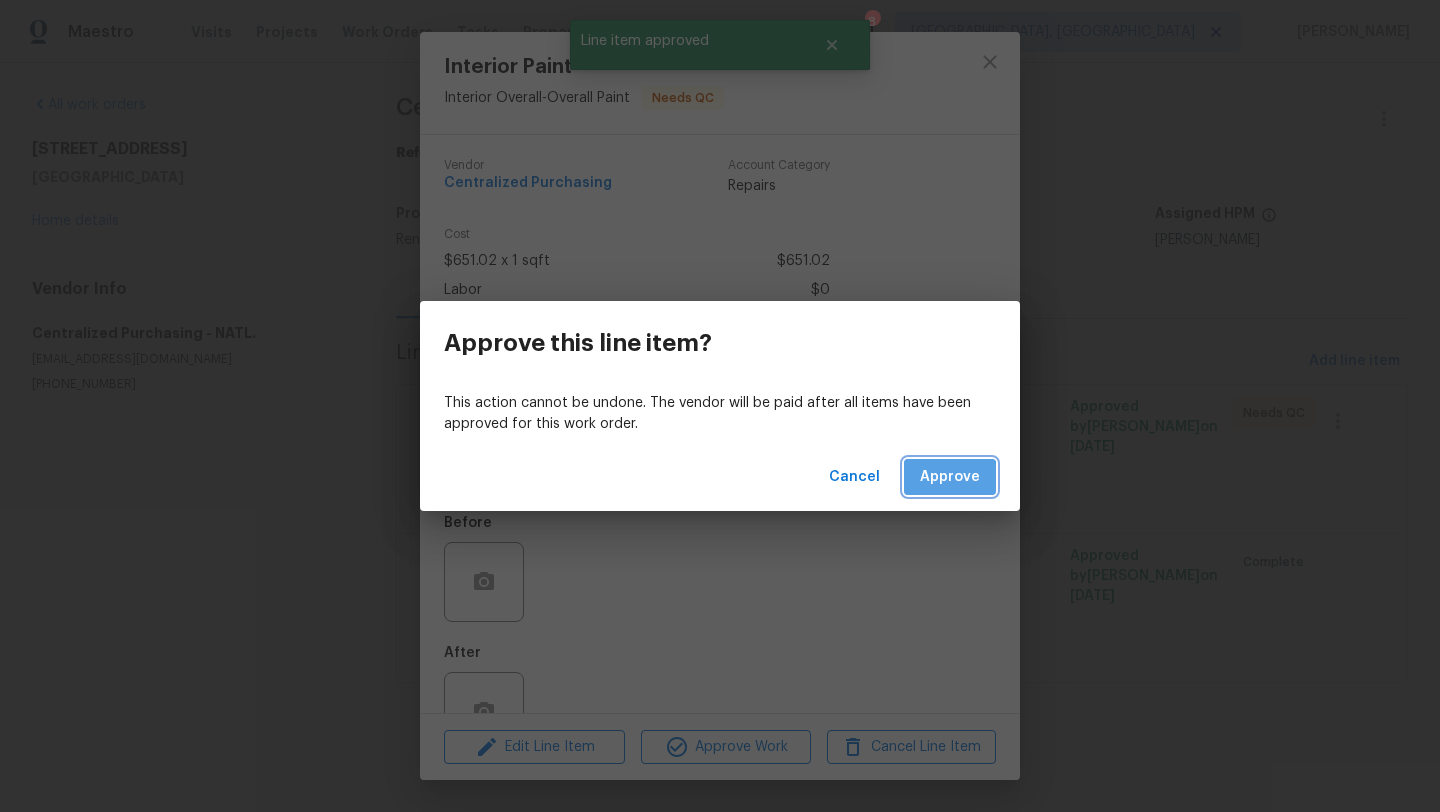 click on "Approve" at bounding box center (950, 477) 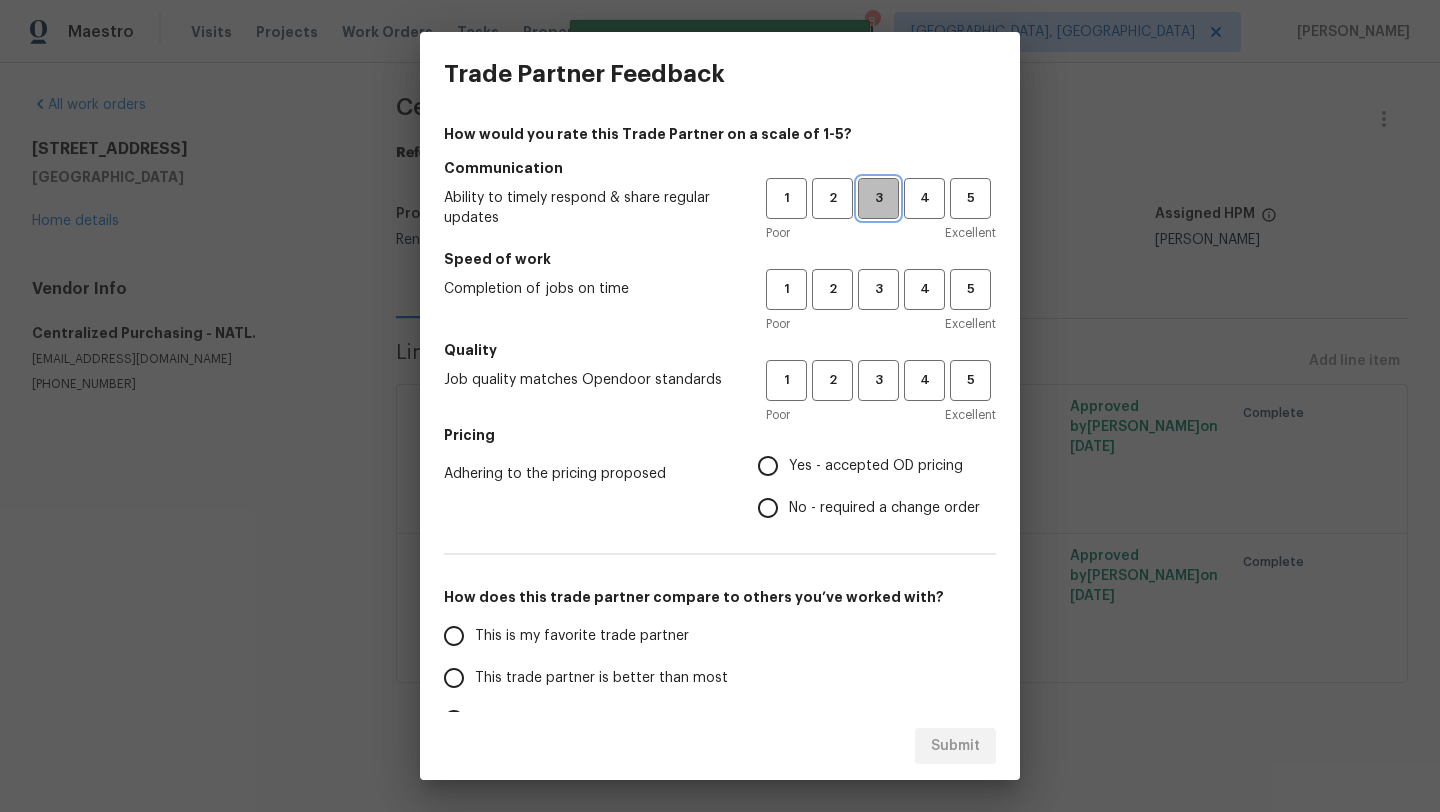 click on "3" at bounding box center [878, 198] 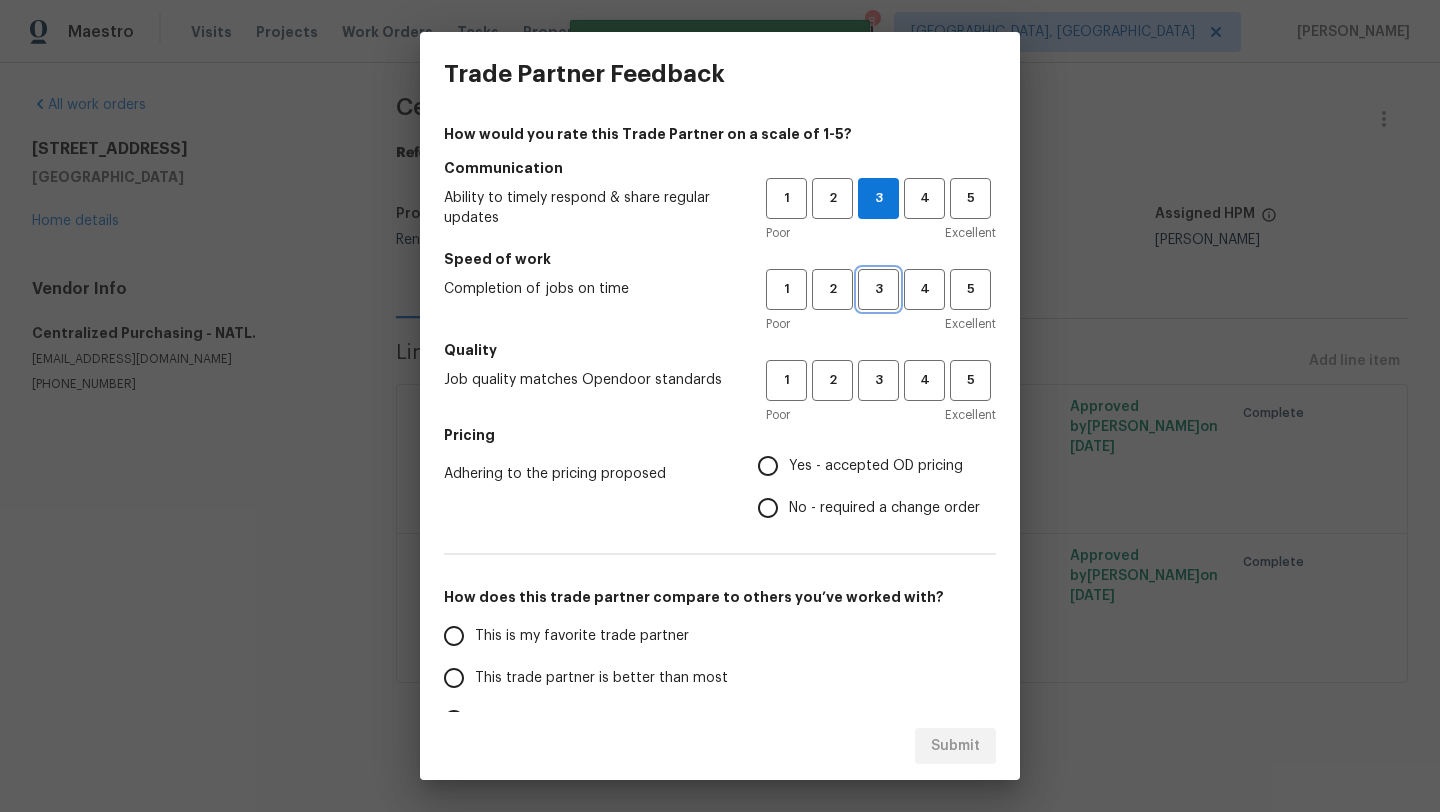 click on "3" at bounding box center (878, 289) 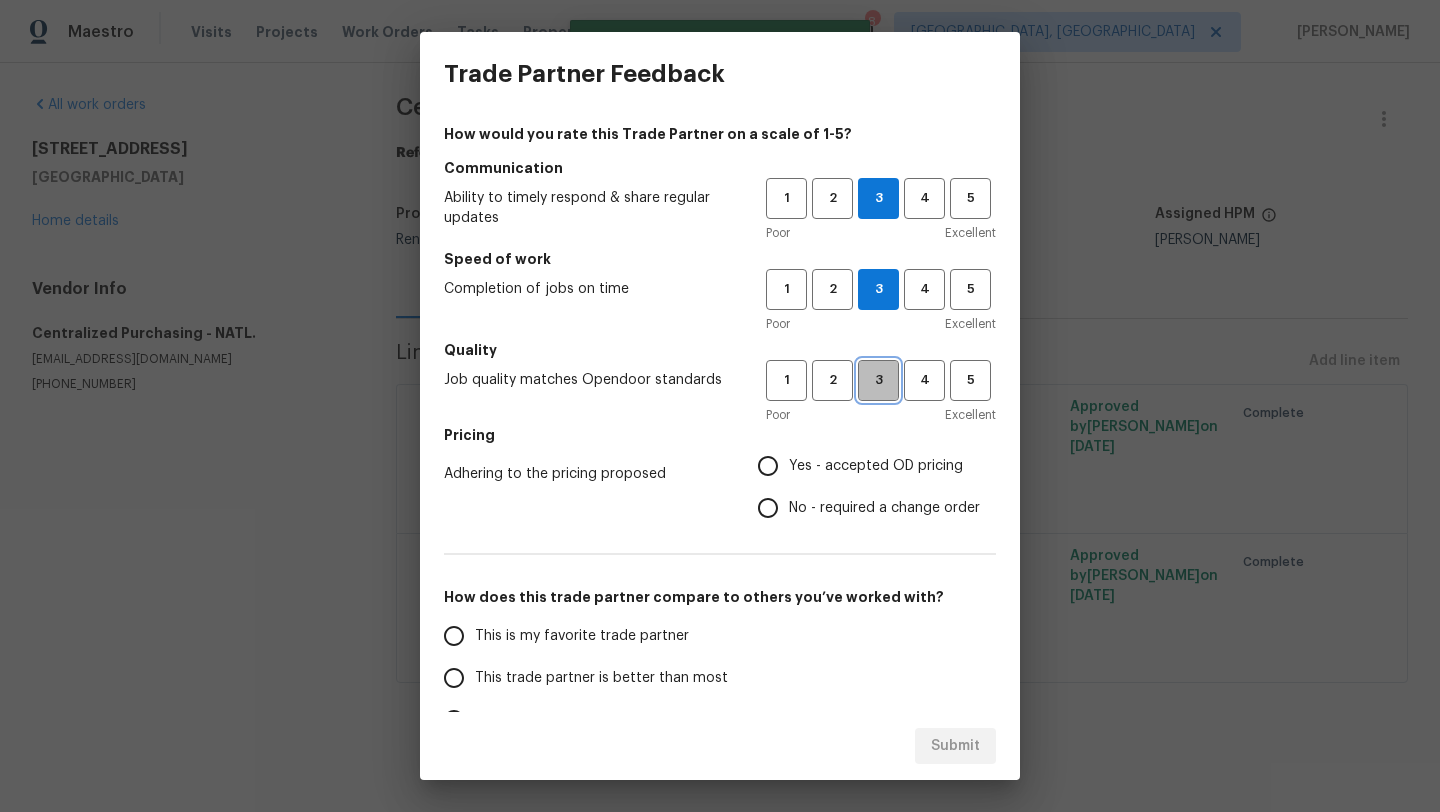 click on "3" at bounding box center [878, 380] 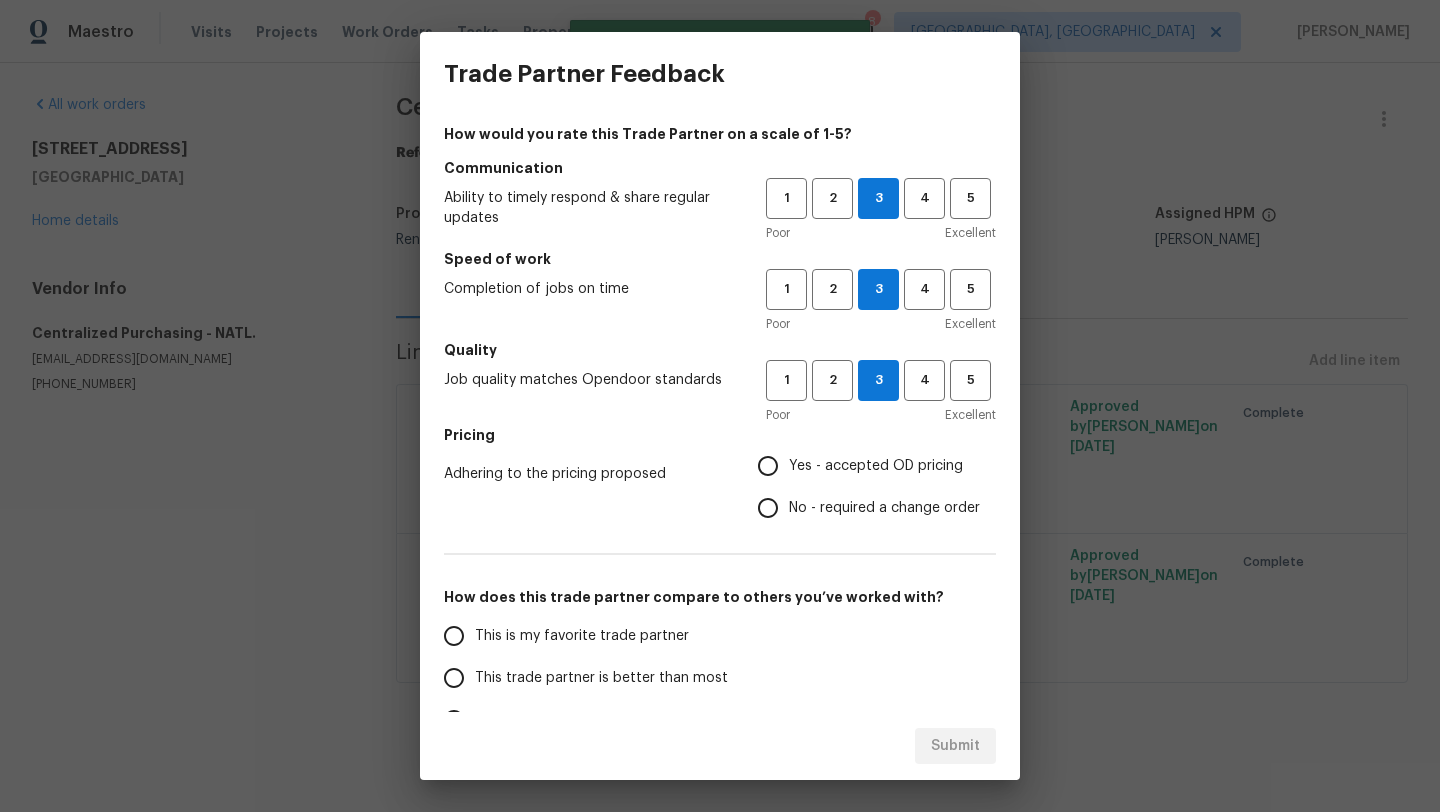 click on "Yes - accepted OD pricing" at bounding box center [768, 466] 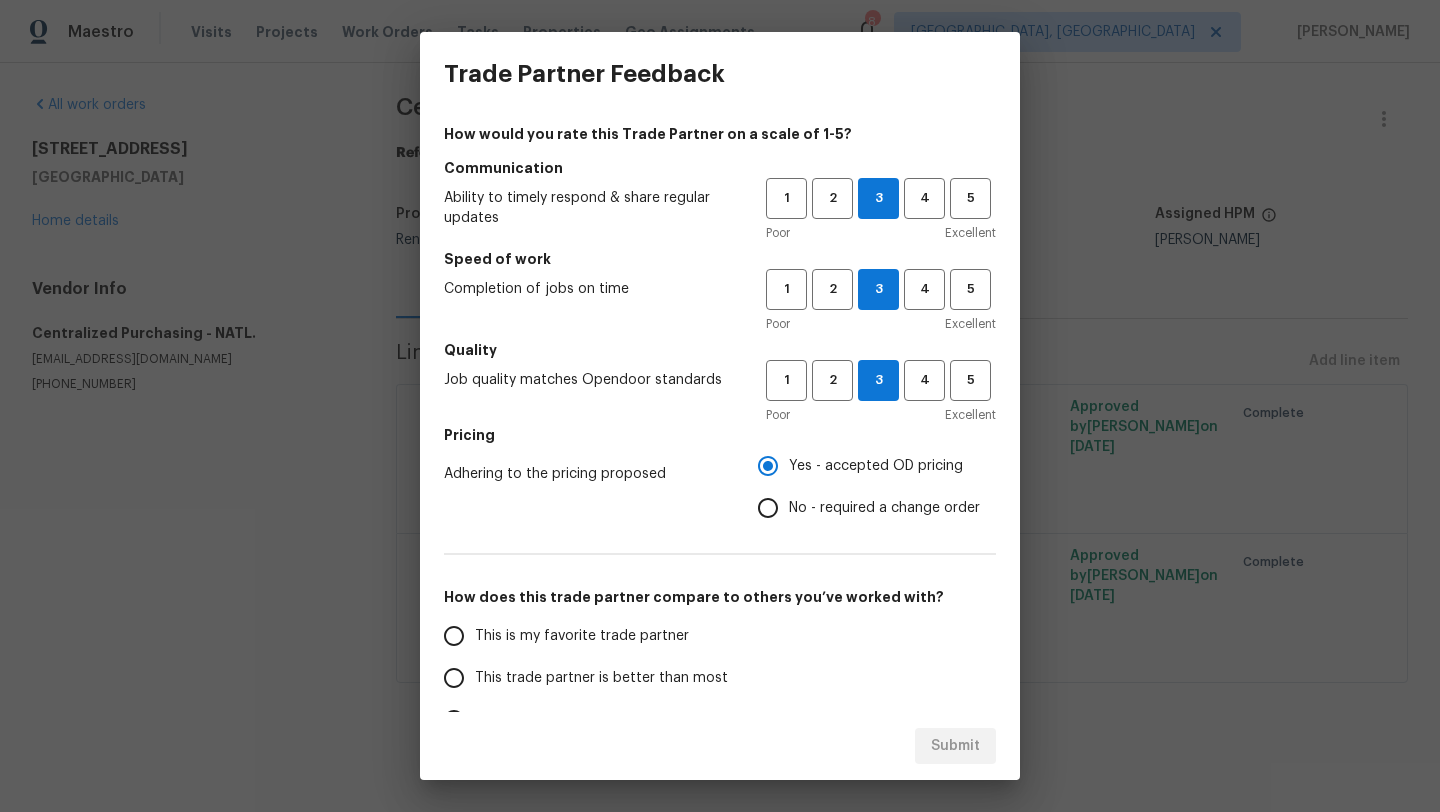 click on "This trade partner is better than most" at bounding box center [454, 678] 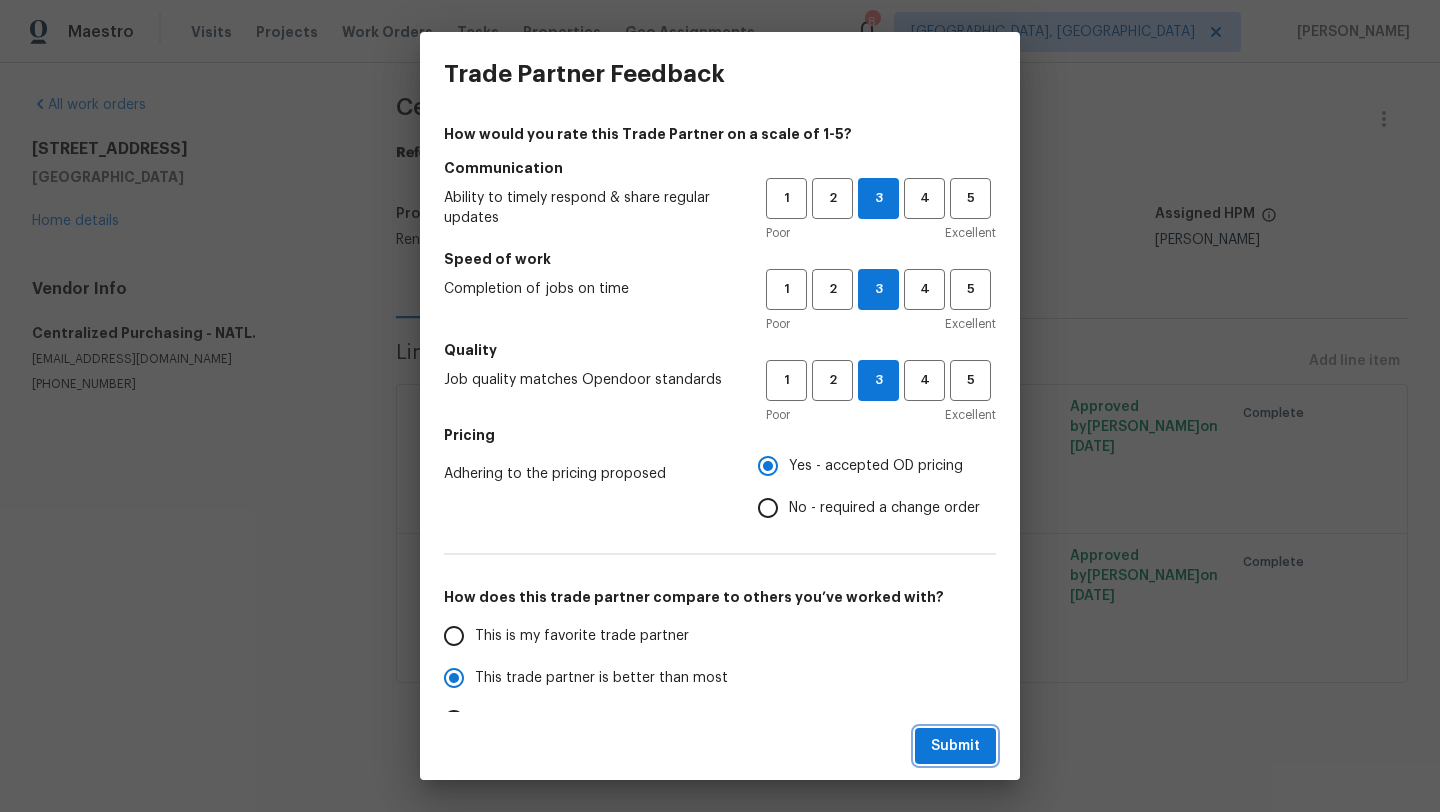 click on "Submit" at bounding box center [955, 746] 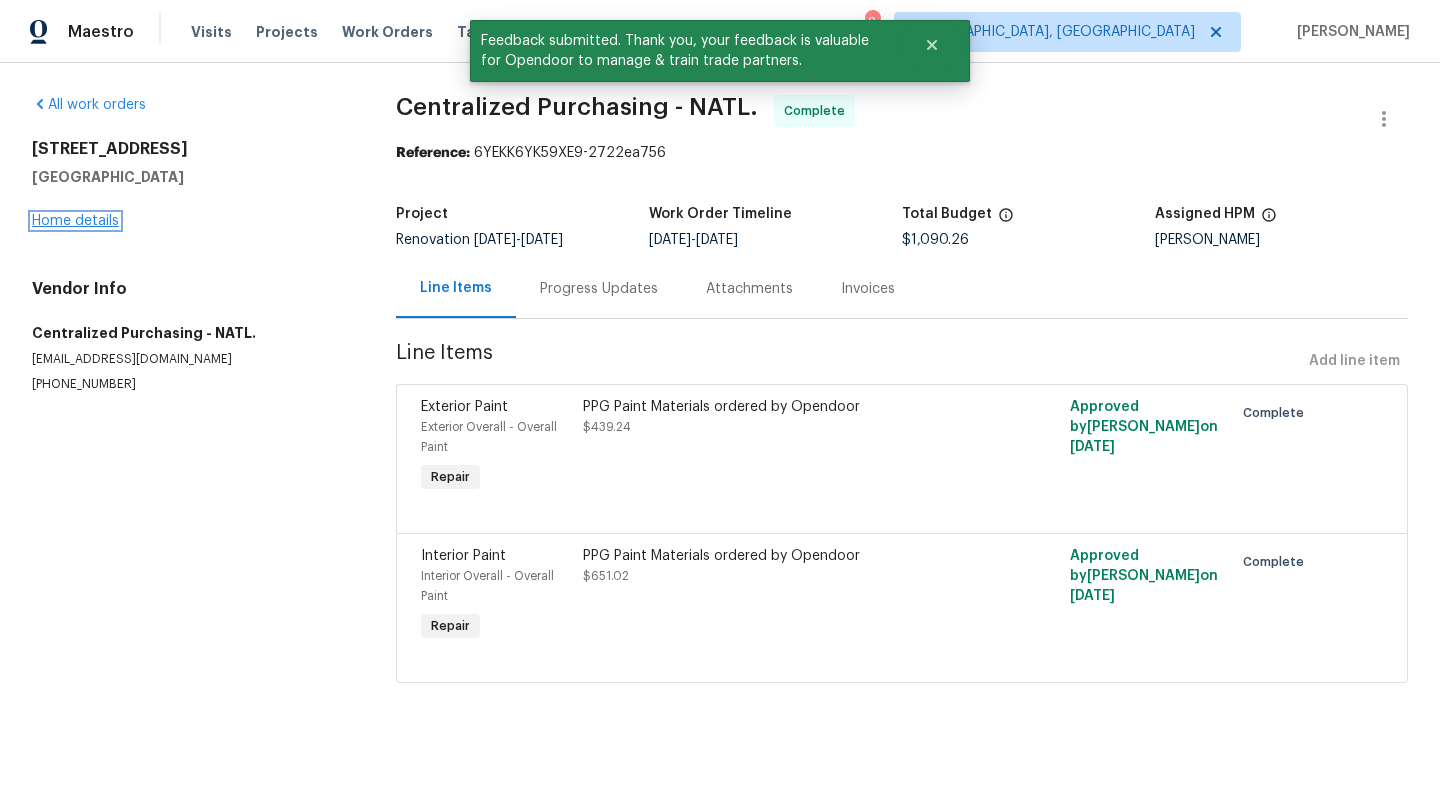 click on "Home details" at bounding box center [75, 221] 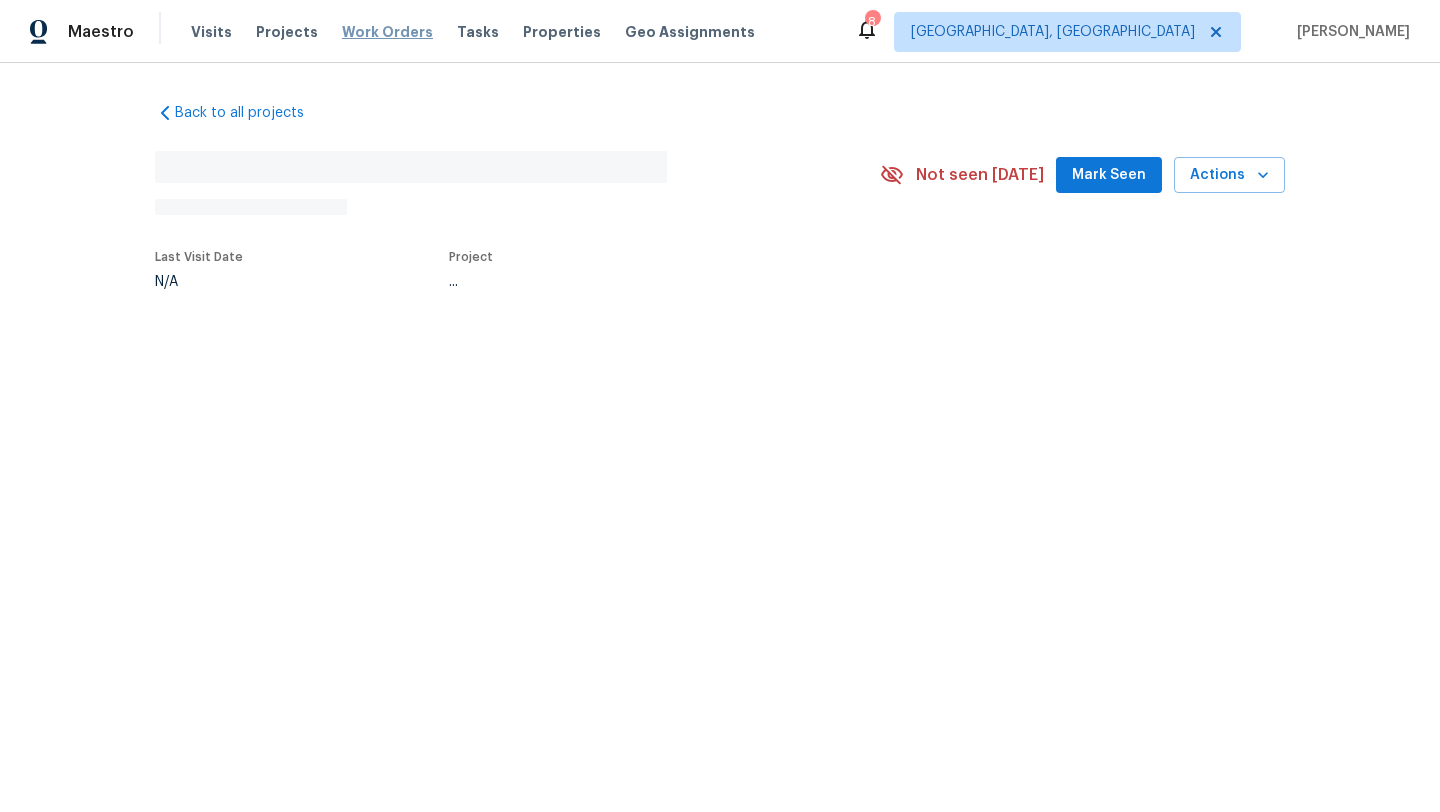 click on "Work Orders" at bounding box center (387, 32) 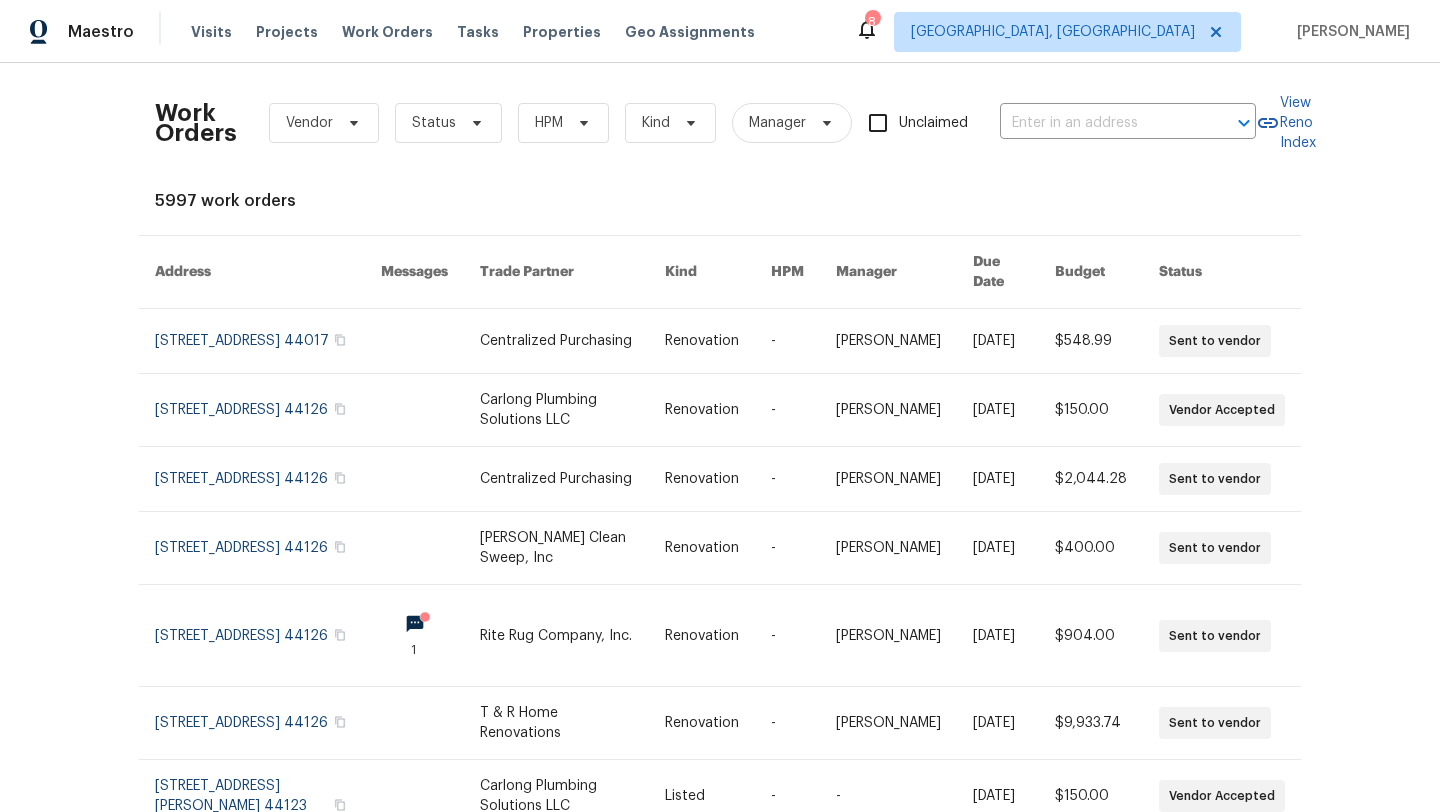 click on "Work Orders Vendor Status HPM Kind Manager Unclaimed ​" at bounding box center (705, 123) 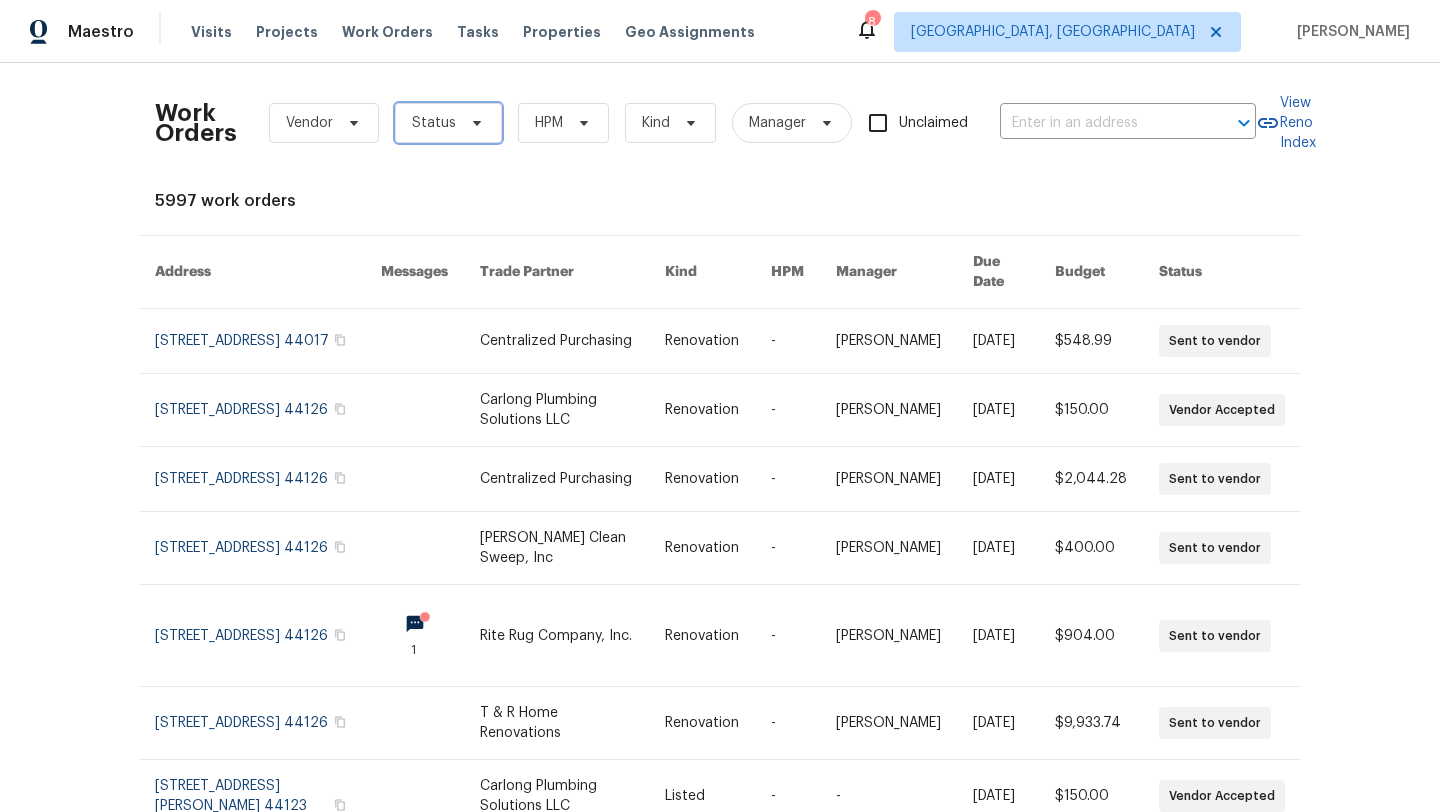 click on "Status" at bounding box center (434, 123) 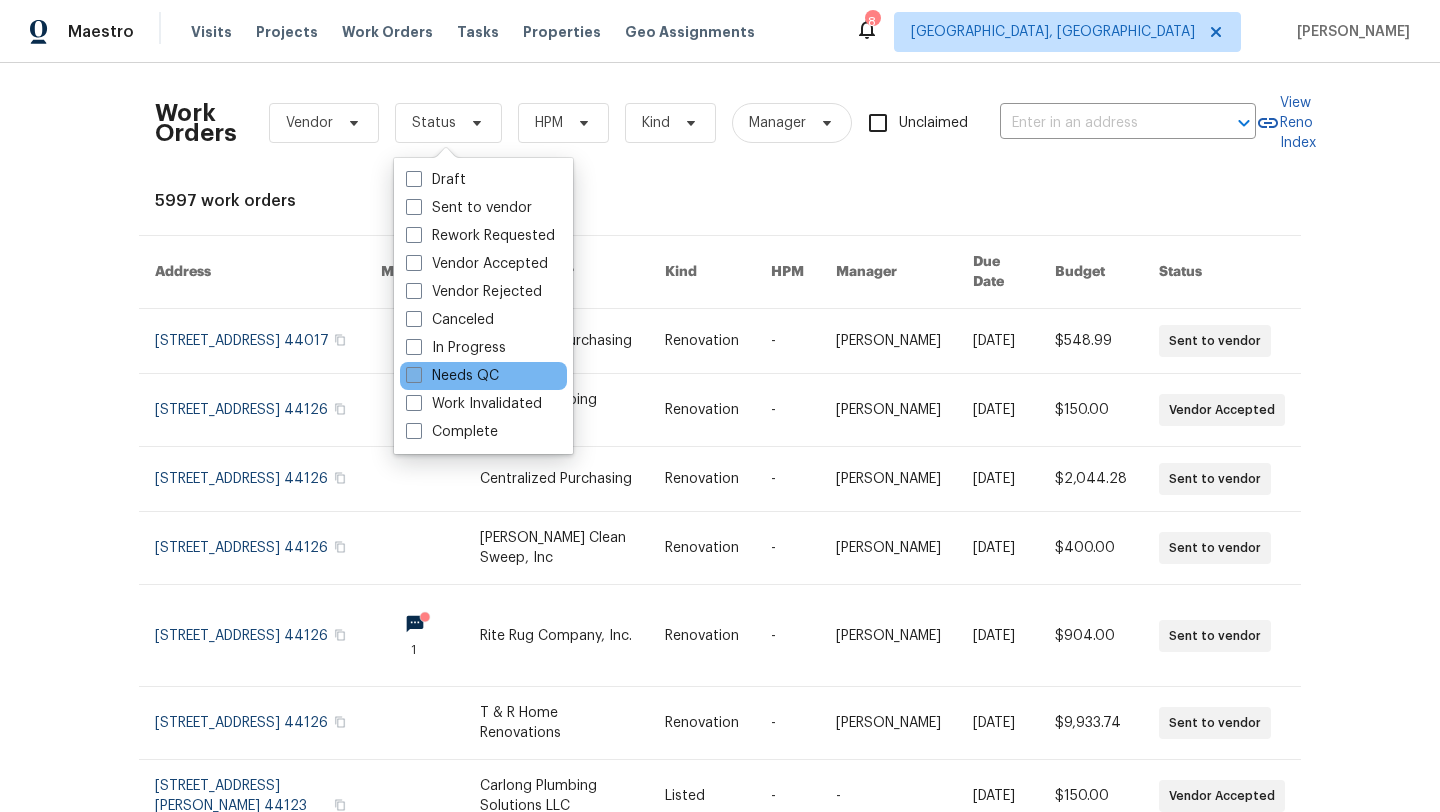click on "Needs QC" at bounding box center [452, 376] 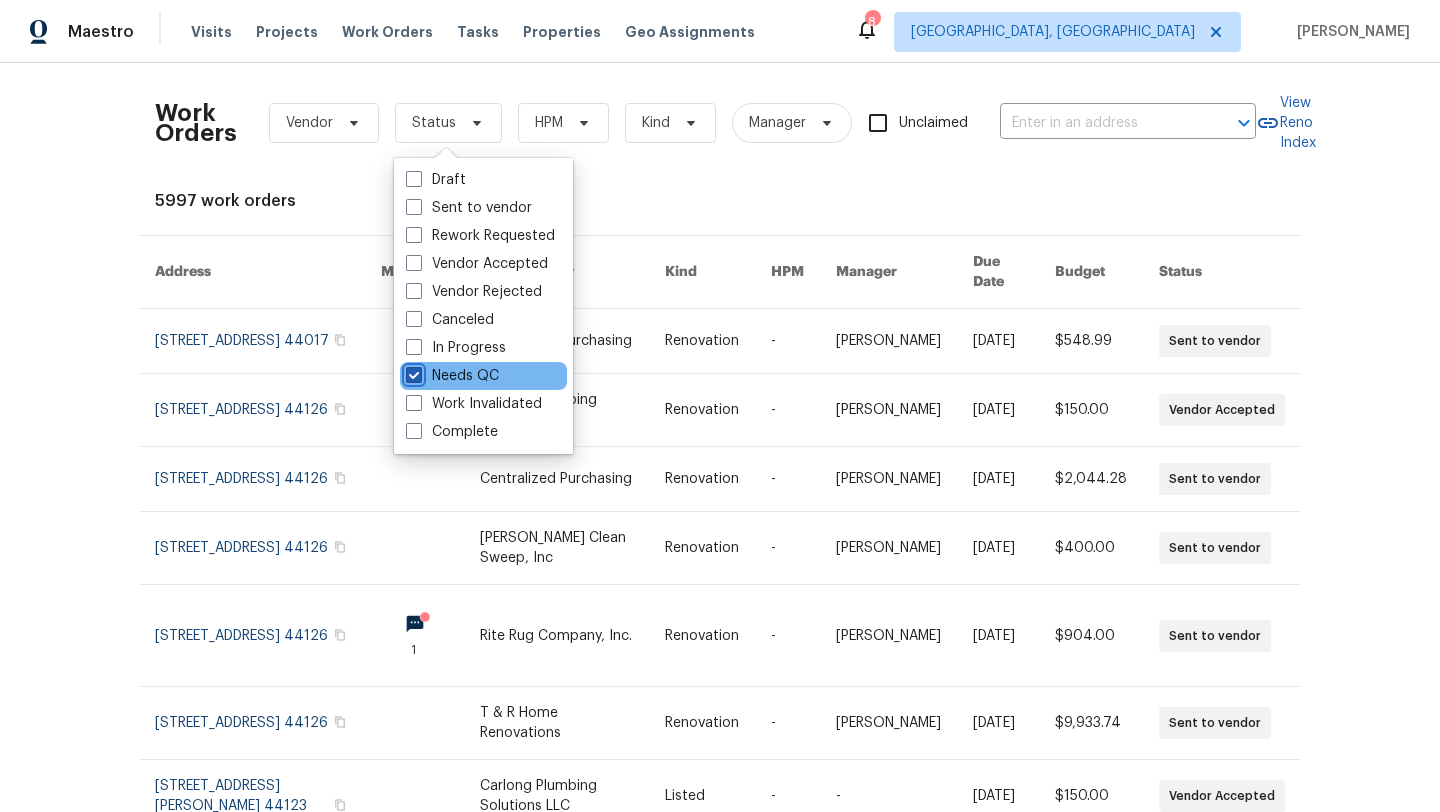 checkbox on "true" 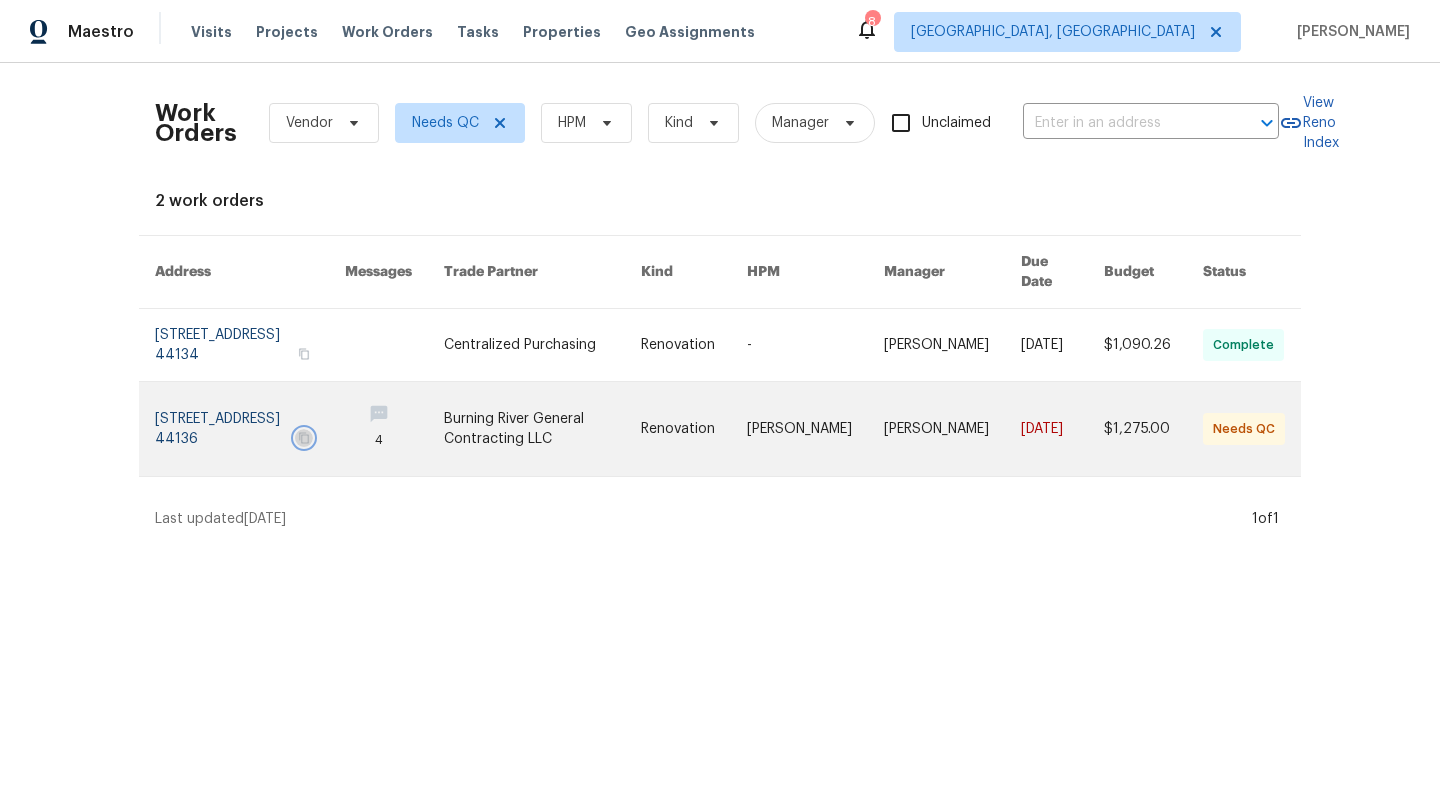 click 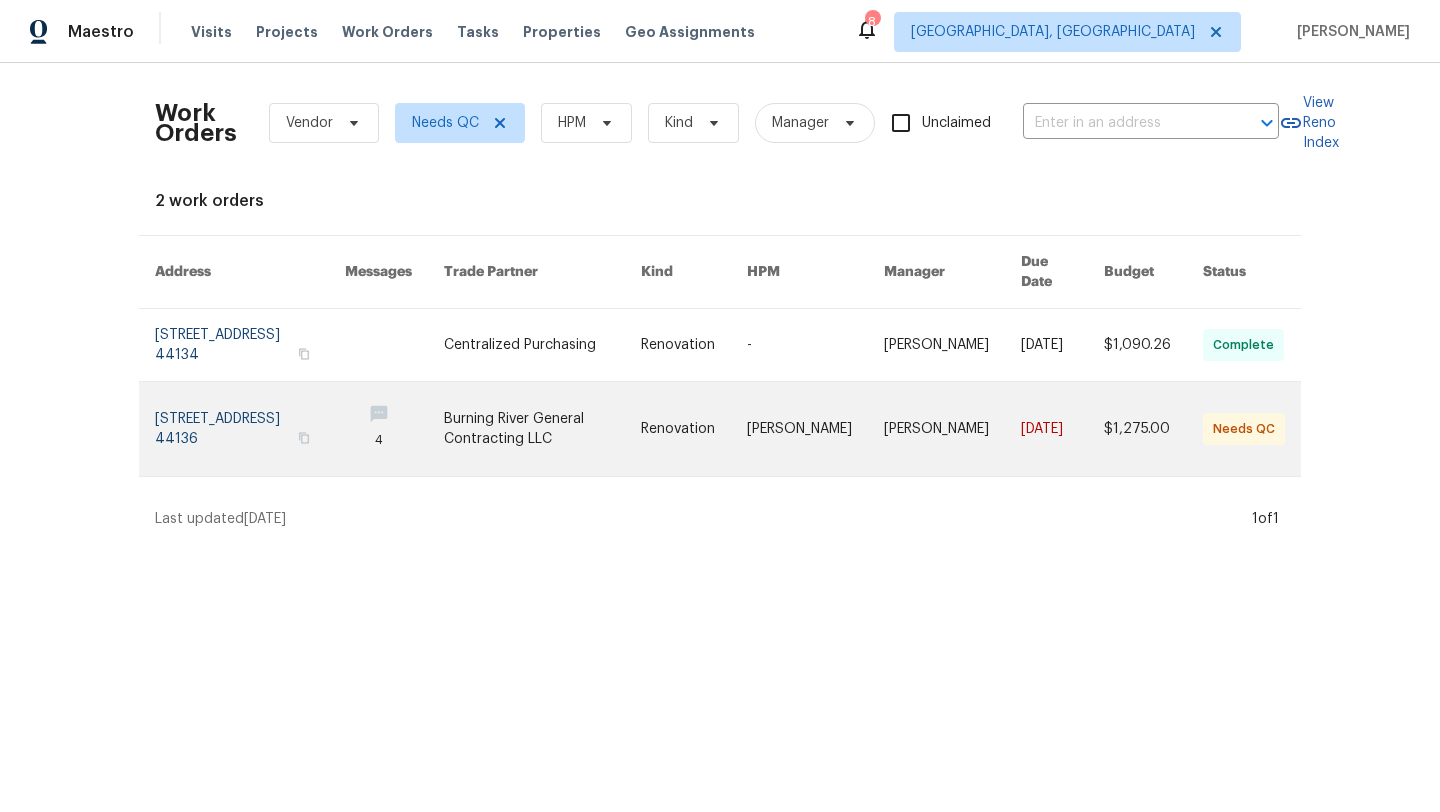 click at bounding box center [250, 429] 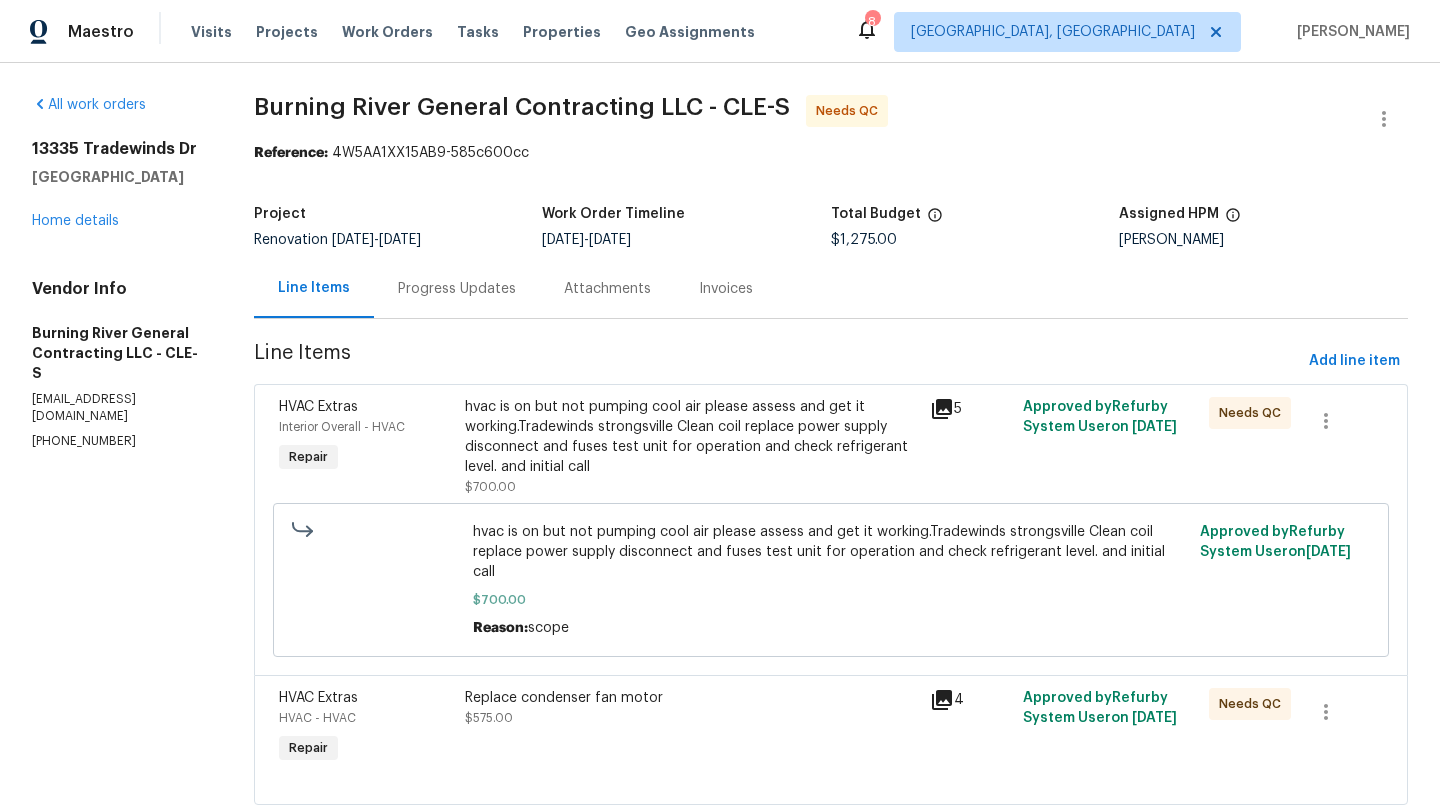 click on "Progress Updates" at bounding box center (457, 289) 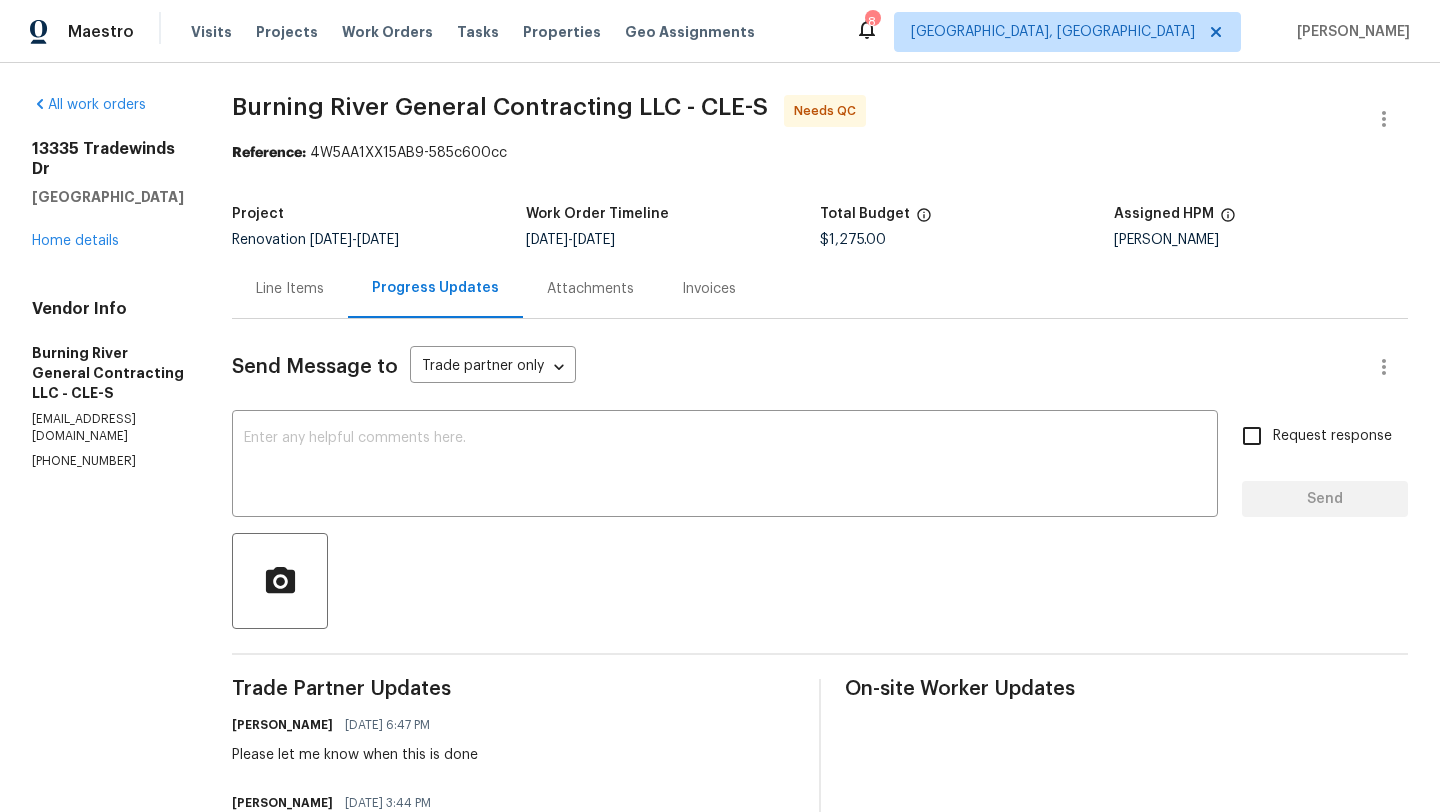 click on "Line Items" at bounding box center (290, 289) 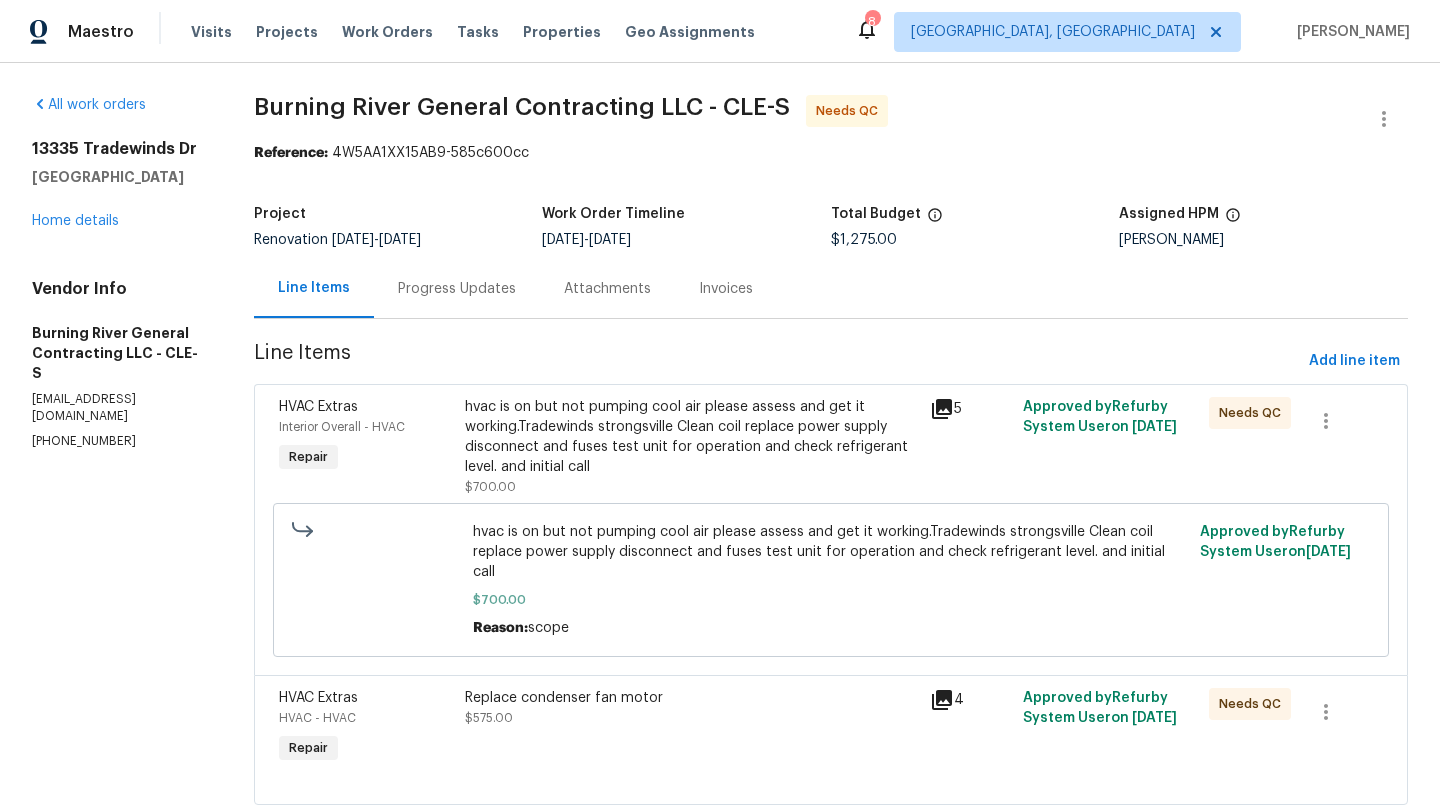 click on "hvac is on but not pumping cool air please assess and get it working.Tradewinds strongsville Clean coil replace power supply disconnect and fuses test unit for operation and check refrigerant level. and  initial call" at bounding box center [691, 437] 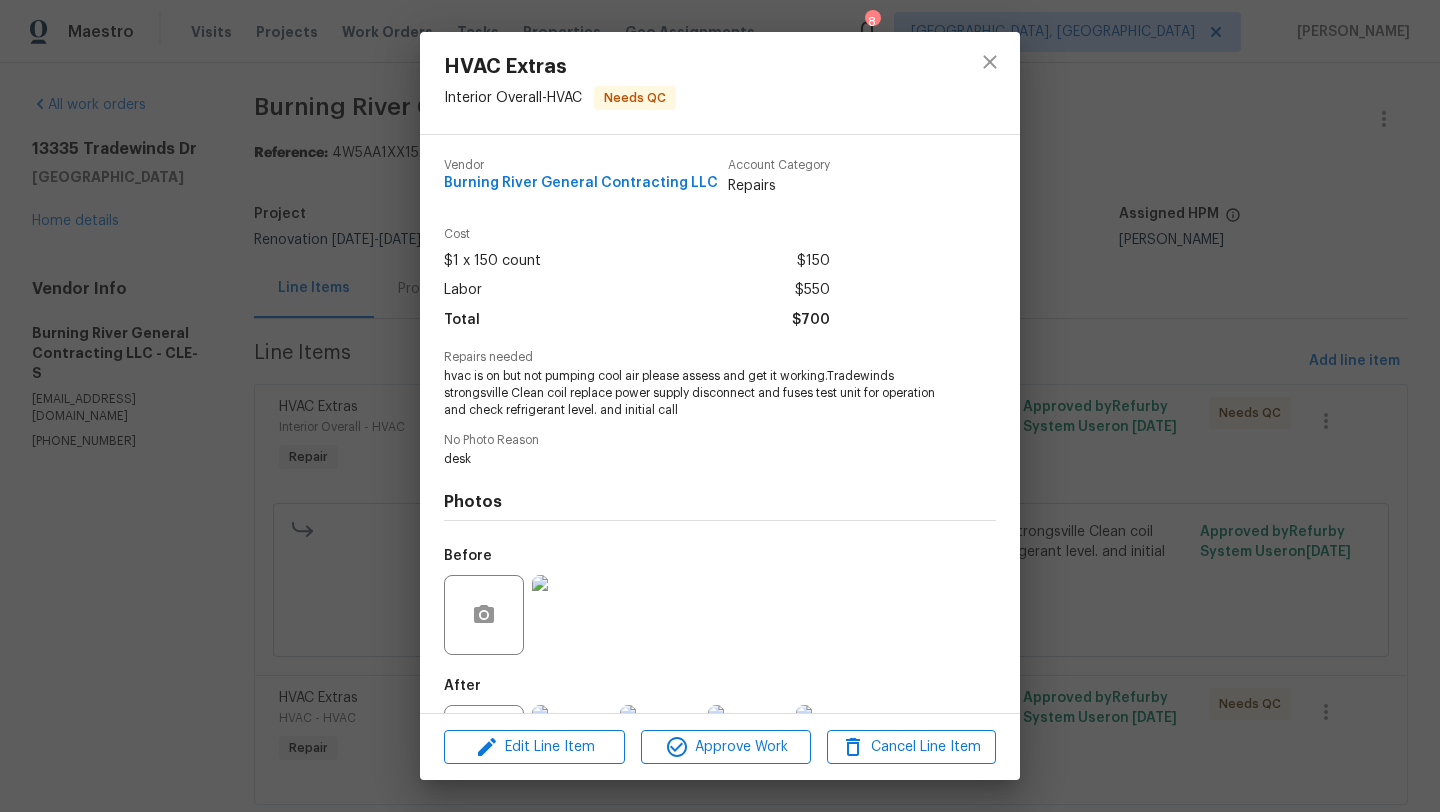 scroll, scrollTop: 92, scrollLeft: 0, axis: vertical 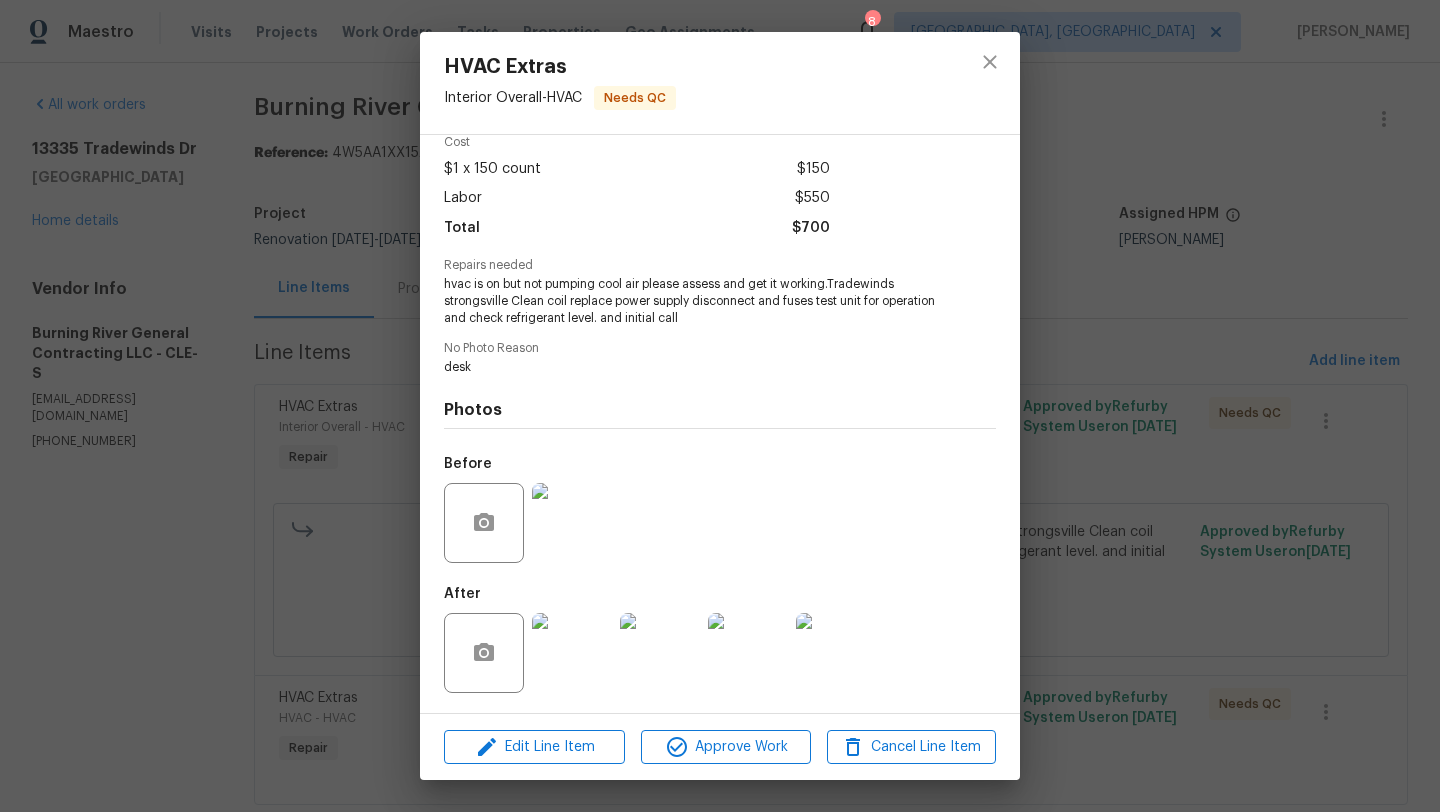 click at bounding box center (572, 653) 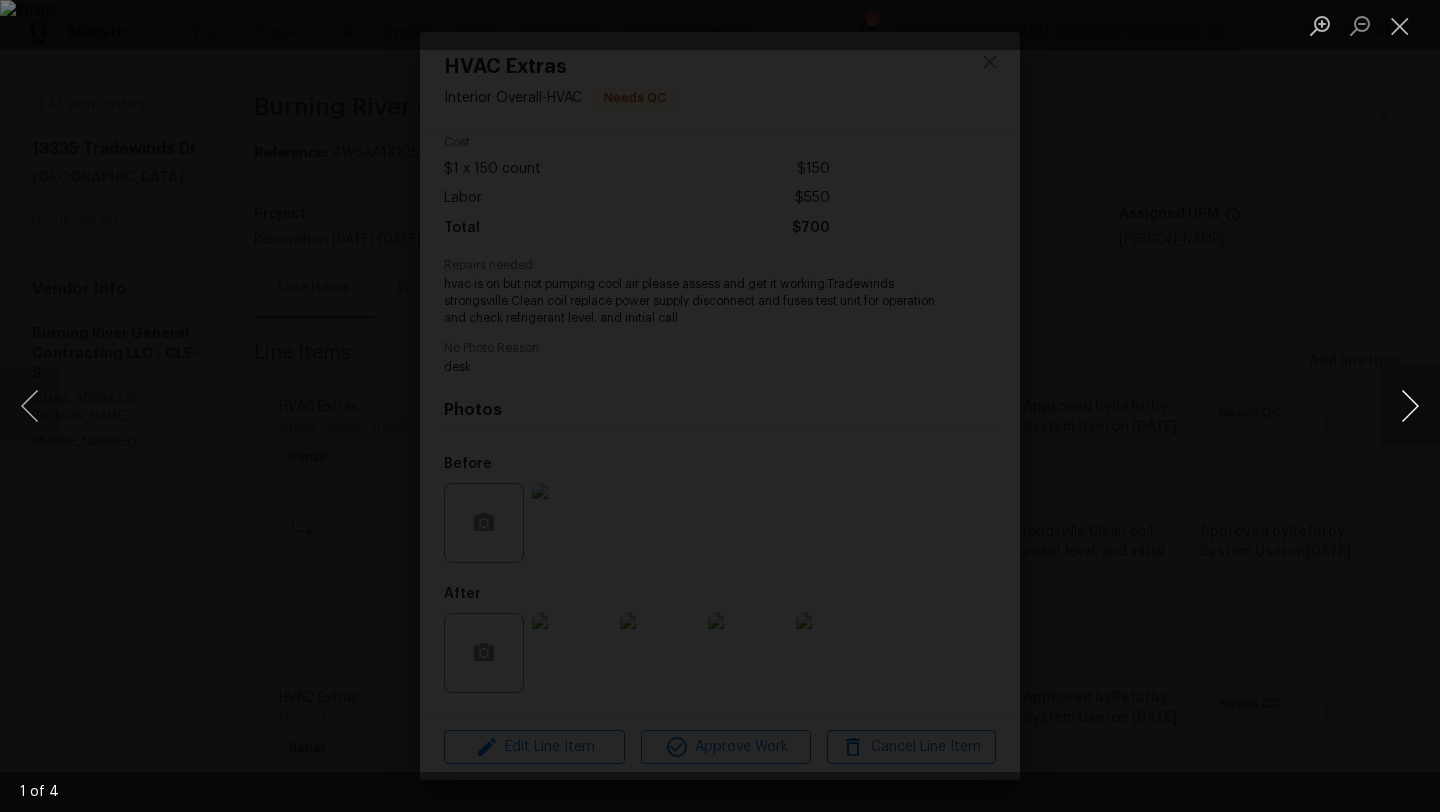 click at bounding box center (1410, 406) 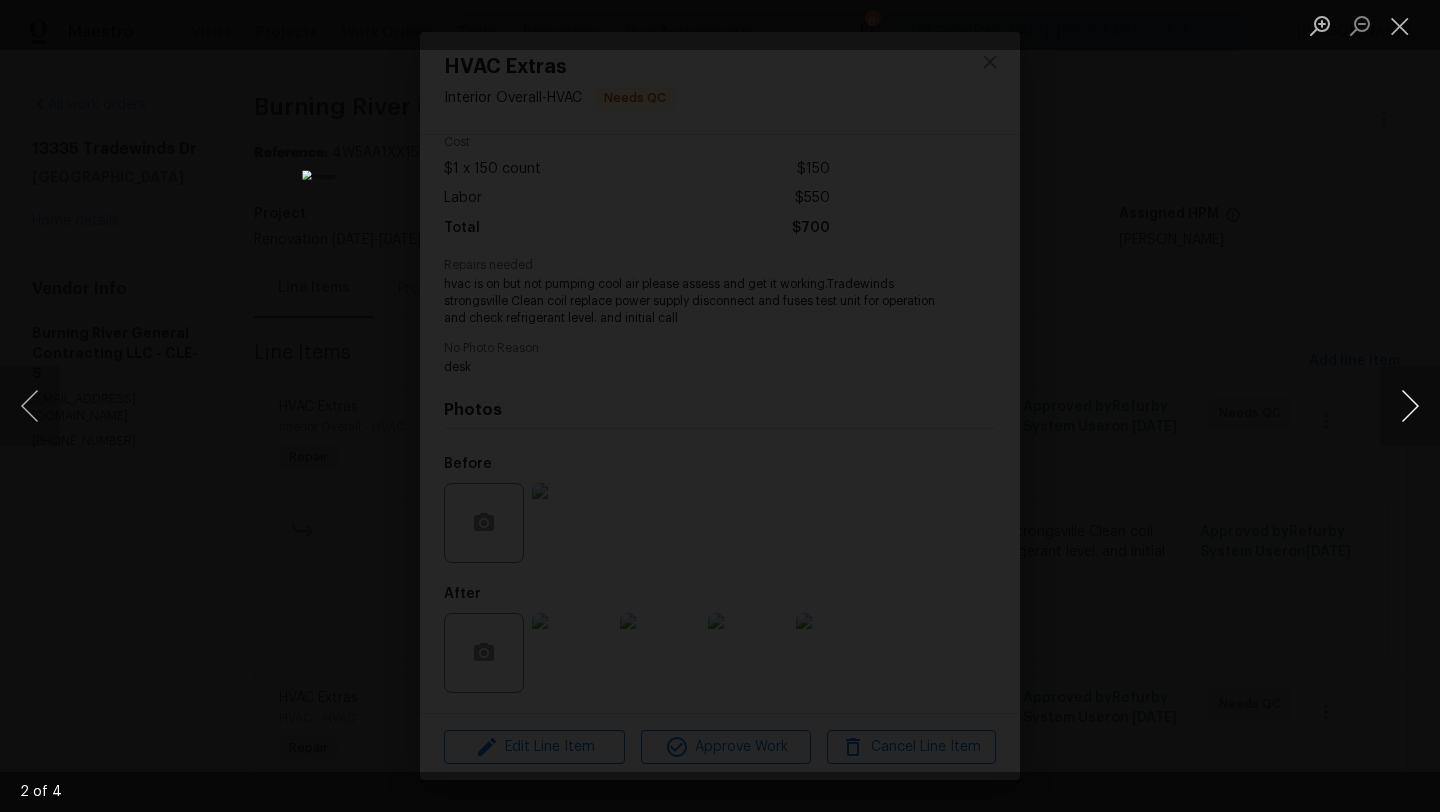 click at bounding box center (1410, 406) 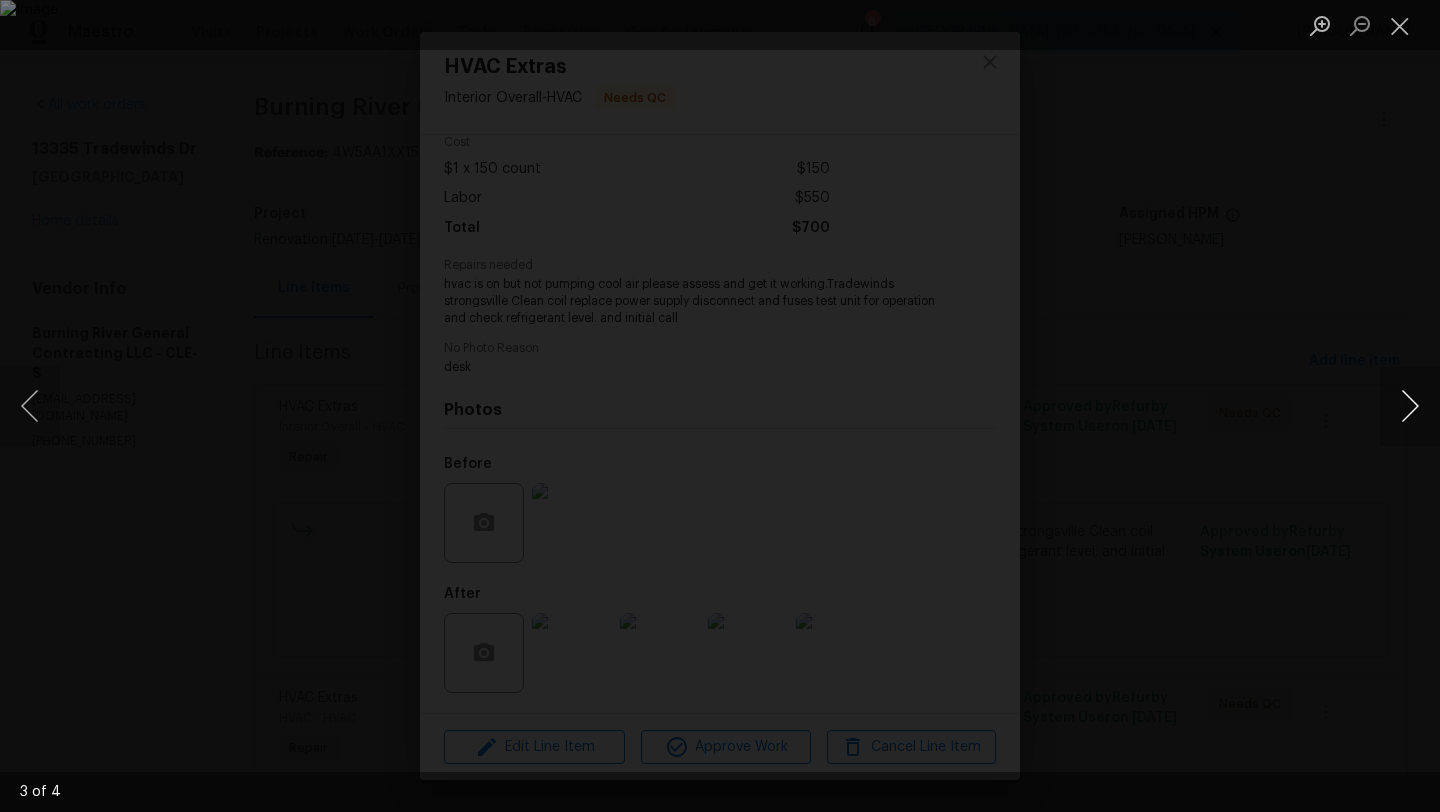 click at bounding box center [1410, 406] 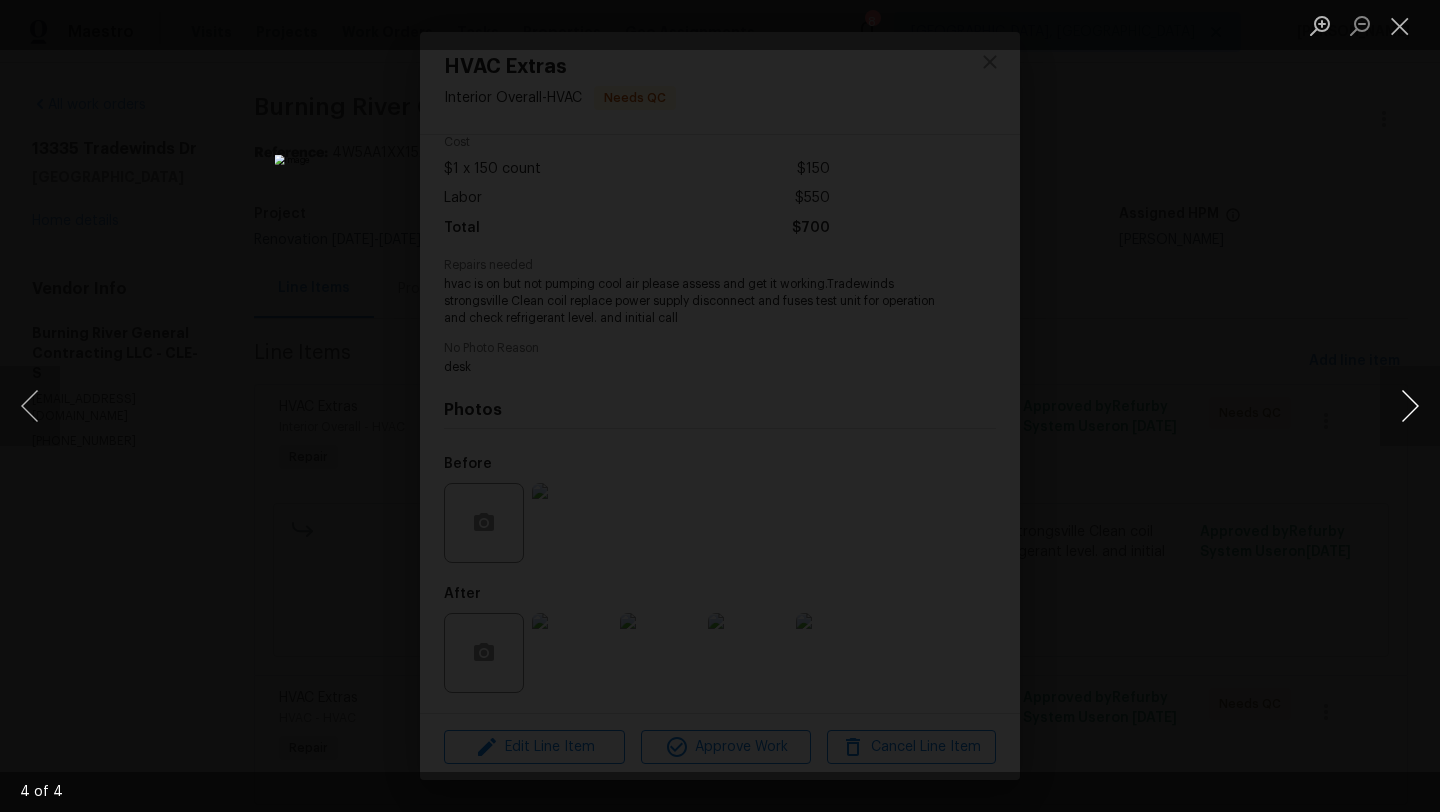 click at bounding box center (1410, 406) 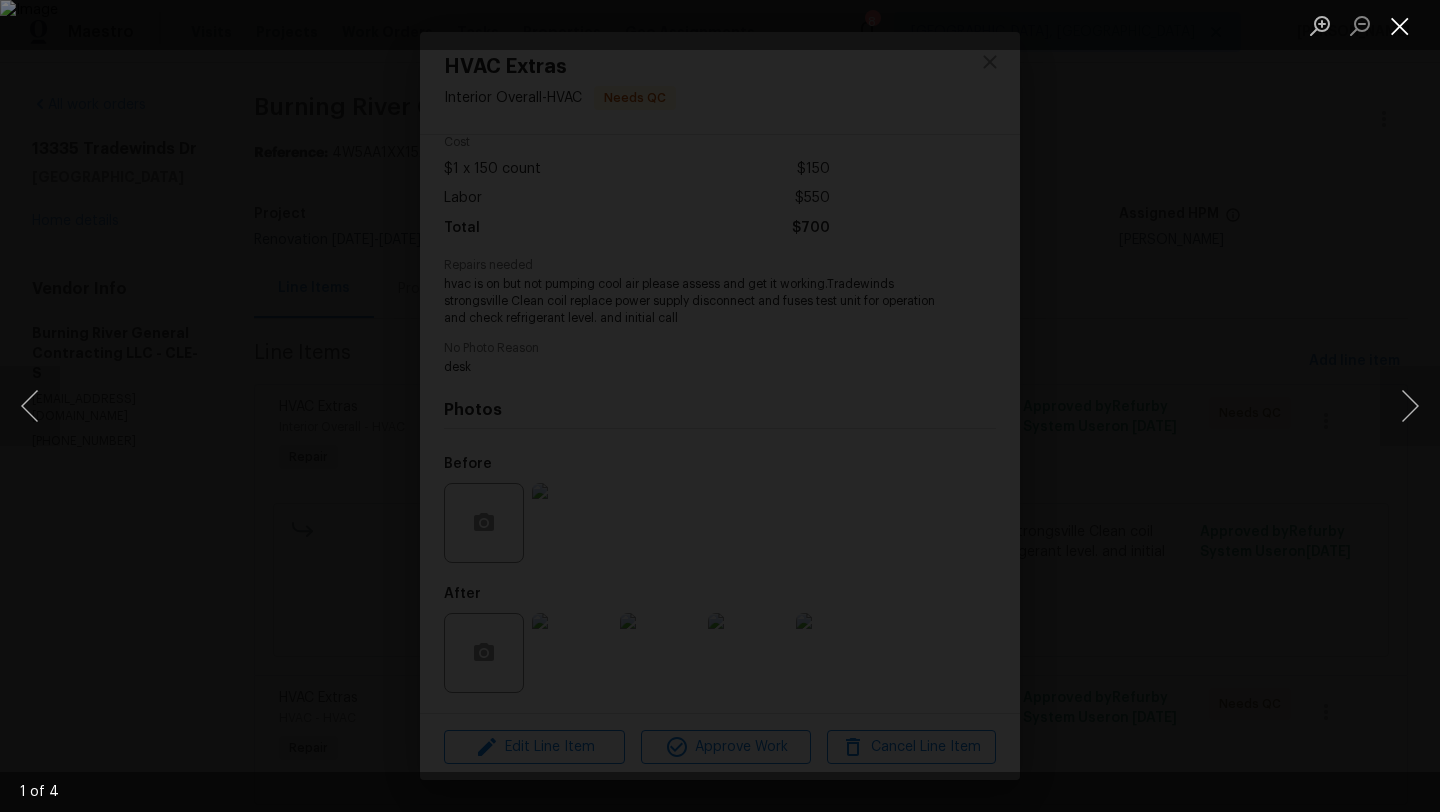 click at bounding box center [1400, 25] 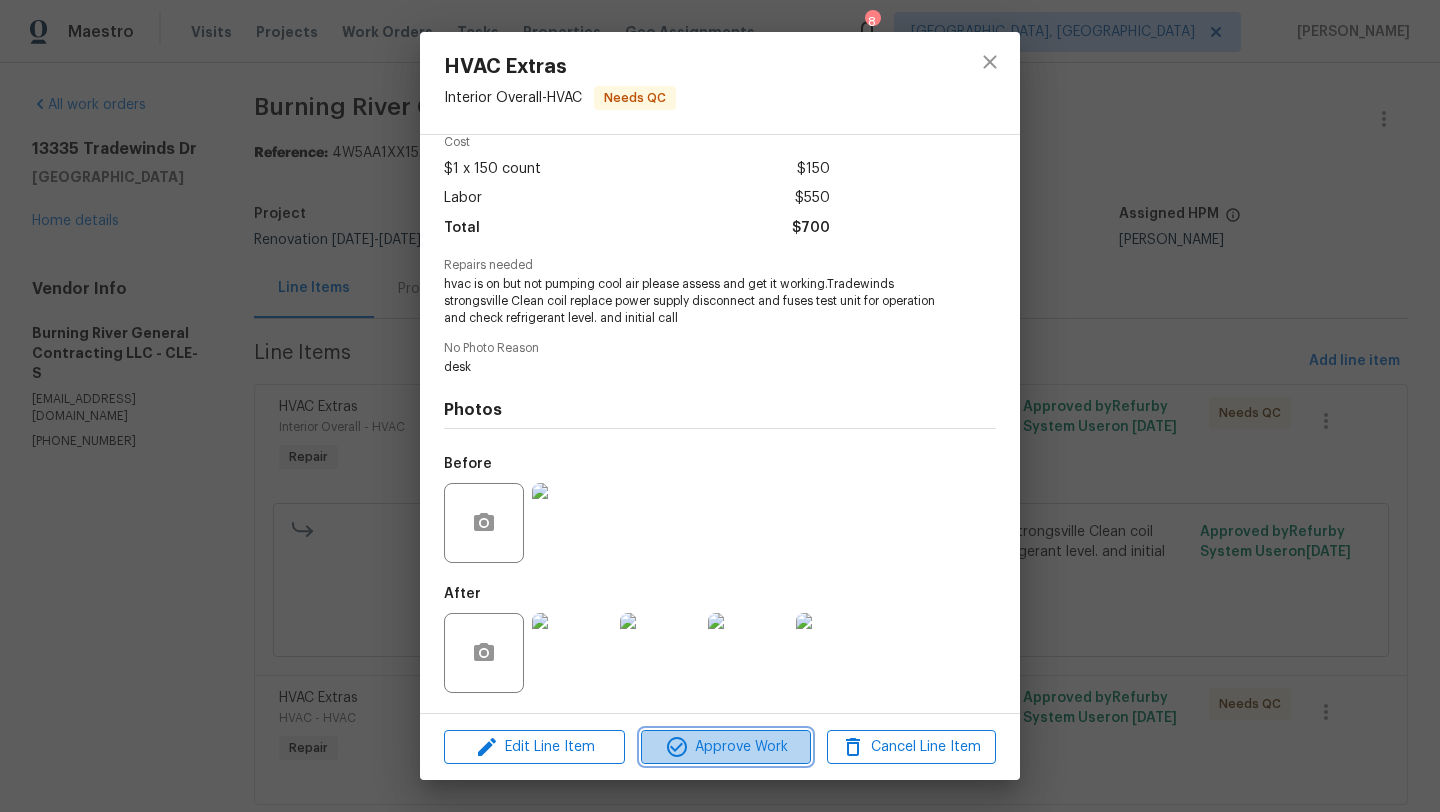 click 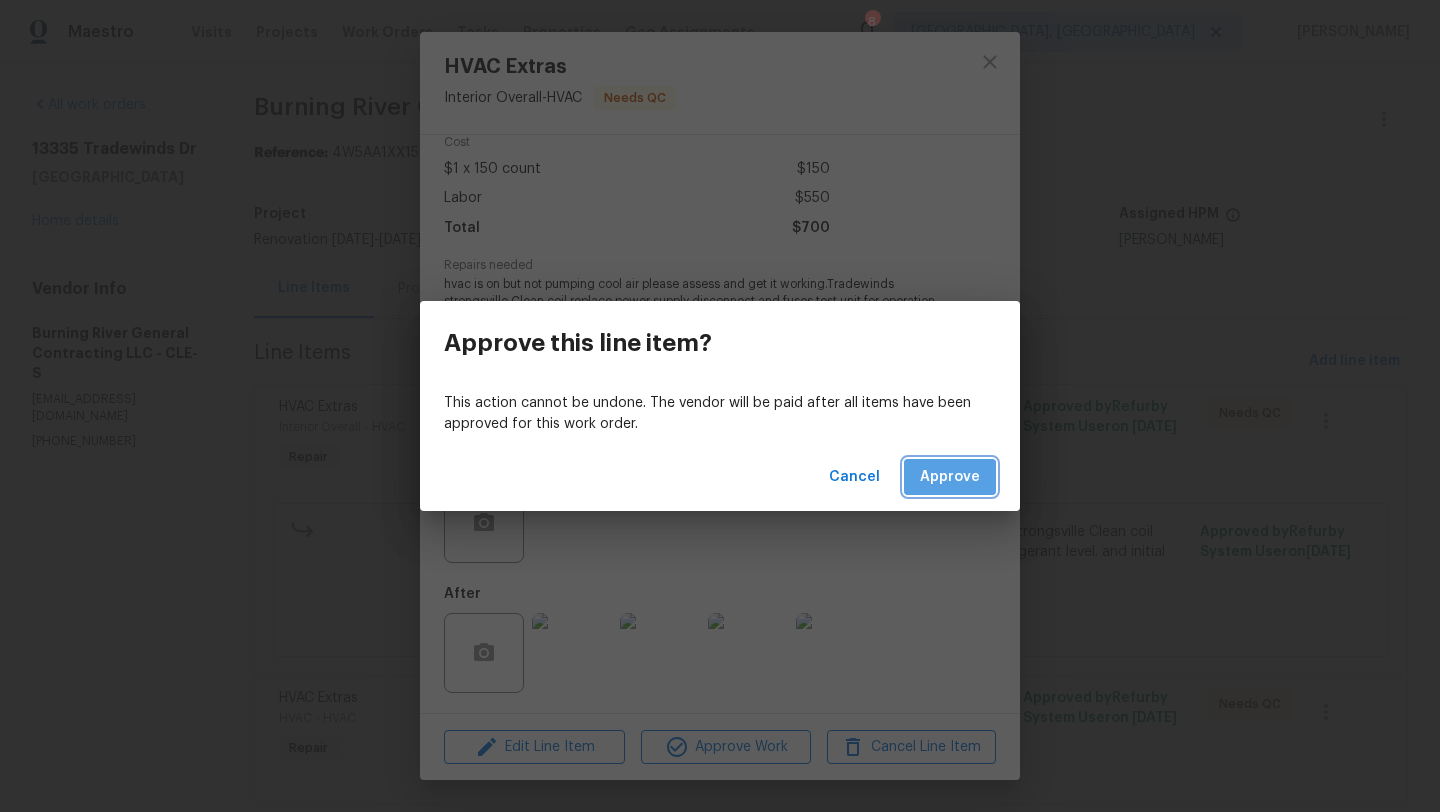 click on "Approve" at bounding box center [950, 477] 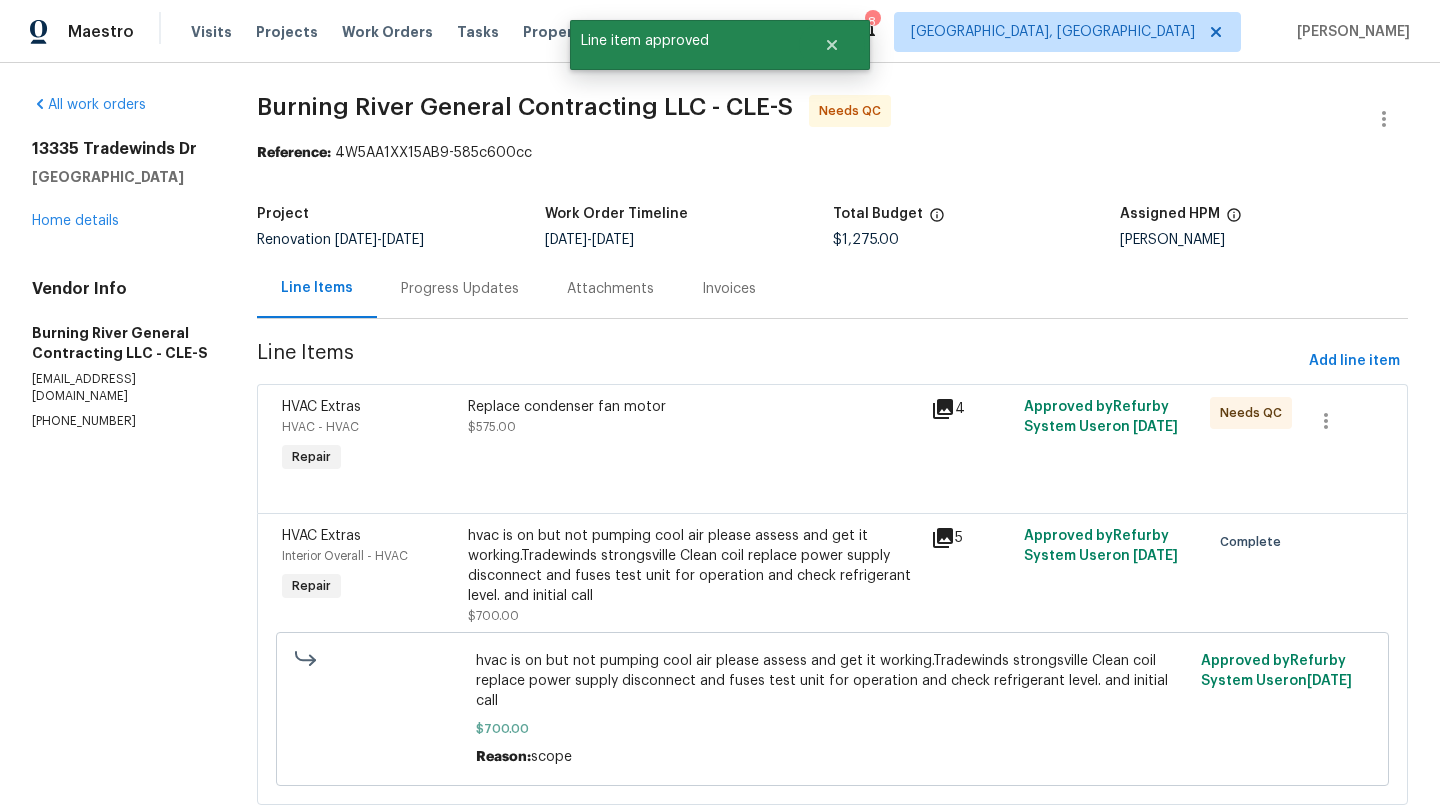 click on "Replace condenser fan motor $575.00" at bounding box center (694, 417) 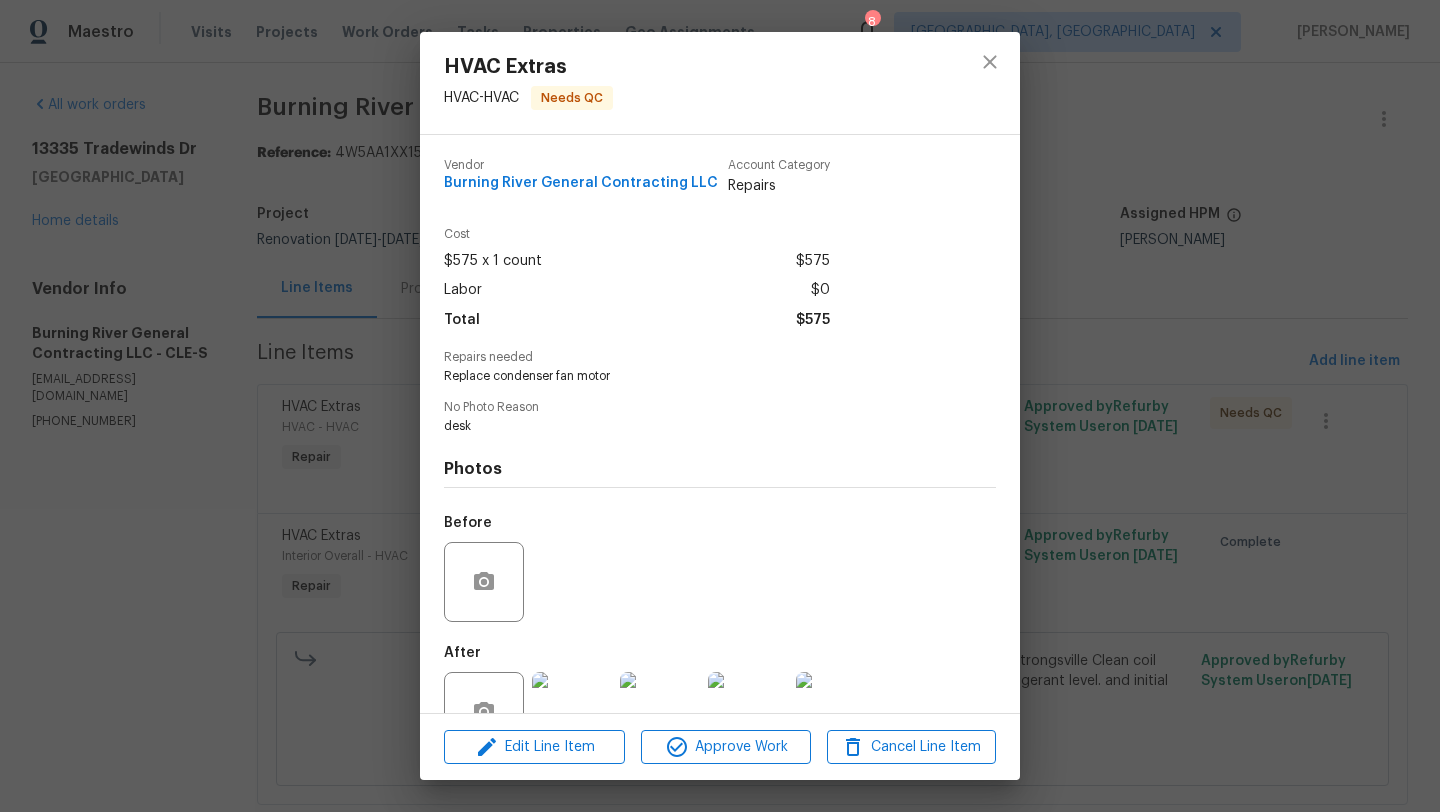 scroll, scrollTop: 59, scrollLeft: 0, axis: vertical 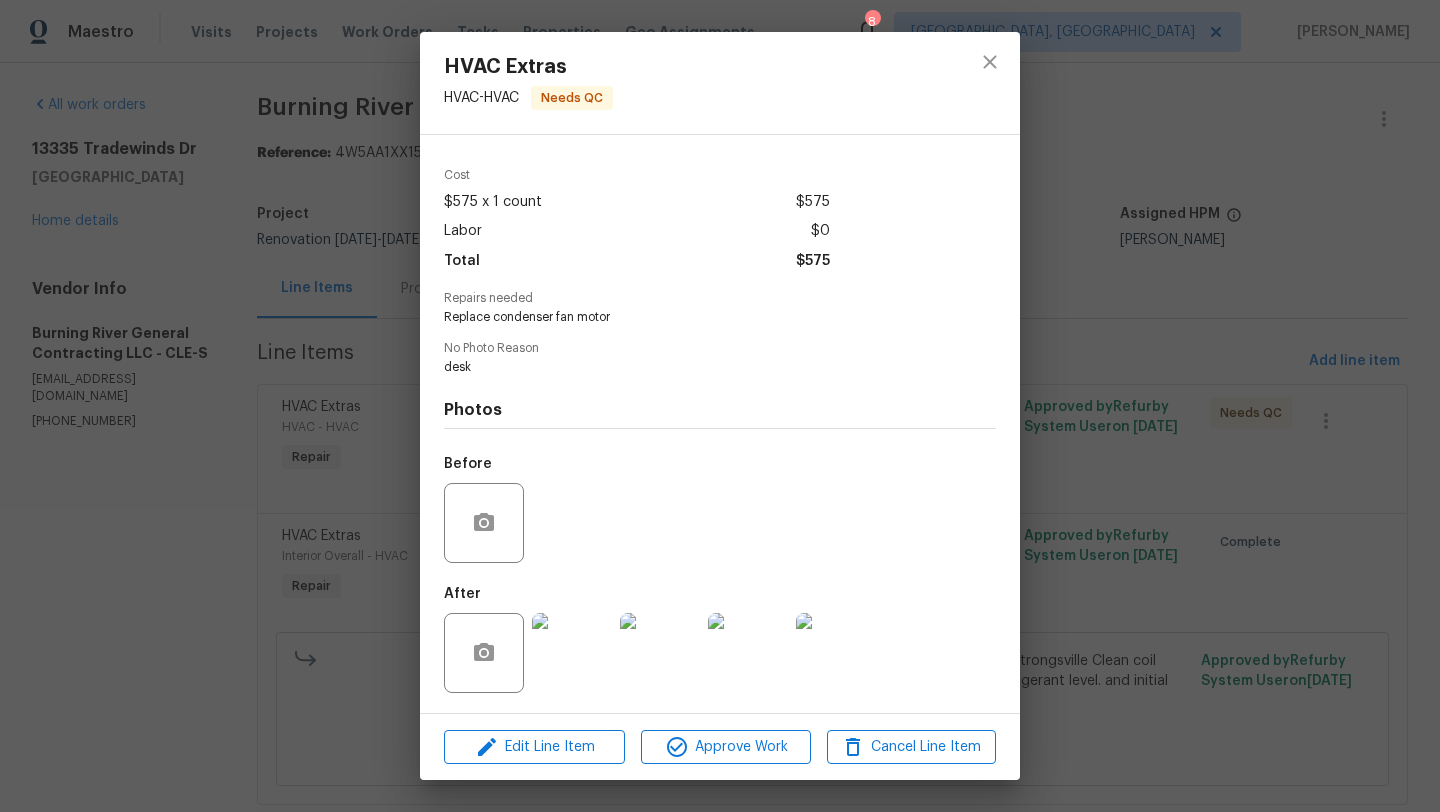 click at bounding box center [572, 653] 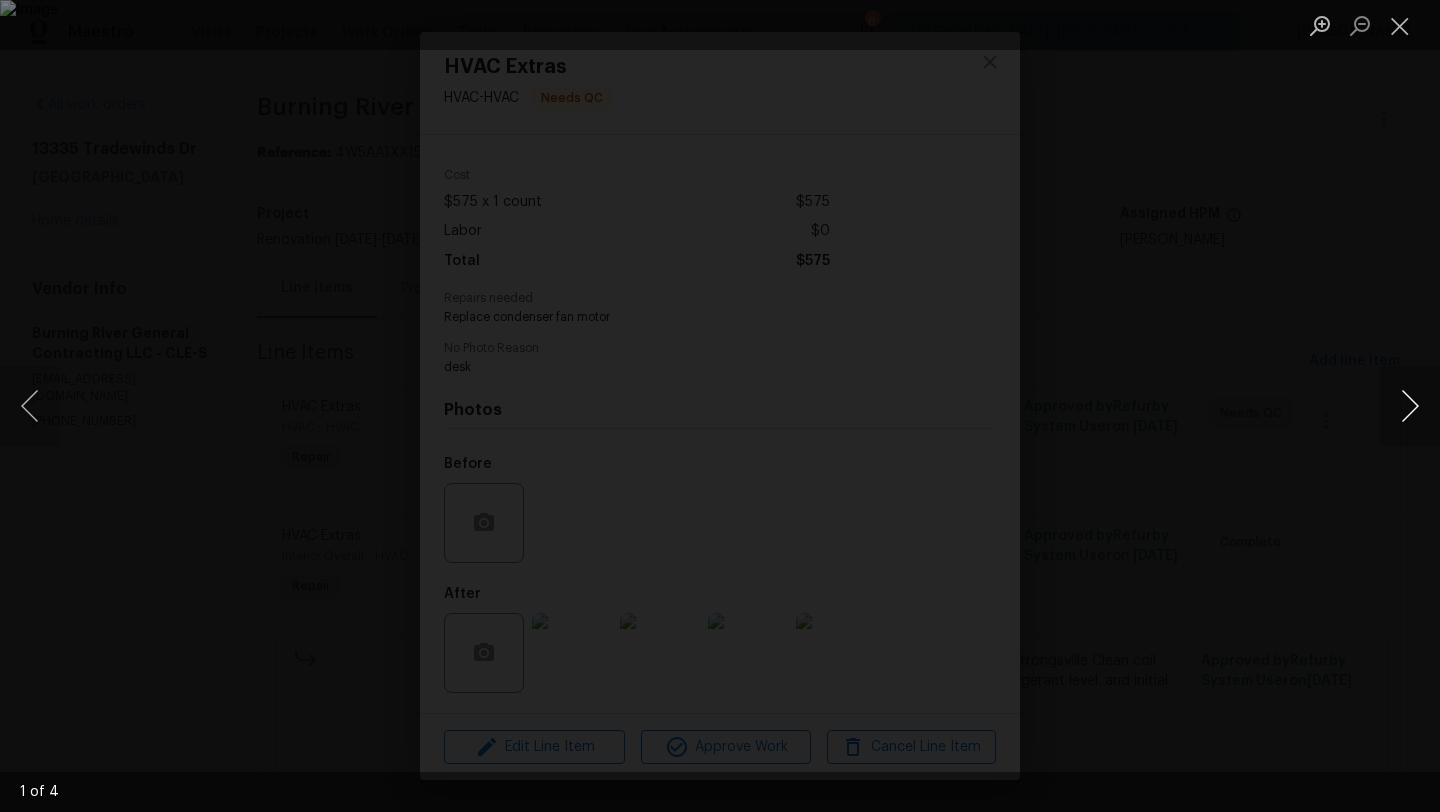 click at bounding box center (1410, 406) 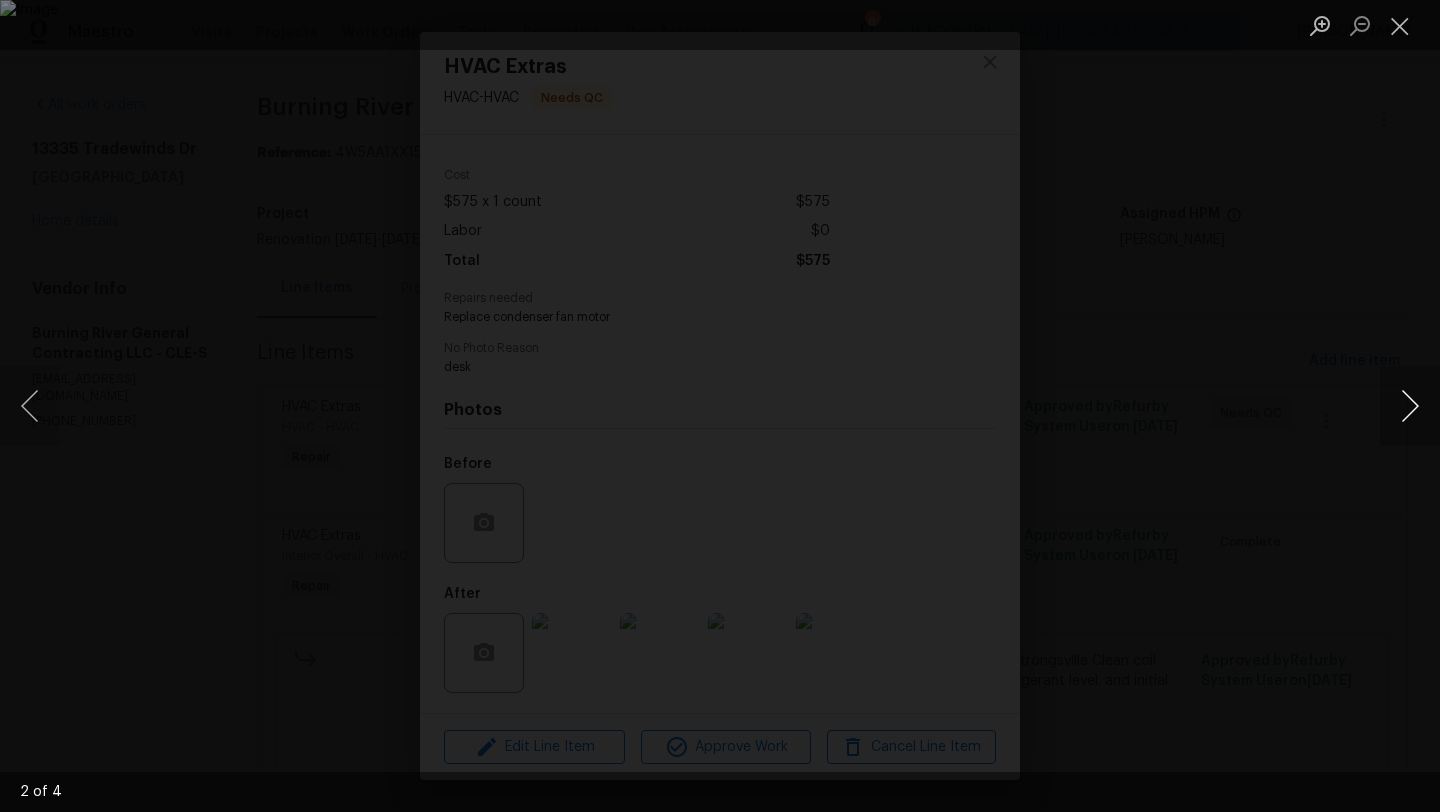 click at bounding box center [1410, 406] 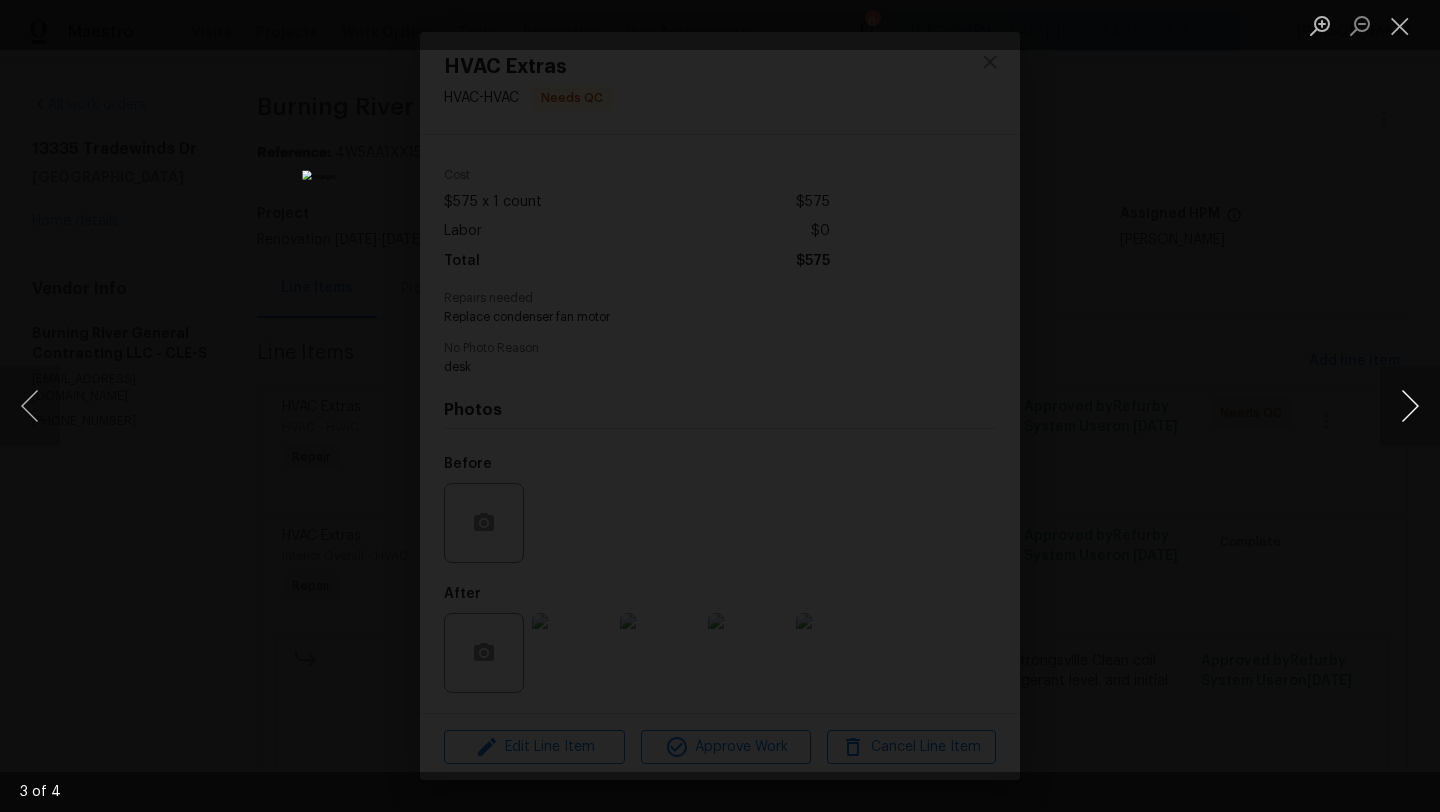 click at bounding box center [1410, 406] 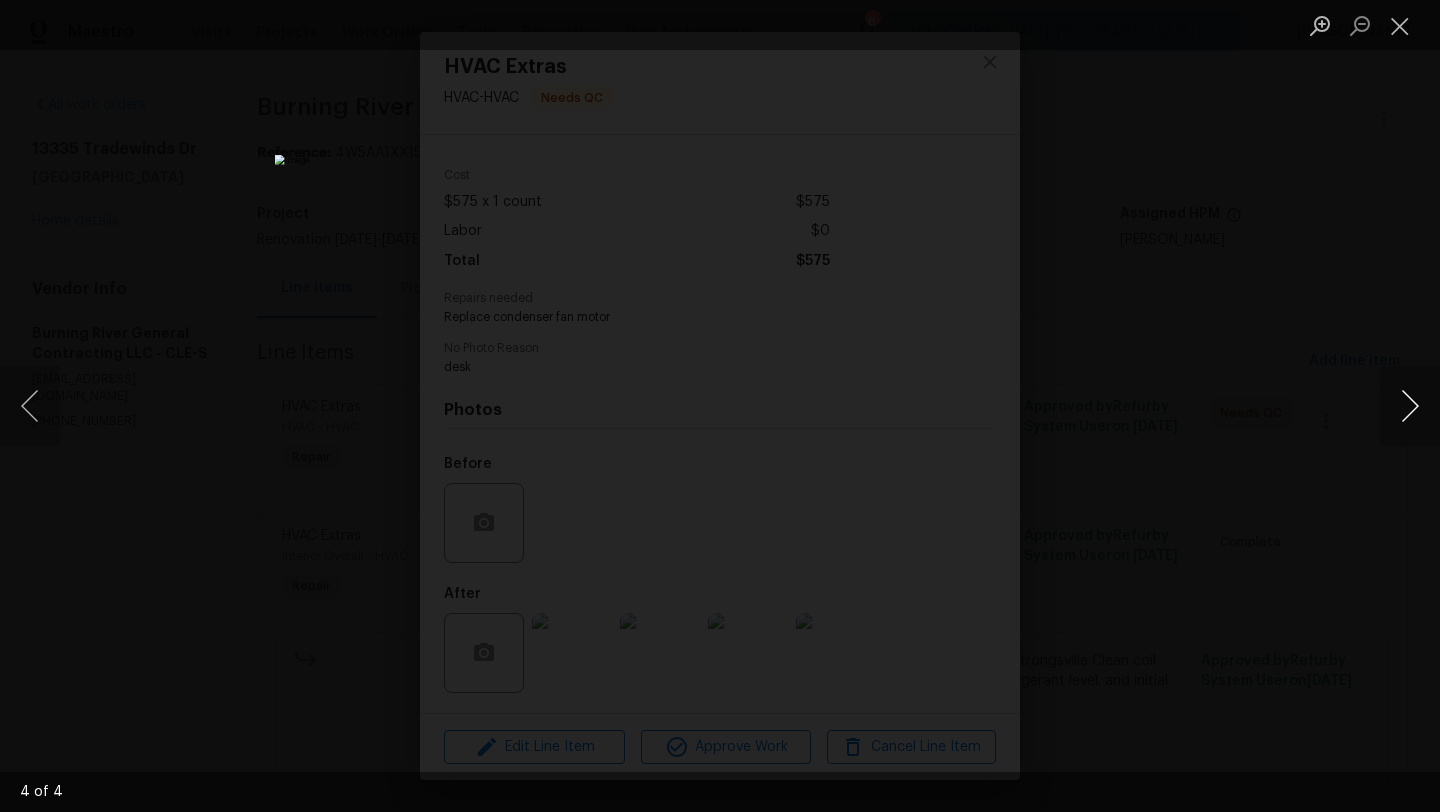 click at bounding box center (1410, 406) 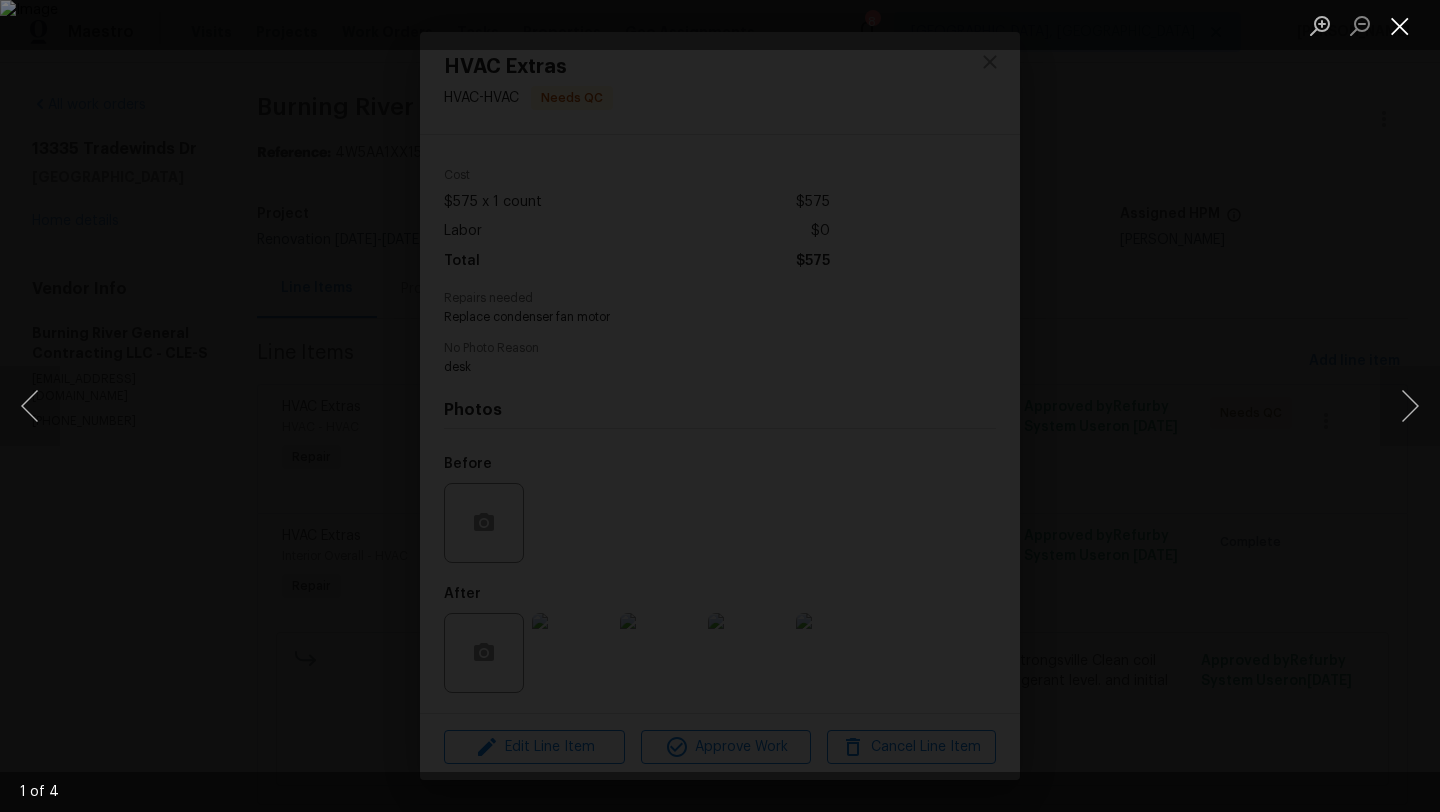 click at bounding box center (1400, 25) 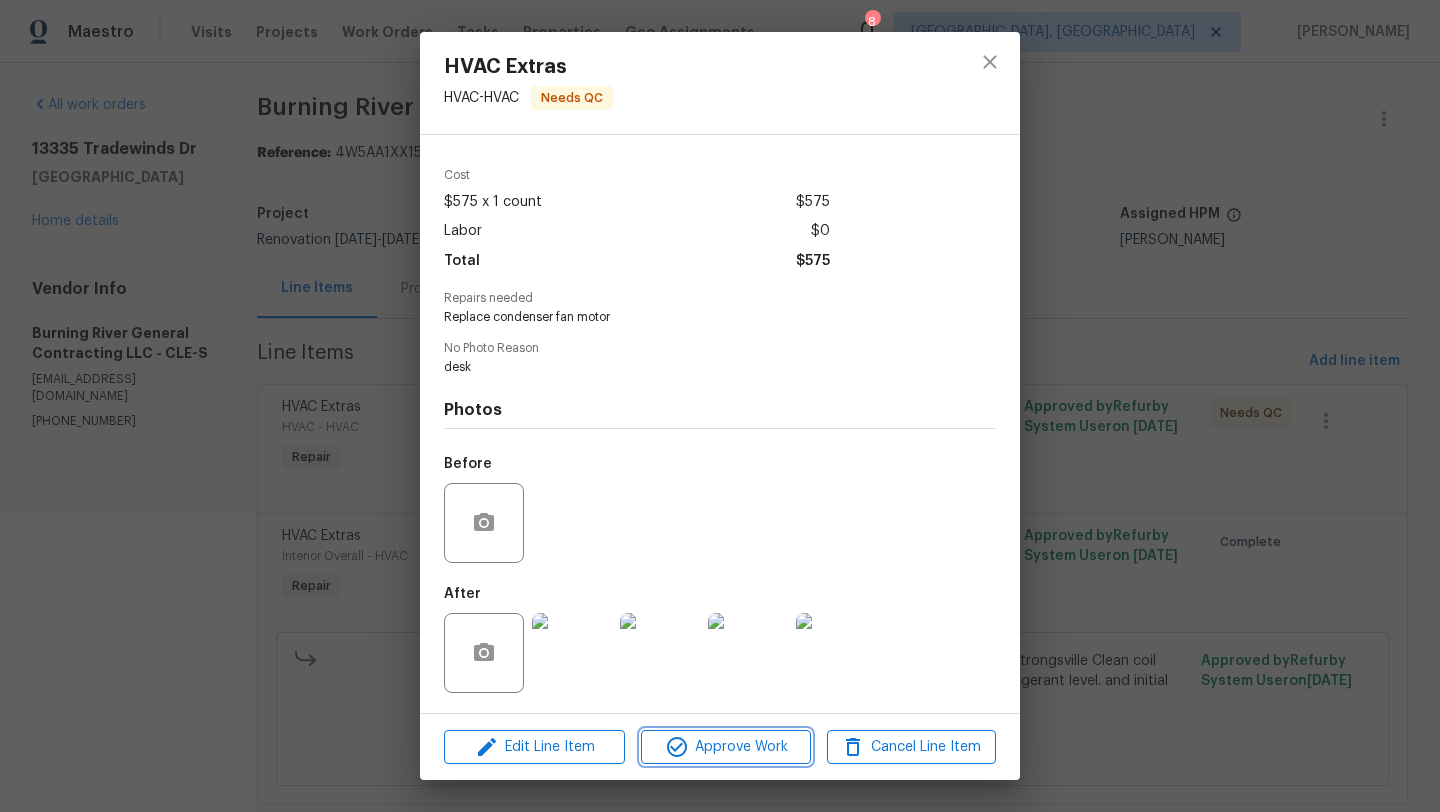 click on "Approve Work" at bounding box center (725, 747) 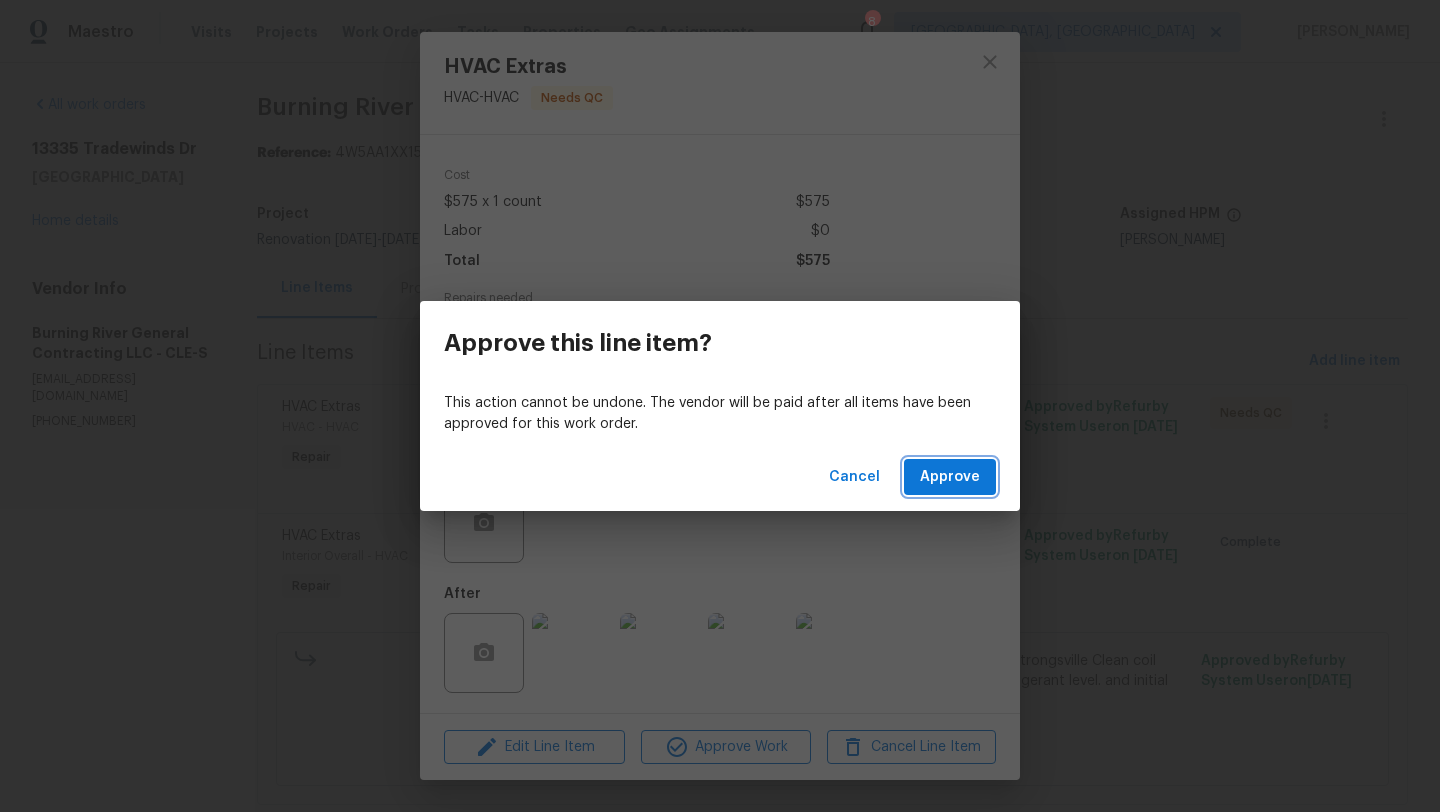 click on "Approve" at bounding box center (950, 477) 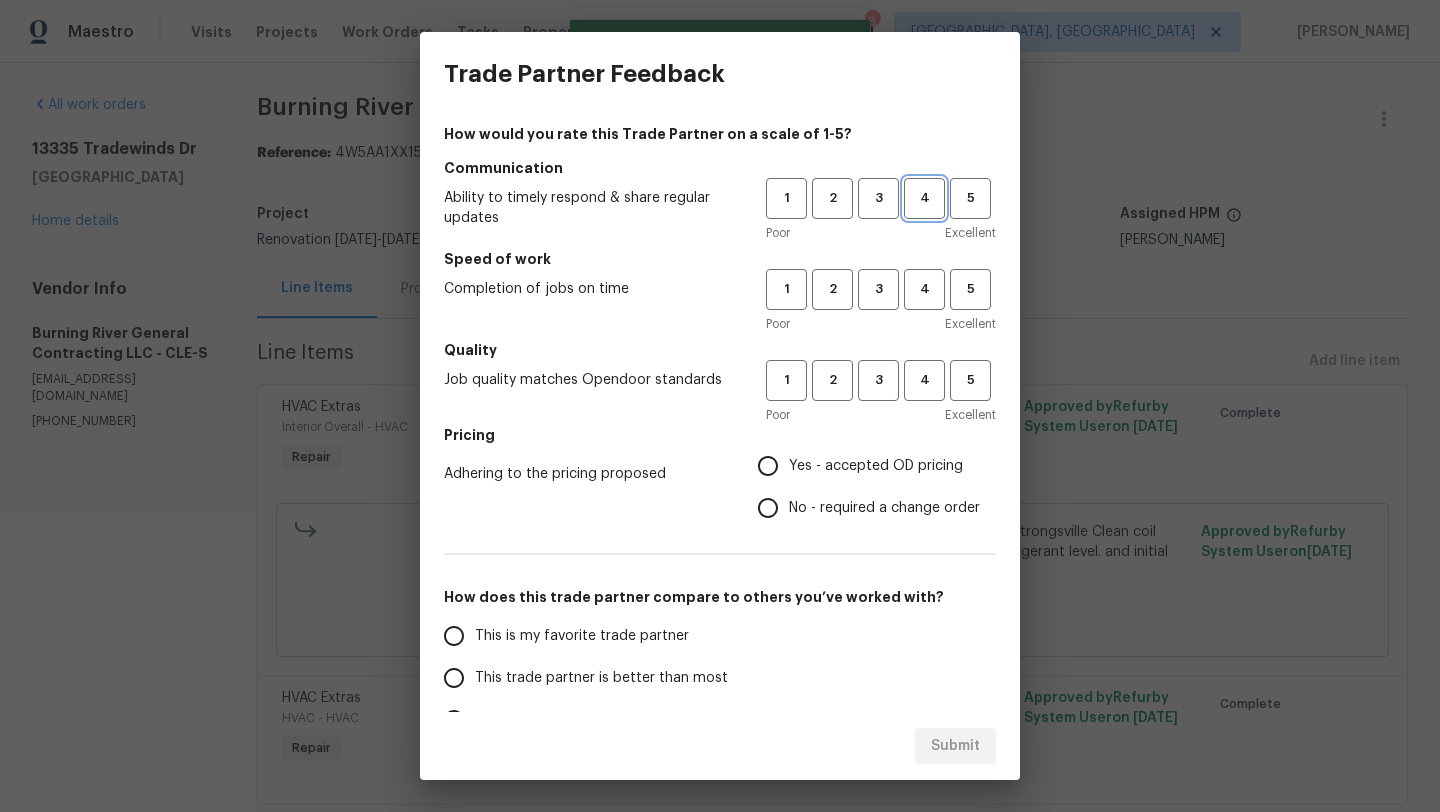 click on "4" at bounding box center [924, 198] 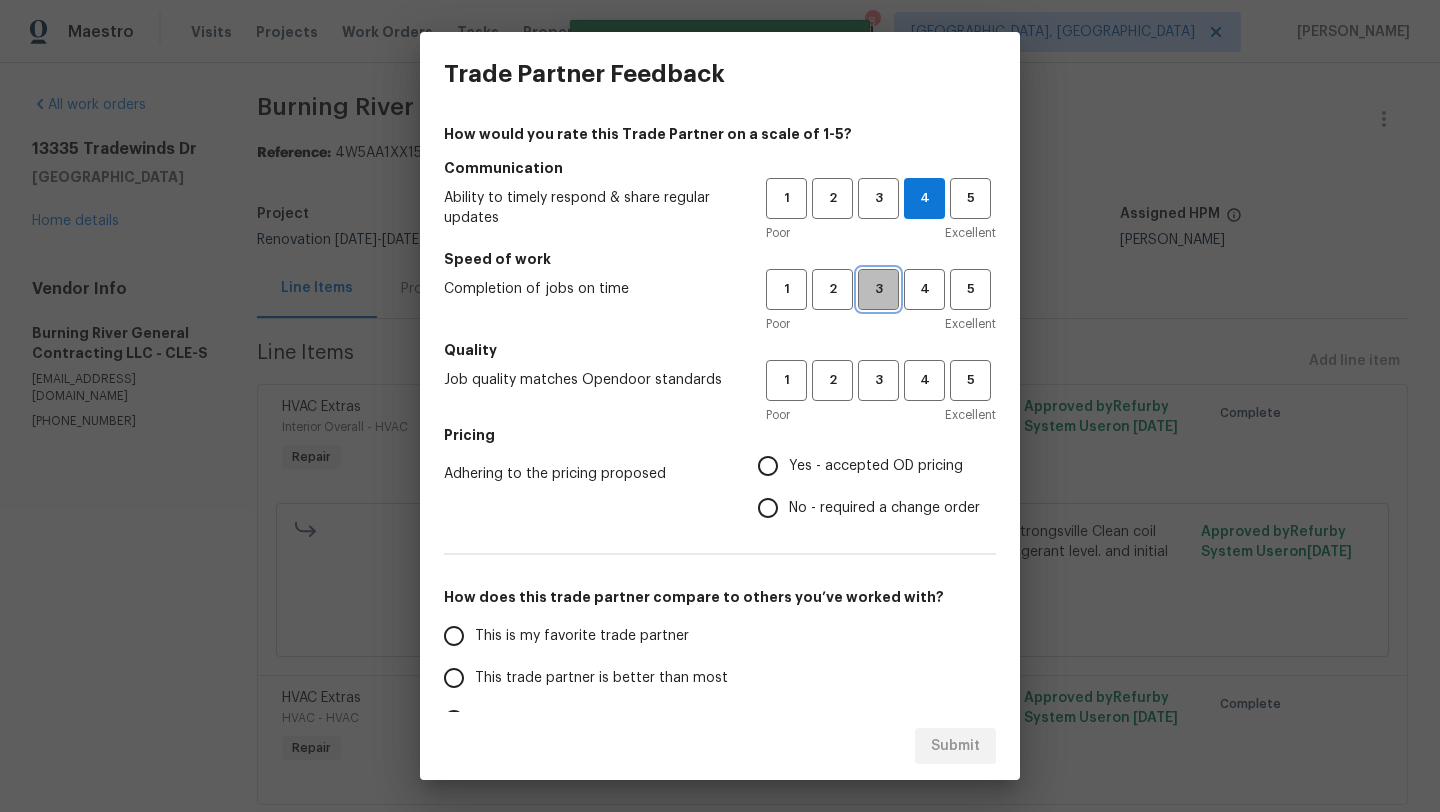 click on "3" at bounding box center [878, 289] 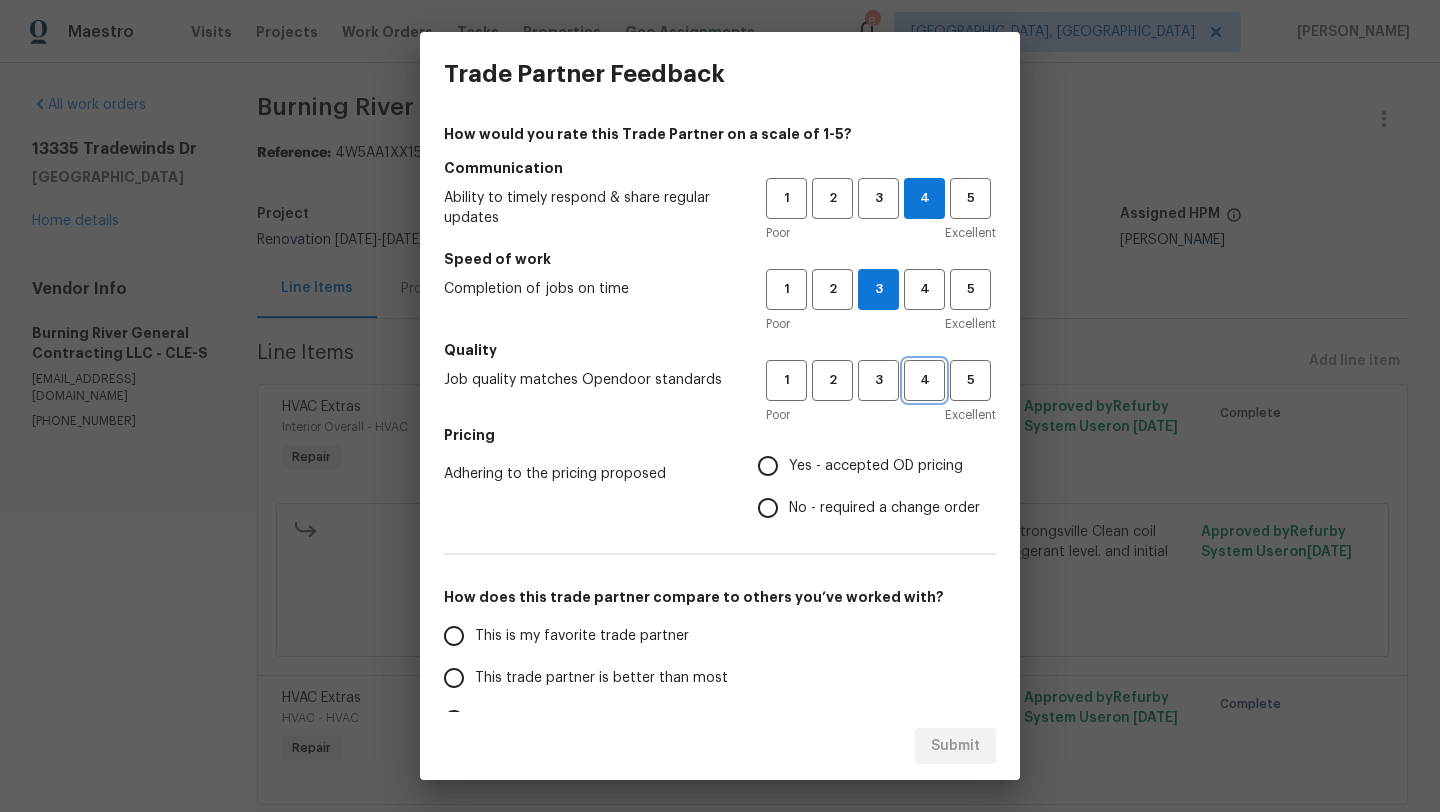 click on "4" at bounding box center [924, 380] 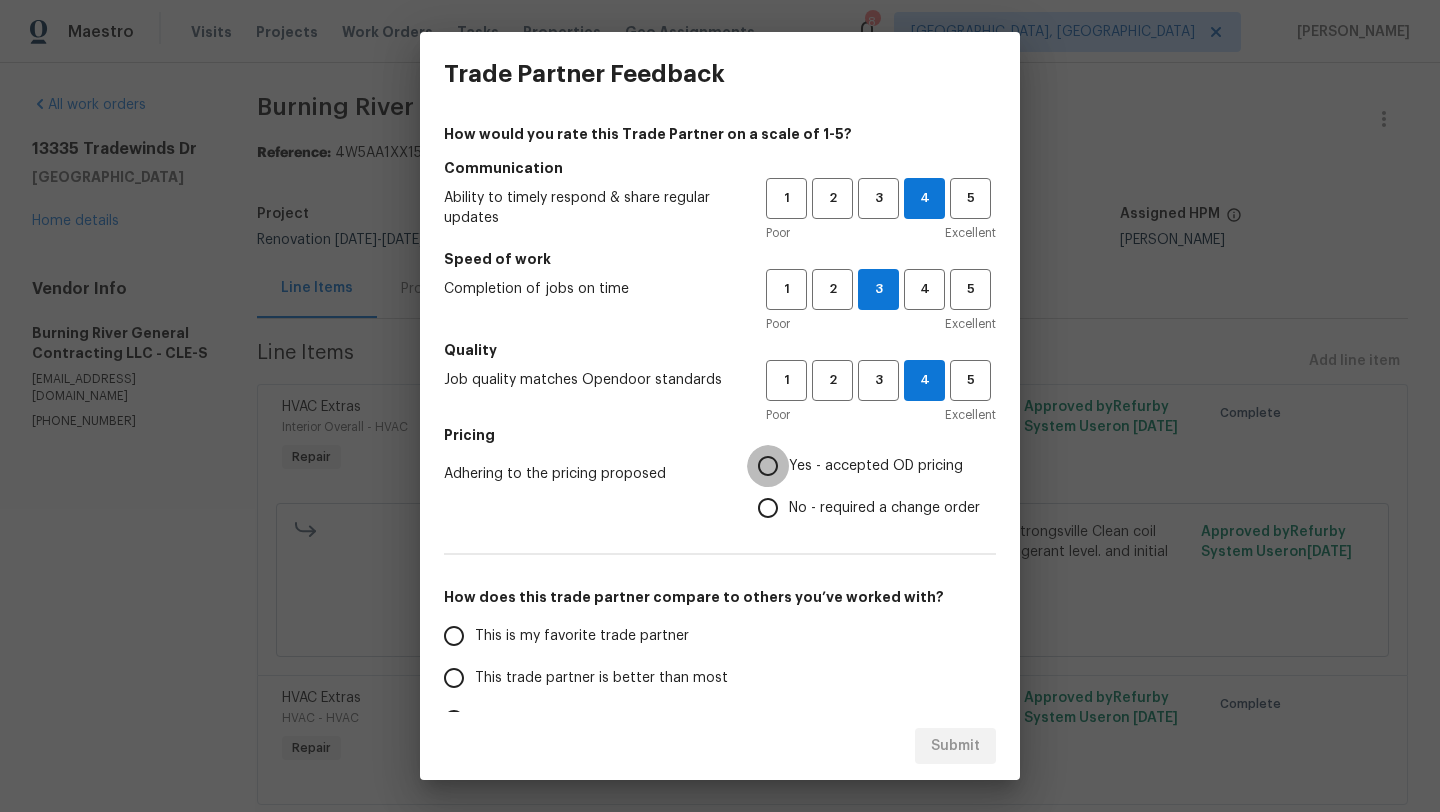 click on "Yes - accepted OD pricing" at bounding box center [768, 466] 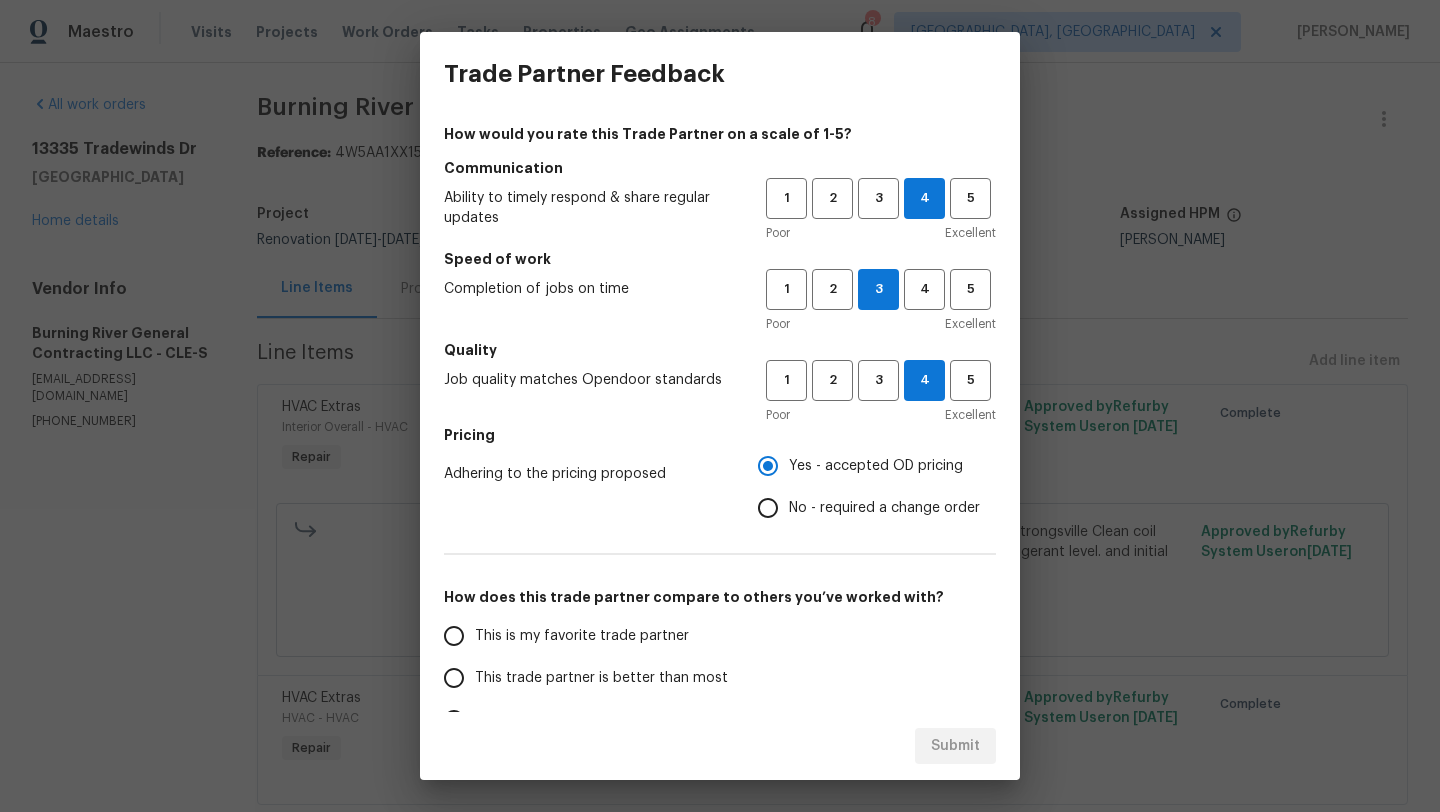 click on "This trade partner is better than most" at bounding box center (454, 678) 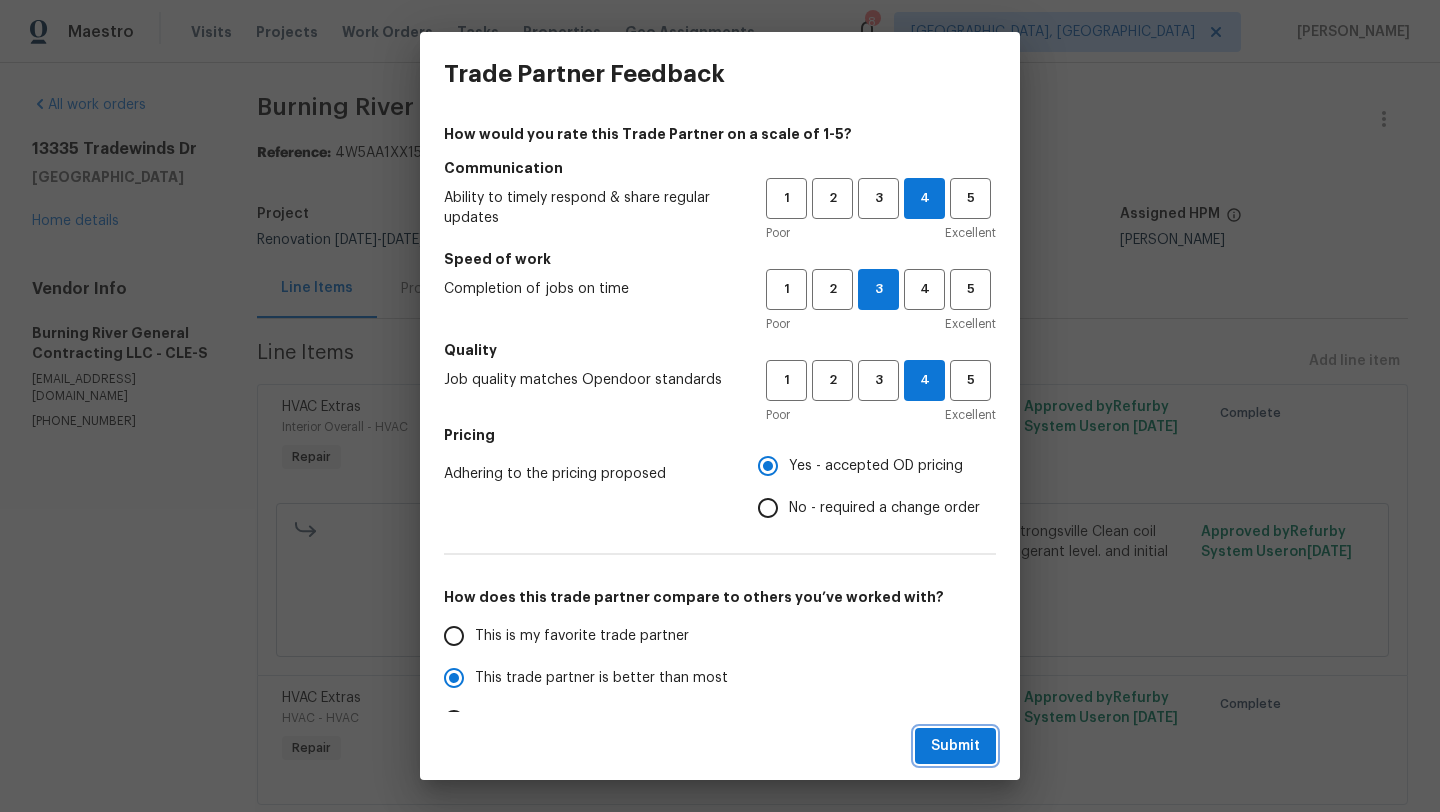 click on "Submit" at bounding box center (955, 746) 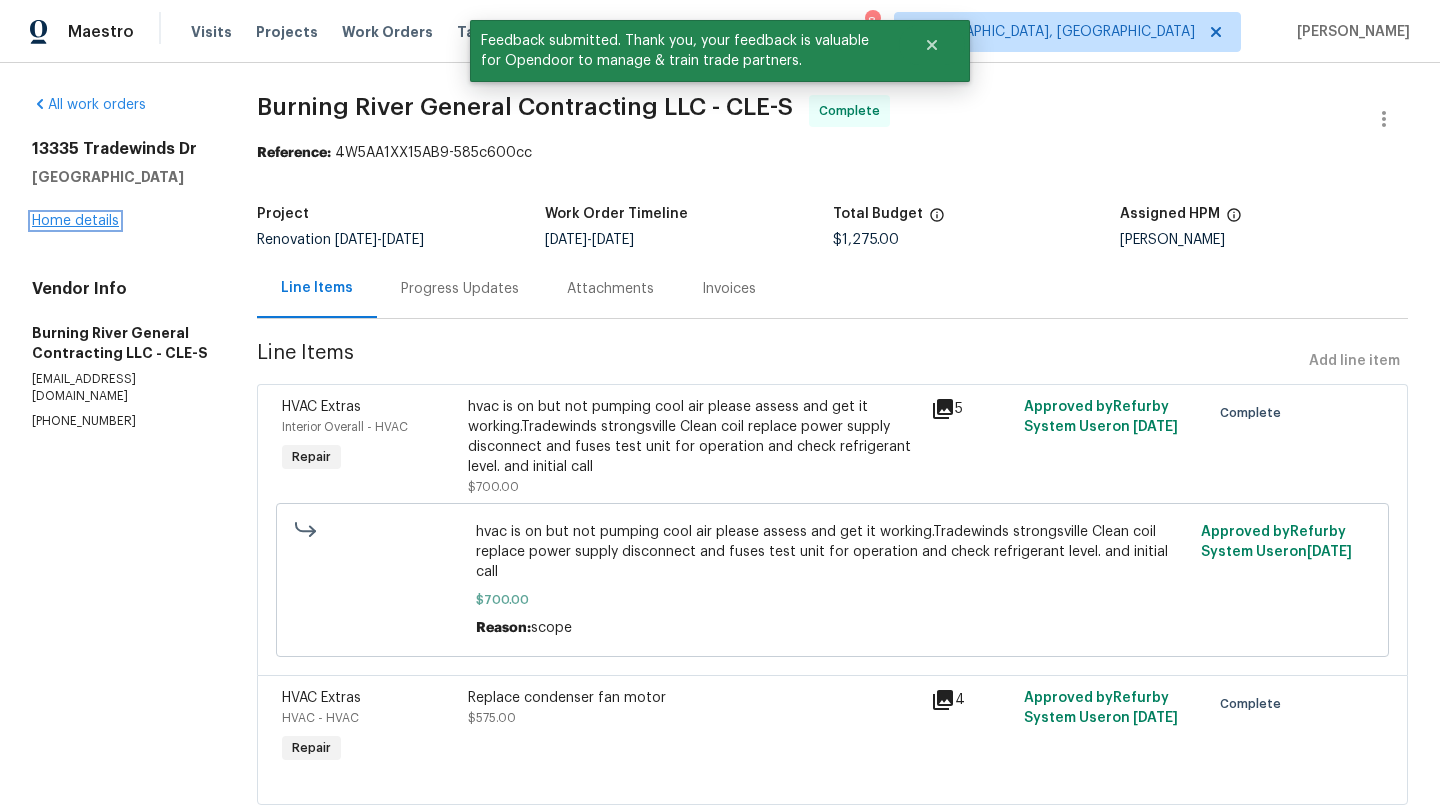 click on "Home details" at bounding box center (75, 221) 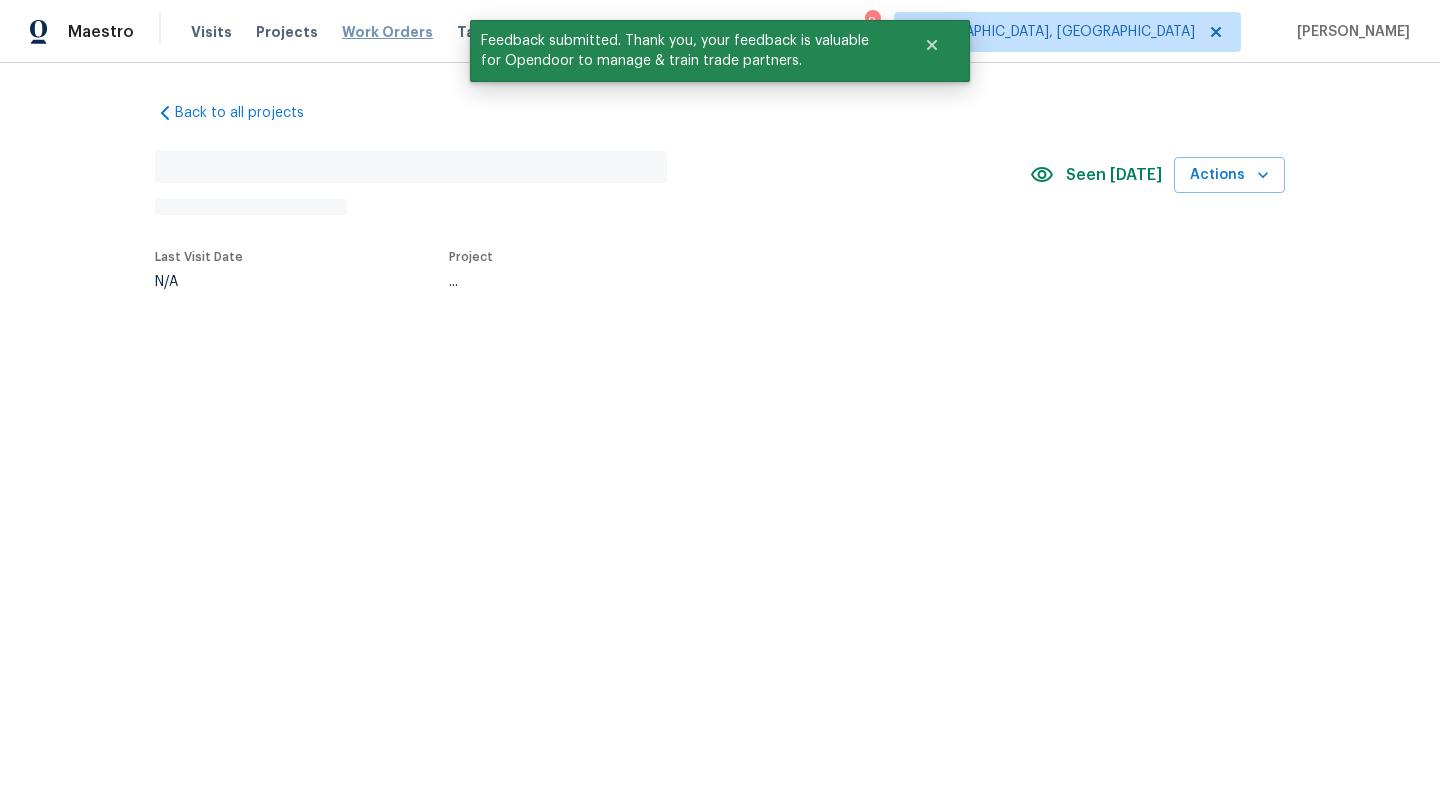 click on "Work Orders" at bounding box center (387, 32) 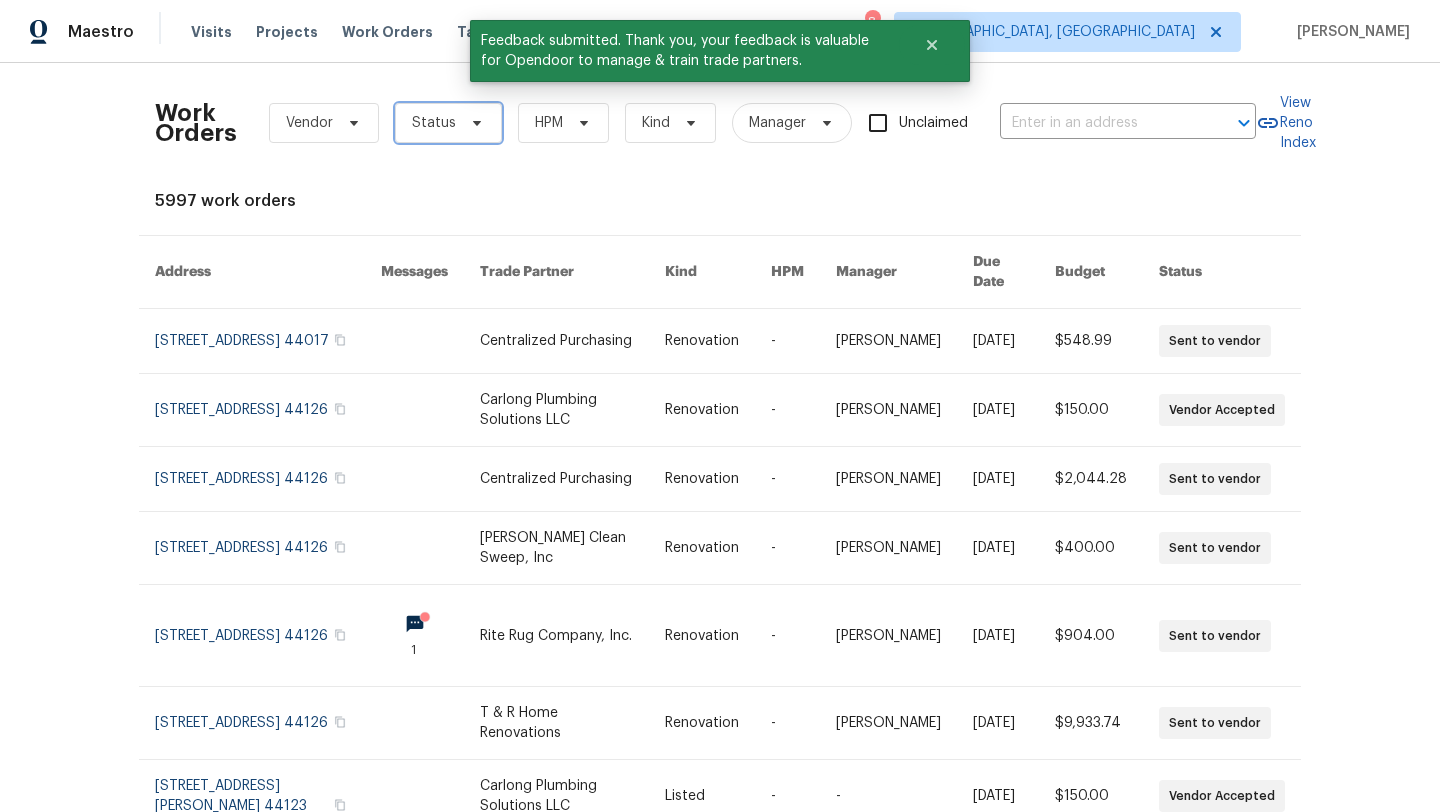 click 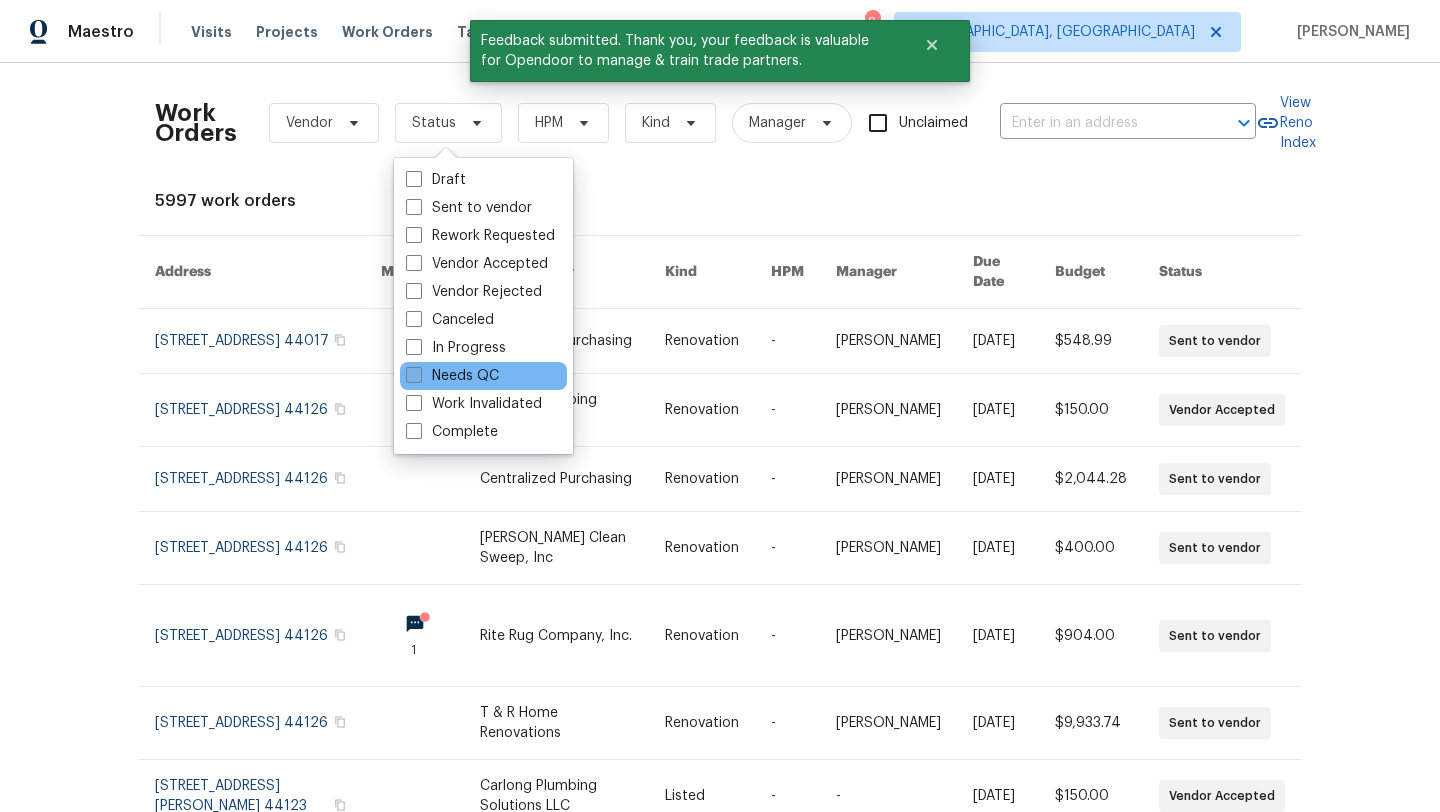 click on "Needs QC" at bounding box center (452, 376) 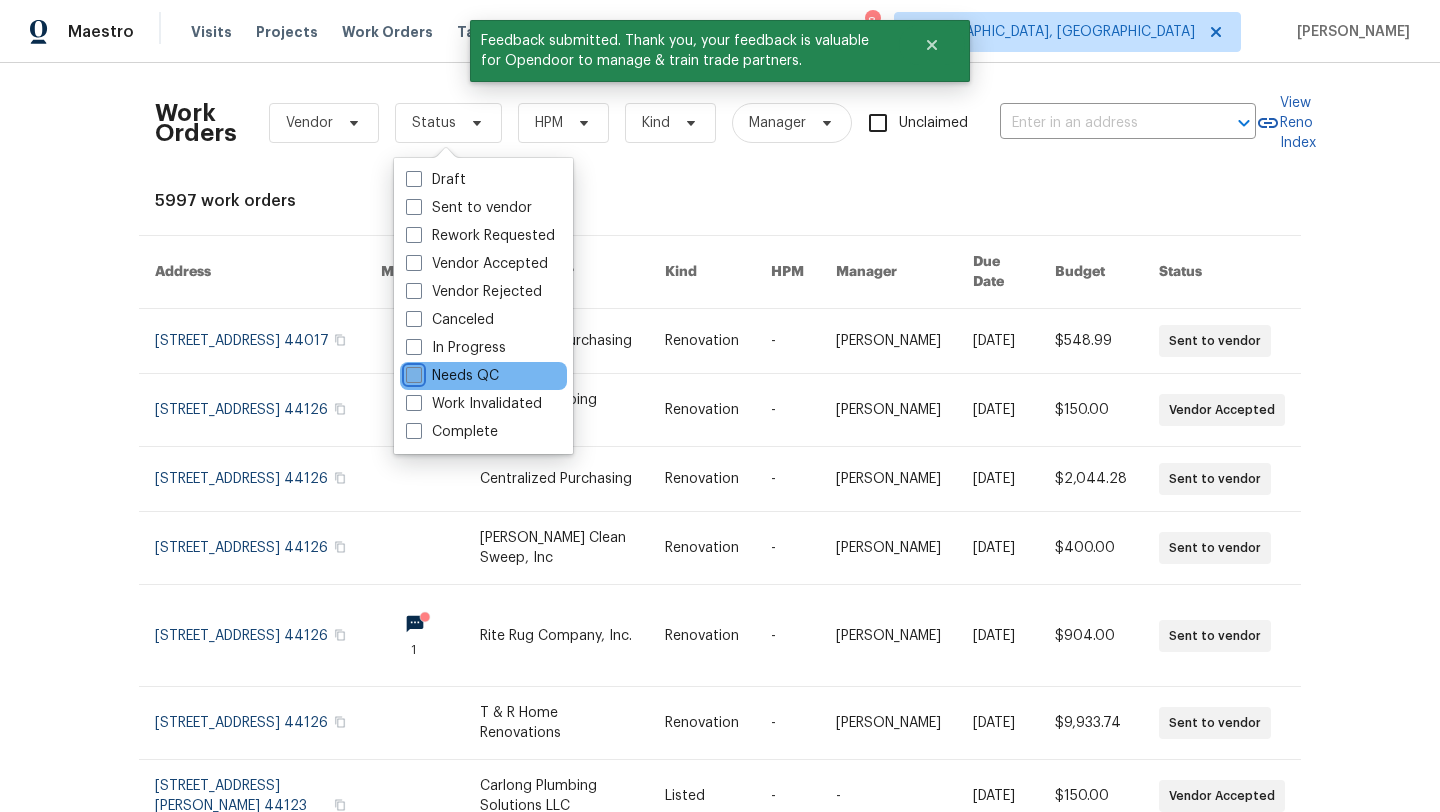 click on "Needs QC" at bounding box center (412, 372) 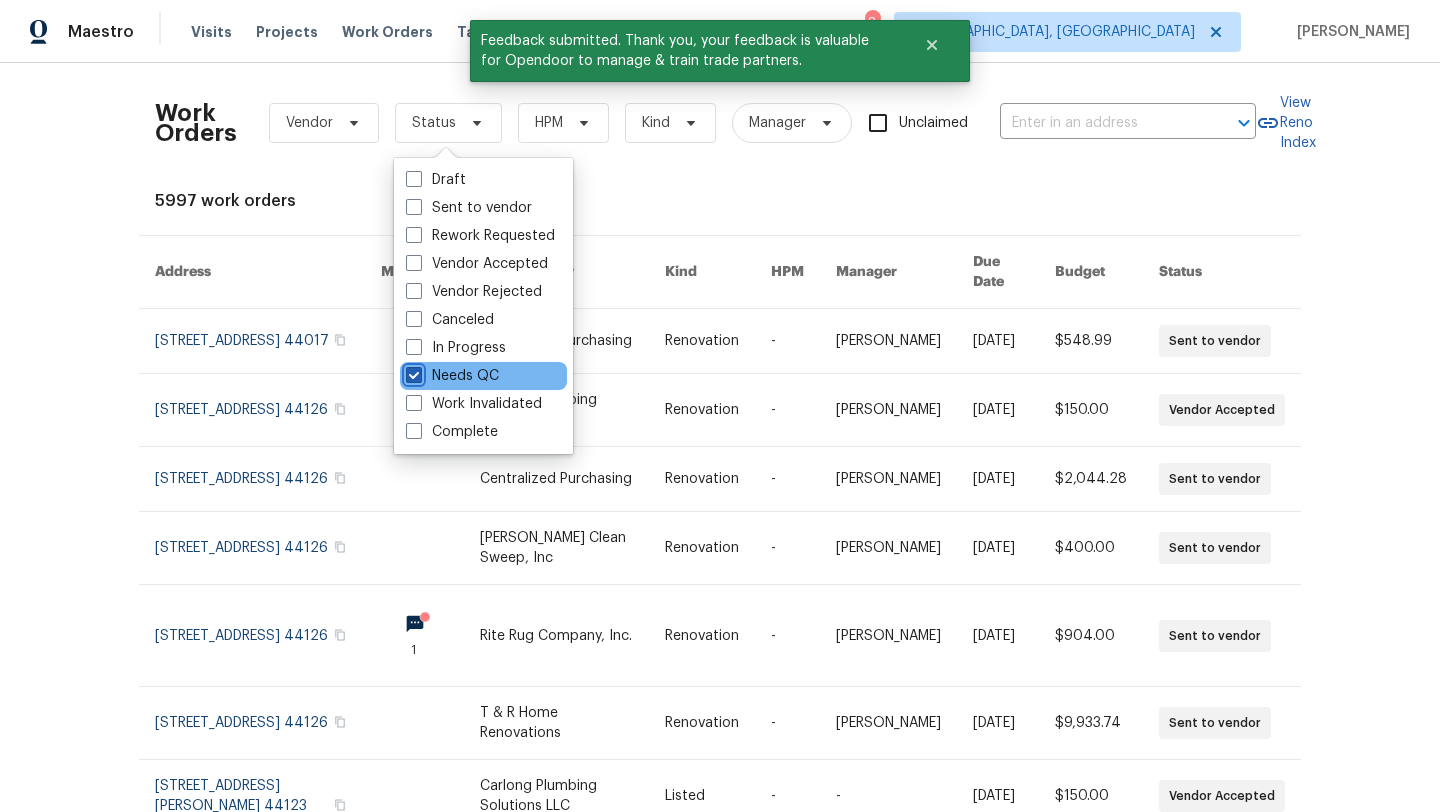 checkbox on "true" 